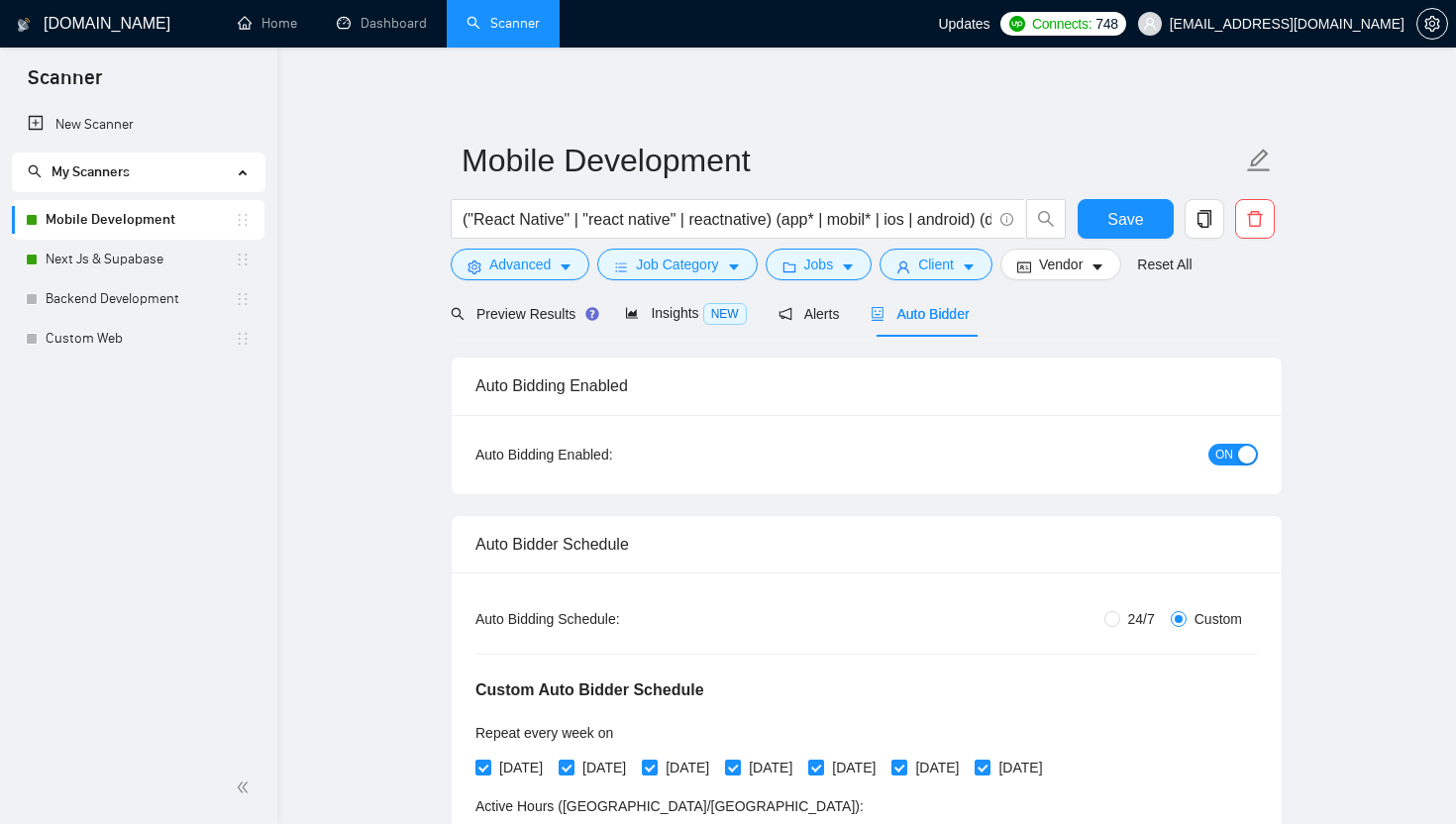 scroll, scrollTop: 20, scrollLeft: 0, axis: vertical 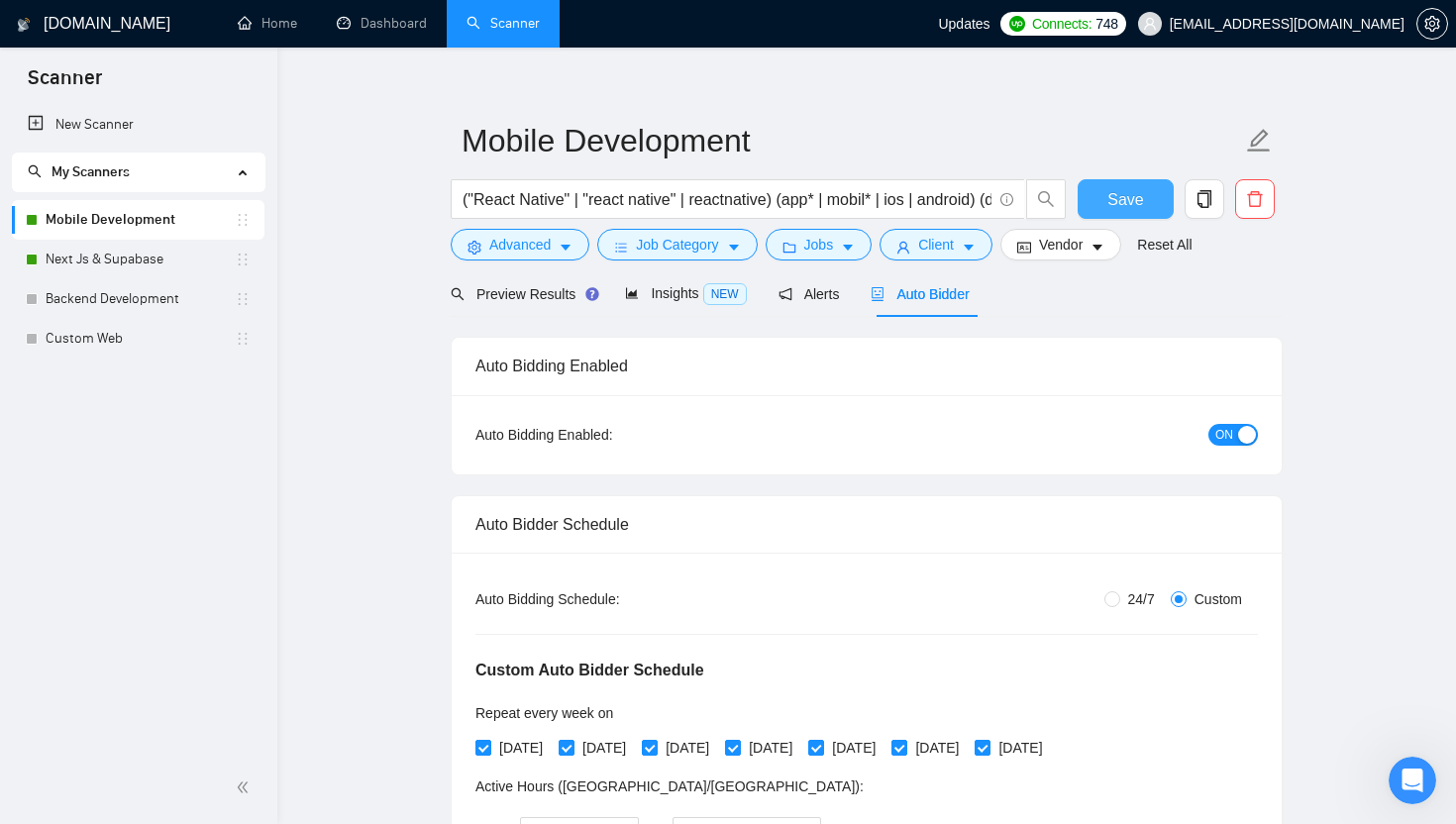 click on "Save" at bounding box center [1125, 199] 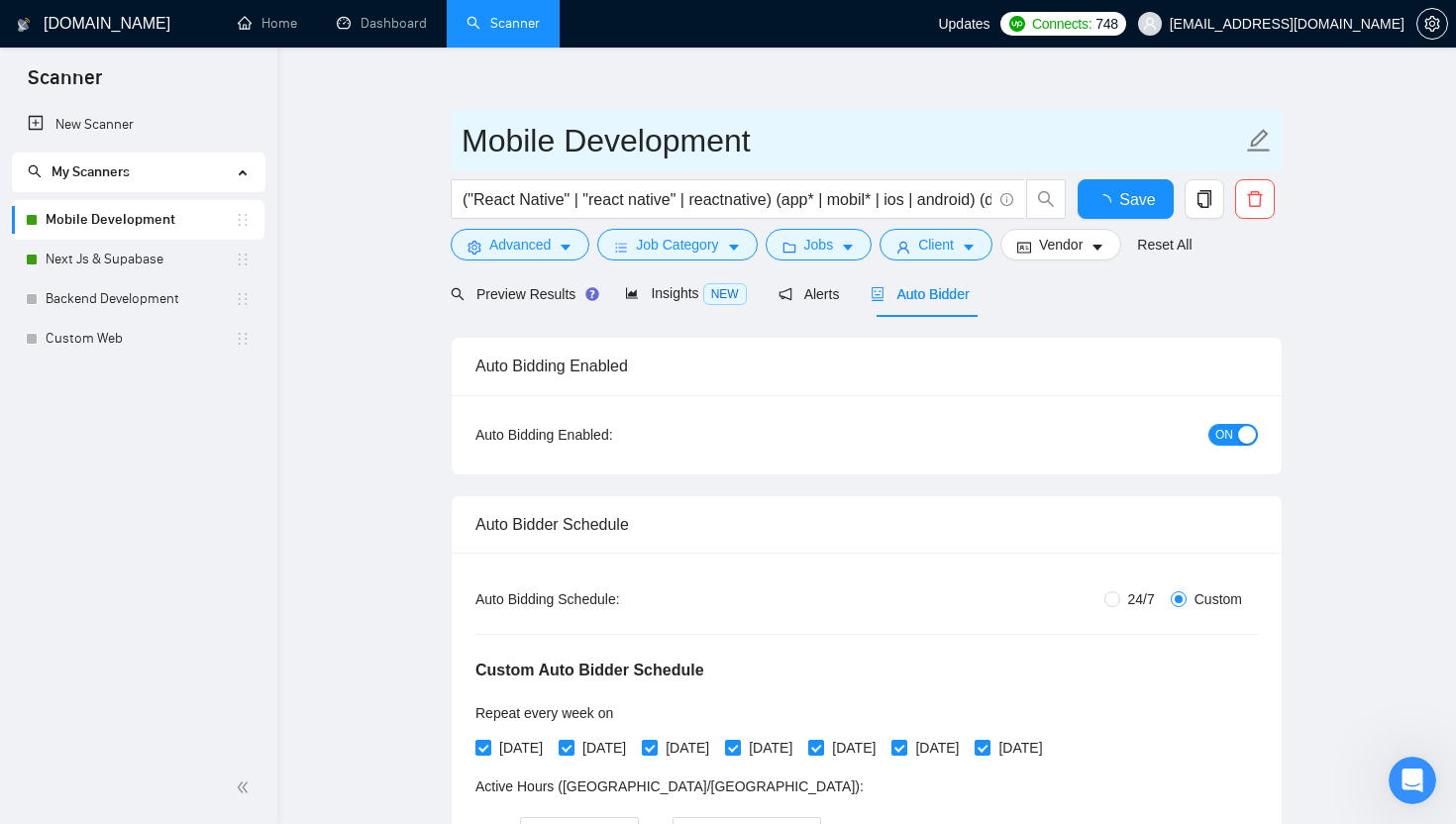 type 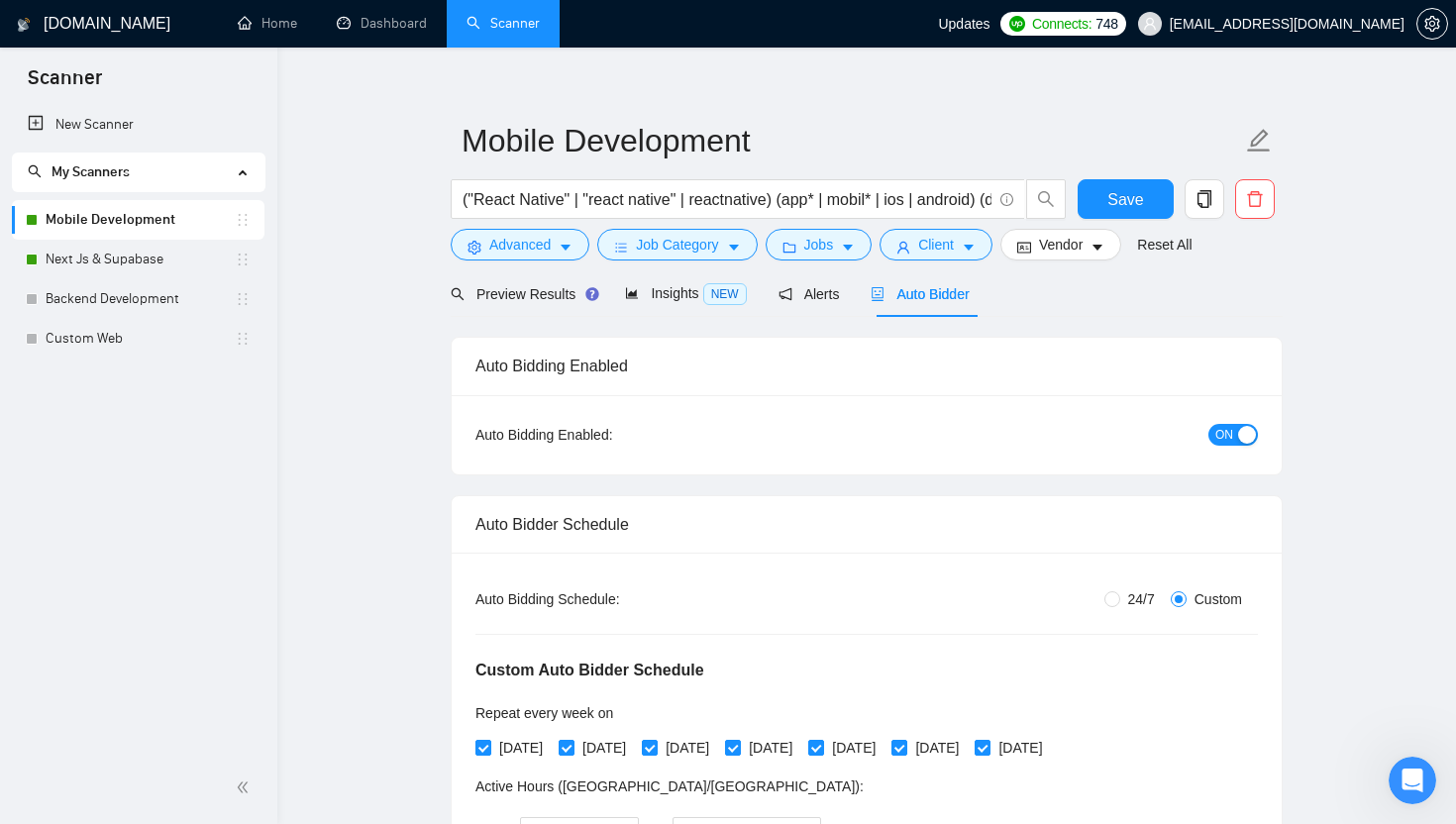 click on "Mobile Development ("React Native" | "react native" | reactnative) (app* | mobil* | ios | android) (develop* | build* | creat*) Save Advanced   Job Category   Jobs   Client   Vendor   Reset All Preview Results Insights NEW Alerts Auto Bidder Auto Bidding Enabled Auto Bidding Enabled: ON Auto Bidder Schedule Auto Bidding Type: Automated (recommended) Semi-automated Auto Bidding Schedule: 24/7 Custom Custom Auto Bidder Schedule Repeat every week on Monday Tuesday Wednesday Thursday Friday Saturday Sunday Active Hours ( Asia/Karachi ): From: 11:00 To: 04:00  (next day) ( 17  hours) Asia/Karachi Auto Bidding Type Select your bidding algorithm: Choose the algorithm for you bidding. The price per proposal does not include your connects expenditure. Template Bidder Works great for narrow segments and short cover letters that don't change. 0.50  credits / proposal Sardor AI 🤖 Personalise your cover letter with ai [placeholders] 1.00  credits / proposal Experimental Laziza AI  👑   NEW   Learn more 2.00  credits" at bounding box center (867, 2413) 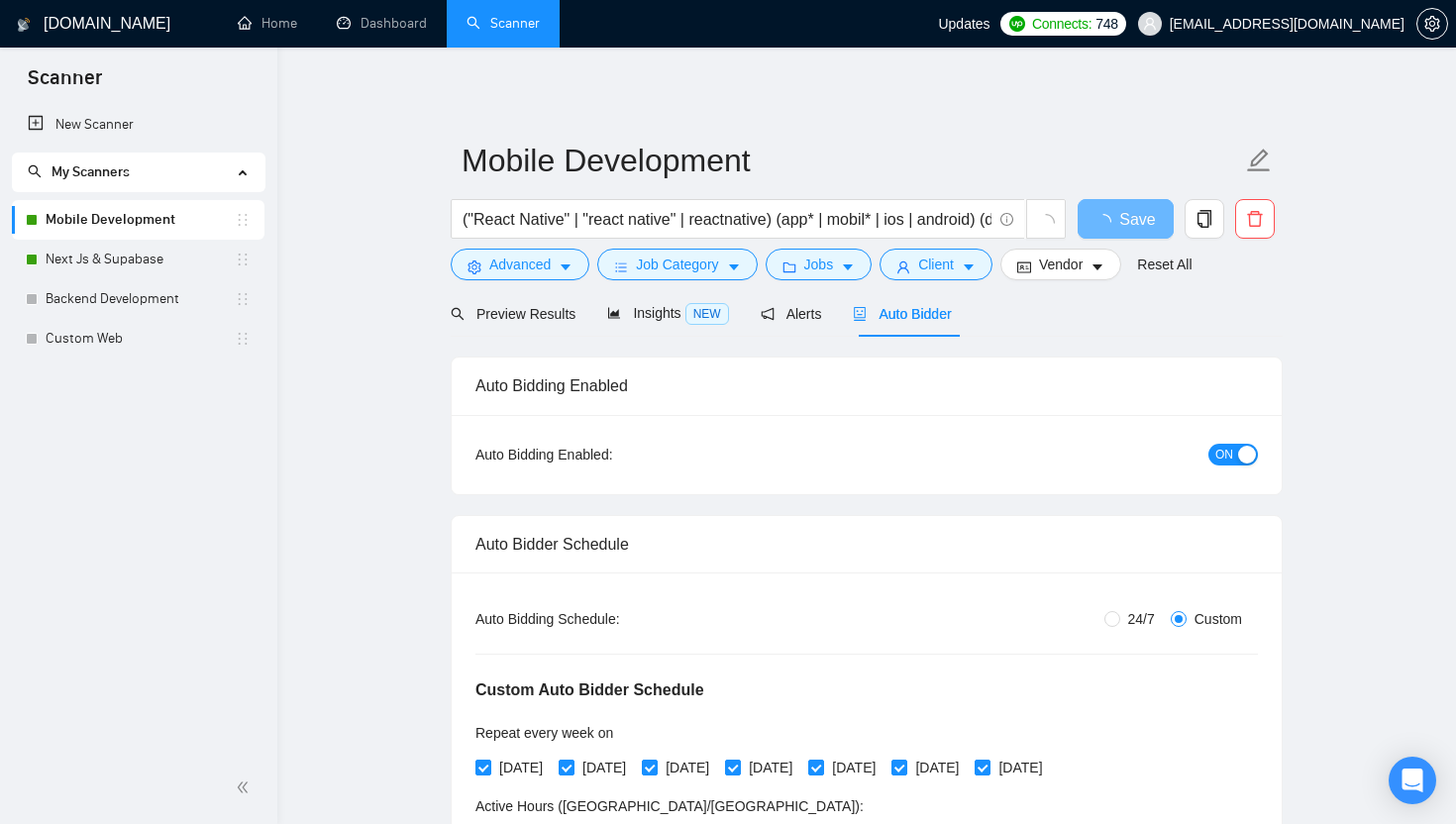 scroll, scrollTop: 20, scrollLeft: 0, axis: vertical 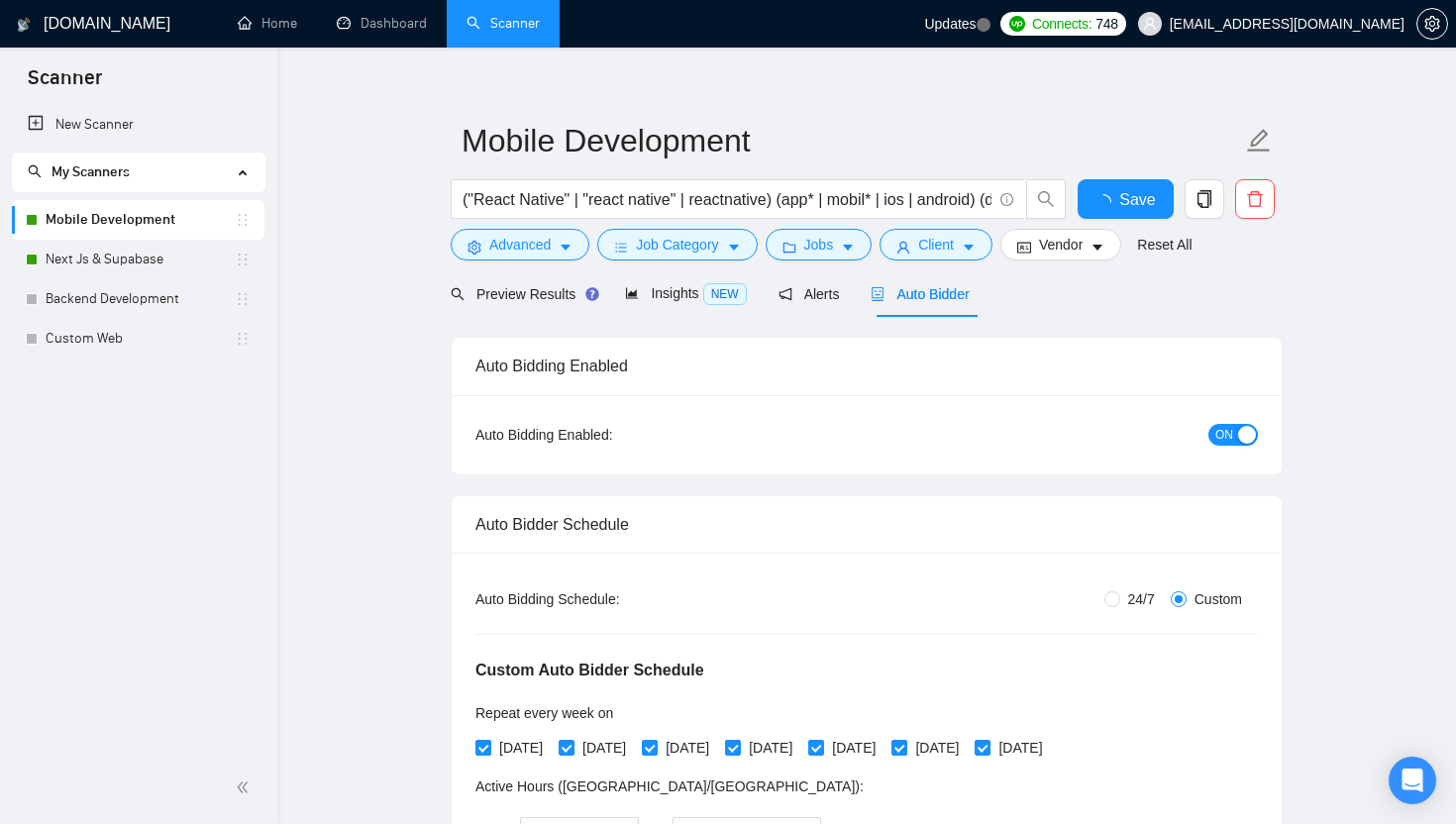 type 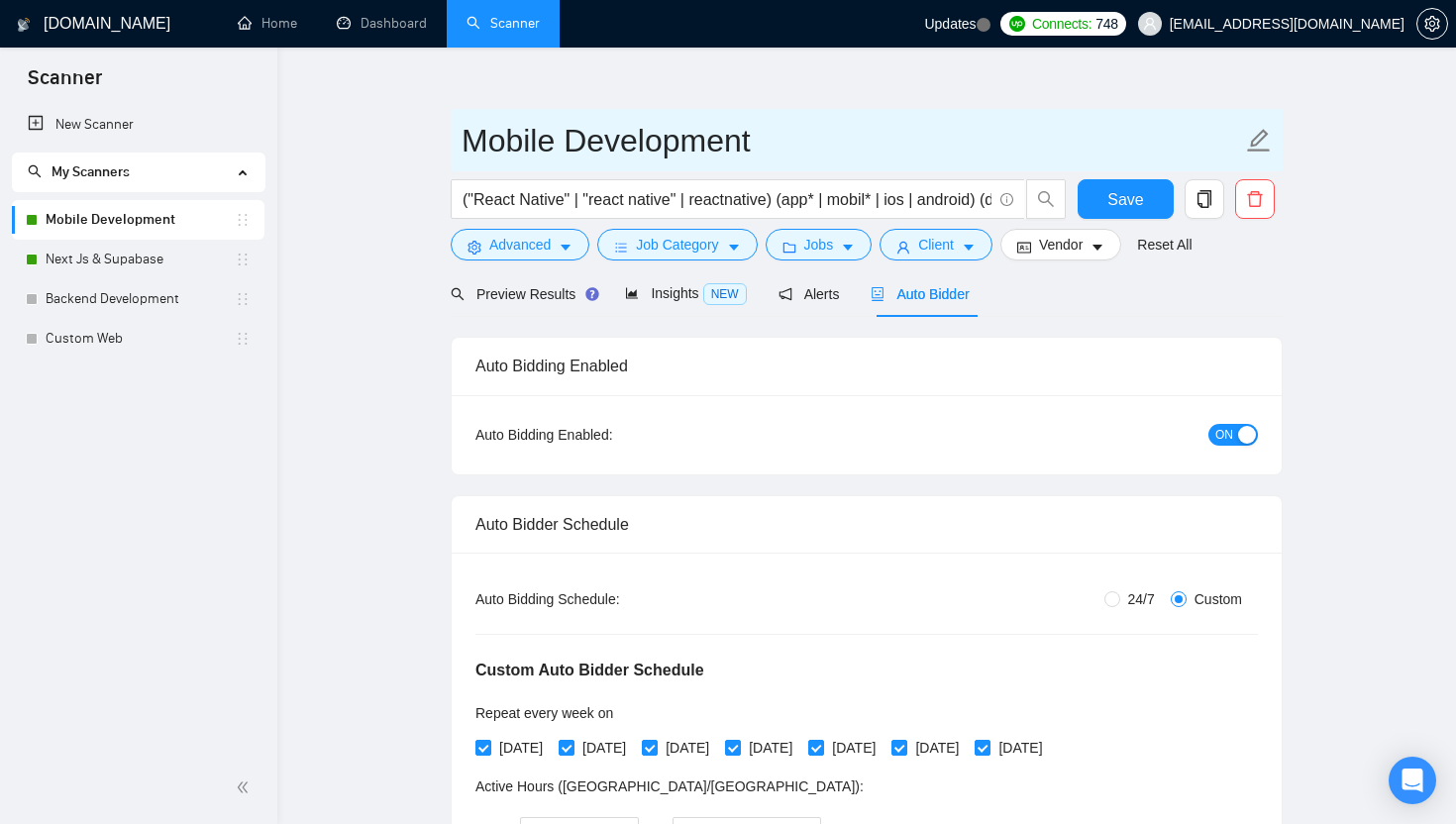 click on "Mobile Development" at bounding box center [852, 141] 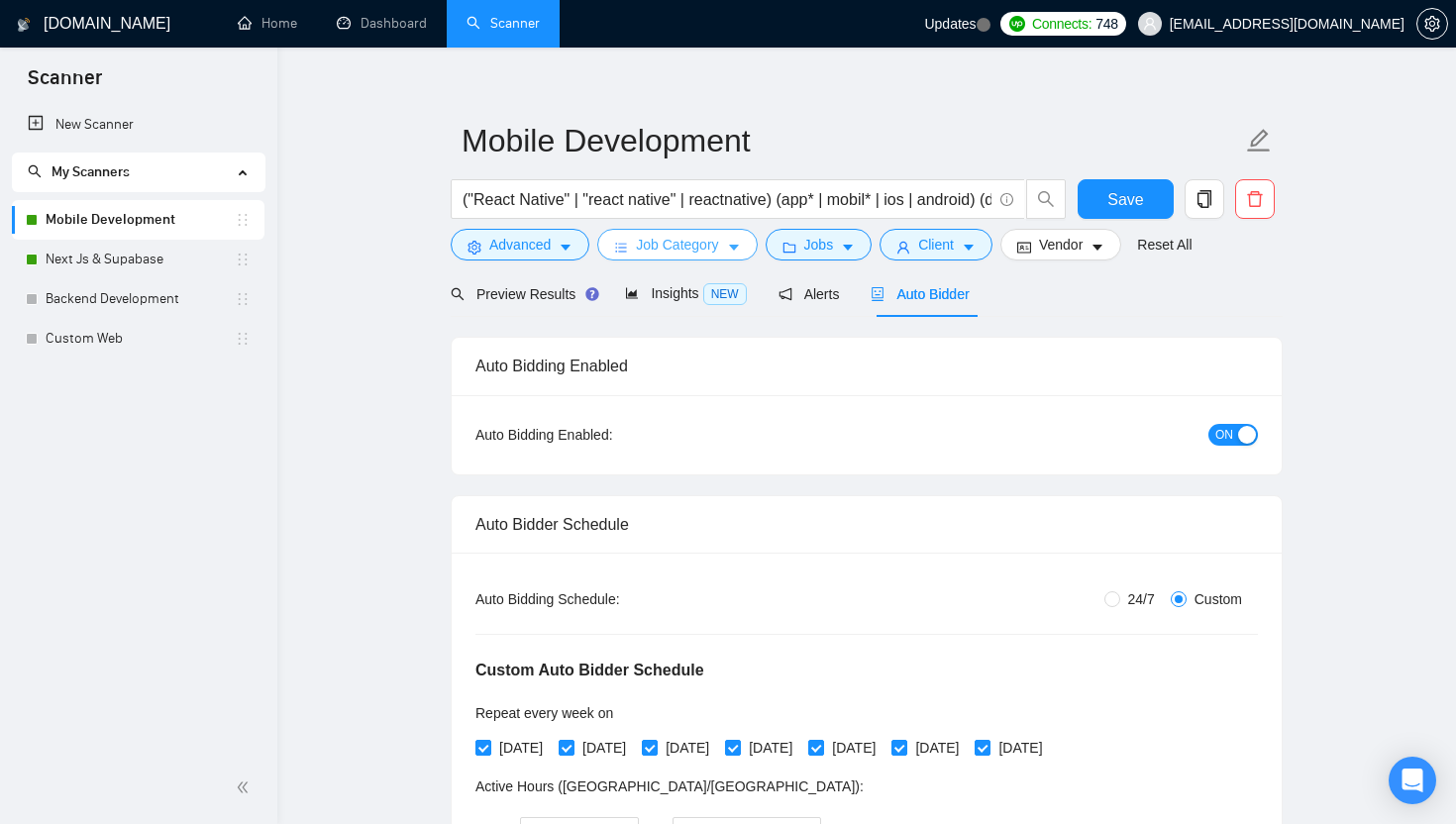 click on "Job Category" at bounding box center [676, 245] 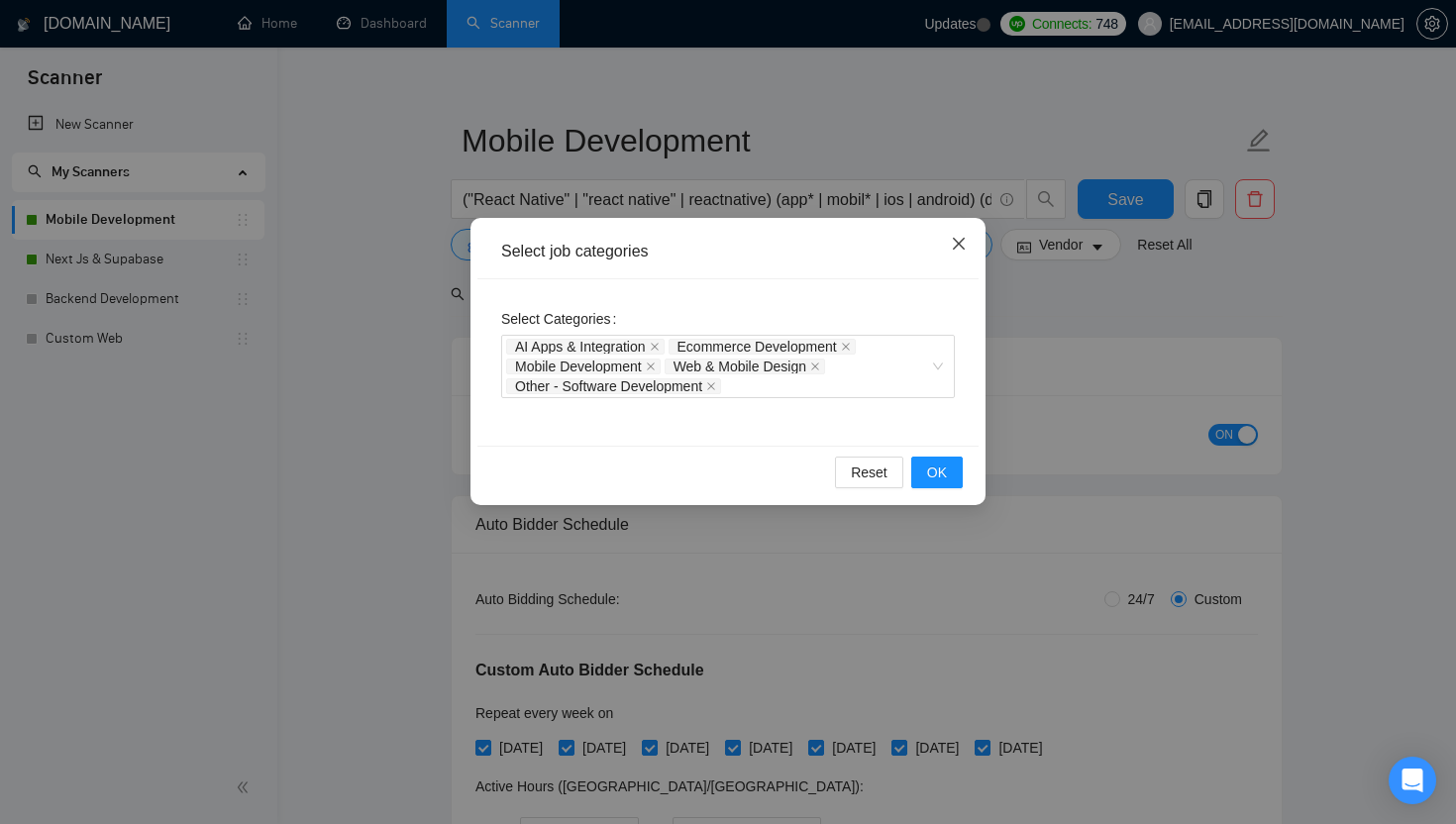 click at bounding box center [959, 245] 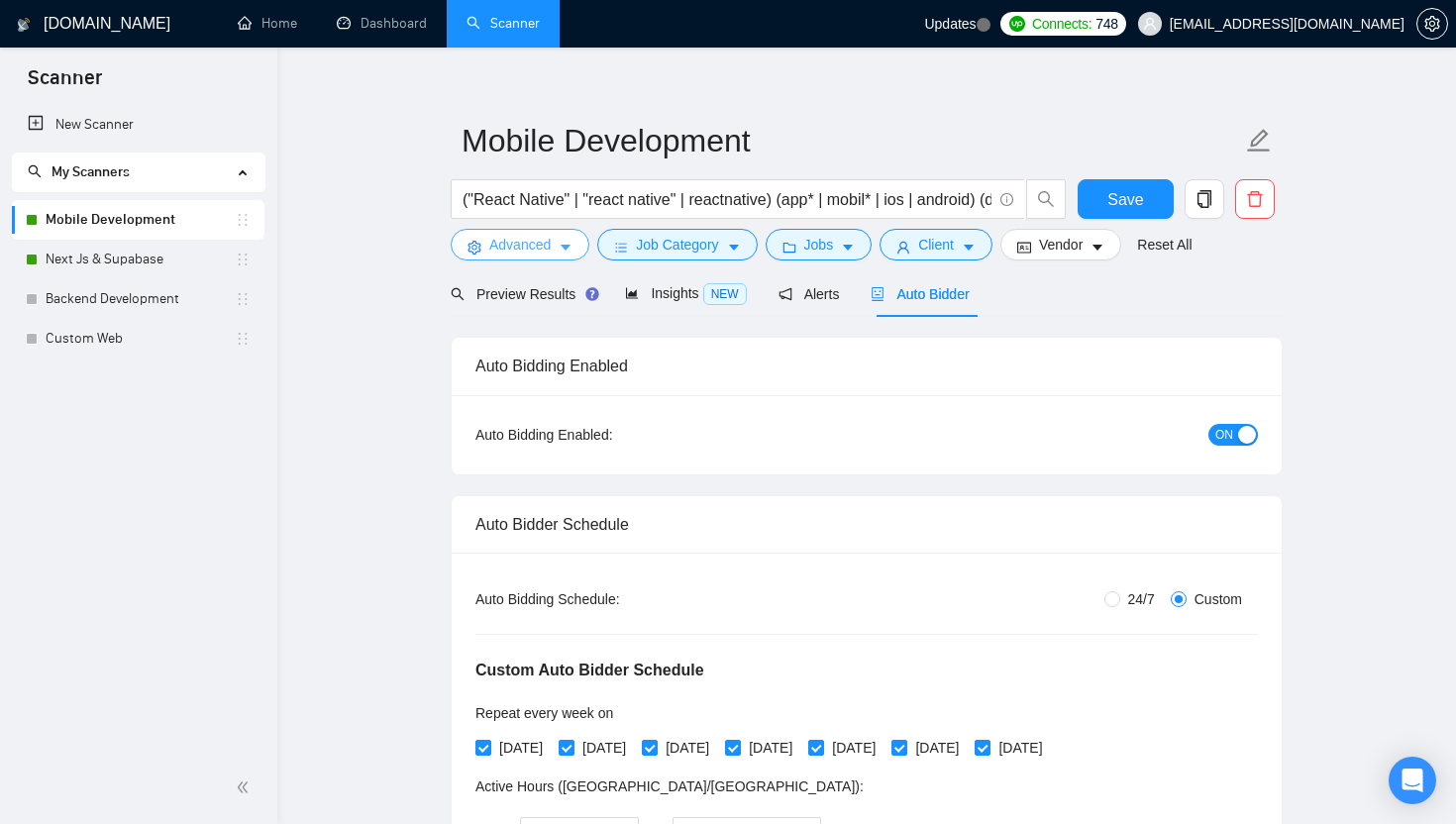 click on "Advanced" at bounding box center (520, 245) 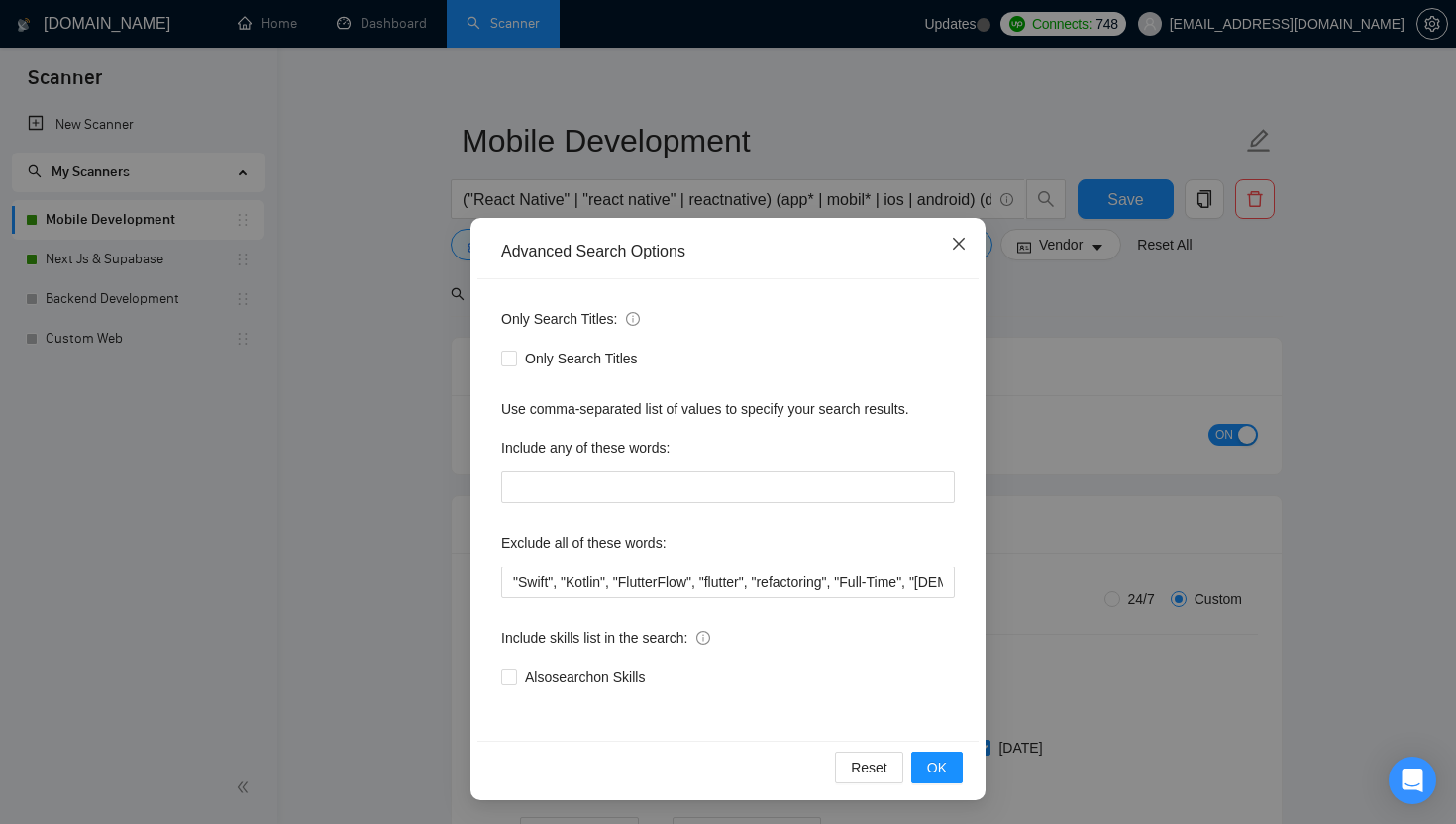 click 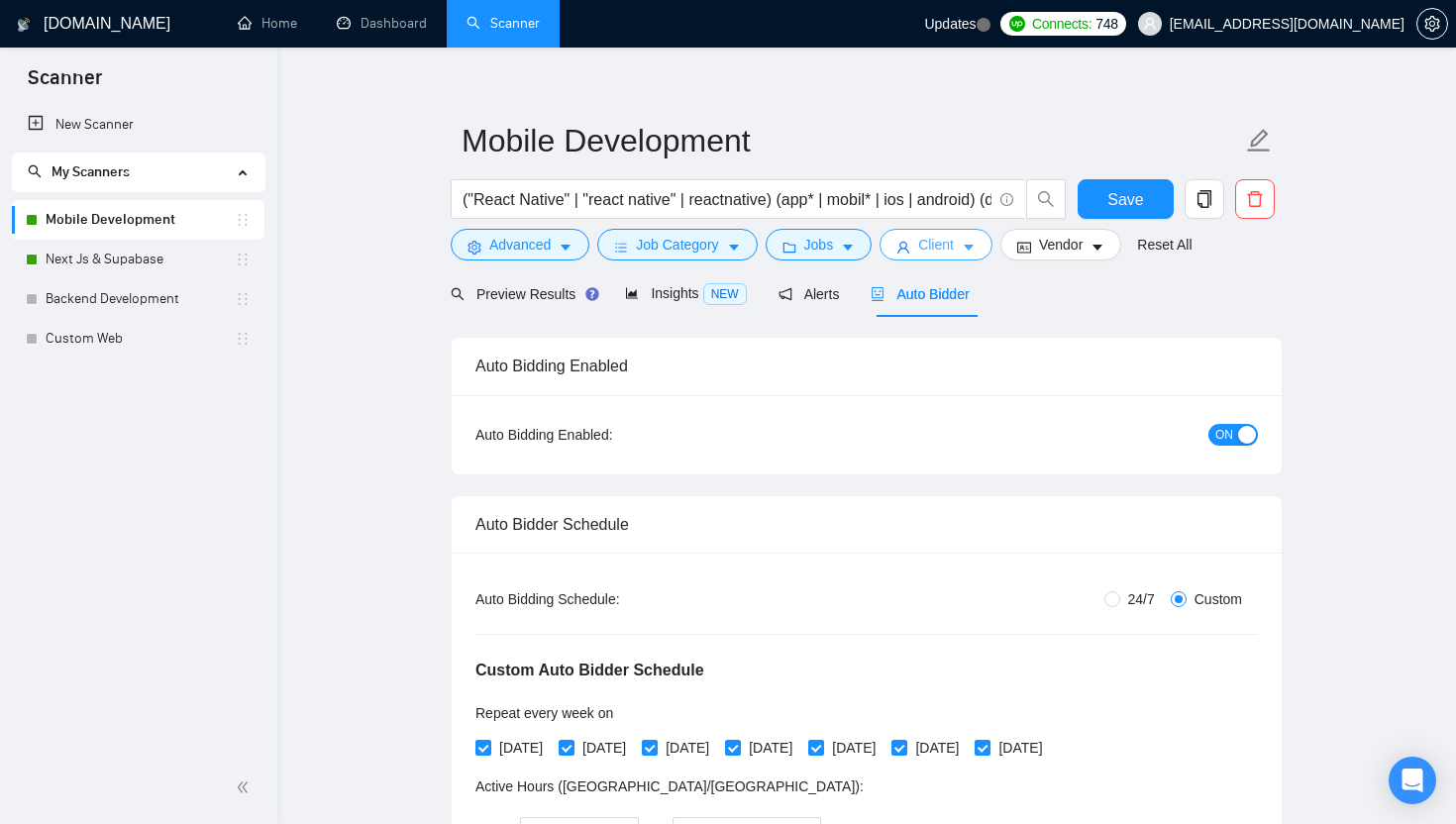 click 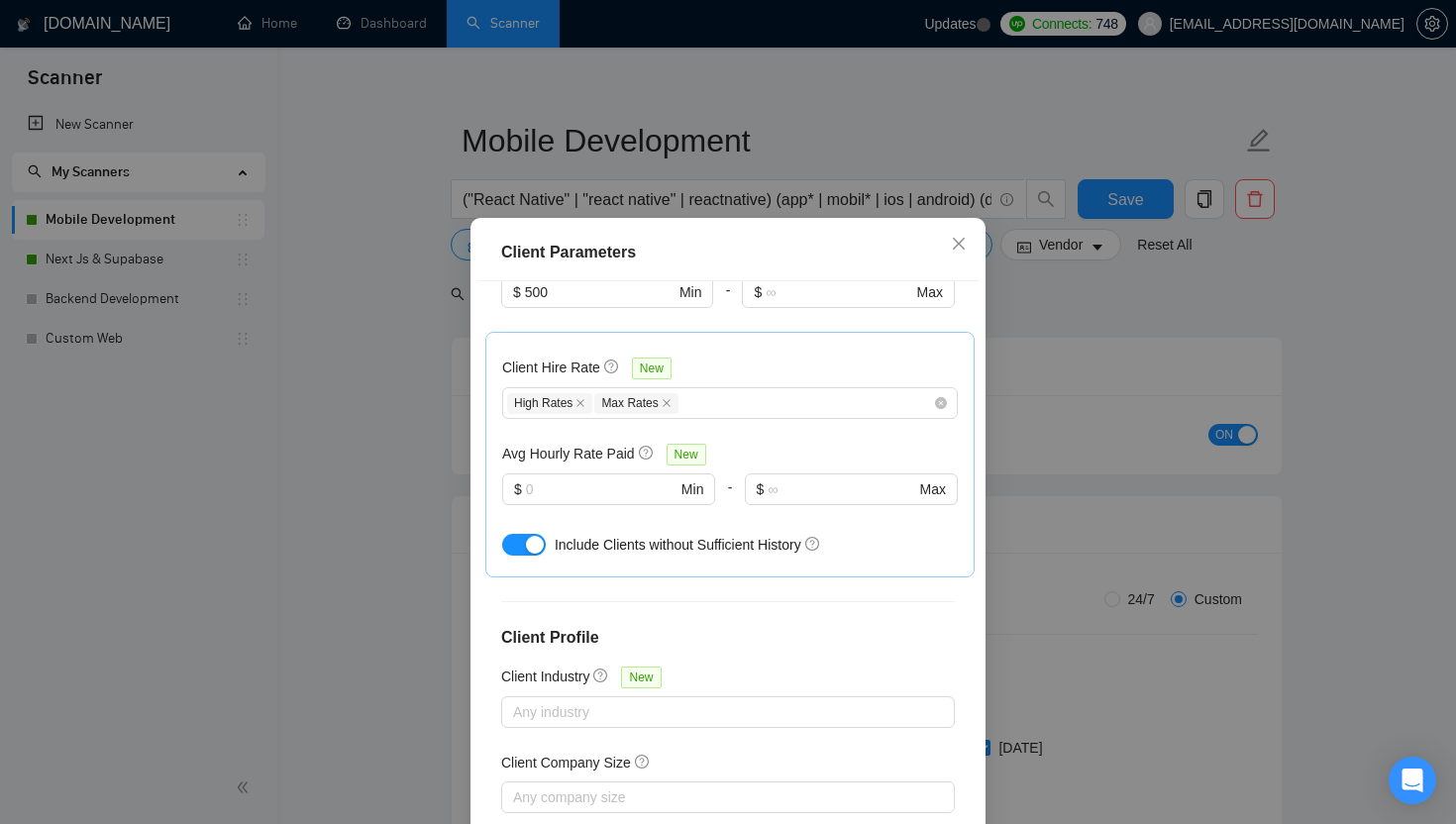 scroll, scrollTop: 634, scrollLeft: 0, axis: vertical 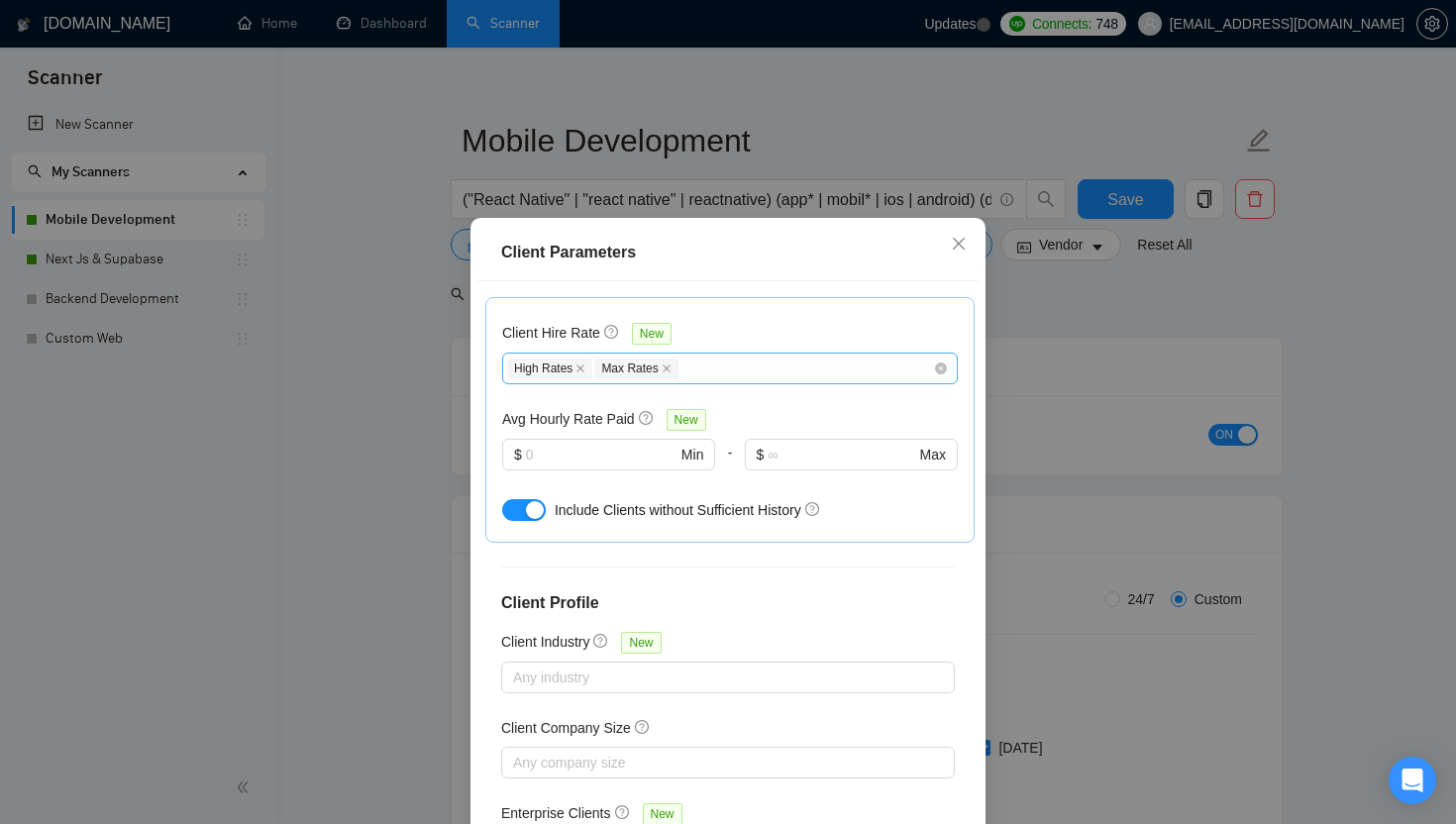 click on "High Rates Max Rates" at bounding box center [720, 368] 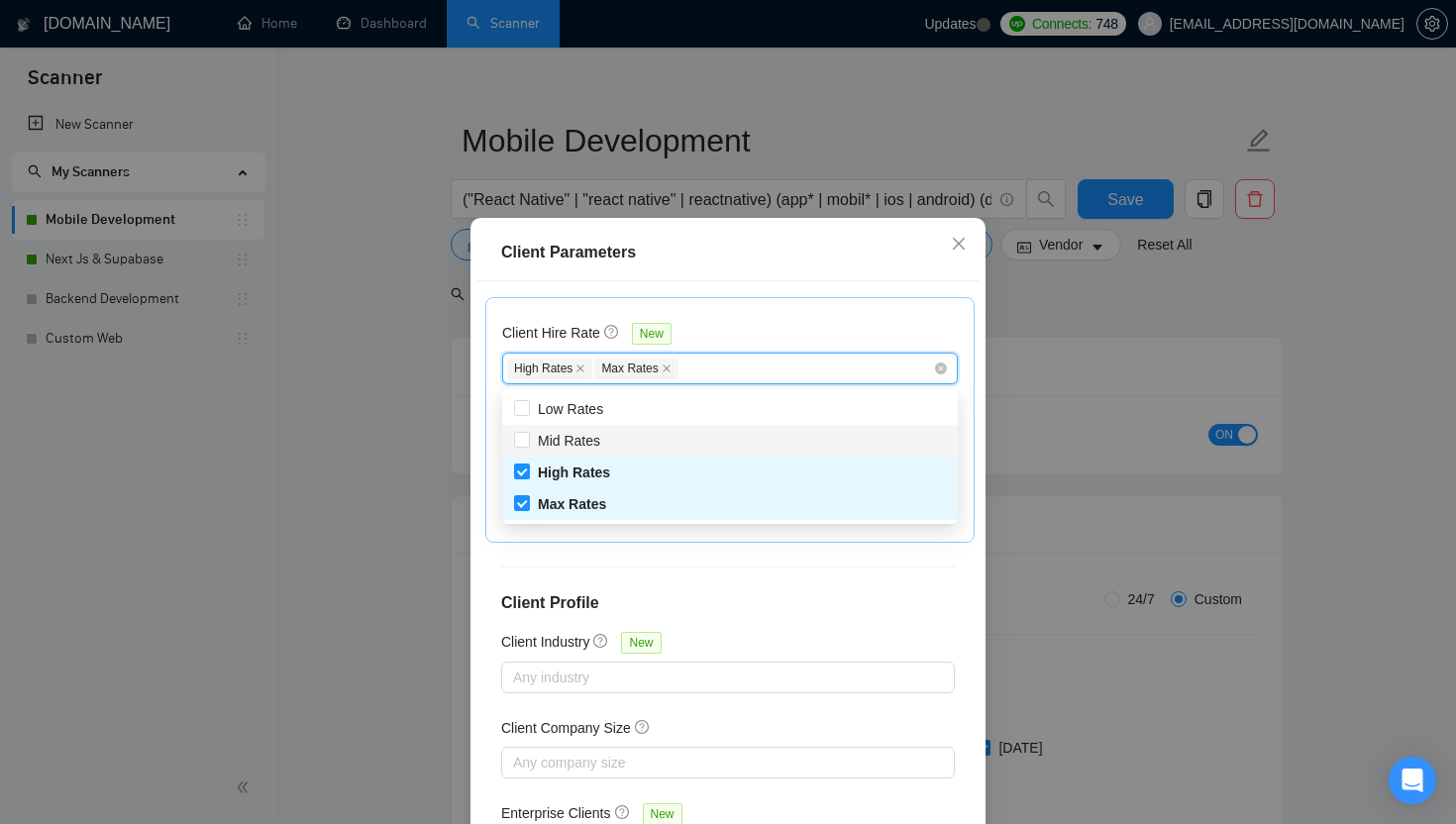 click on "Mid Rates" at bounding box center (730, 441) 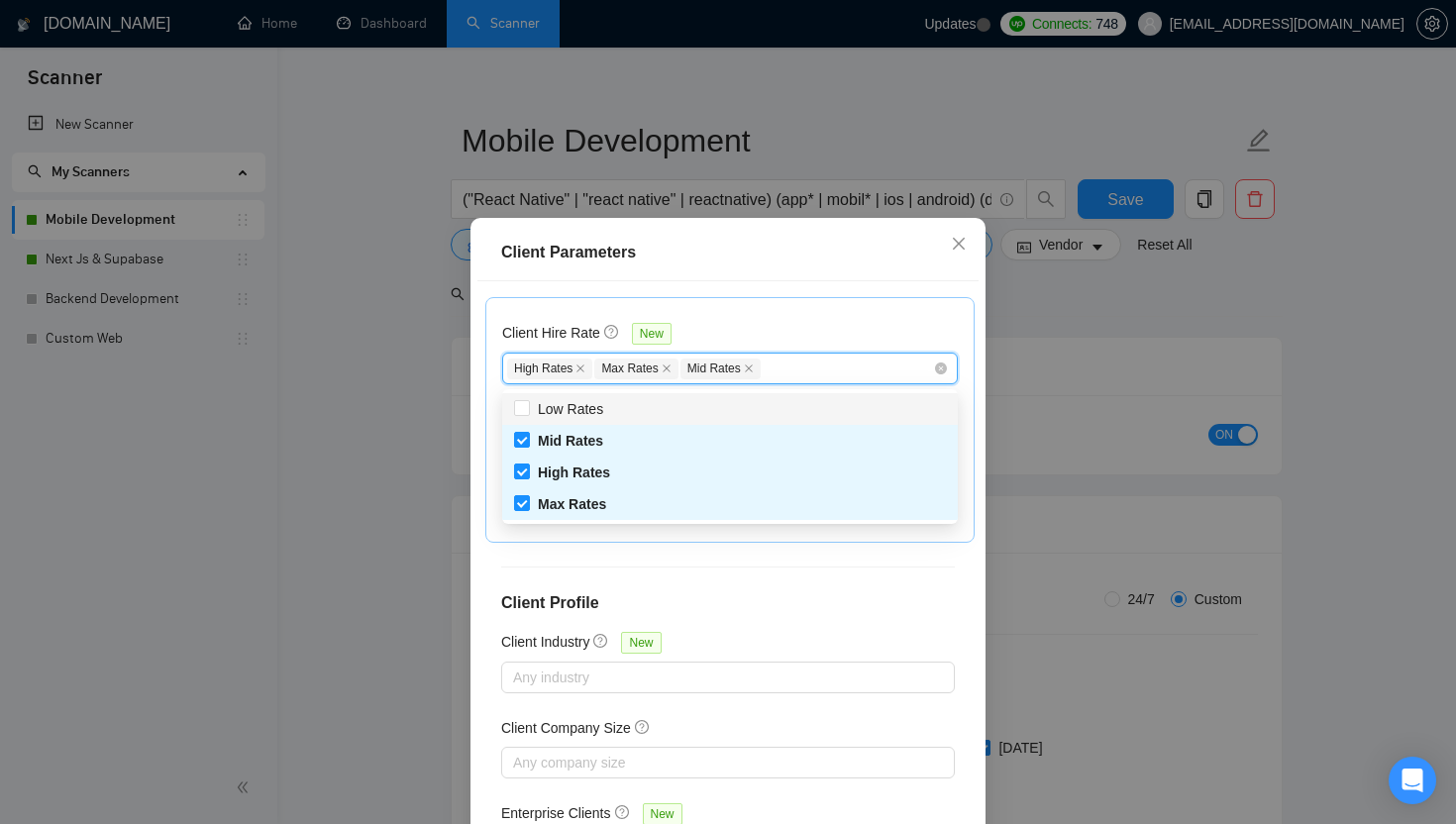 click on "Client Hire Rate New High Rates Max Rates Mid Rates     Avg Hourly Rate Paid New $ Min - $ Max Include Clients without Sufficient History" at bounding box center [730, 420] 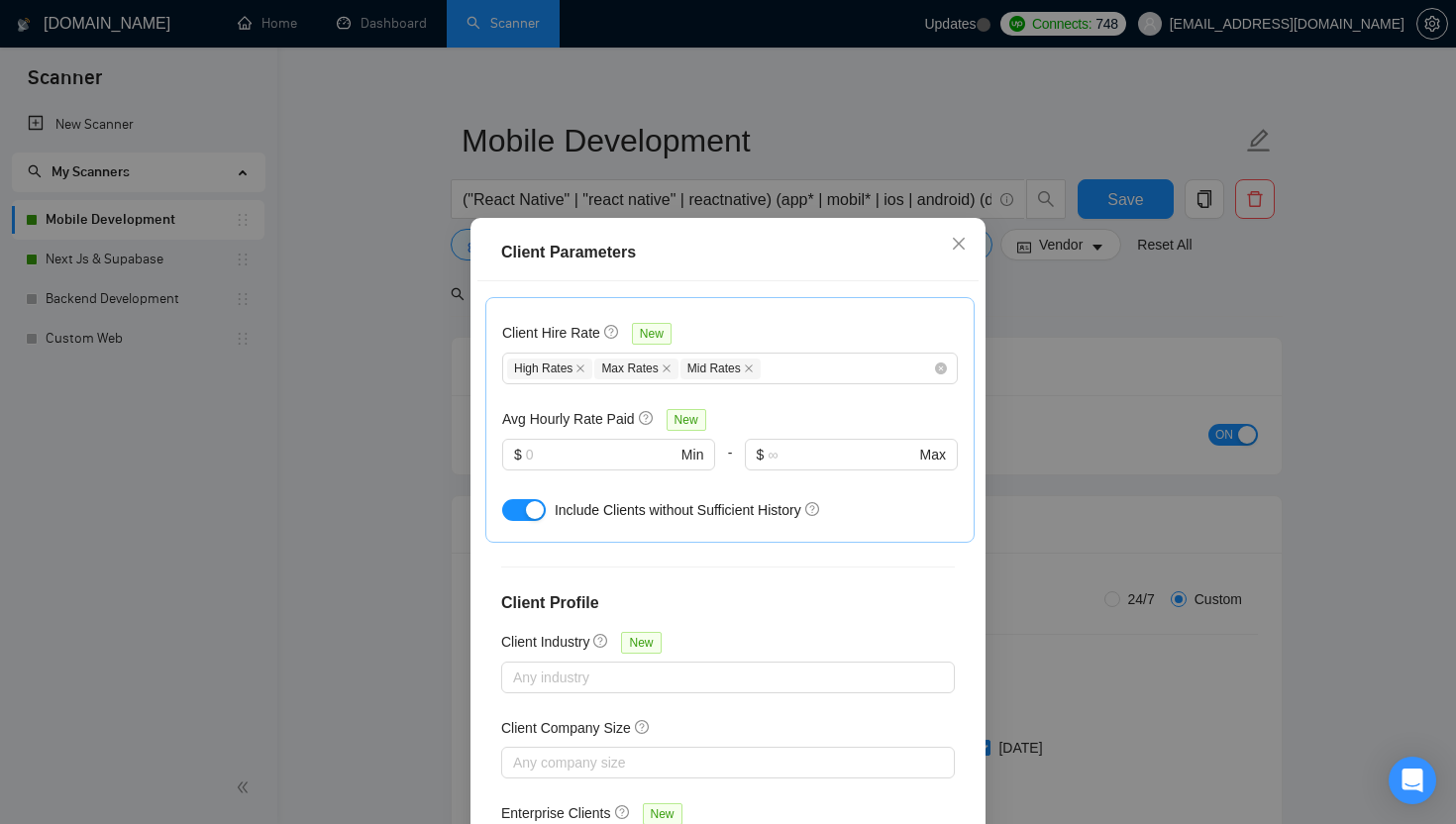 scroll, scrollTop: 685, scrollLeft: 0, axis: vertical 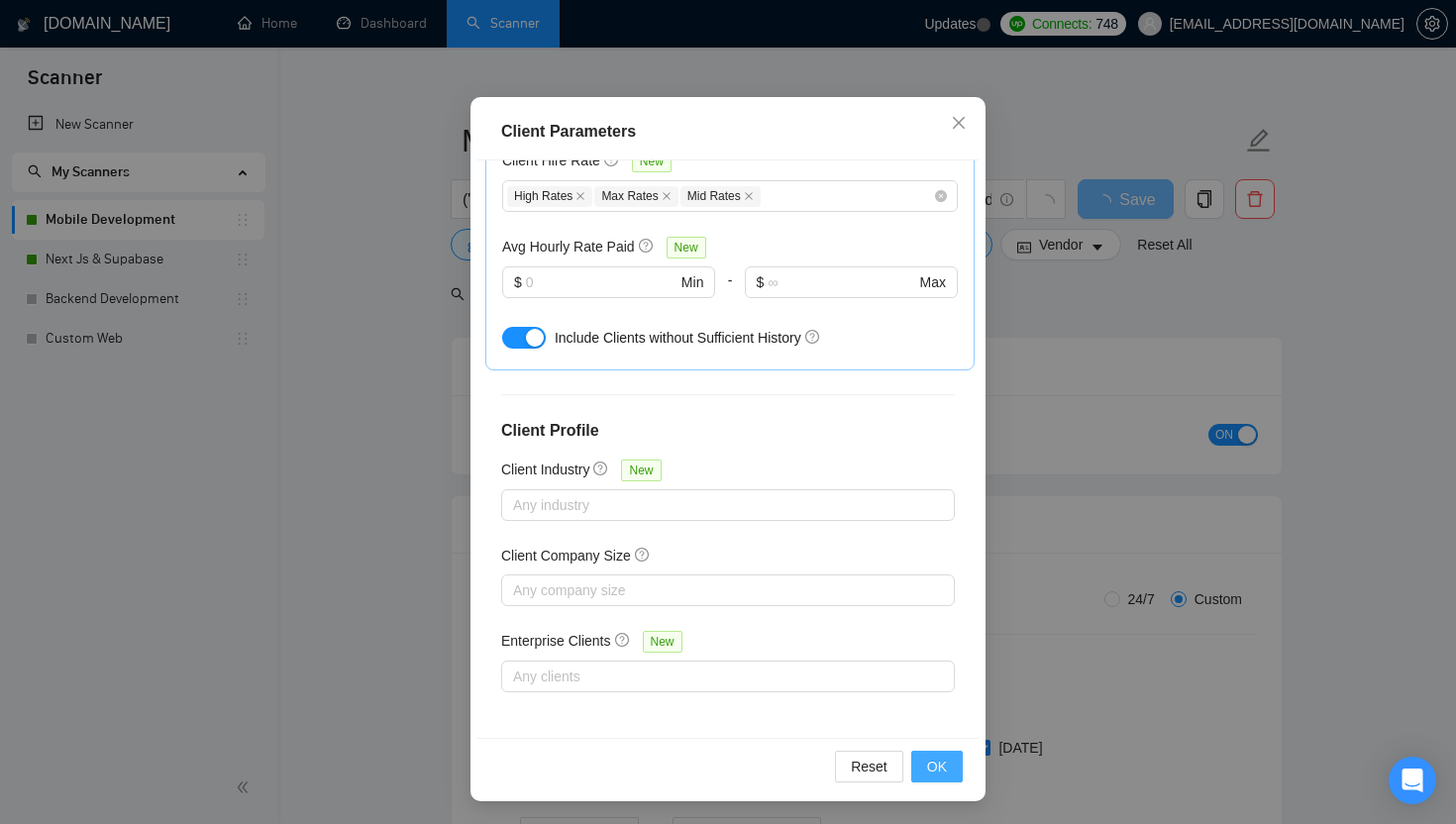 click on "OK" at bounding box center [937, 767] 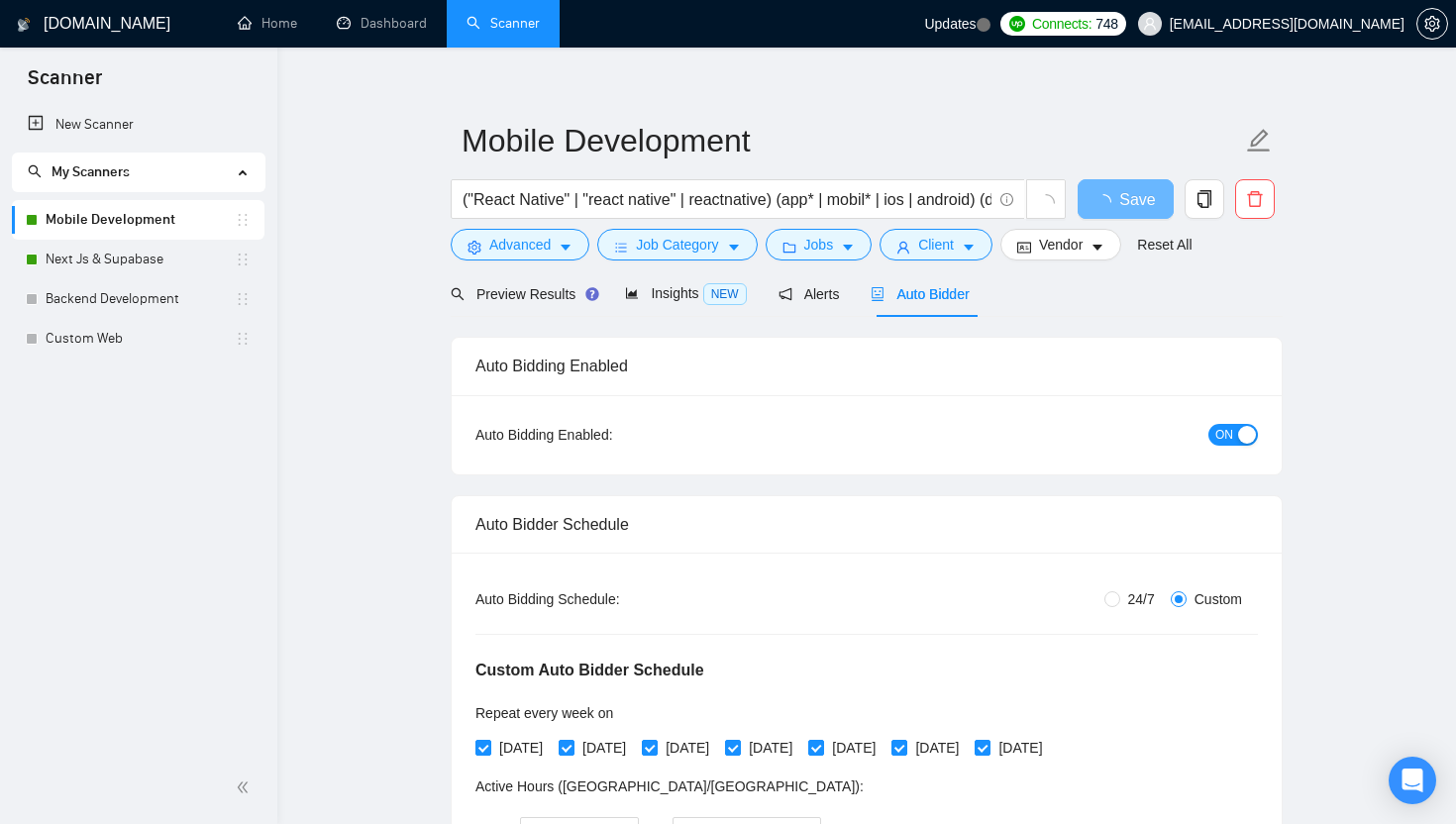 scroll, scrollTop: 22, scrollLeft: 0, axis: vertical 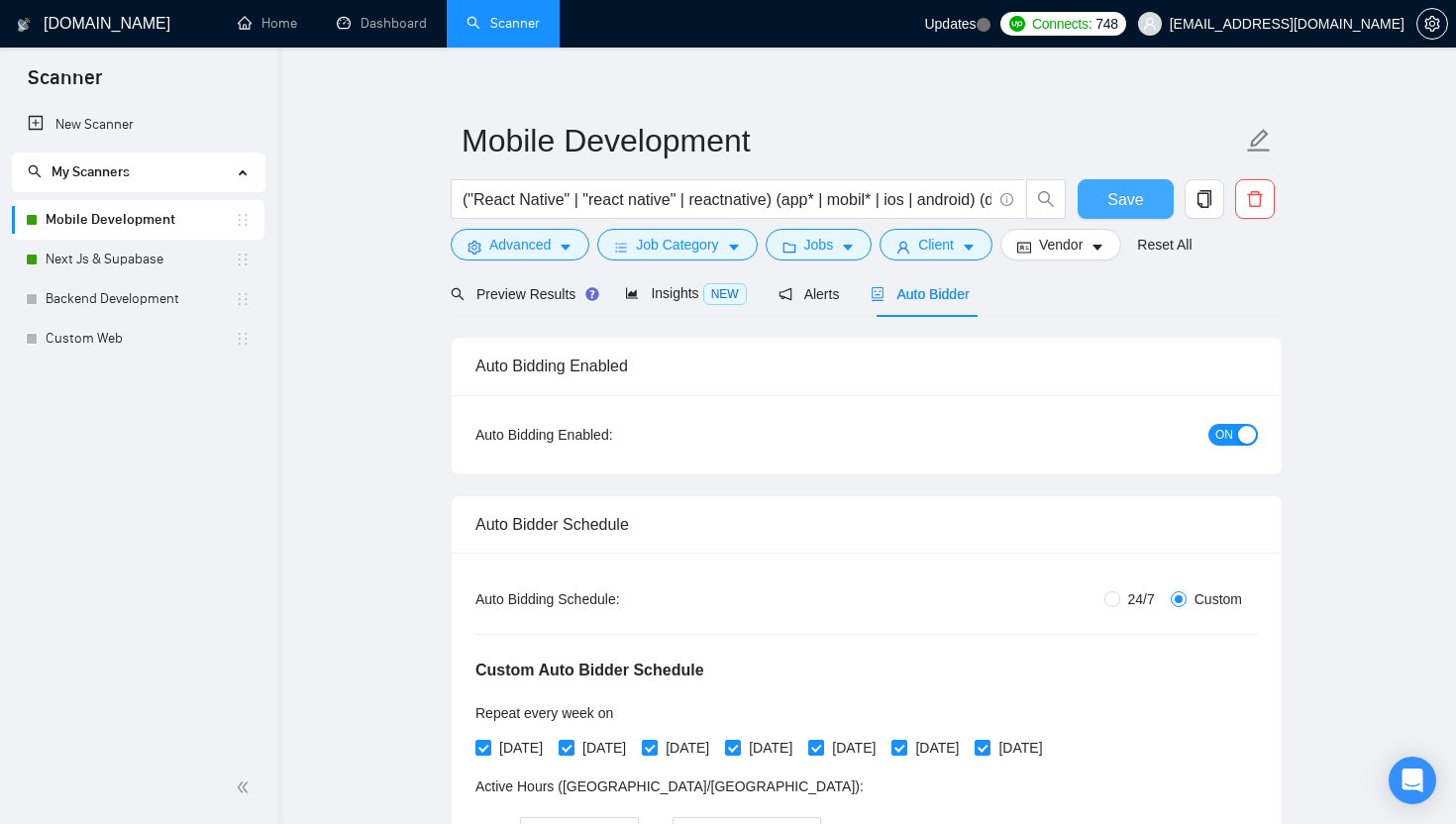click on "Save" at bounding box center [1125, 199] 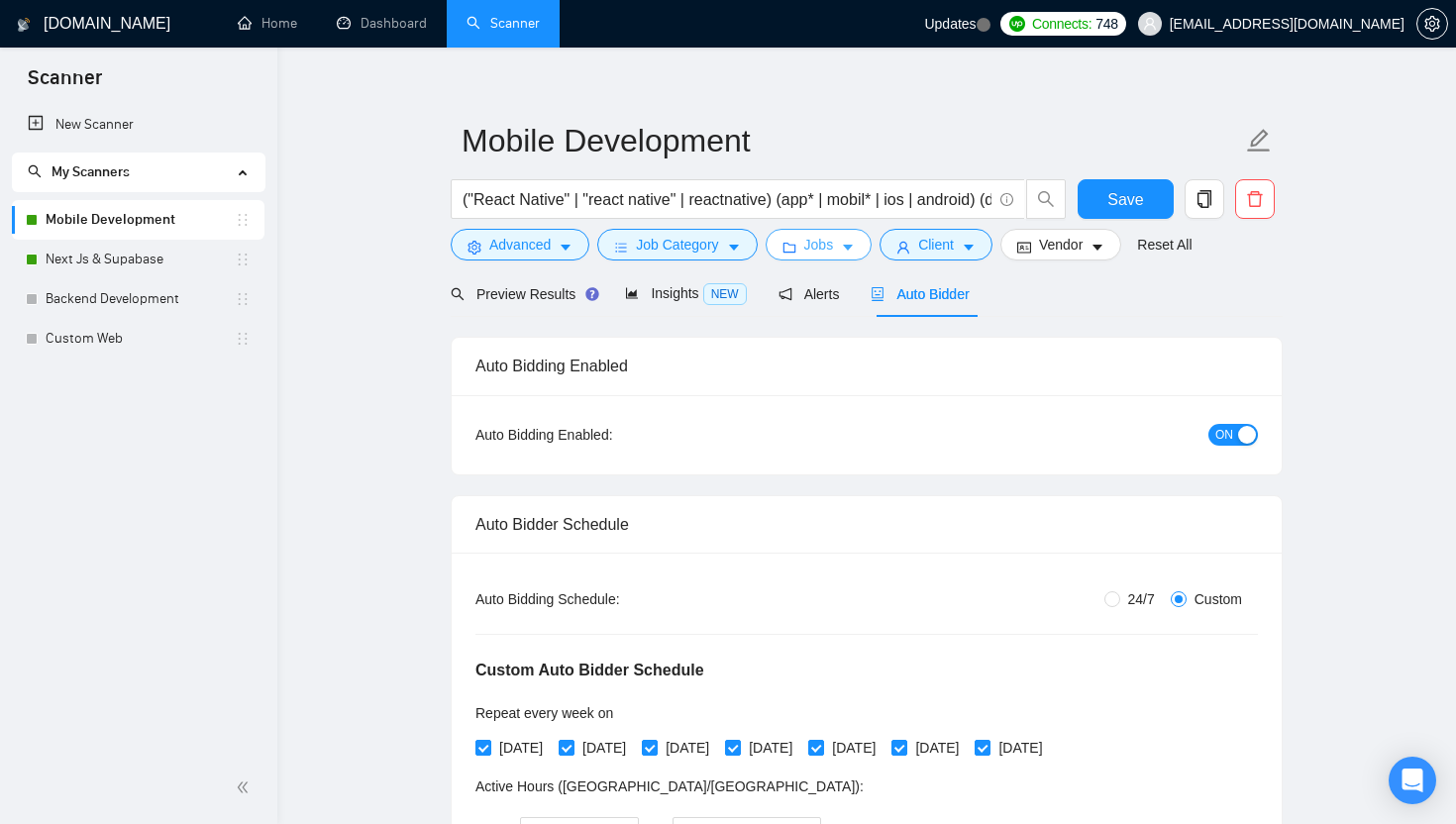 click on "Jobs" at bounding box center [819, 245] 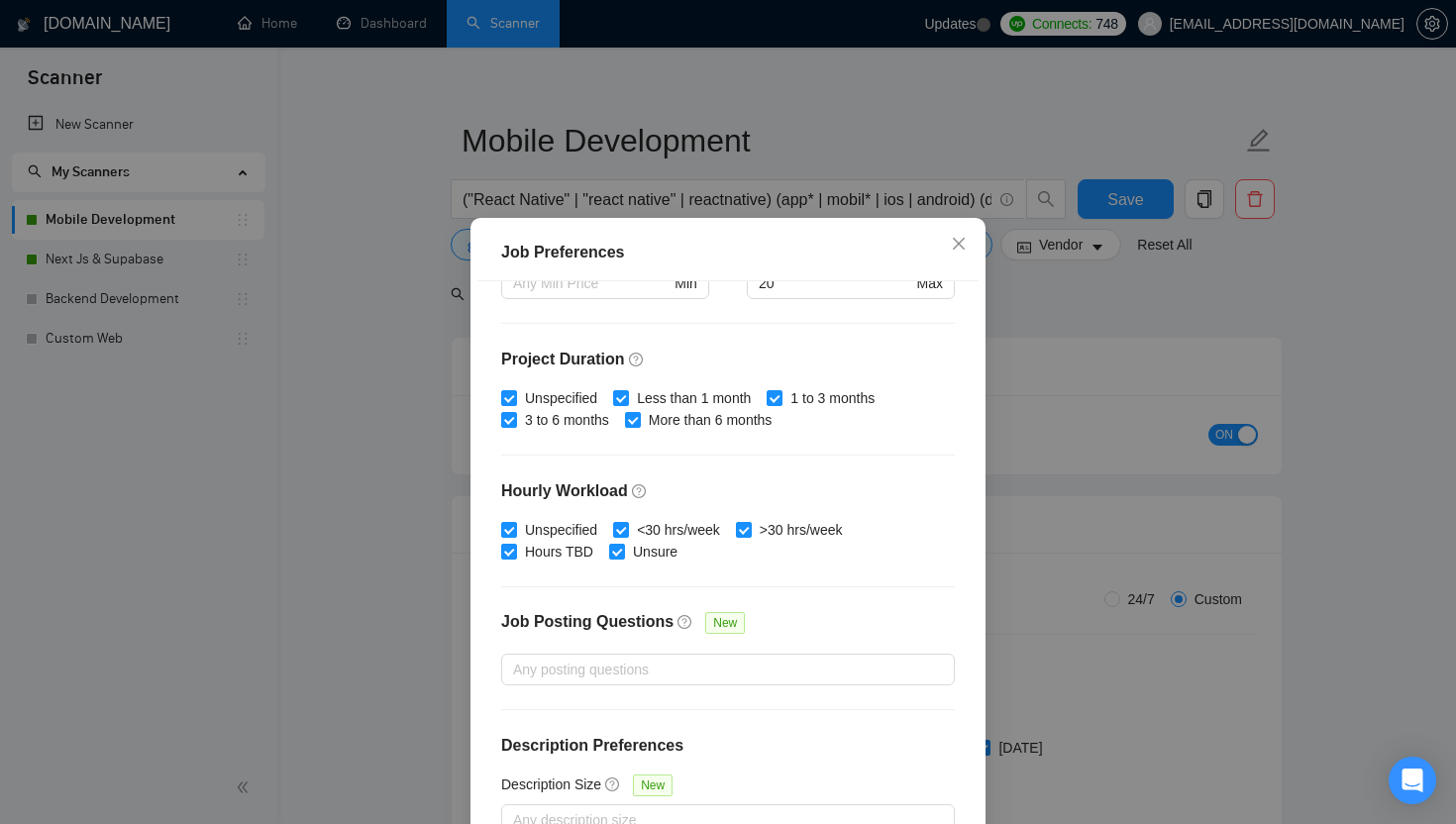scroll, scrollTop: 0, scrollLeft: 0, axis: both 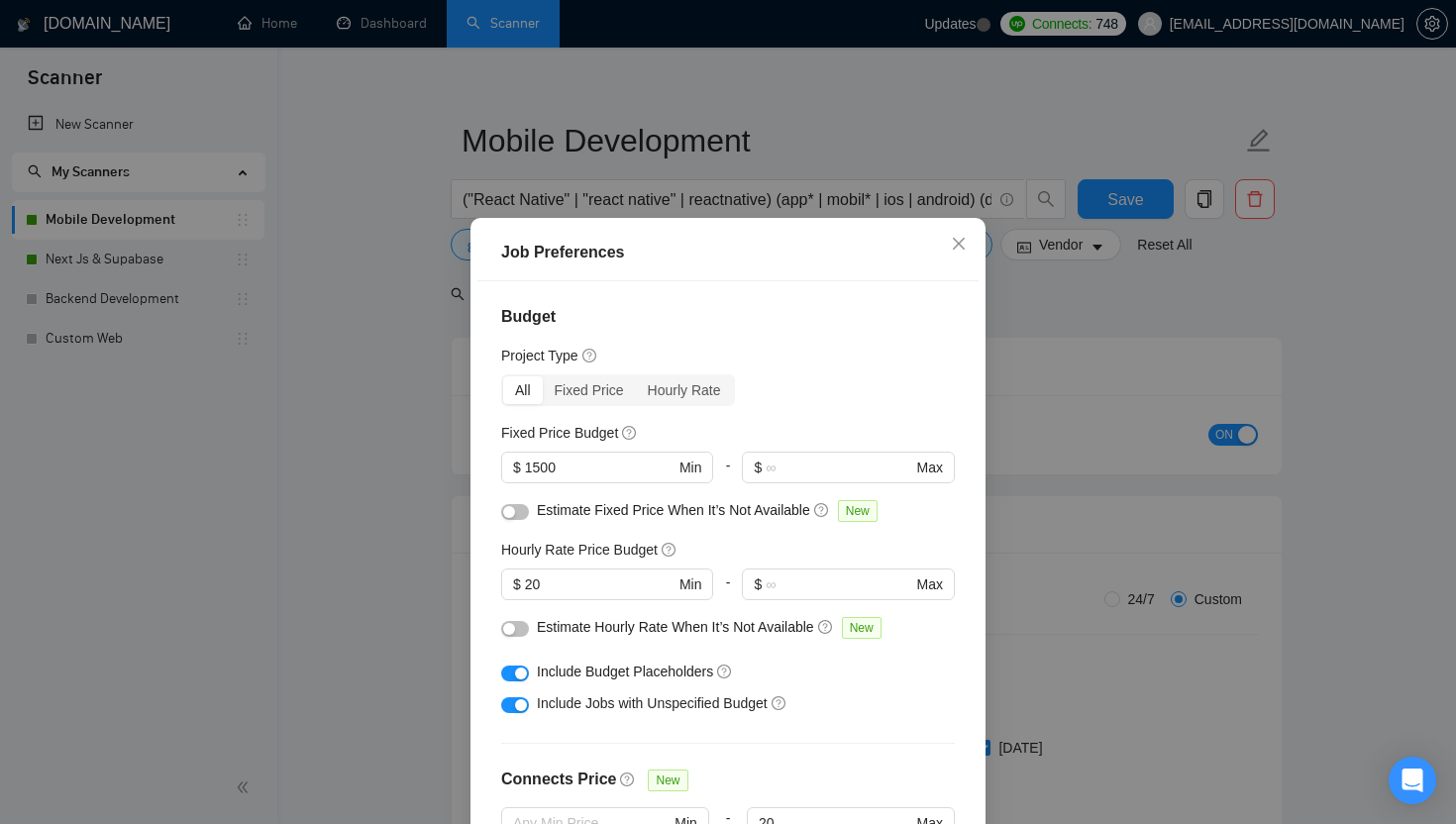 click on "Job Preferences Budget Project Type All Fixed Price Hourly Rate   Fixed Price Budget $ 1500 Min - $ Max Estimate Fixed Price When It’s Not Available New   Hourly Rate Price Budget $ 20 Min - $ Max Estimate Hourly Rate When It’s Not Available New Include Budget Placeholders Include Jobs with Unspecified Budget   Connects Price New Min - 20 Max Project Duration   Unspecified Less than 1 month 1 to 3 months 3 to 6 months More than 6 months Hourly Workload   Unspecified <30 hrs/week >30 hrs/week Hours TBD Unsure Job Posting Questions New   Any posting questions Description Preferences Description Size New   Any description size Reset OK" at bounding box center (728, 412) 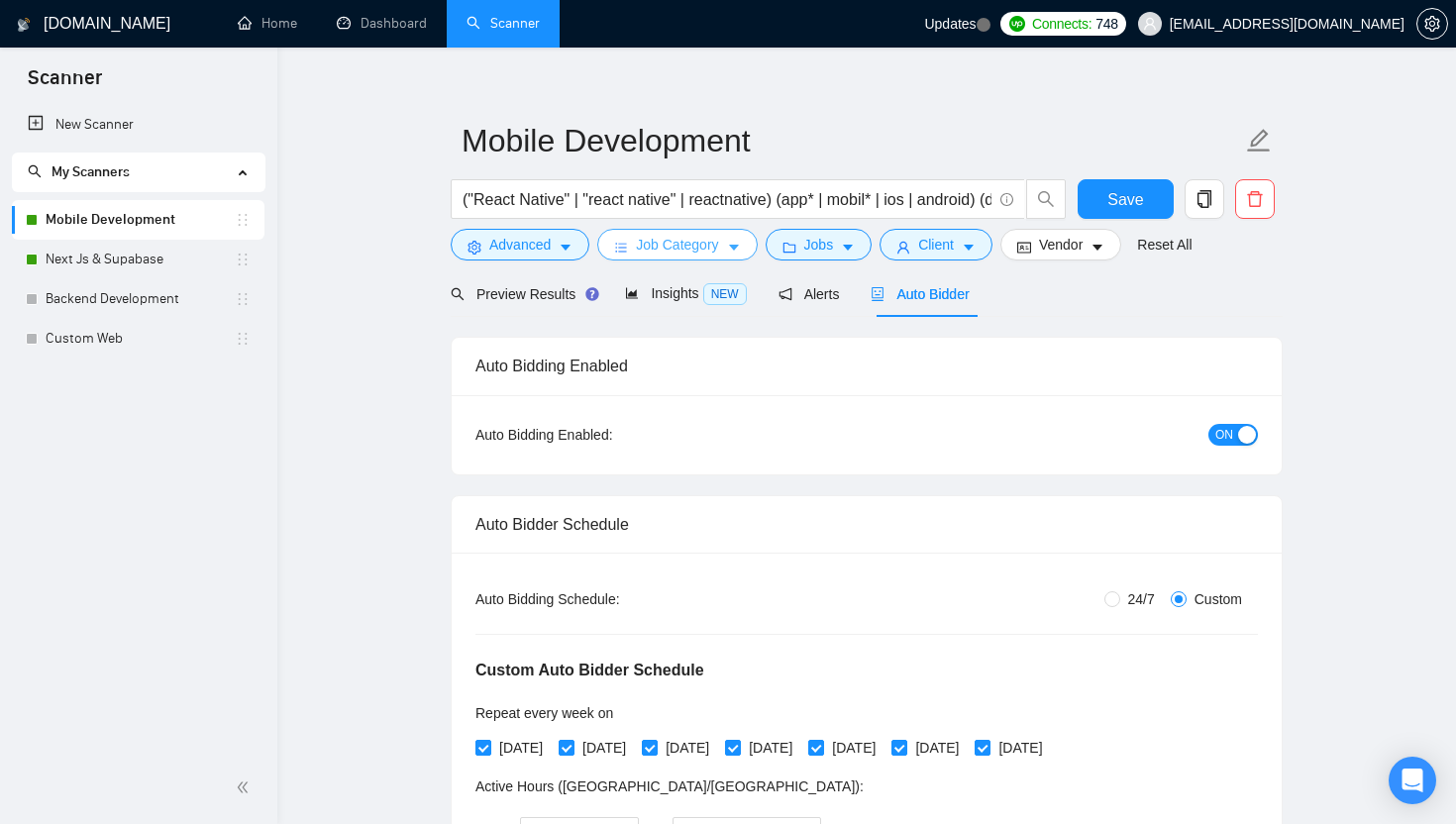 click on "Job Category" at bounding box center [676, 245] 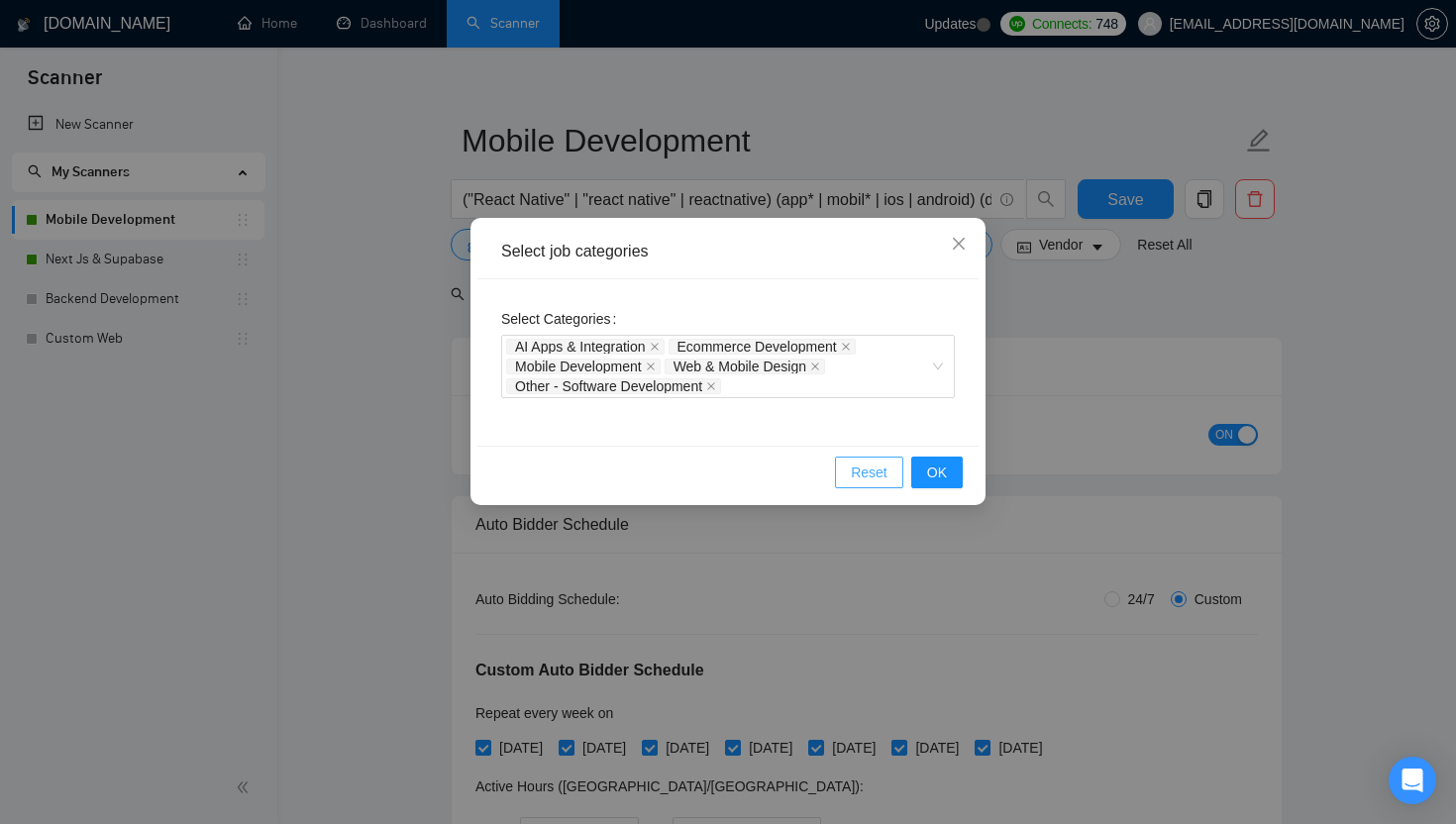 drag, startPoint x: 854, startPoint y: 464, endPoint x: 909, endPoint y: 296, distance: 176.77387 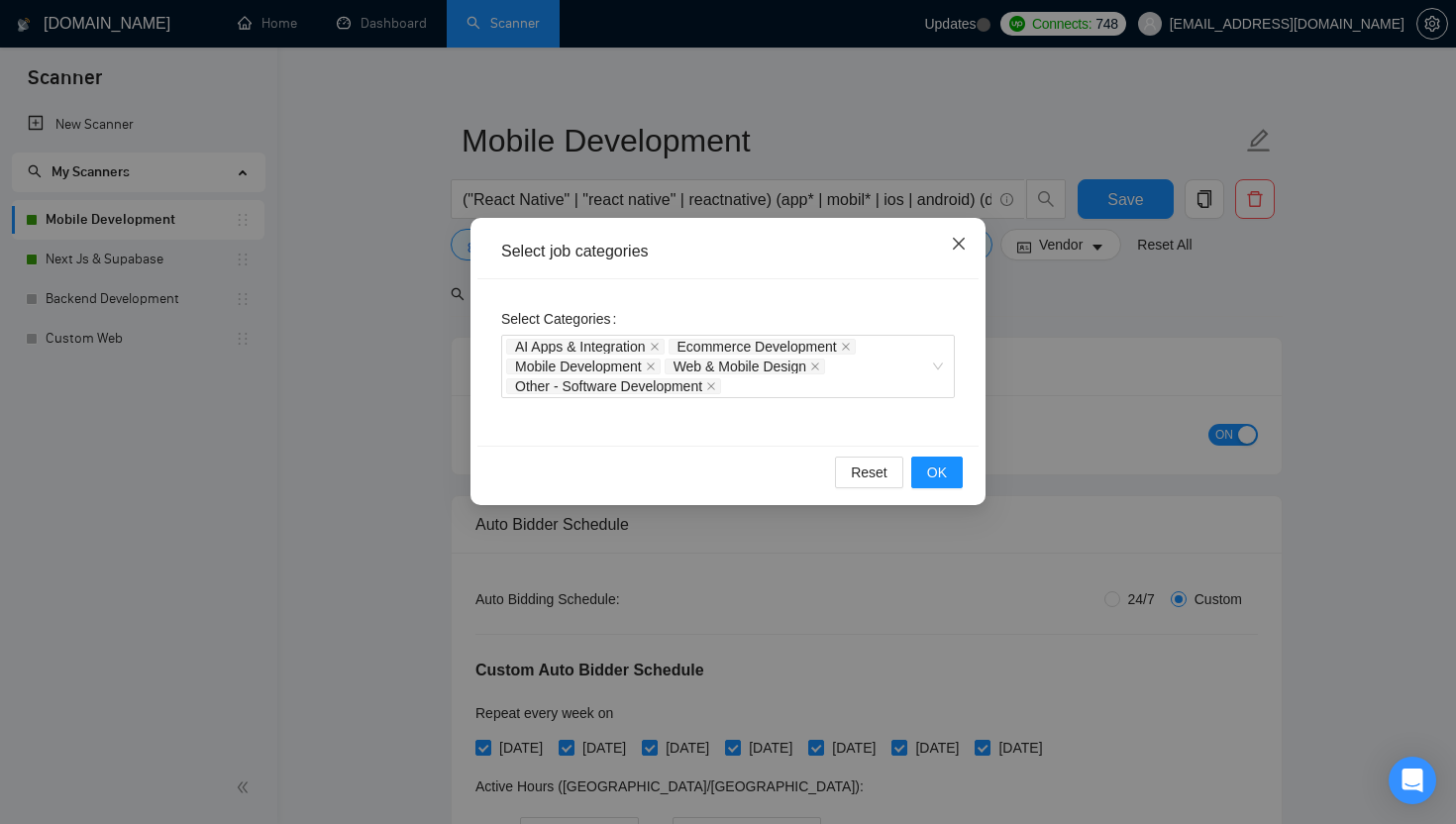 click 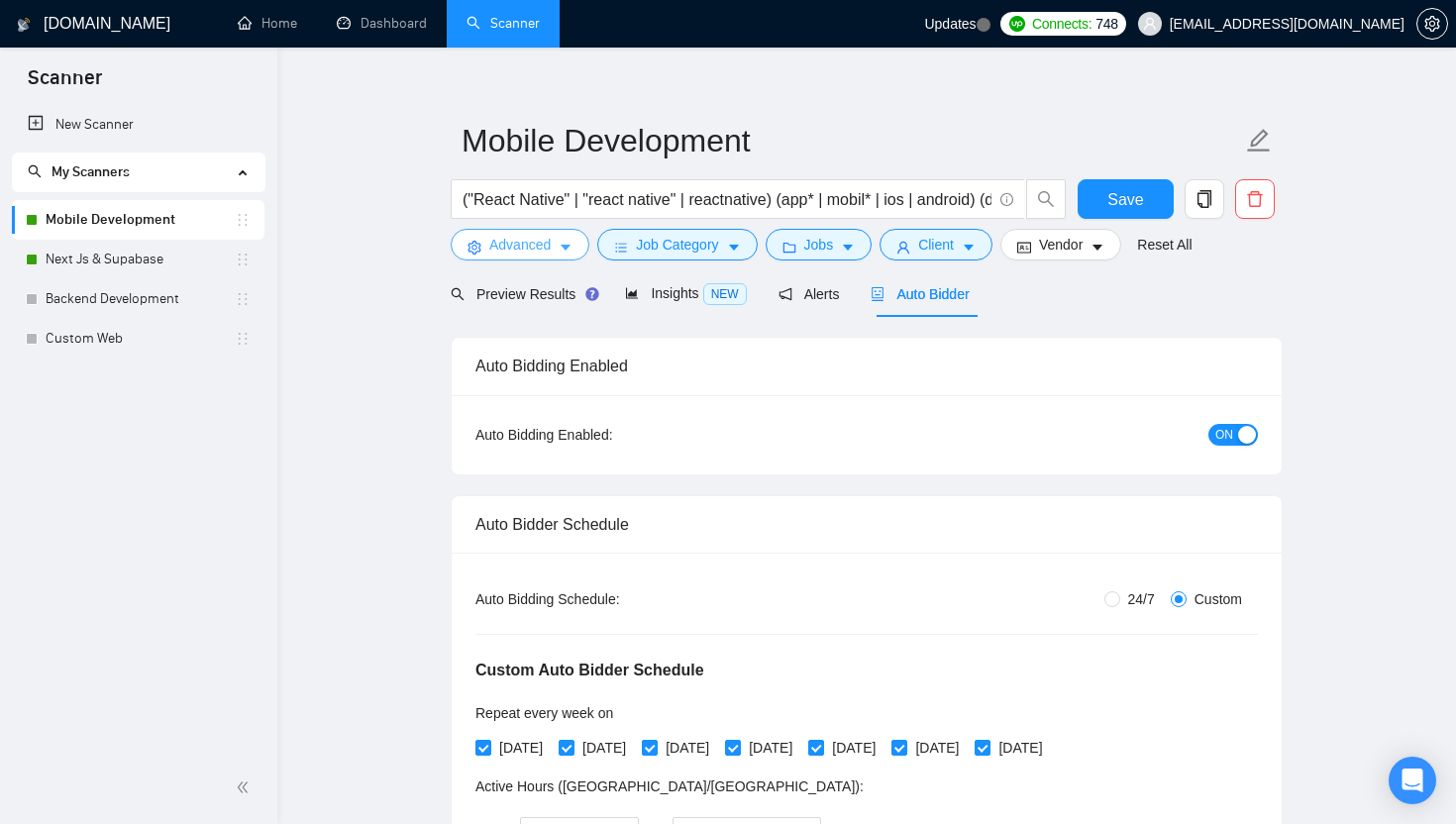 click on "Advanced" at bounding box center [520, 245] 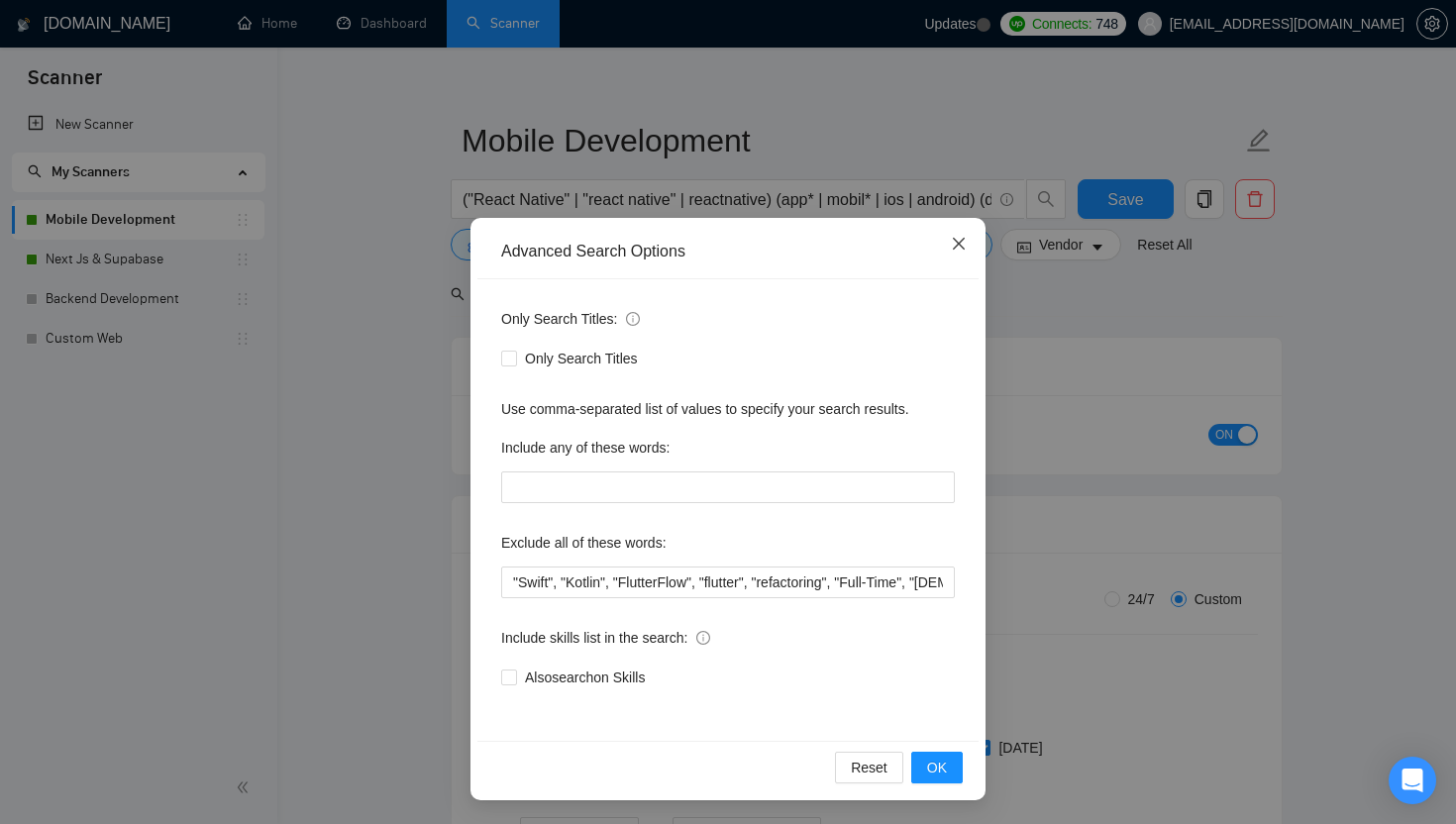 click 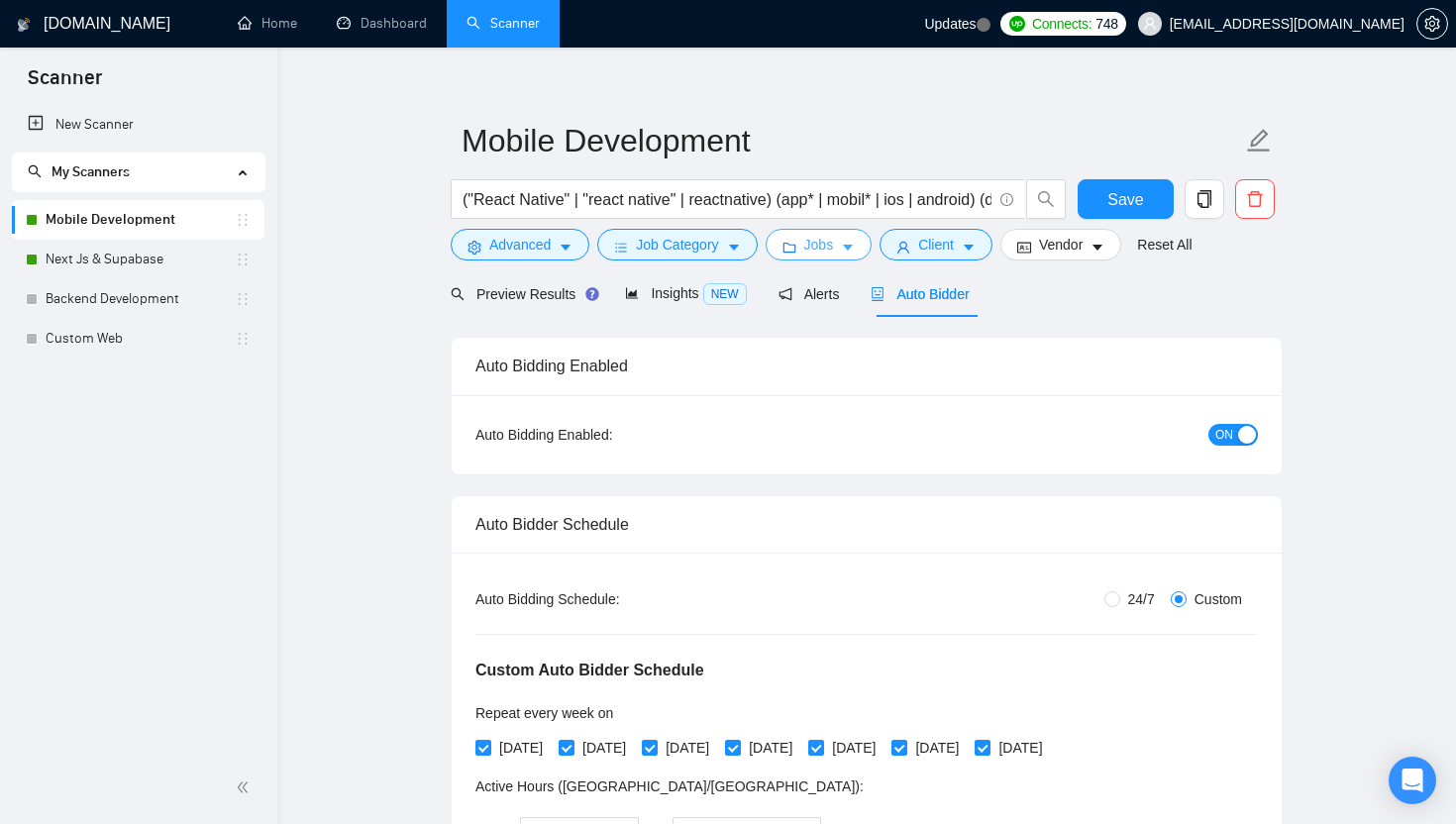 click on "Jobs" at bounding box center [819, 245] 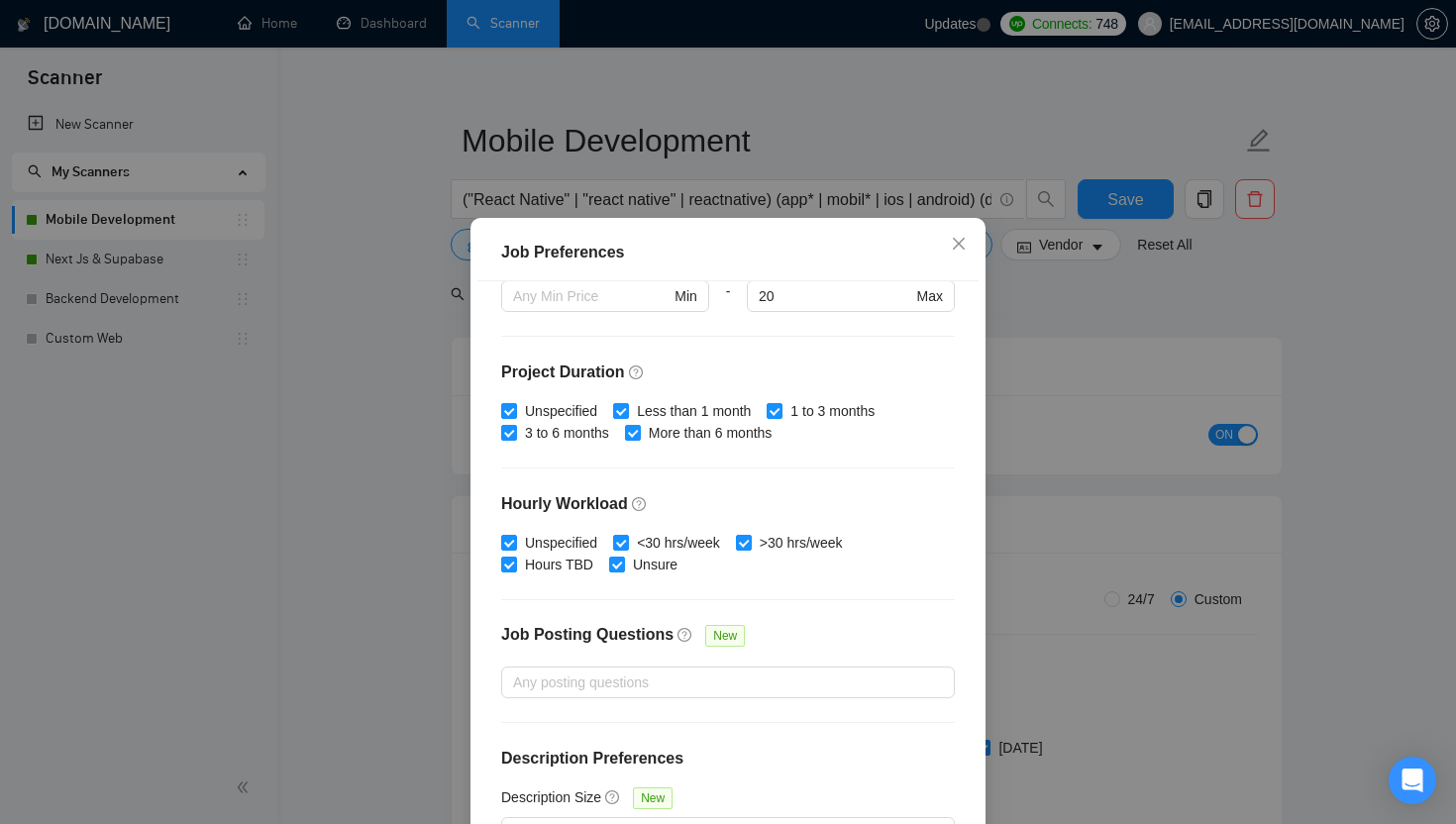 scroll, scrollTop: 540, scrollLeft: 0, axis: vertical 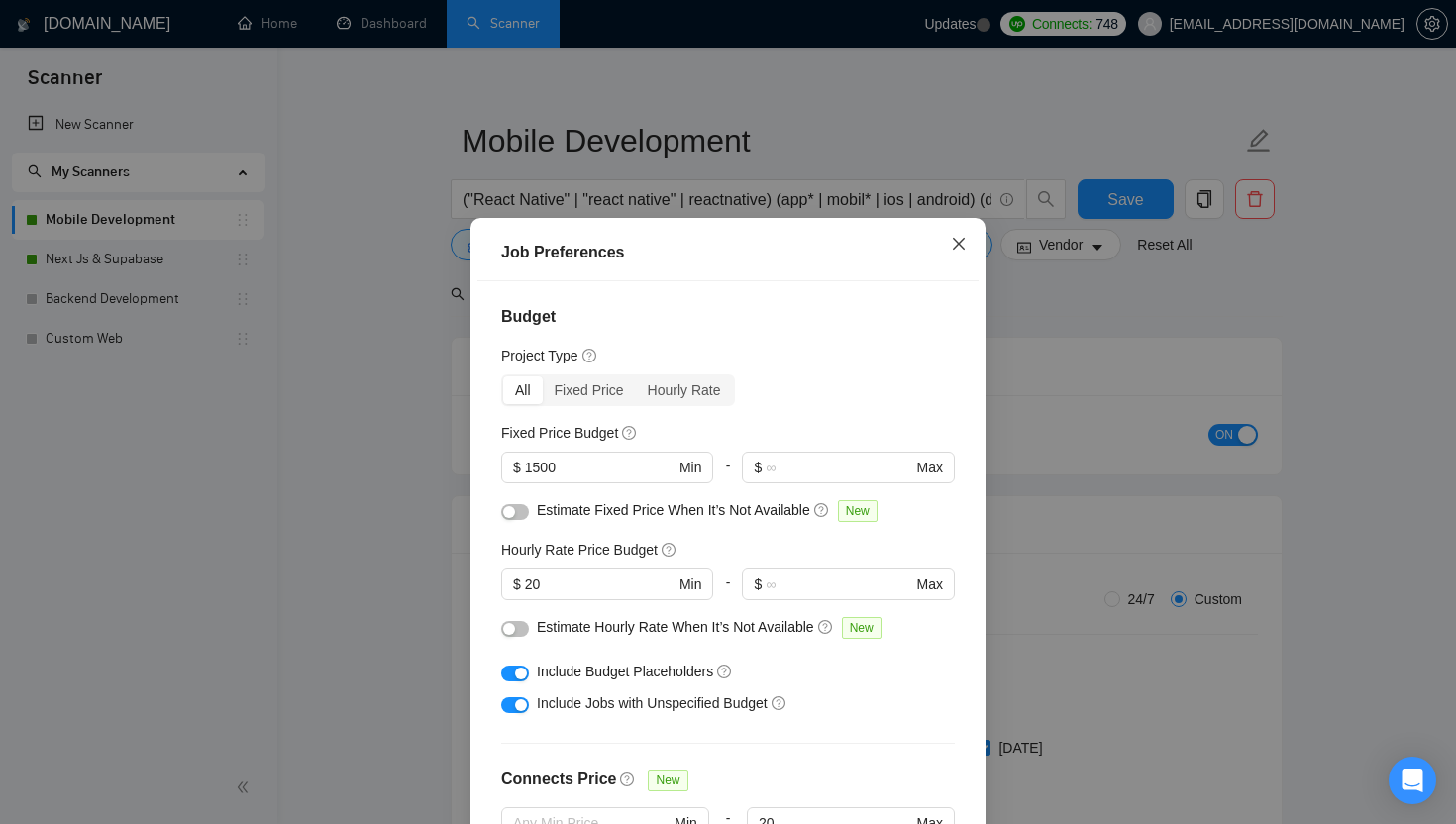 click 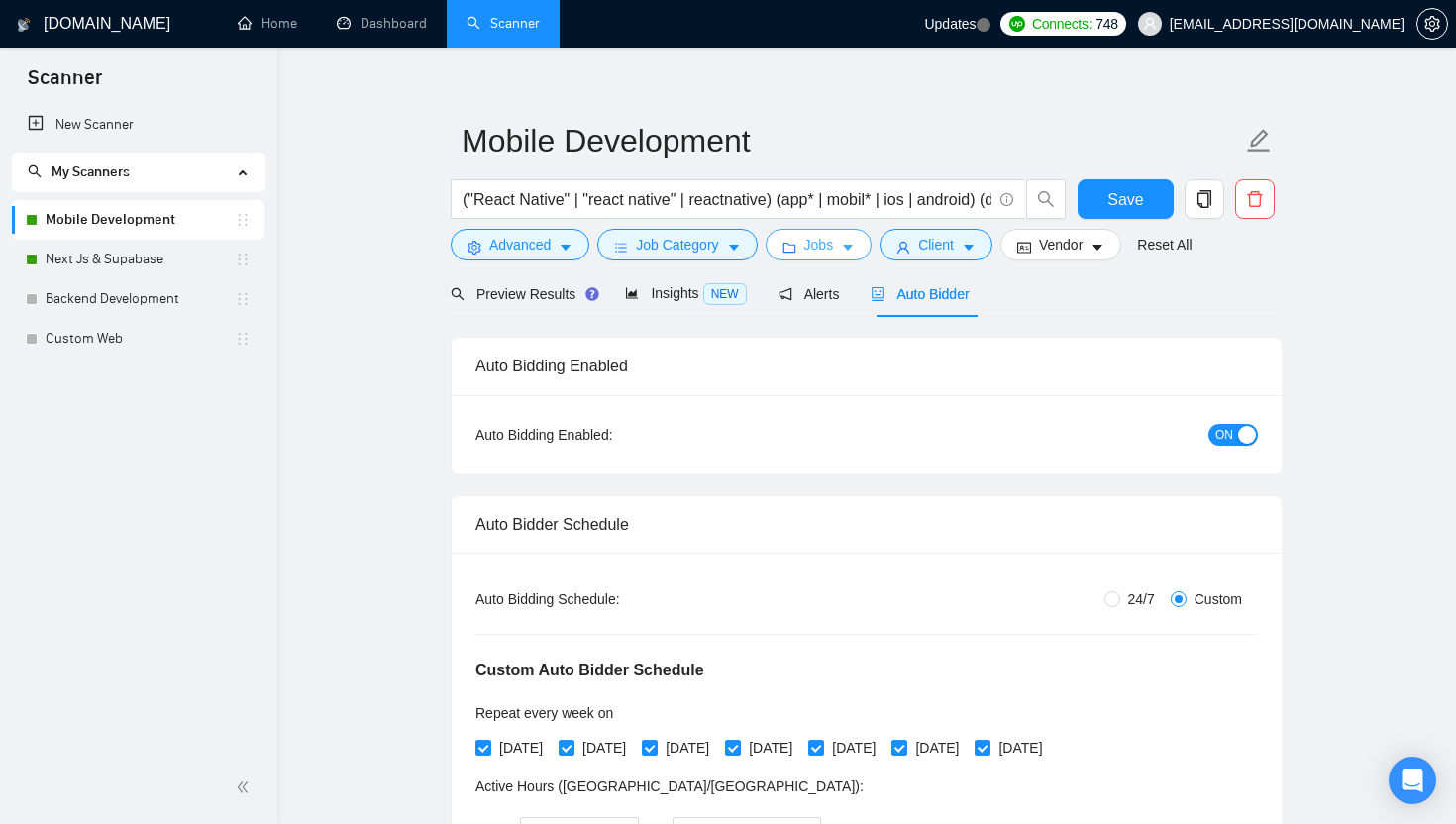 click on "Jobs" at bounding box center [819, 245] 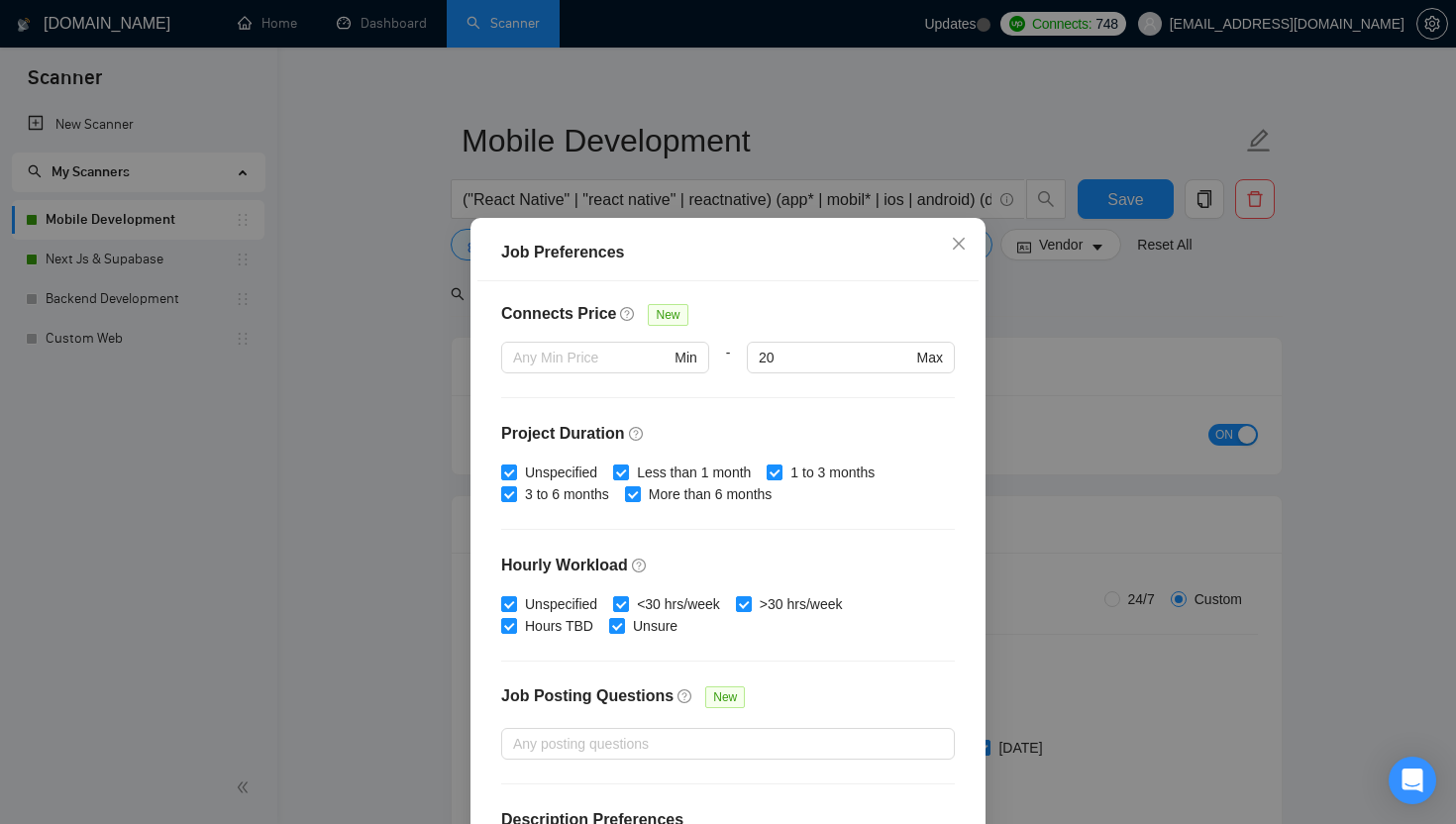 scroll, scrollTop: 540, scrollLeft: 0, axis: vertical 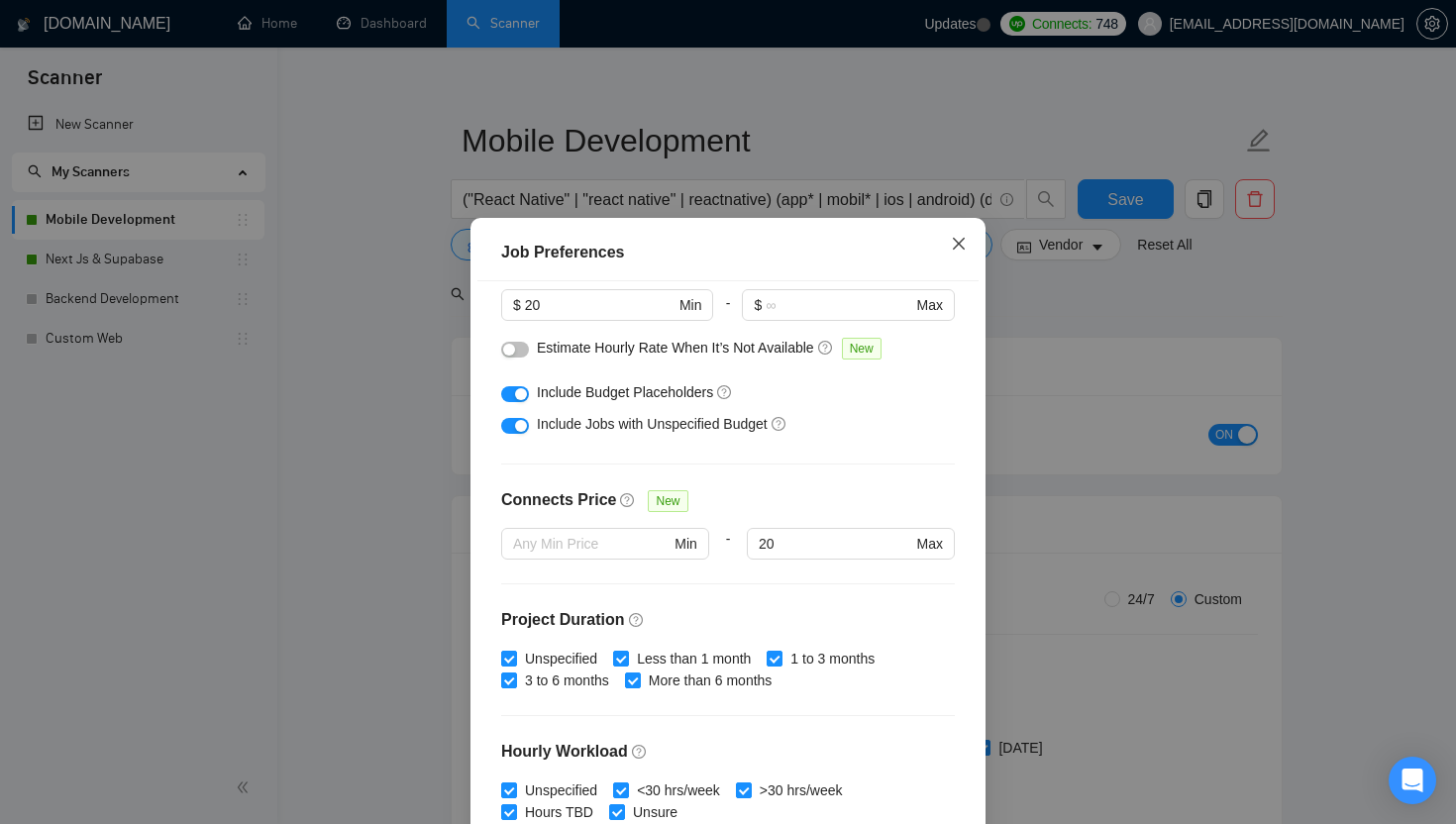 click at bounding box center (959, 245) 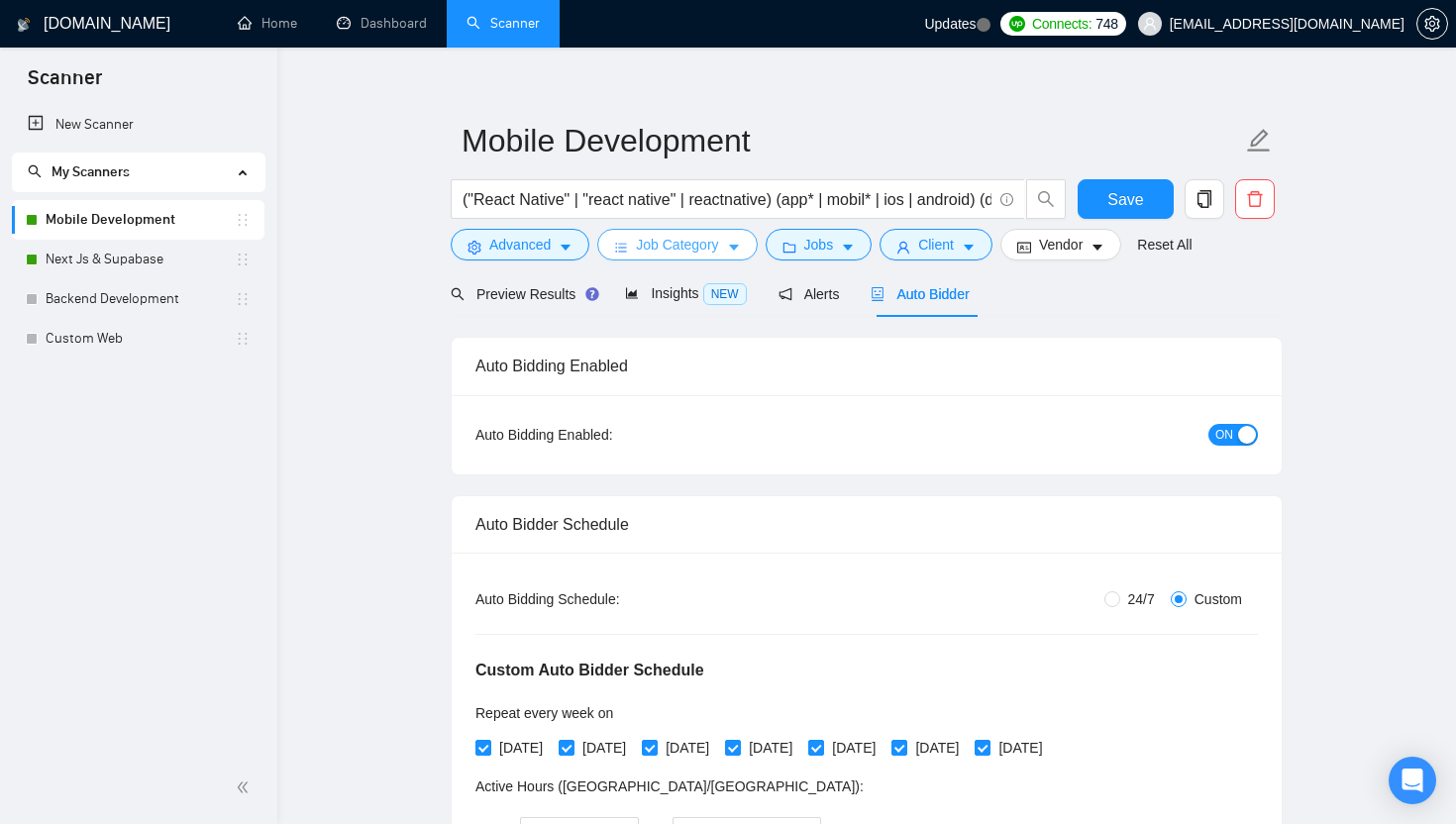 click on "Job Category" at bounding box center [676, 245] 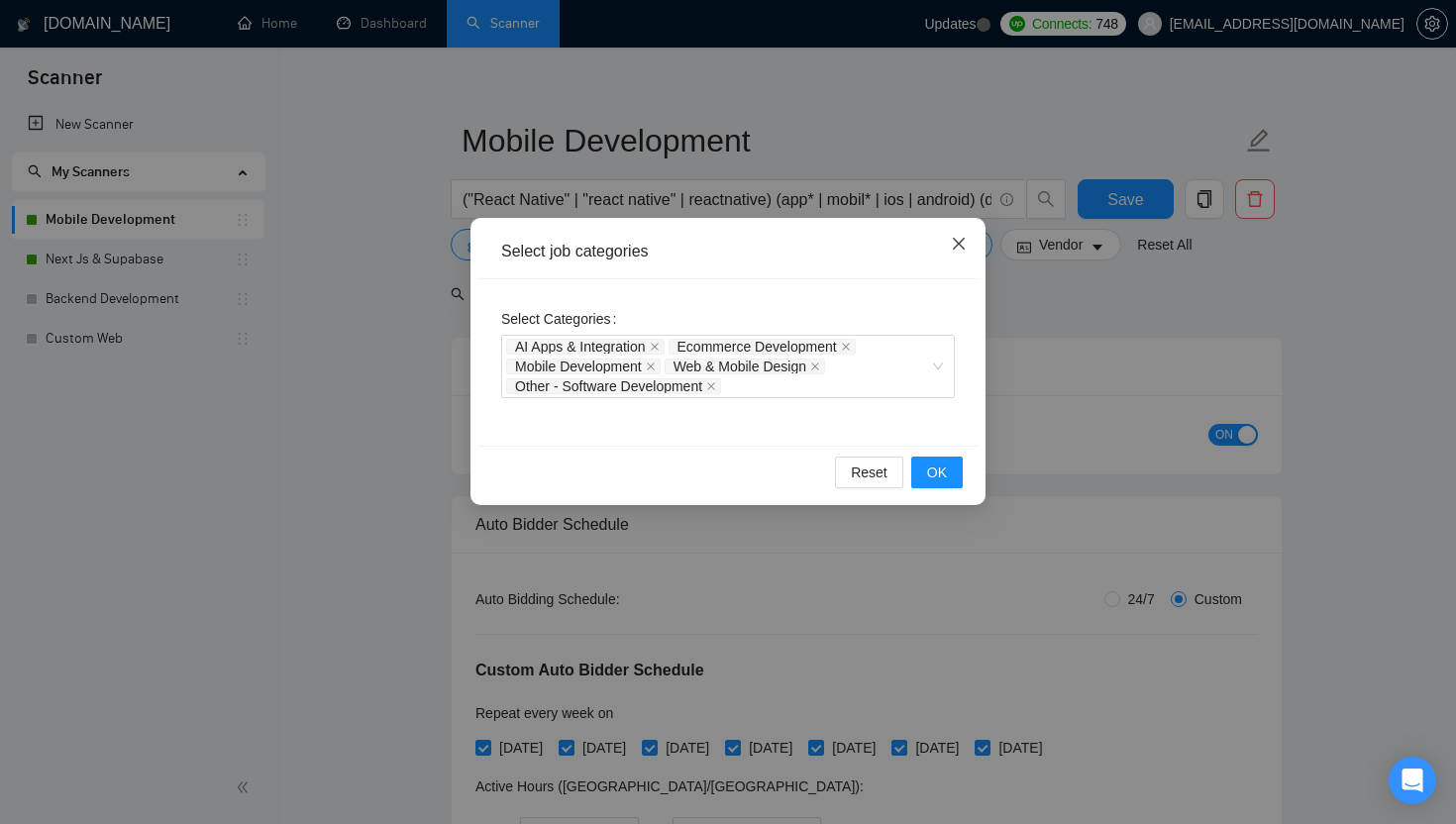 click 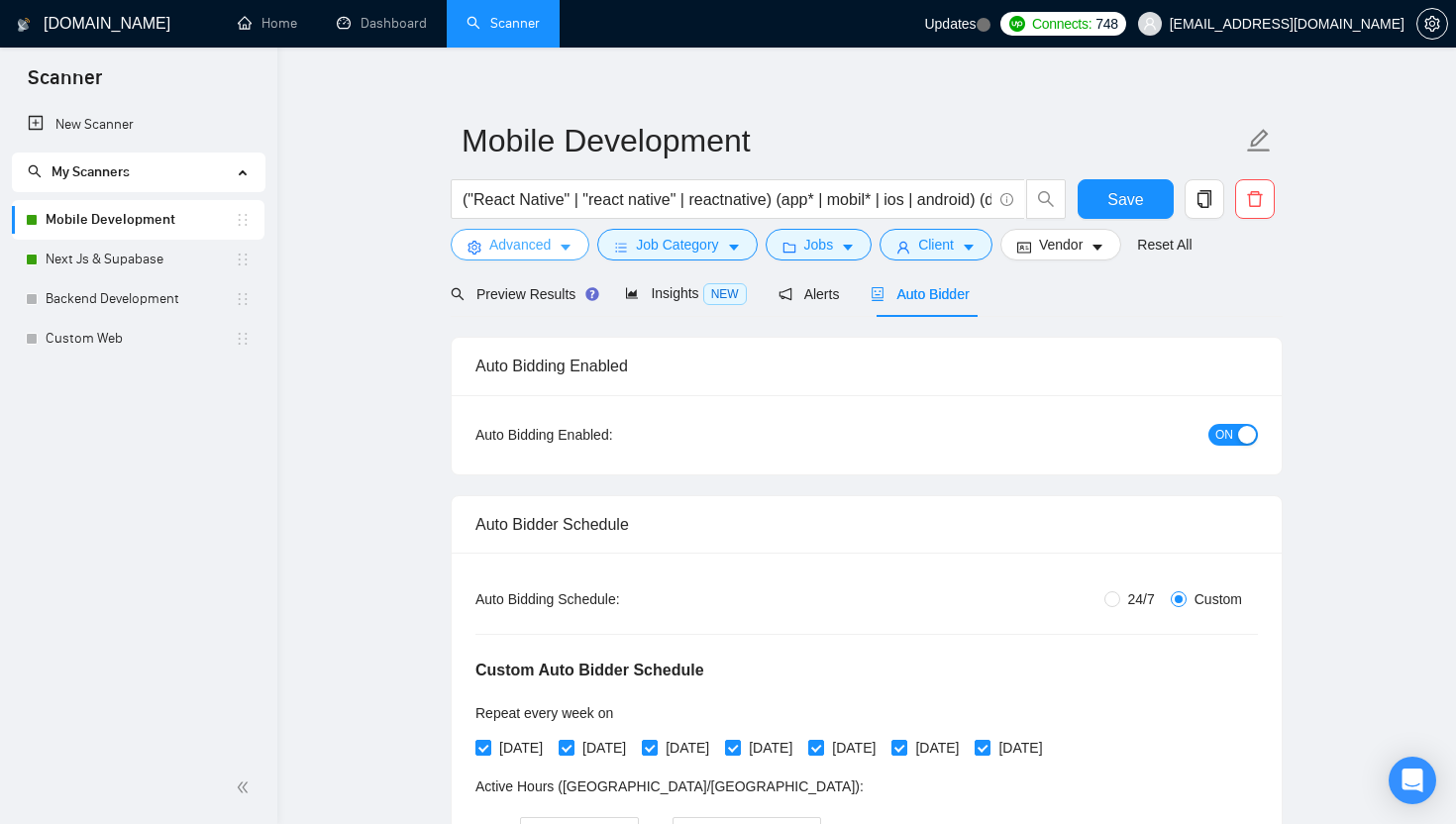 click on "Advanced" at bounding box center (520, 245) 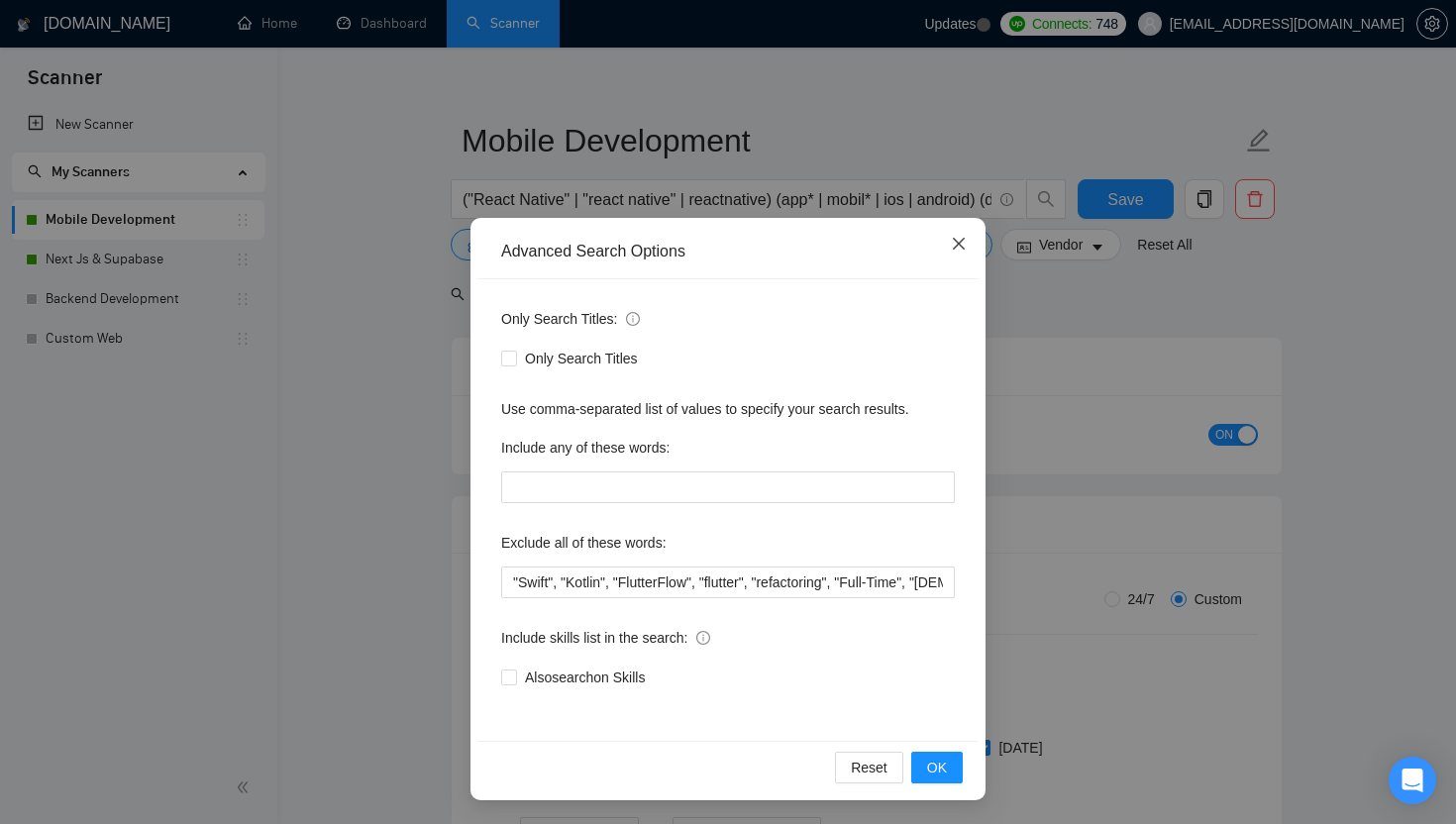 click at bounding box center [959, 245] 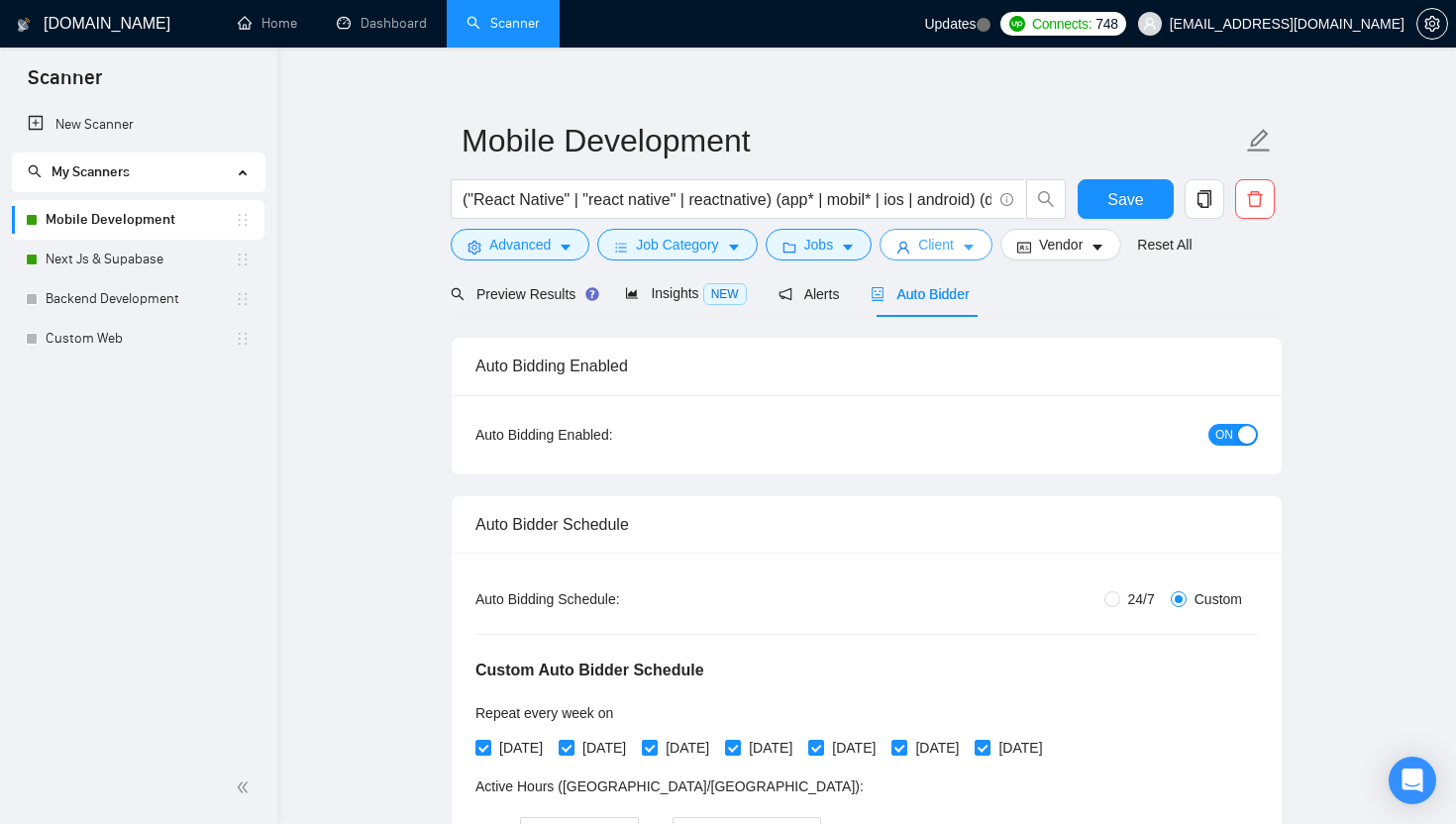 click on "Client" at bounding box center (936, 245) 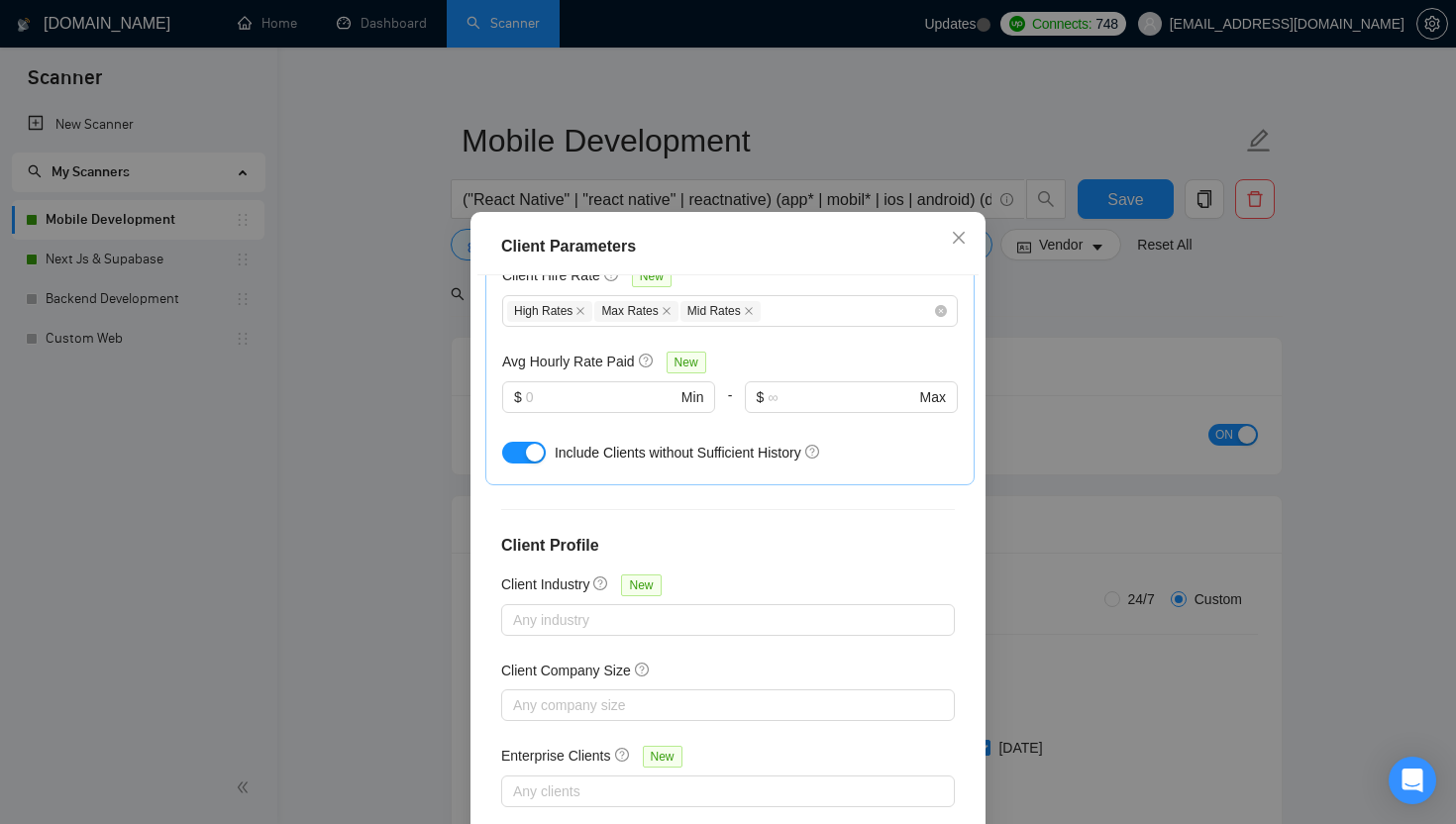 scroll, scrollTop: 0, scrollLeft: 0, axis: both 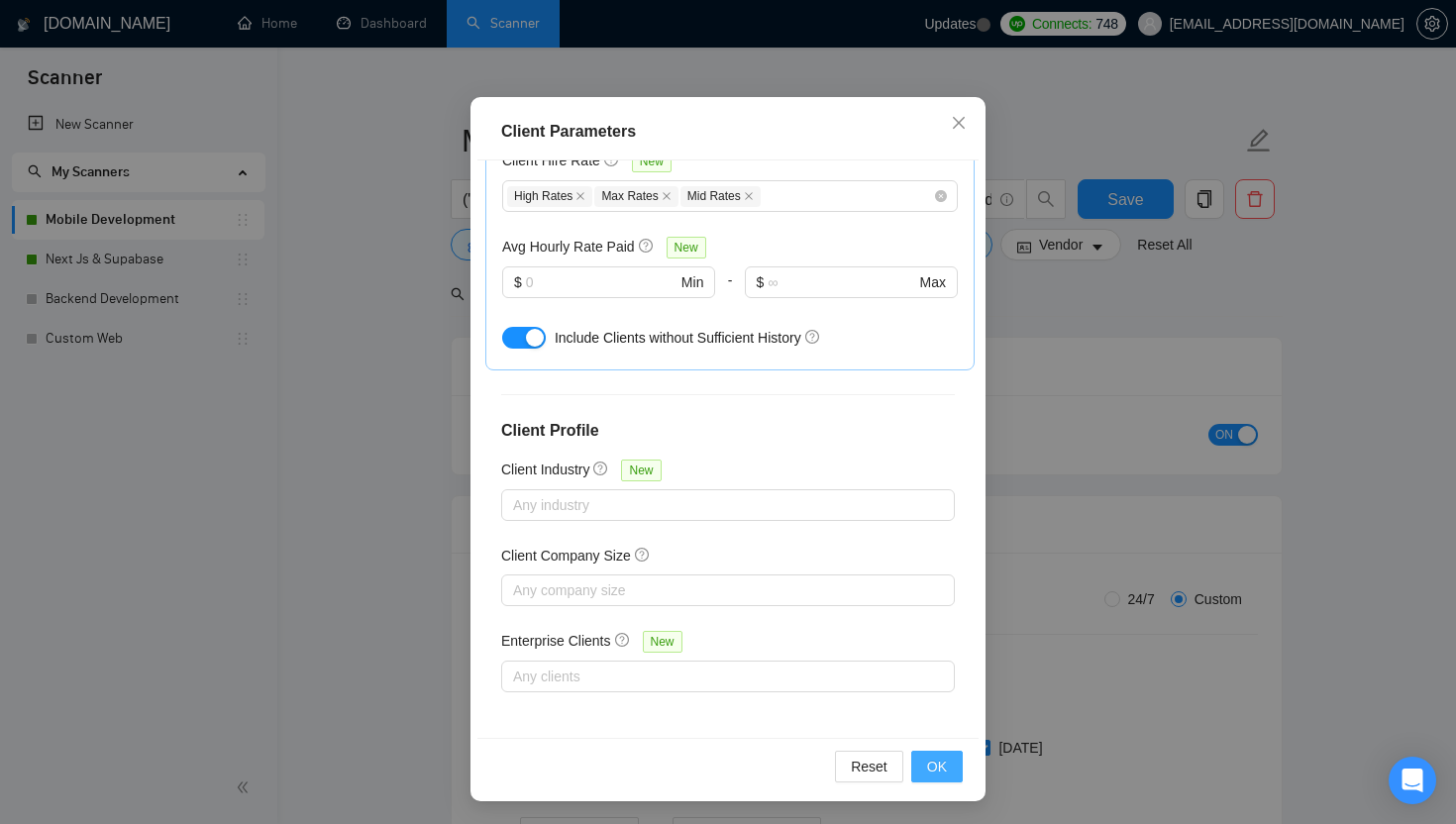 click on "OK" at bounding box center [937, 767] 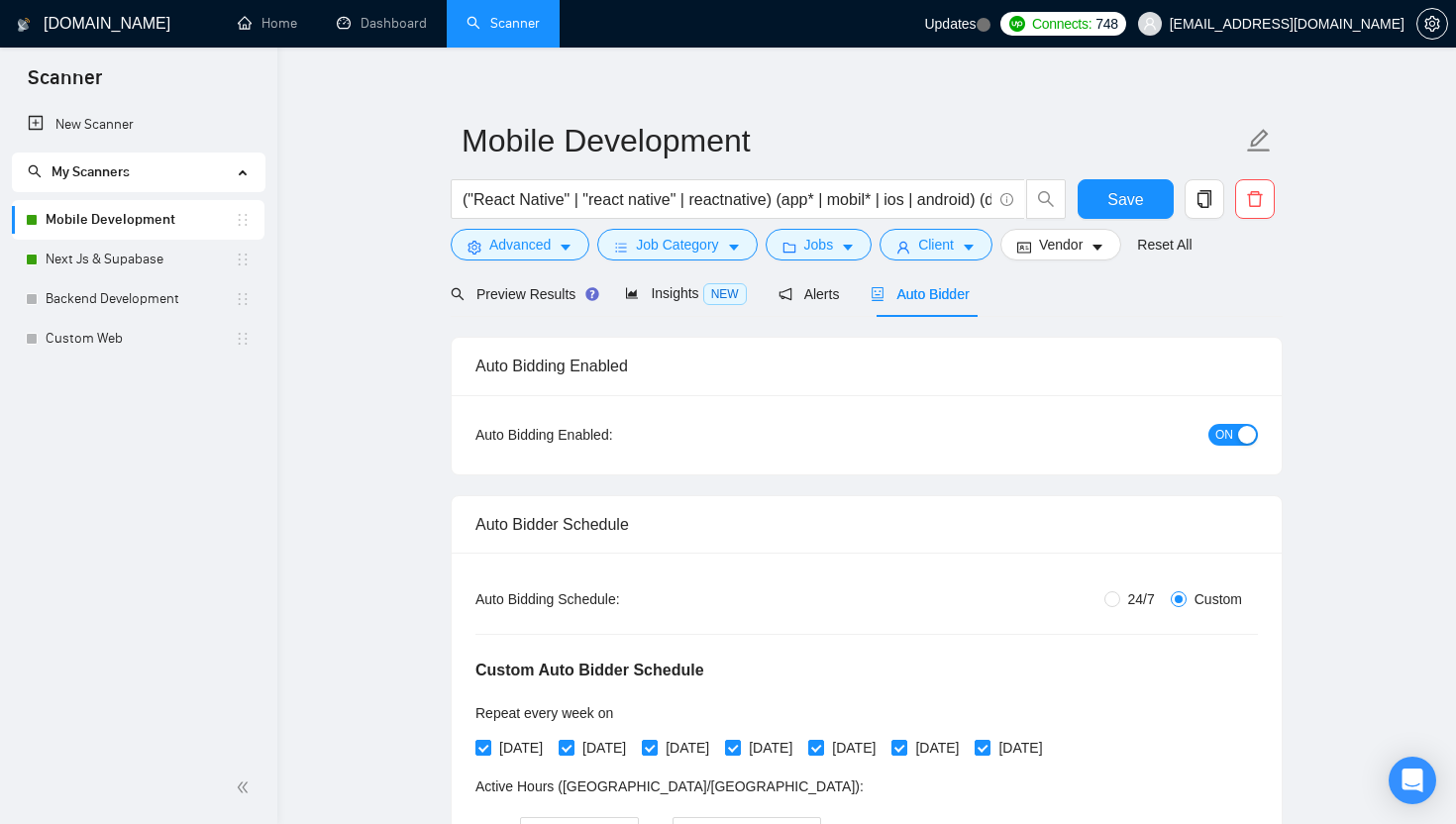 scroll, scrollTop: 22, scrollLeft: 0, axis: vertical 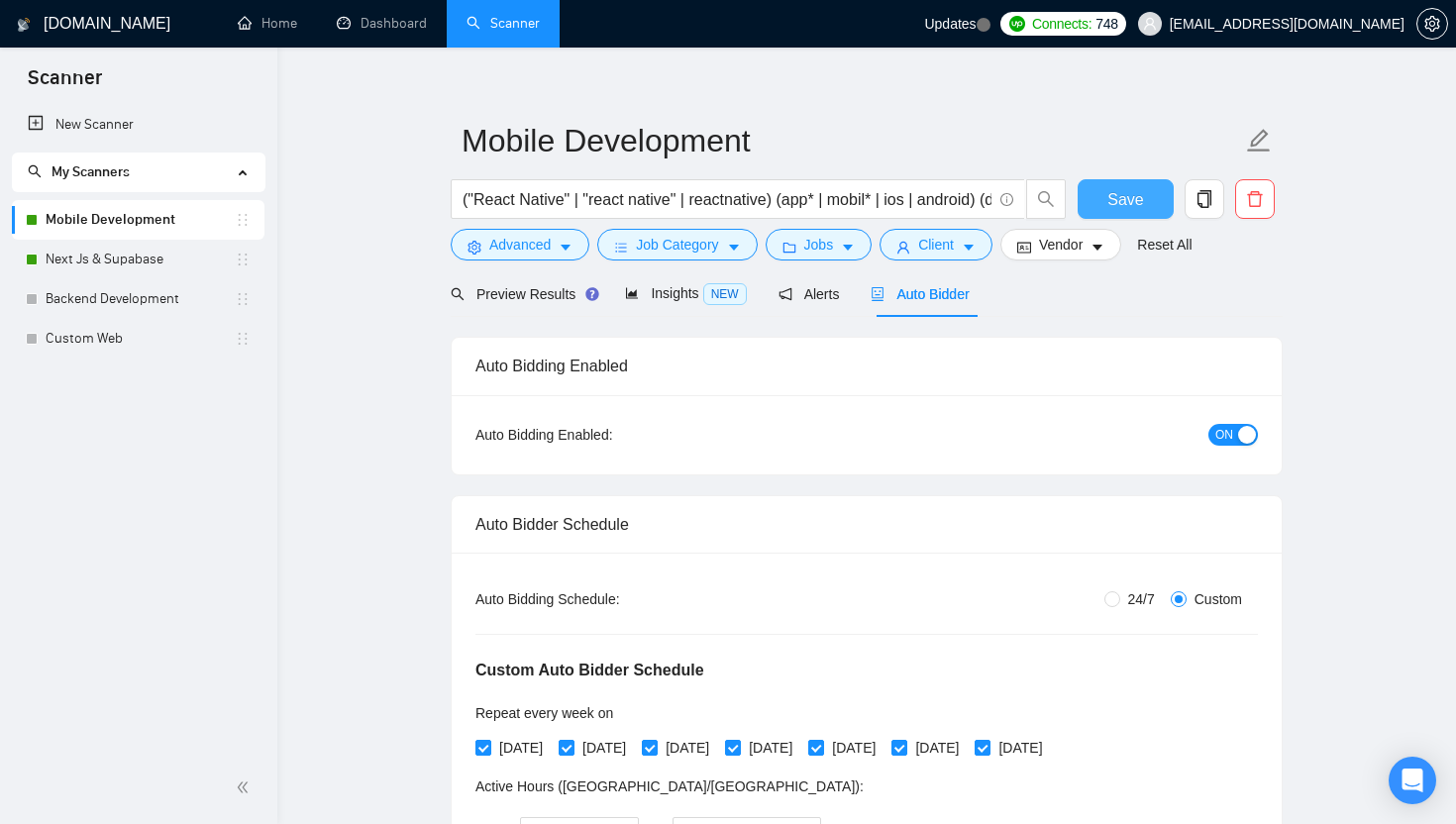 click on "Save" at bounding box center (1125, 199) 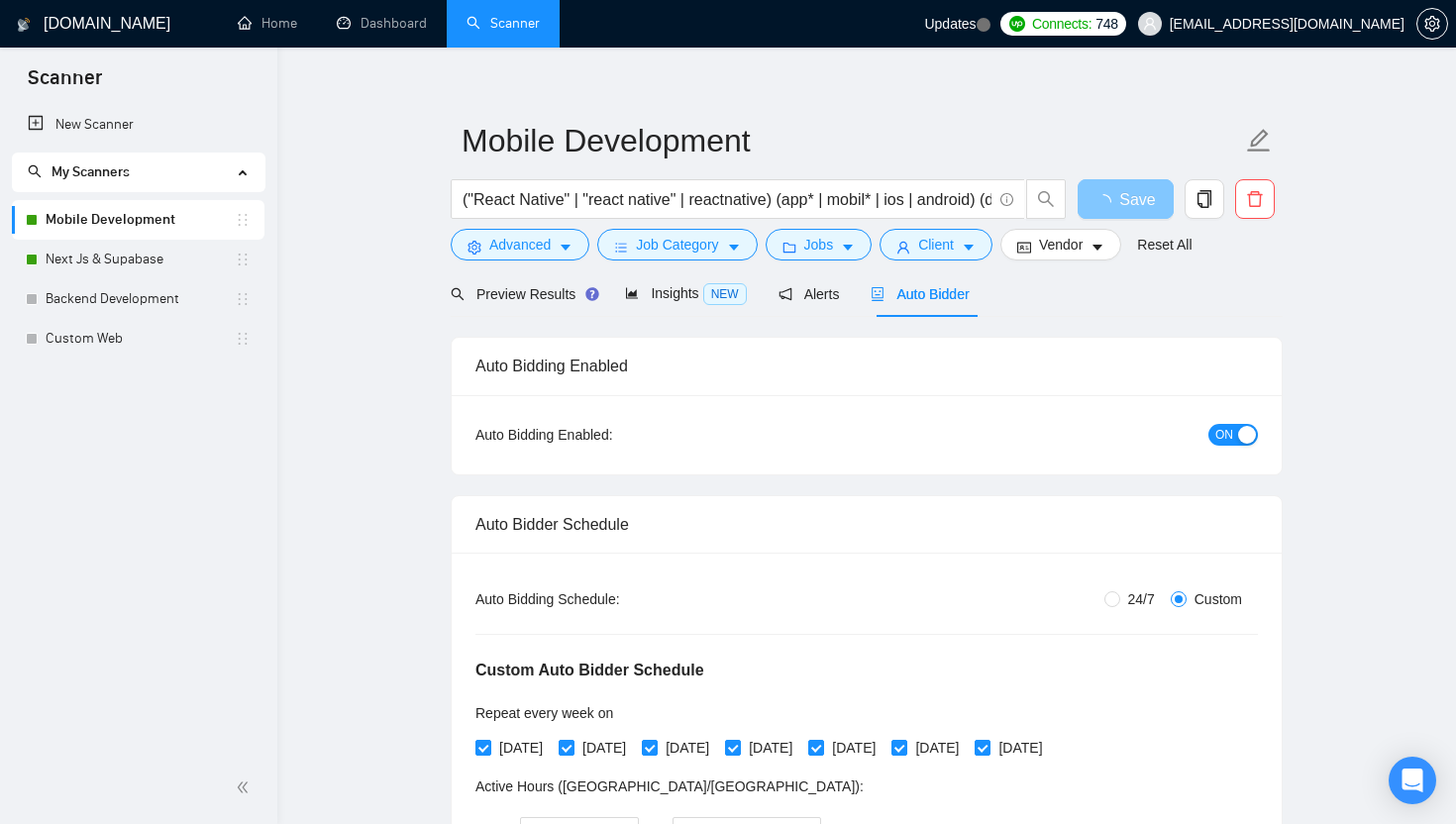 type 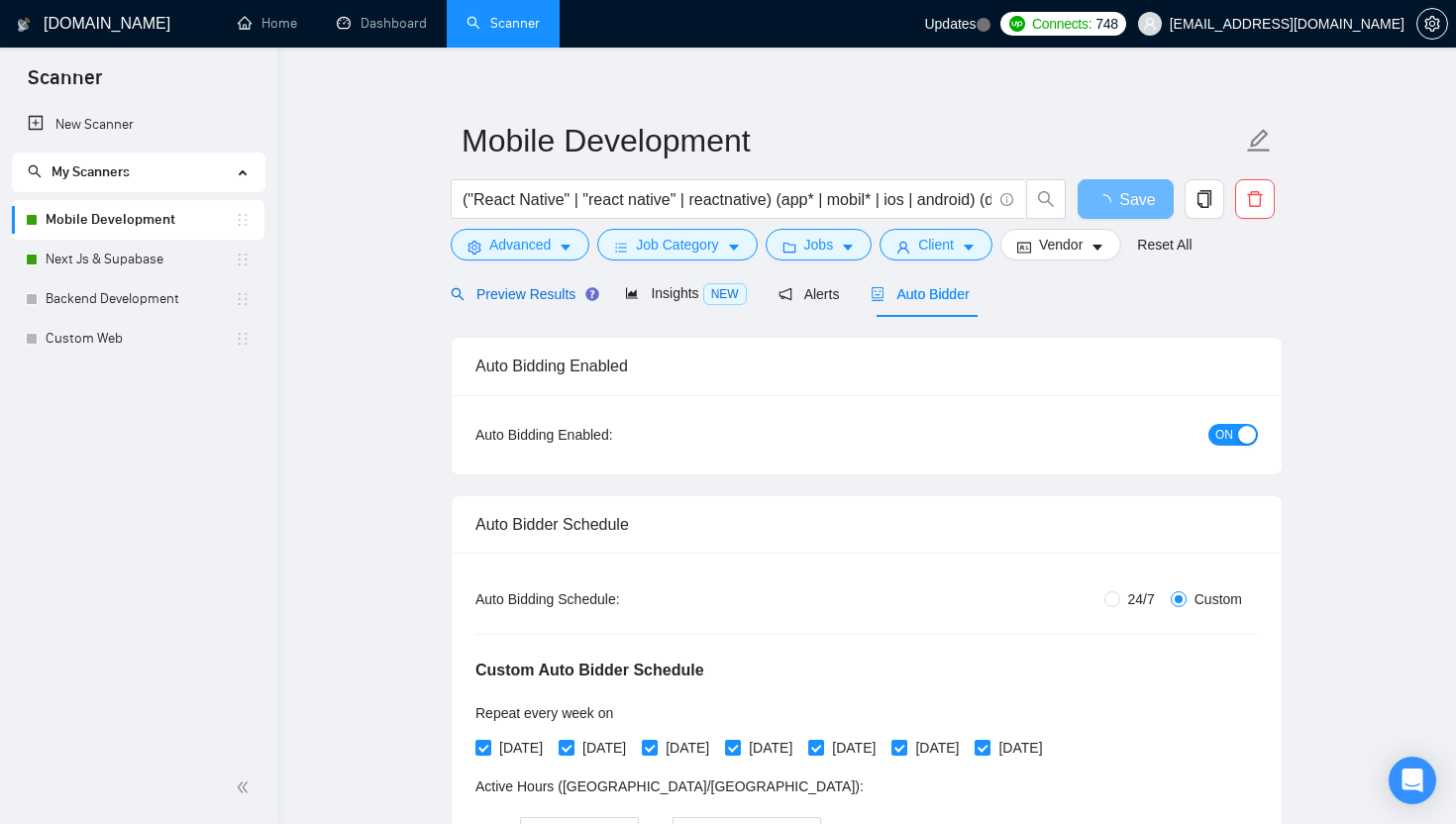 click on "Preview Results" at bounding box center [522, 294] 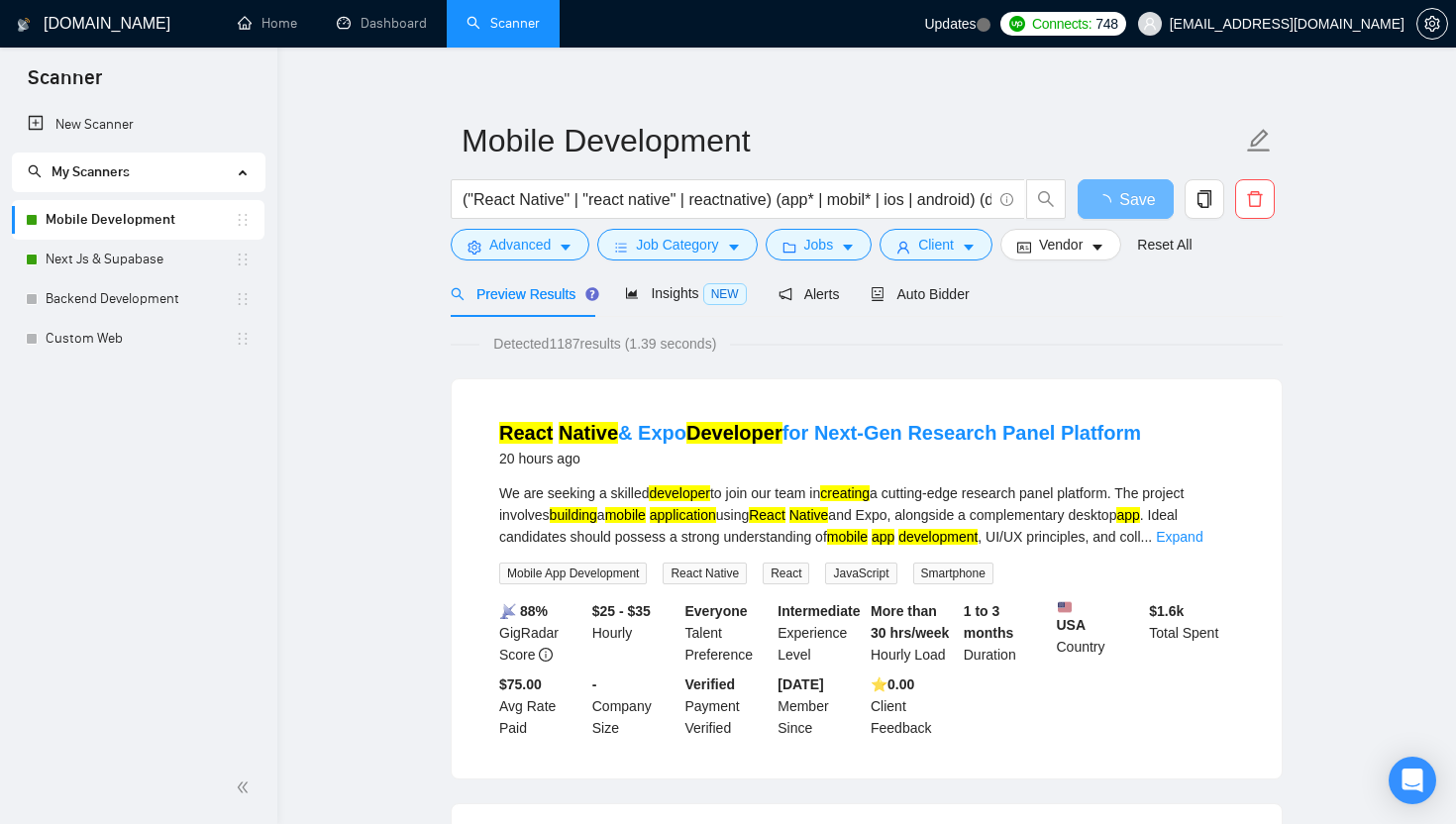 click on "Detected   1187  results   (1.39 seconds) React   Native  & Expo  Developer  for Next-Gen Research Panel Platform 20 hours ago We are seeking a skilled  developer  to join our team in  creating  a cutting-edge research panel platform. The project involves  building  a  mobile   application  using  React   Native  and Expo, alongside a complementary desktop  app . Ideal candidates should possess a strong understanding of  mobile   app   development , UI/UX principles, and coll ... Expand Mobile App Development React Native React JavaScript Smartphone 📡   88% GigRadar Score   $25 - $35 Hourly Everyone Talent Preference Intermediate Experience Level More than 30 hrs/week Hourly Load 1 to 3 months Duration   USA Country $ 1.6k Total Spent $75.00 Avg Rate Paid - Company Size Verified Payment Verified Oct, 2024 Member Since ⭐️  0.00 Client Feedback BLE Hardware Companion  App a day ago We are an early-stage hardware startup  building  a new device, and we're looking for an experienced  React   Native    to" at bounding box center [867, 2481] 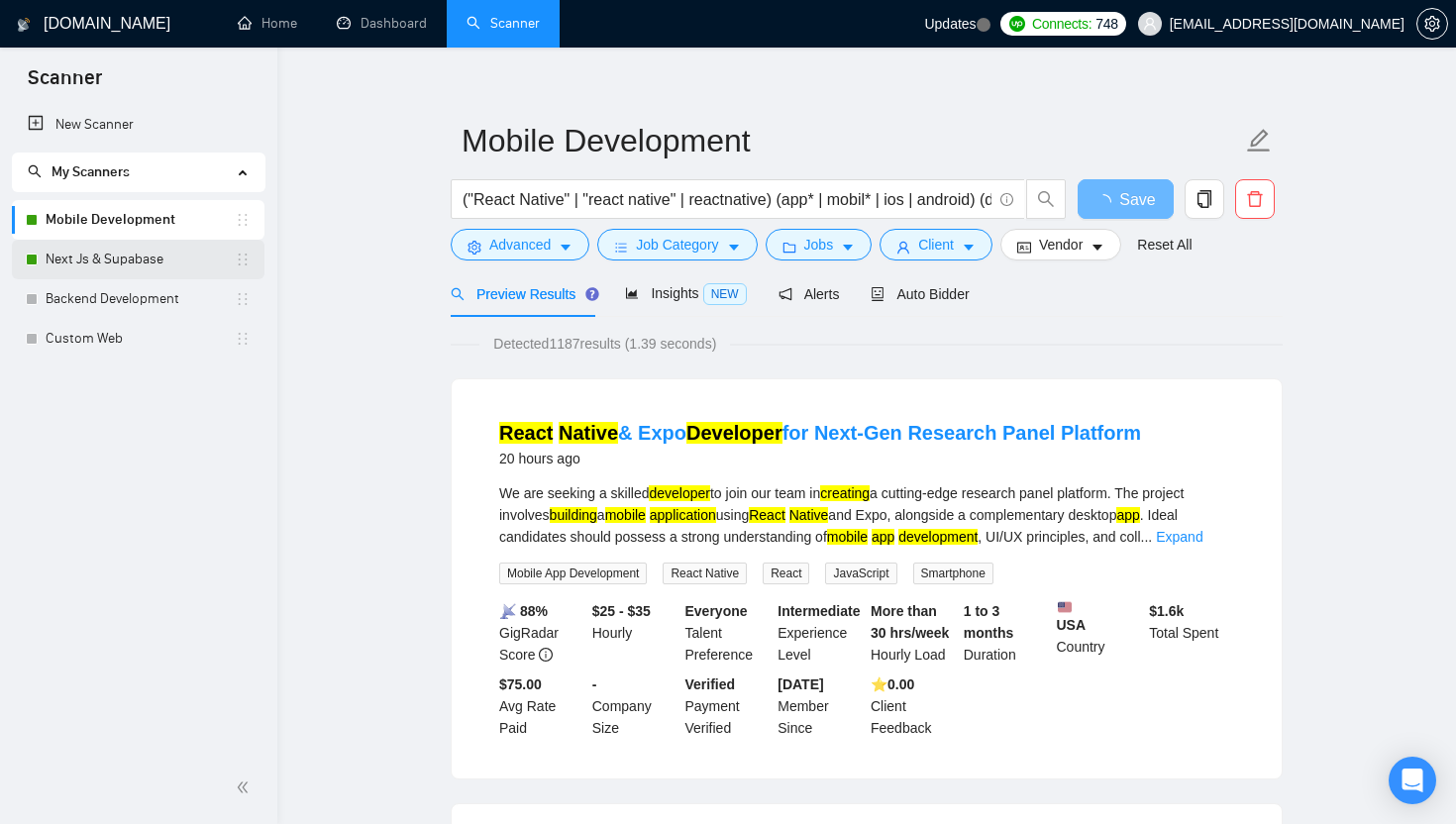 click on "Next Js & Supabase" at bounding box center (140, 259) 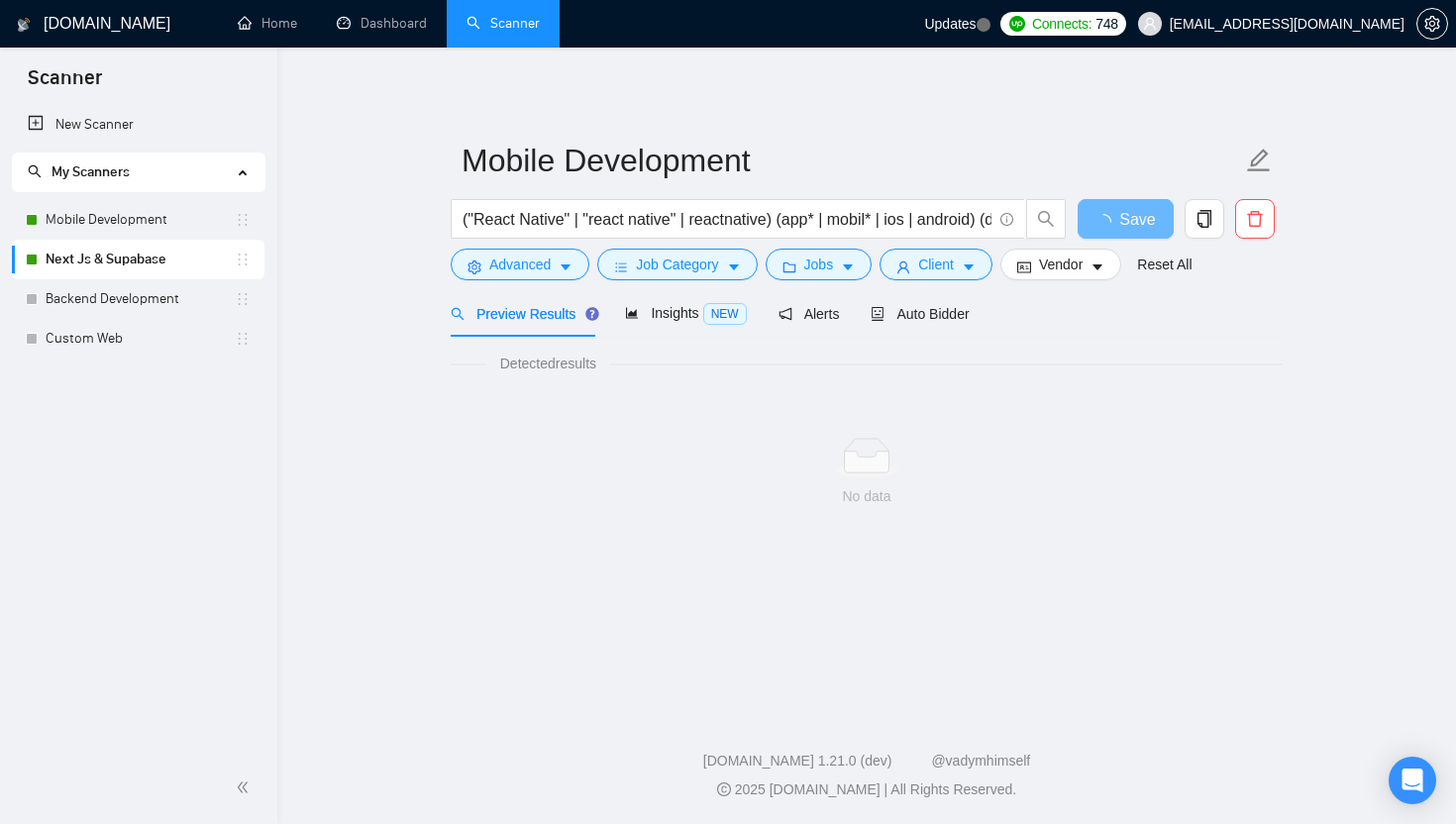 scroll, scrollTop: 0, scrollLeft: 0, axis: both 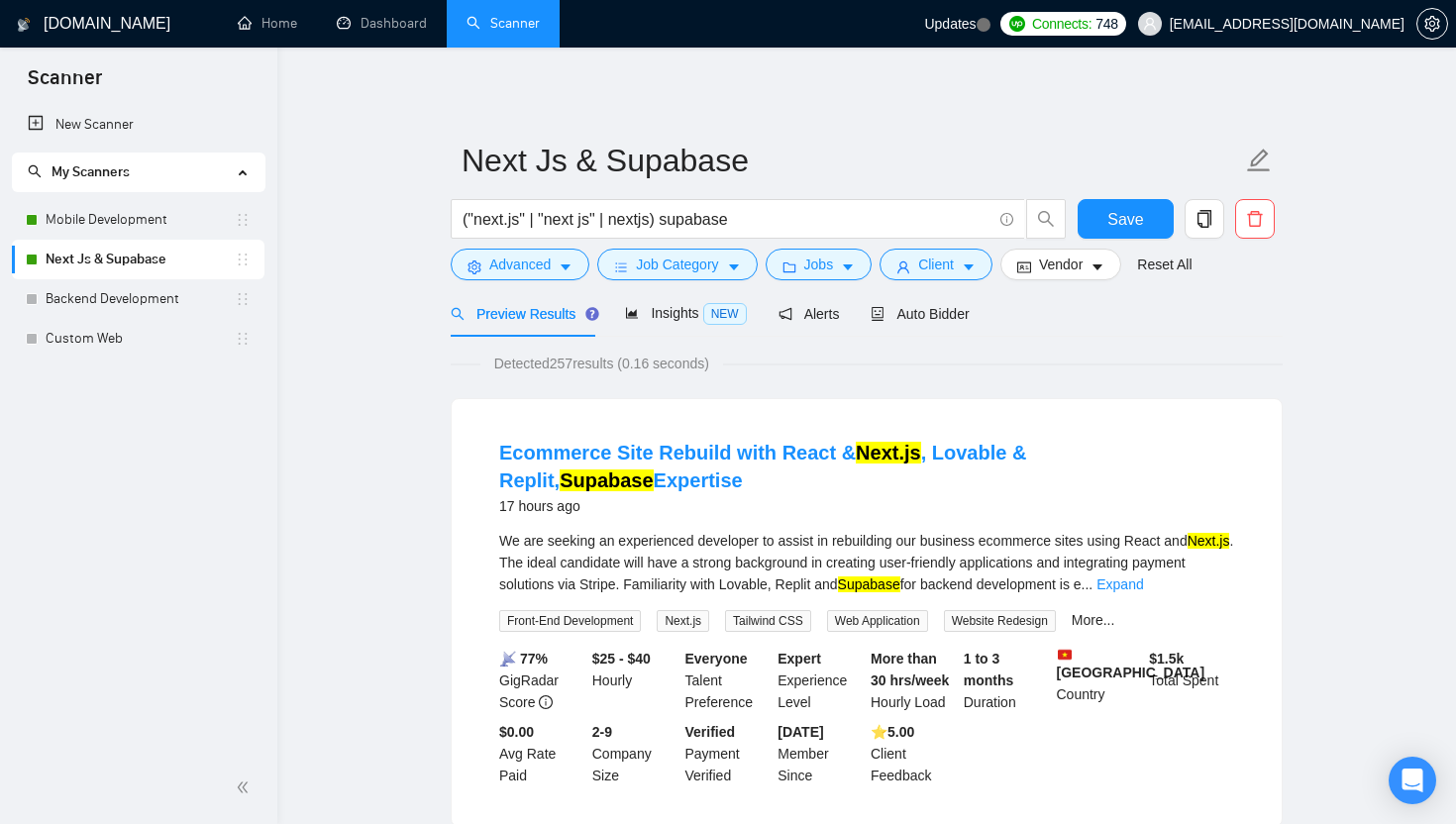 click on "Next Js & Supabase ("next.js" | "next js" | nextjs) supabase Save Advanced   Job Category   Jobs   Client   Vendor   Reset All Preview Results Insights NEW Alerts Auto Bidder Detected   257  results   (0.16 seconds) Ecommerce Site Rebuild with React &  Next.js , Lovable & Replit,  Supabase  Expertise 17 hours ago We are seeking an experienced developer to assist in rebuilding our business ecommerce sites using React and  Next.js . The ideal candidate will have a strong background in creating user-friendly applications and integrating payment solutions via Stripe. Familiarity with Lovable, Replit and  Supabase  for backend development is e ... Expand Front-End Development Next.js Tailwind CSS Web Application Website Redesign More... 📡   77% GigRadar Score   $25 - $40 Hourly Everyone Talent Preference Expert Experience Level More than 30 hrs/week Hourly Load 1 to 3 months Duration   Vietnam Country $ 1.5k Total Spent $0.00 Avg Rate Paid 2-9 Company Size Verified Payment Verified Feb, 2025 Member Since 5.00" at bounding box center [867, 2491] 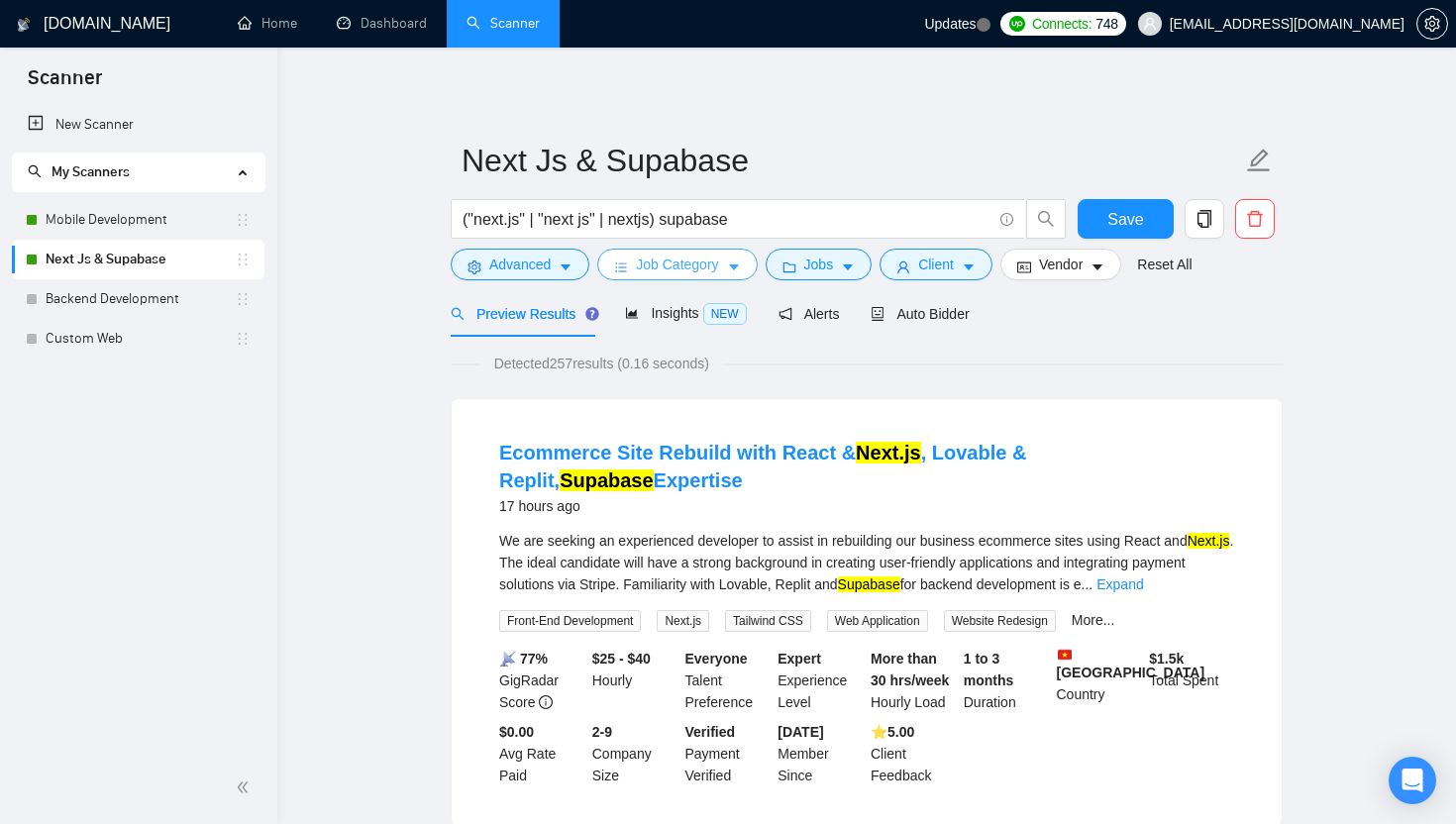 click on "Job Category" at bounding box center (676, 264) 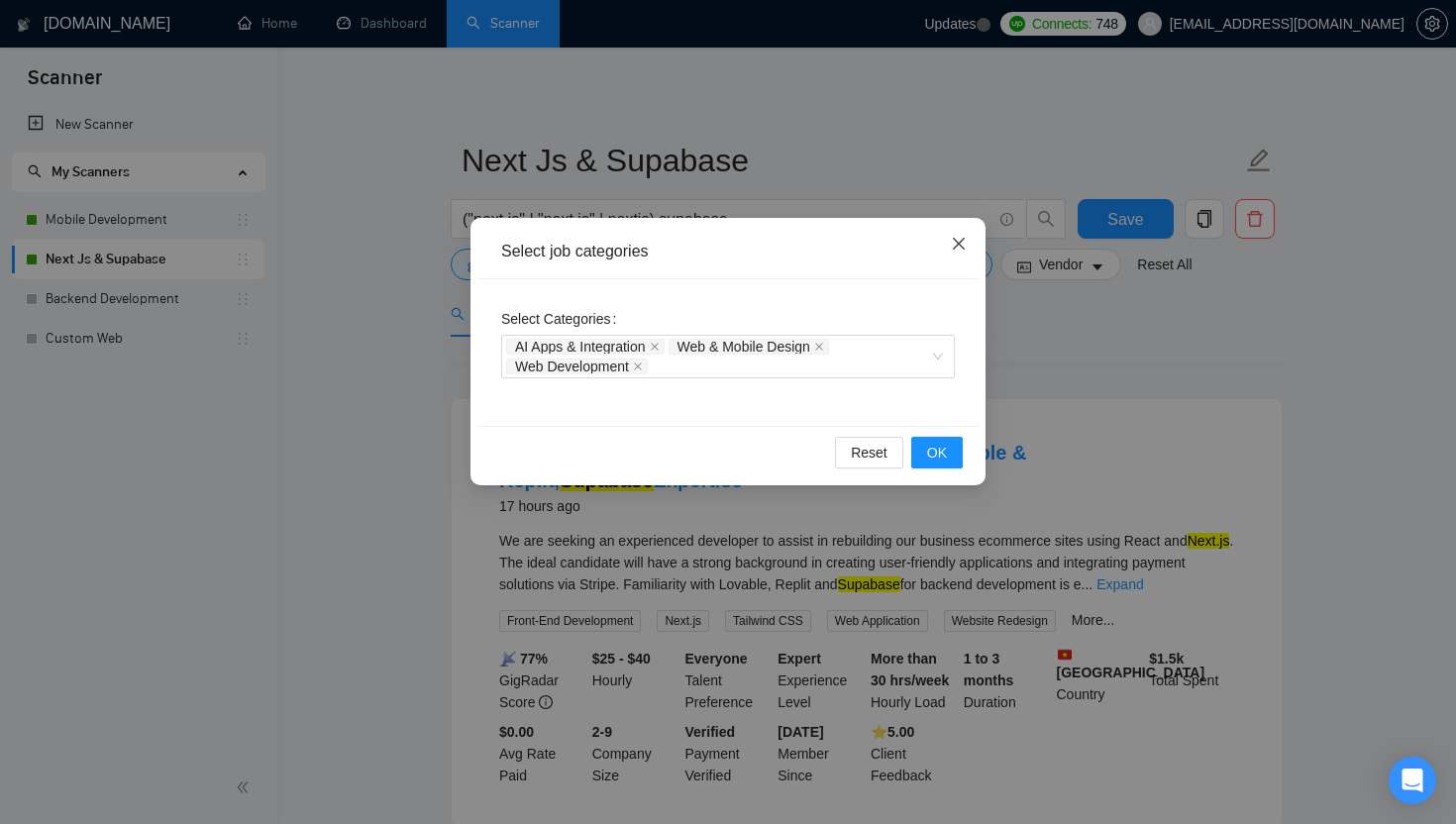 click 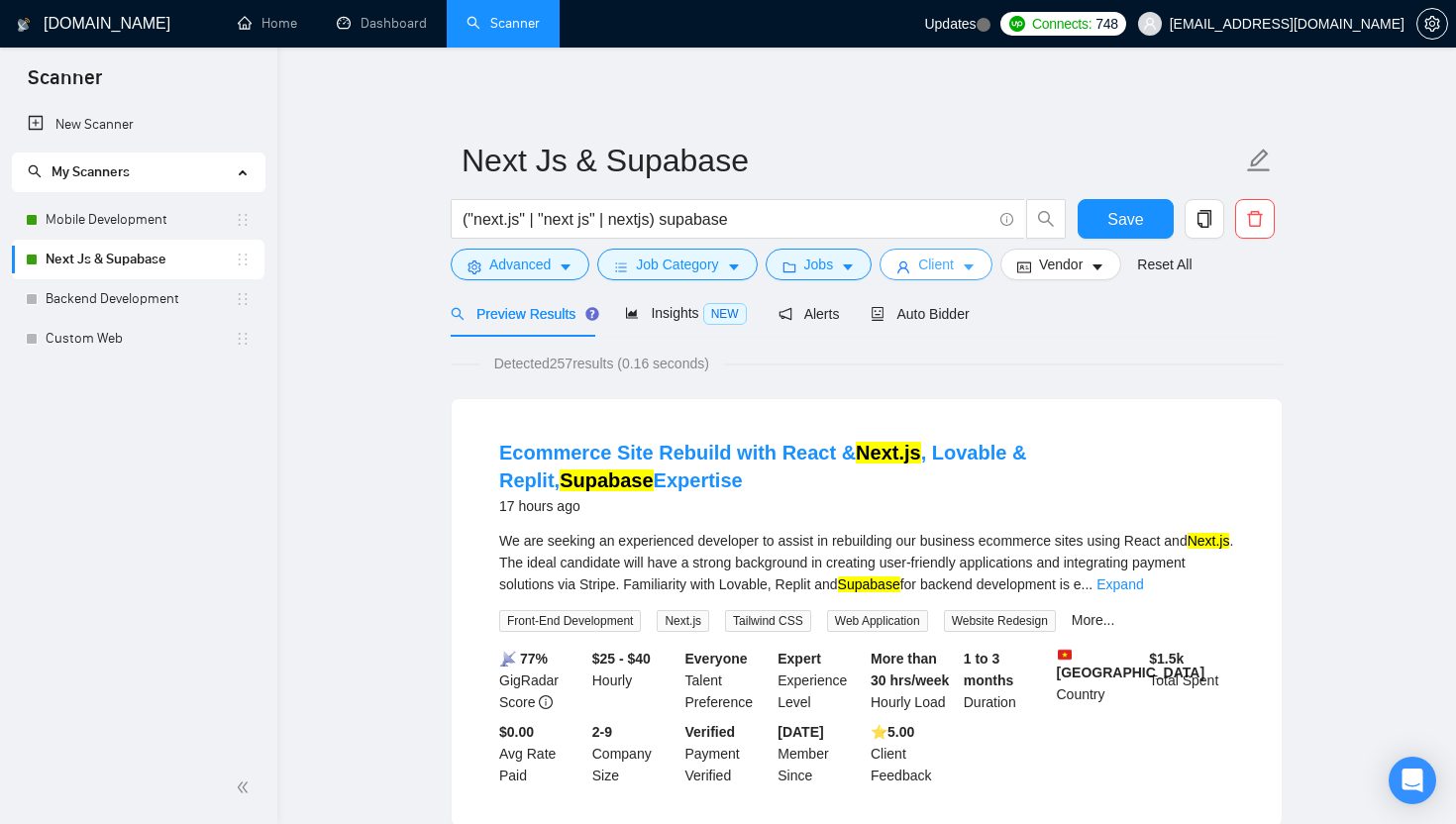 click on "Client" at bounding box center (936, 264) 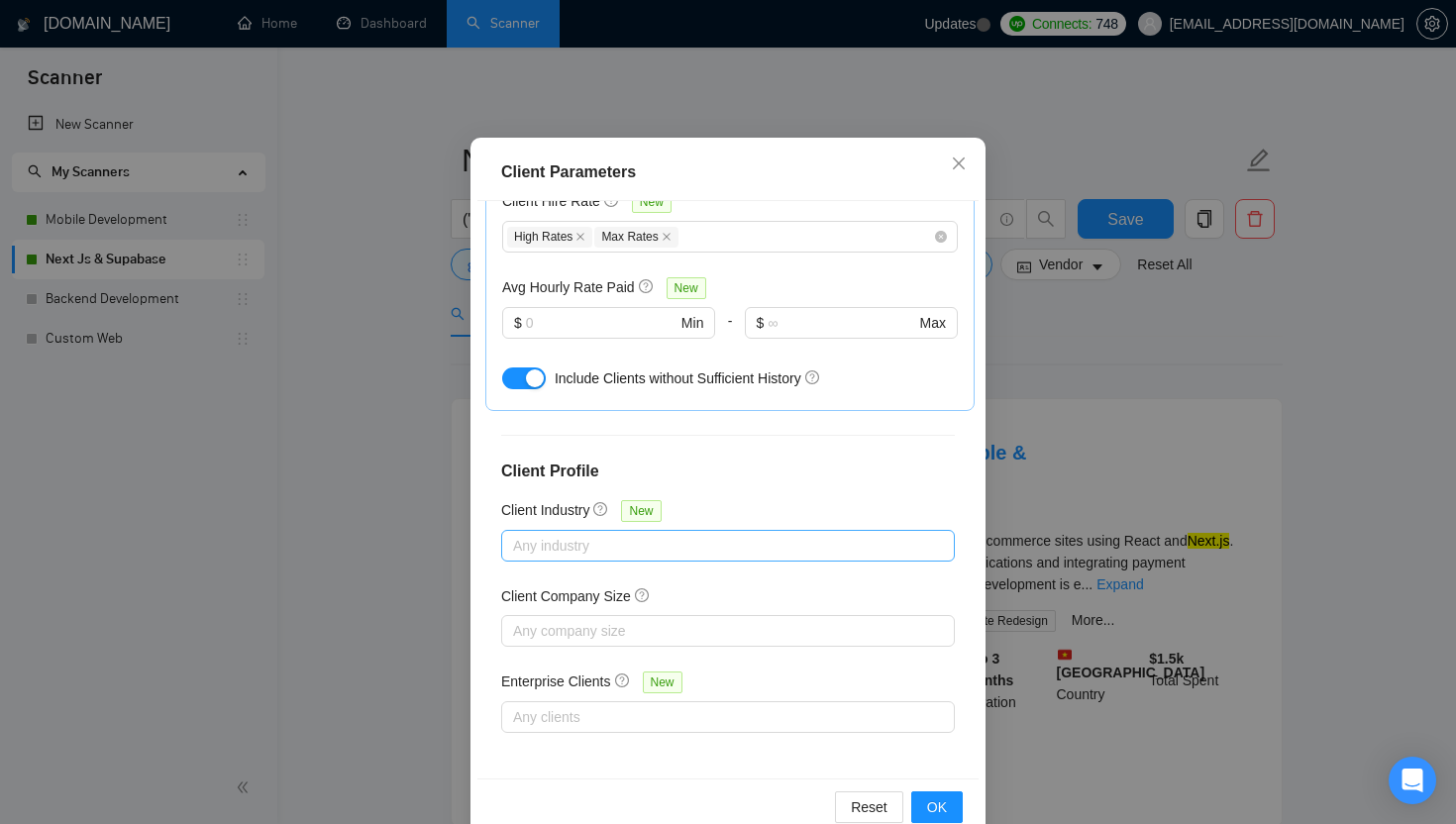 scroll, scrollTop: 0, scrollLeft: 0, axis: both 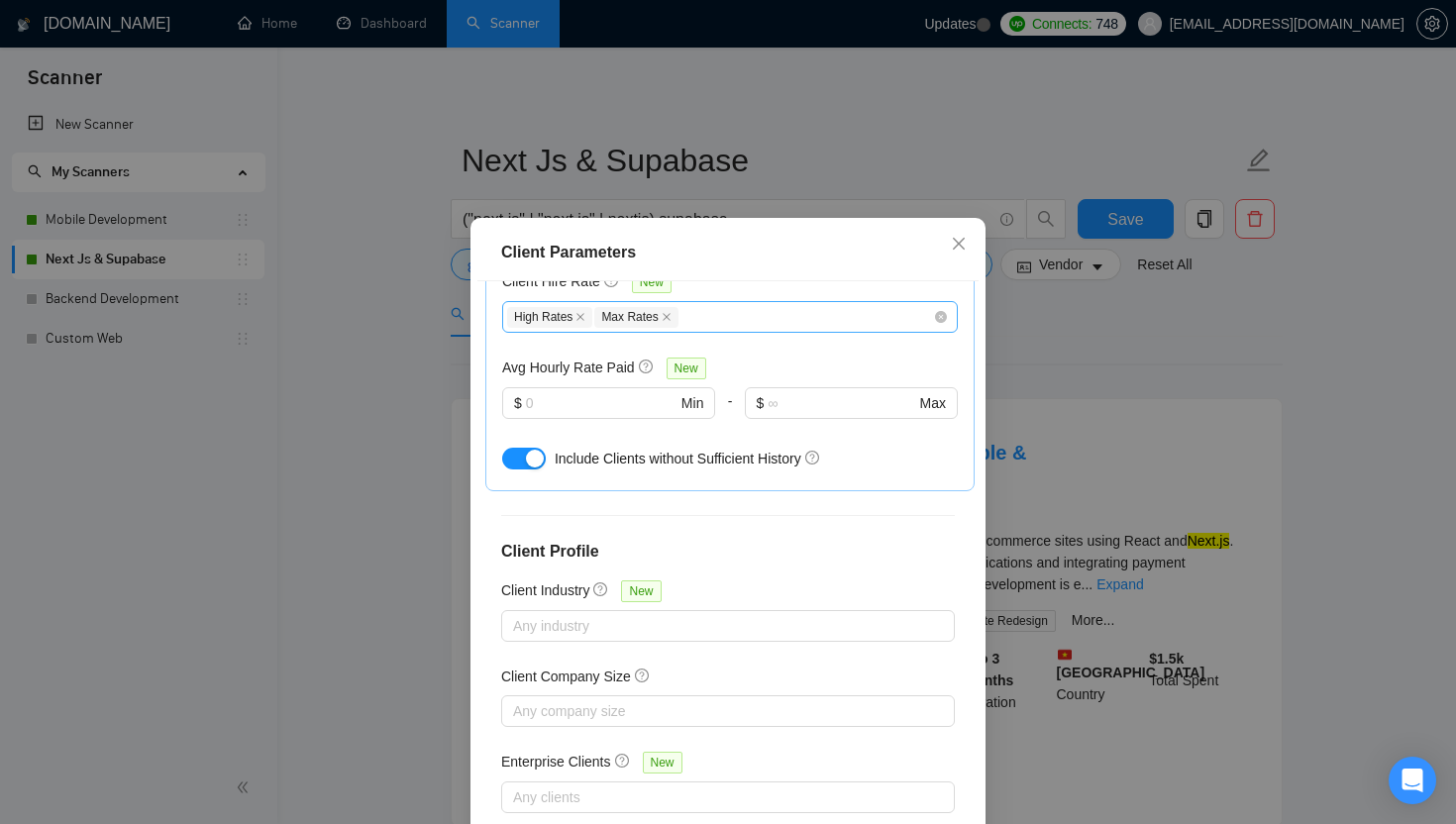 click on "High Rates Max Rates" at bounding box center [720, 317] 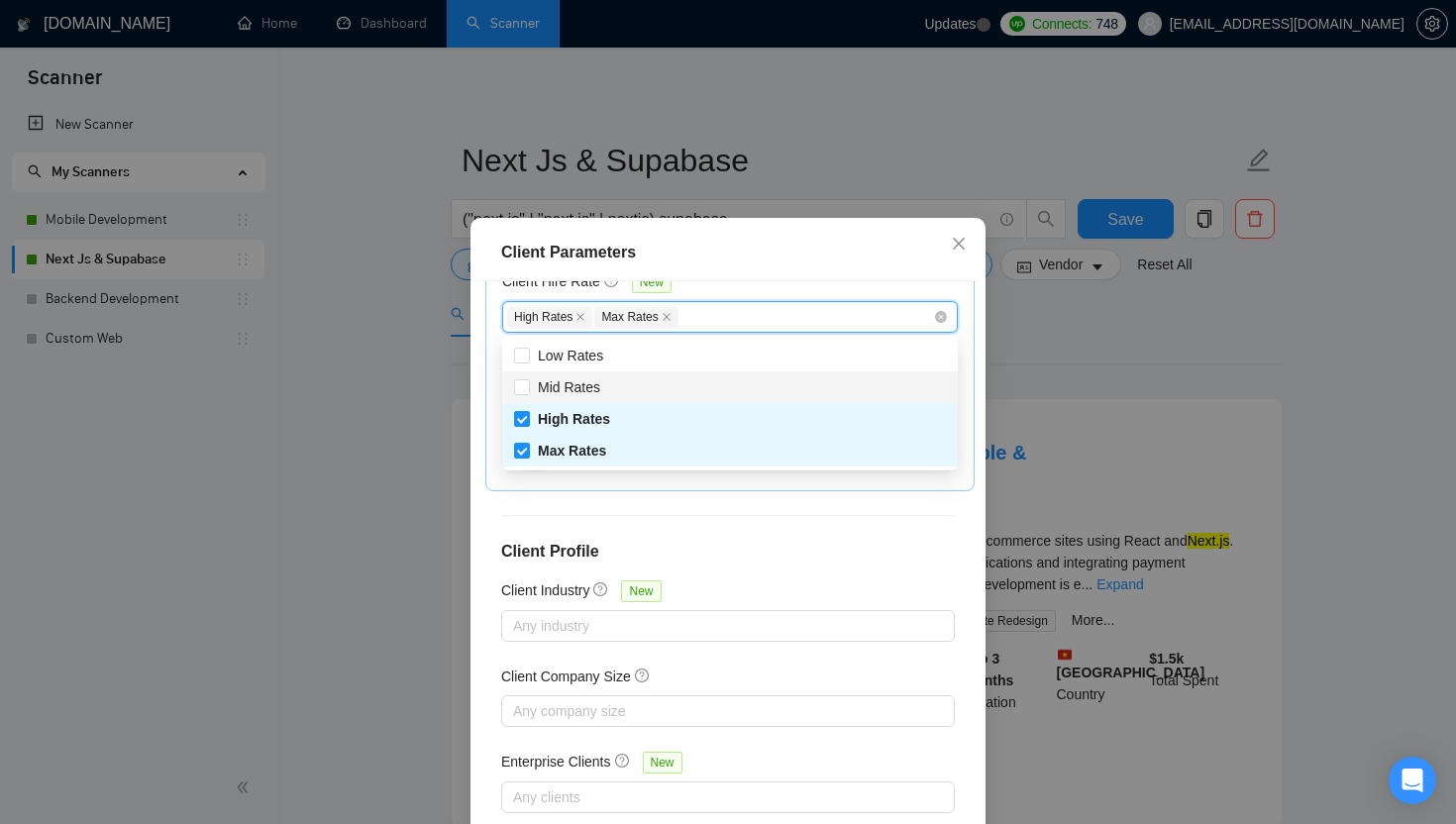 click on "Mid Rates" at bounding box center (730, 387) 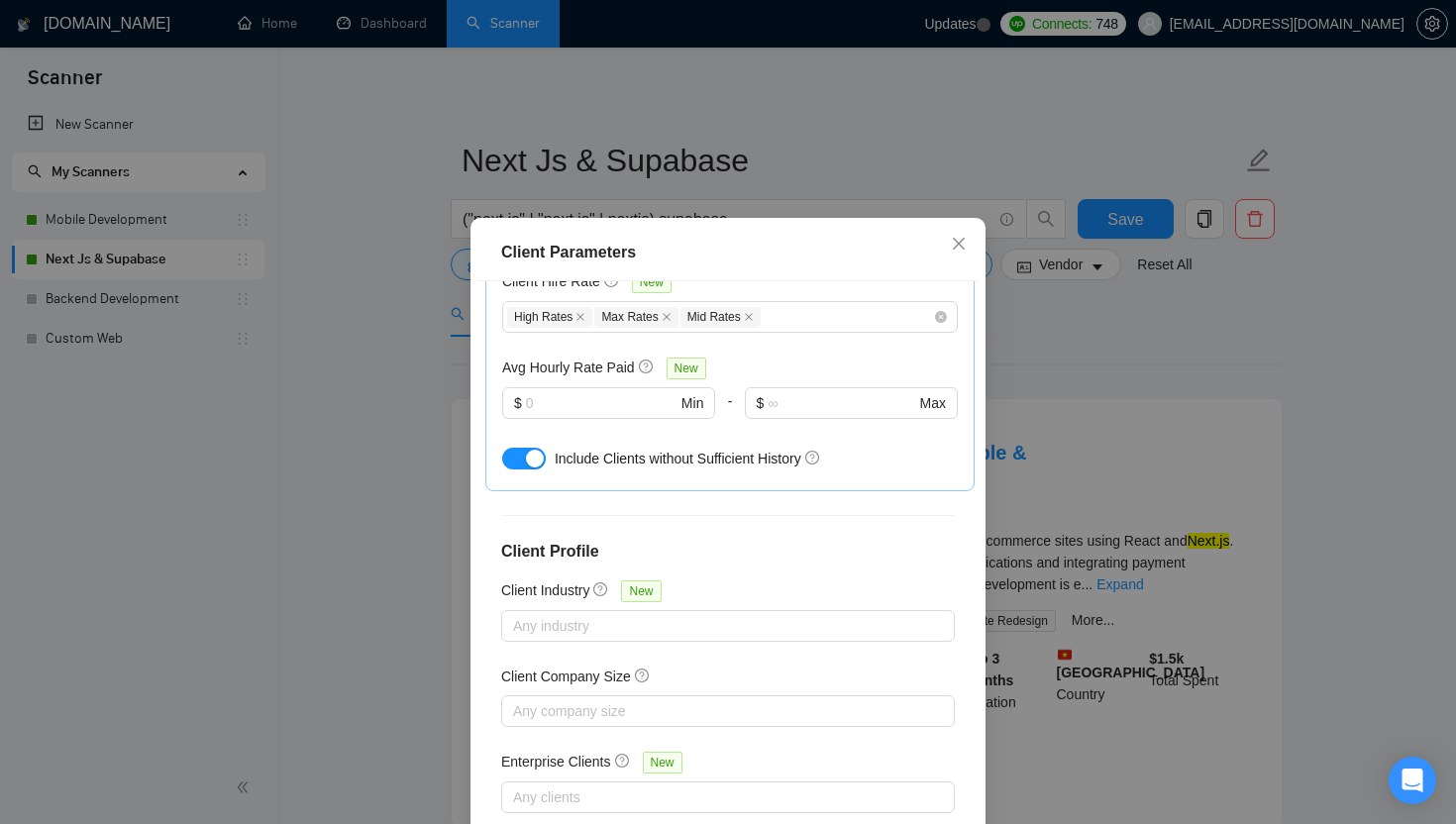 click on "Client Hire Rate New High Rates Max Rates Mid Rates     Avg Hourly Rate Paid New $ Min - $ Max Include Clients without Sufficient History" at bounding box center (730, 368) 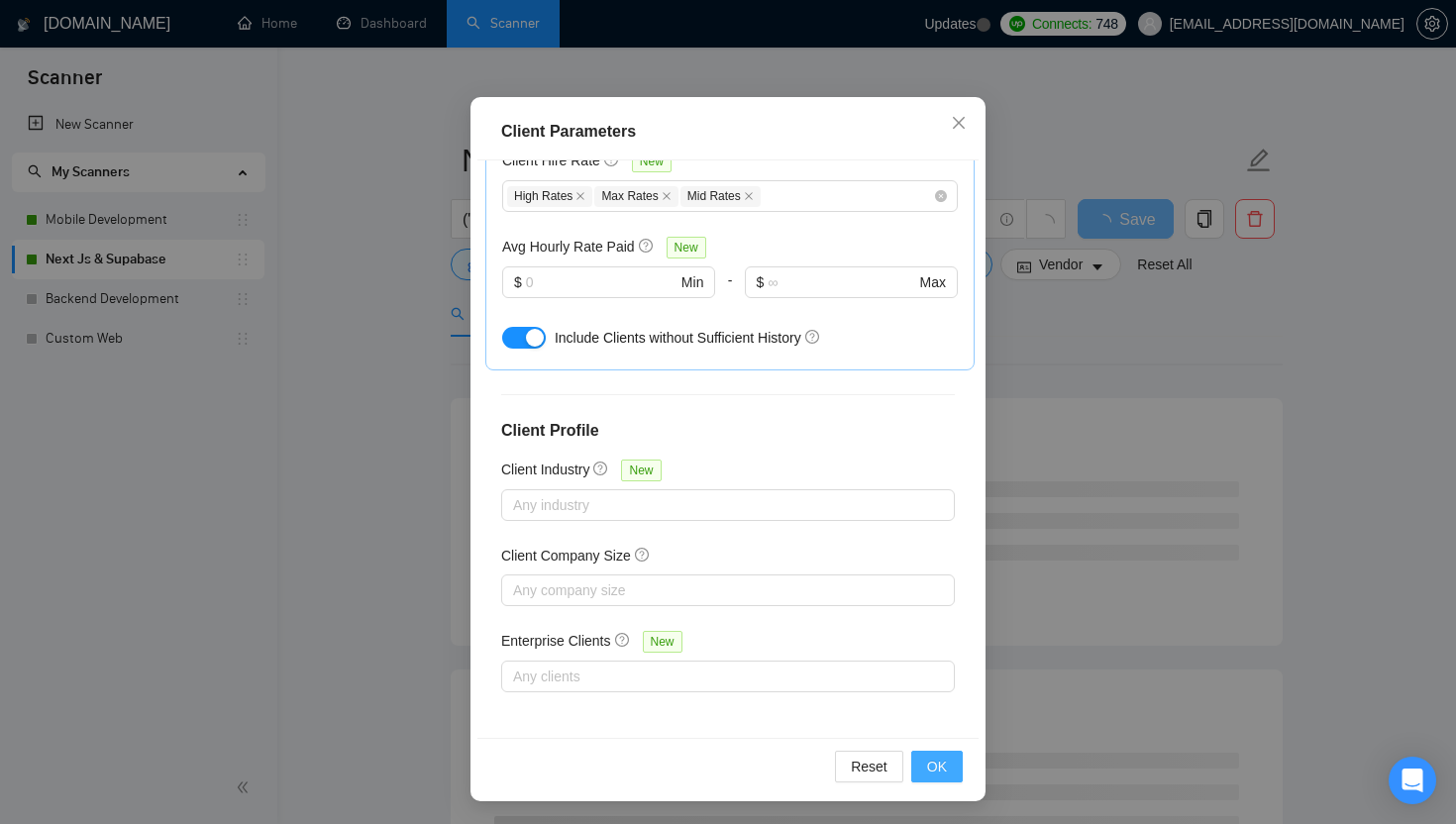 click on "OK" at bounding box center (937, 767) 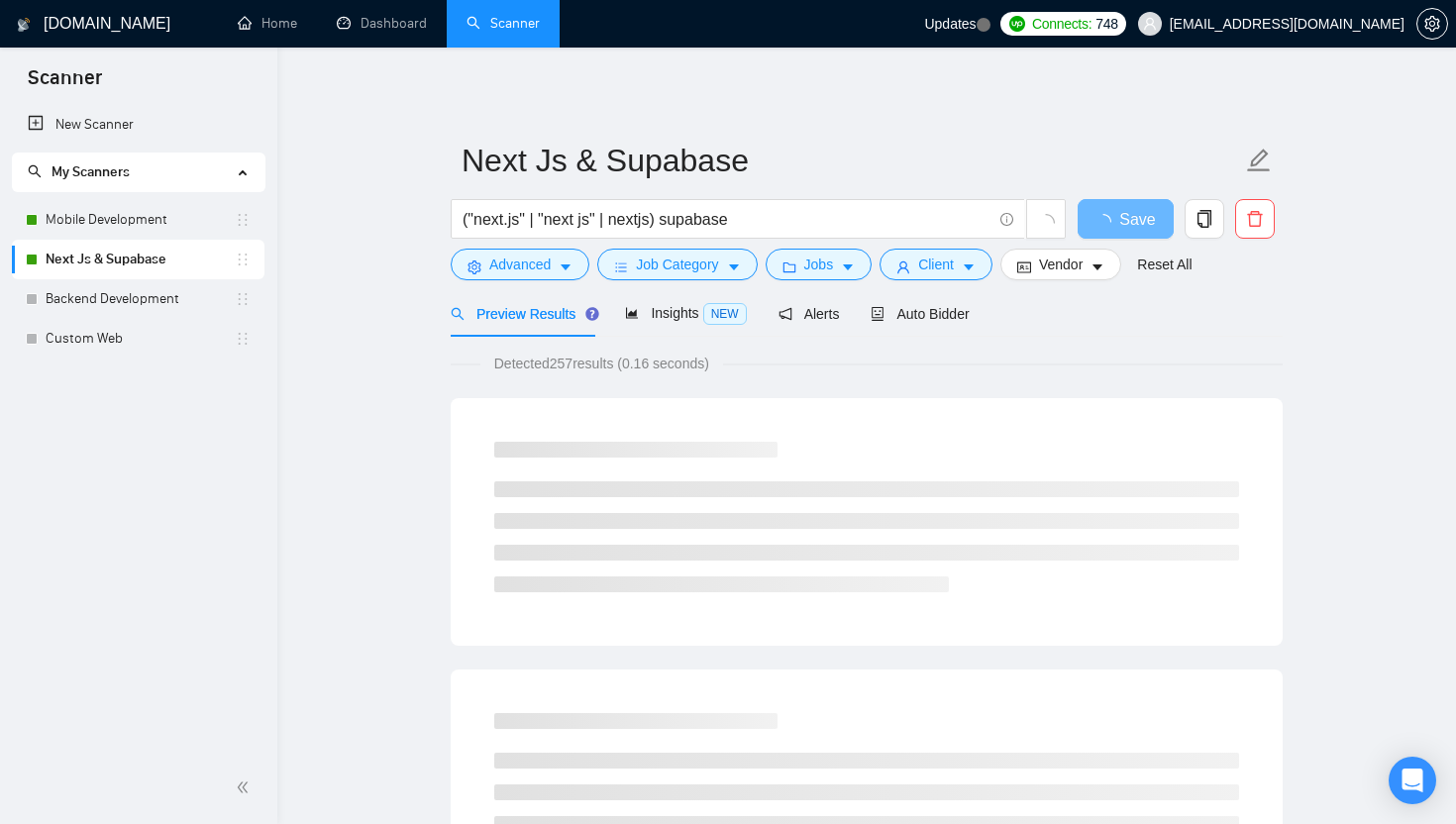 scroll, scrollTop: 22, scrollLeft: 0, axis: vertical 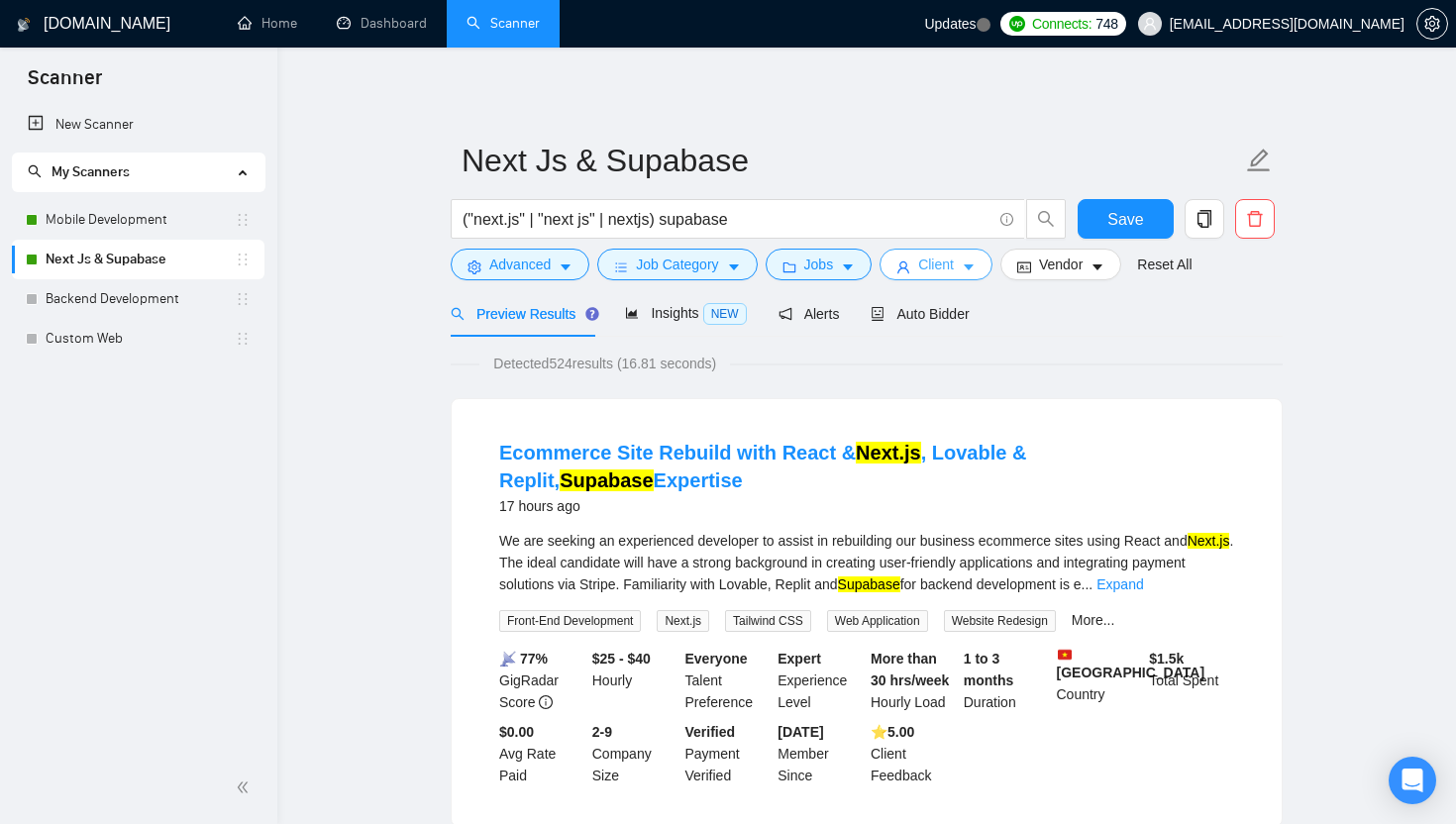 click on "Client" at bounding box center (936, 264) 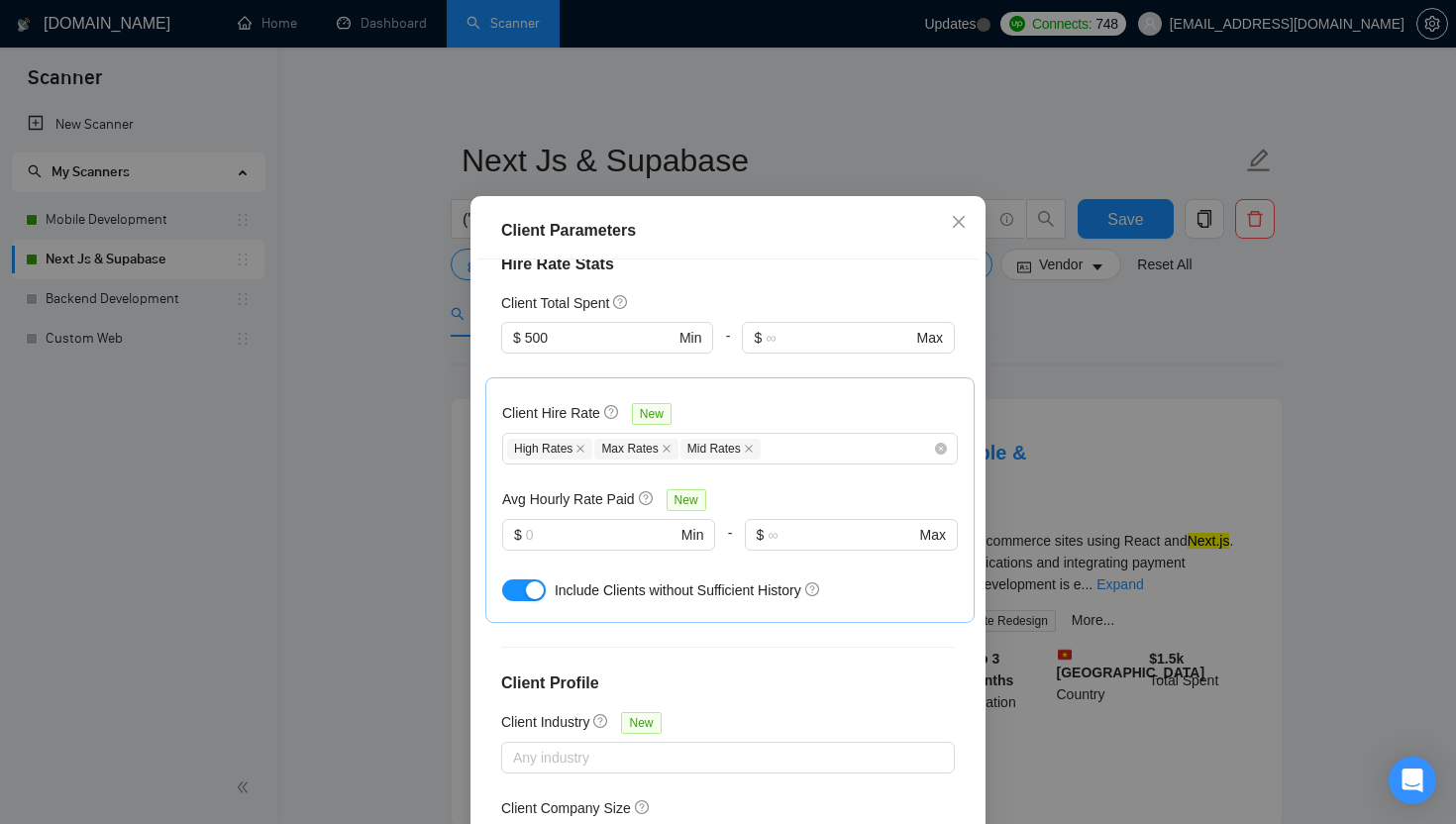 scroll, scrollTop: 685, scrollLeft: 0, axis: vertical 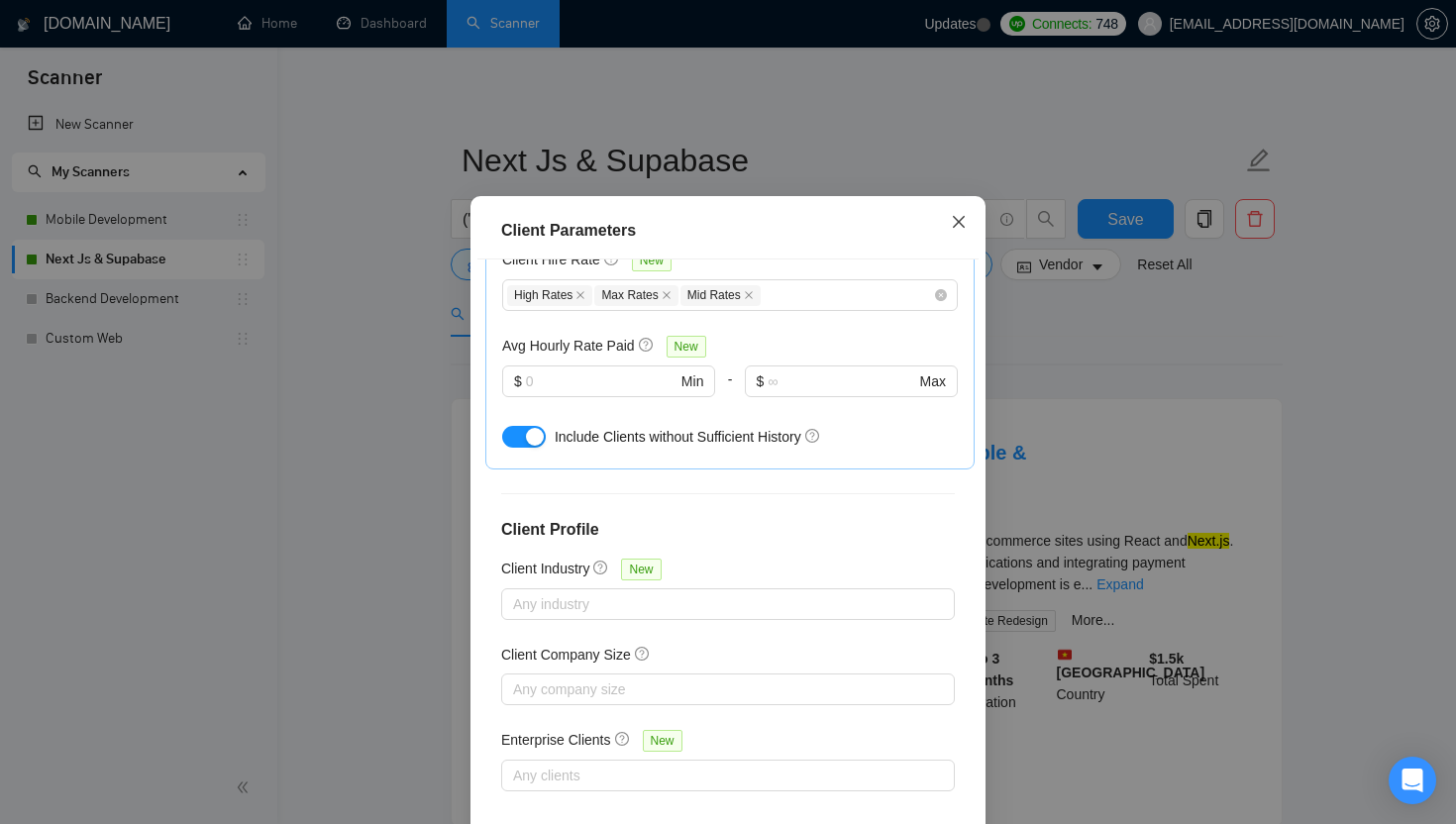 click 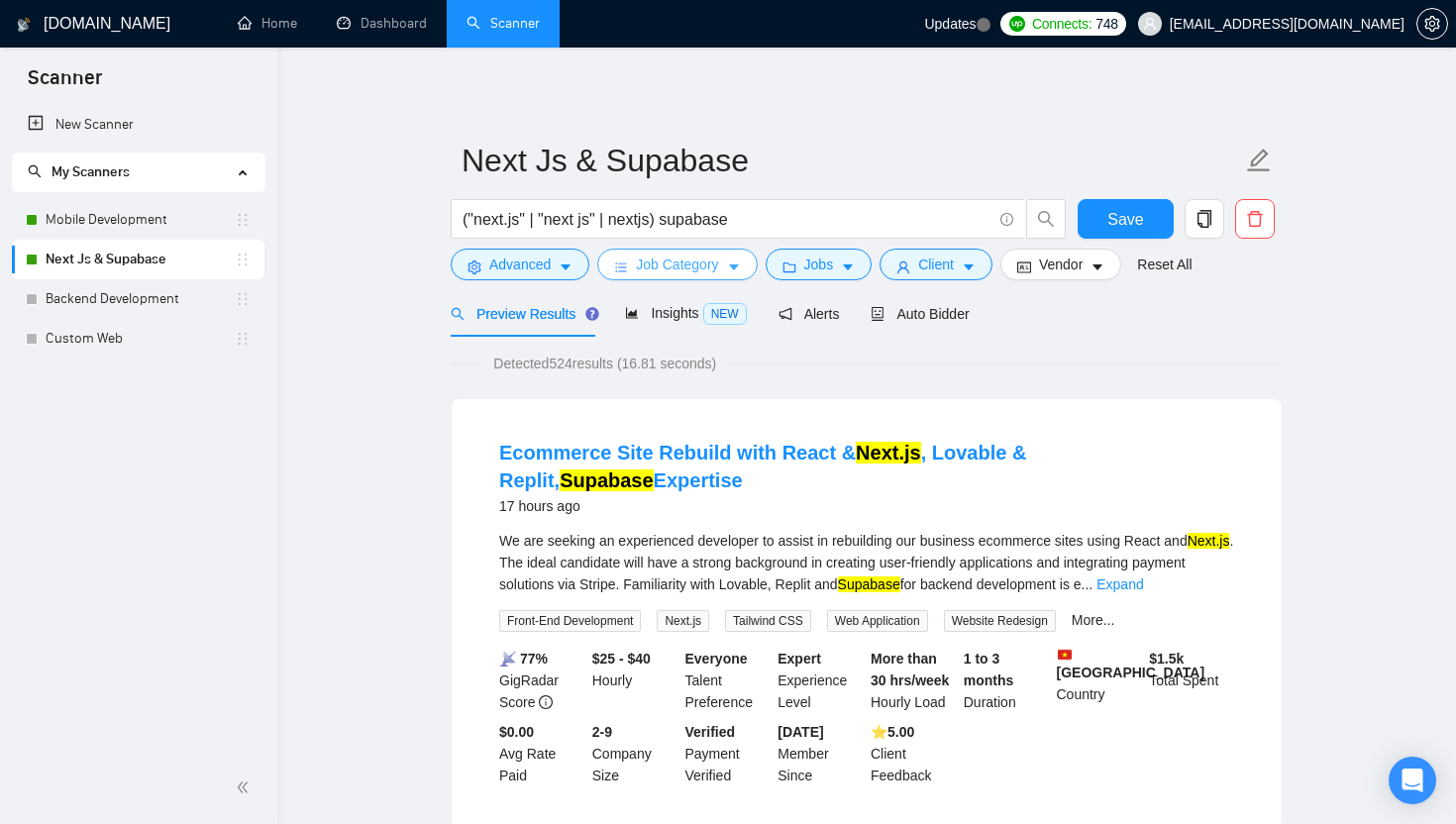 click on "Job Category" at bounding box center (676, 264) 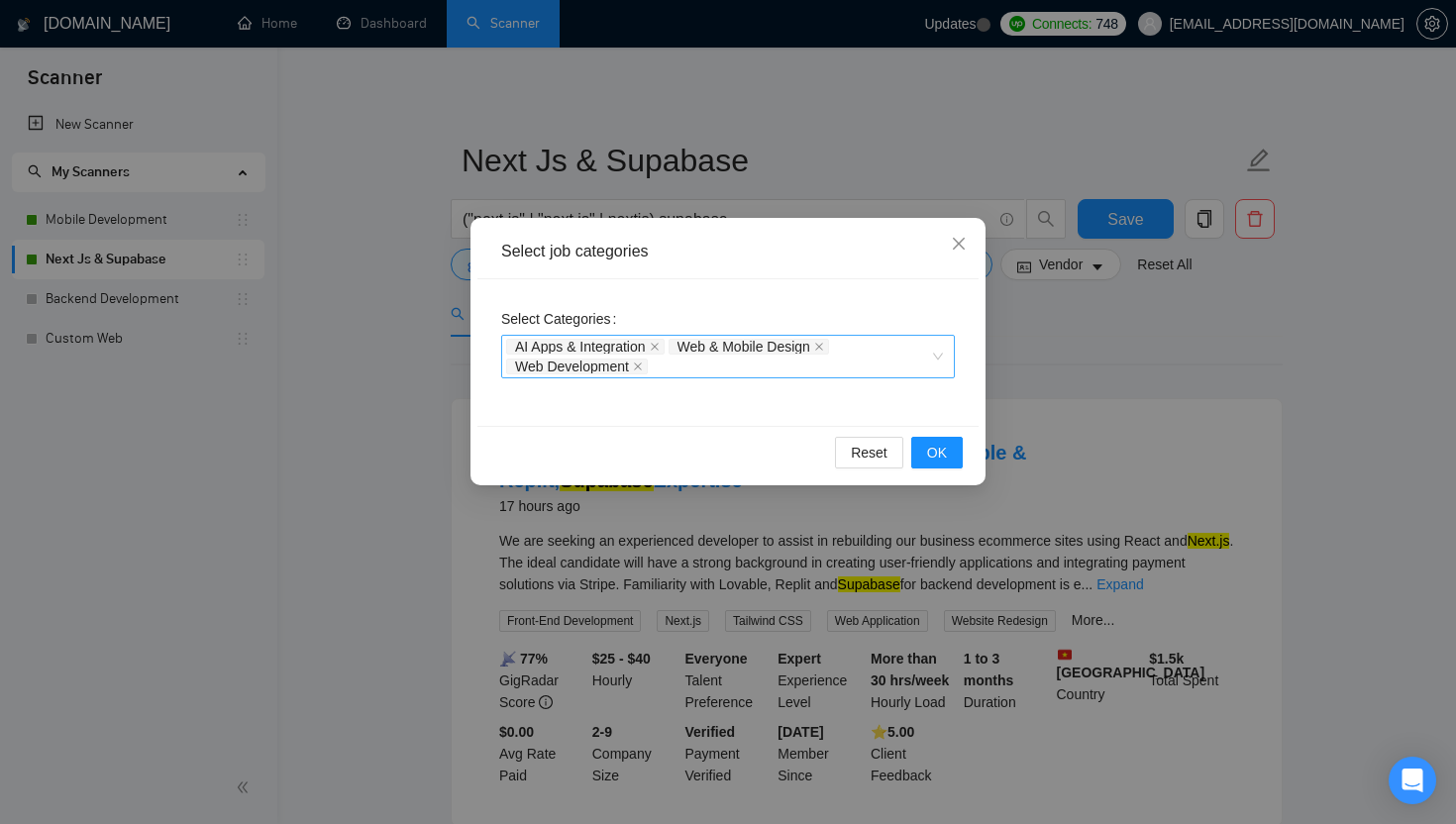click on "AI Apps & Integration Web & Mobile Design Web Development" at bounding box center (718, 357) 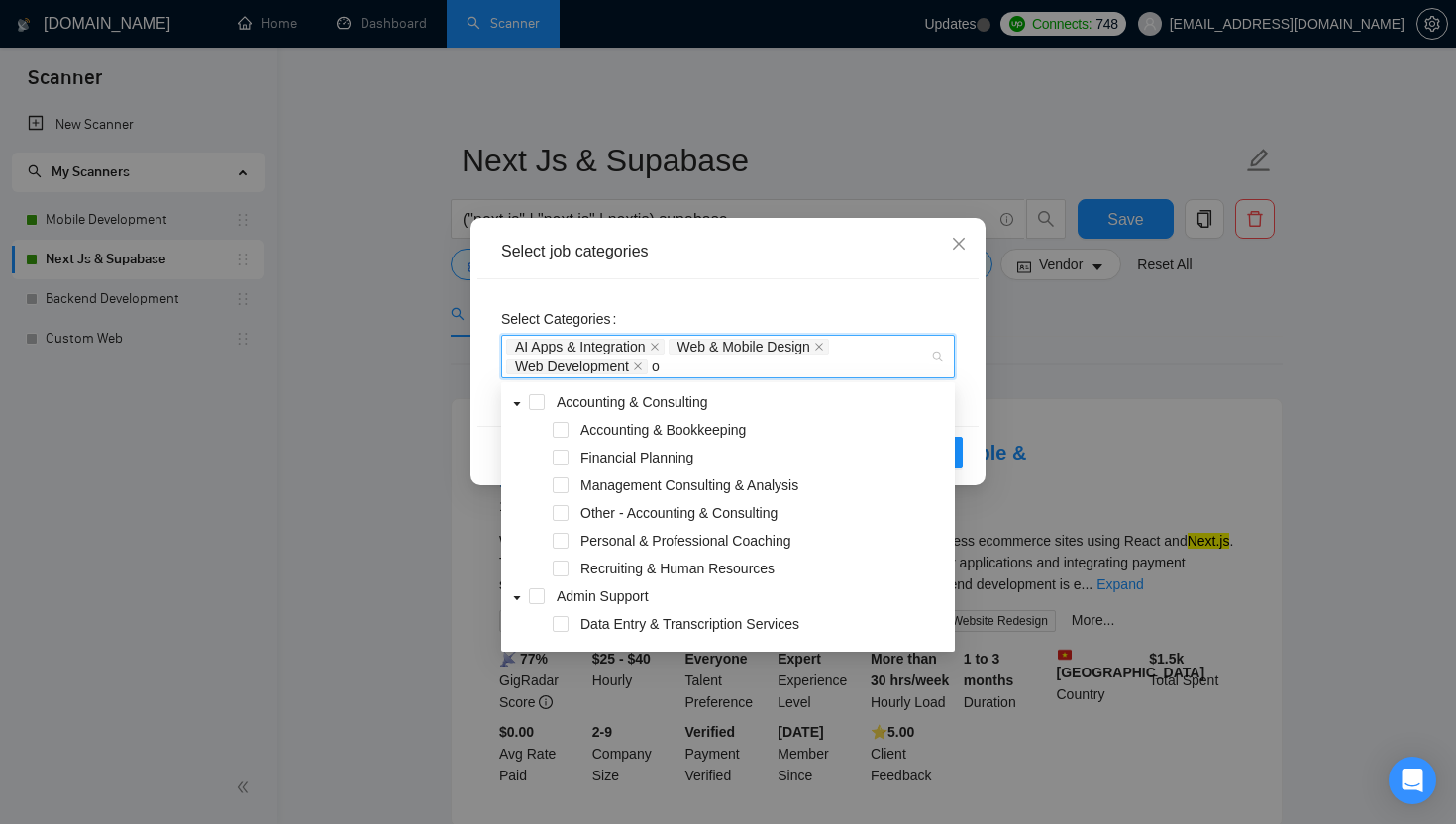 type on "ot" 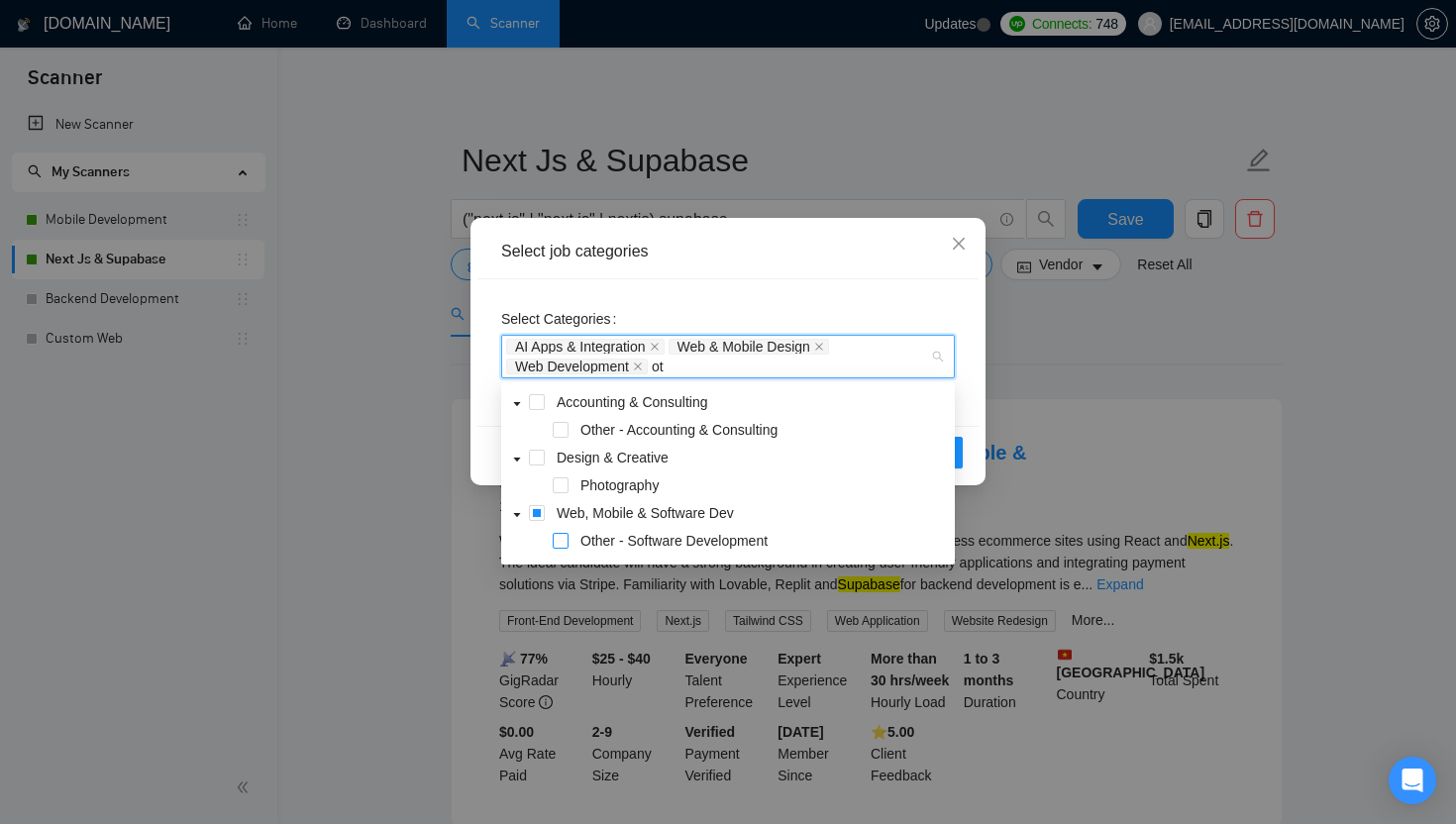 click at bounding box center (561, 541) 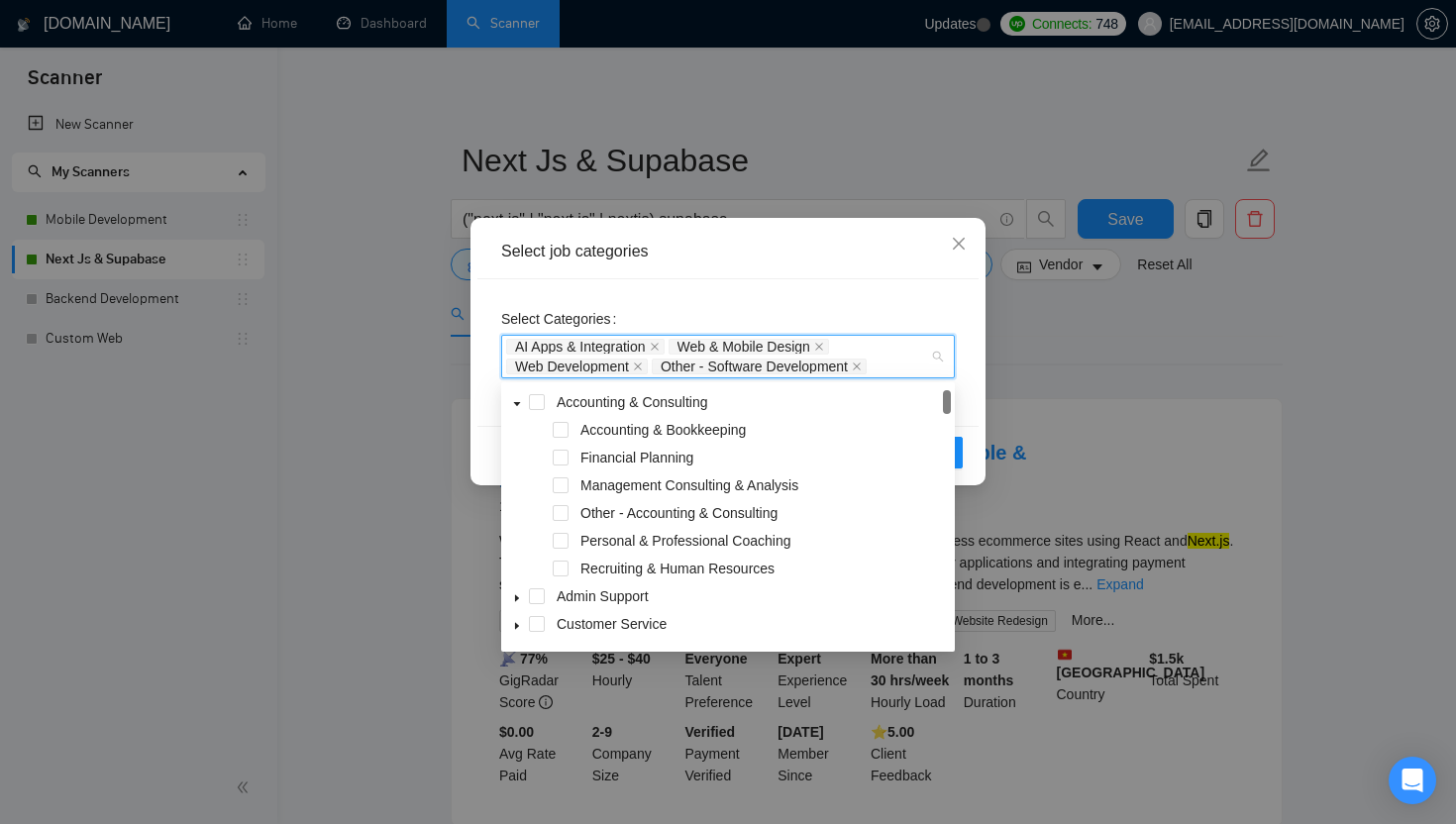 click on "Select job categories" at bounding box center (728, 252) 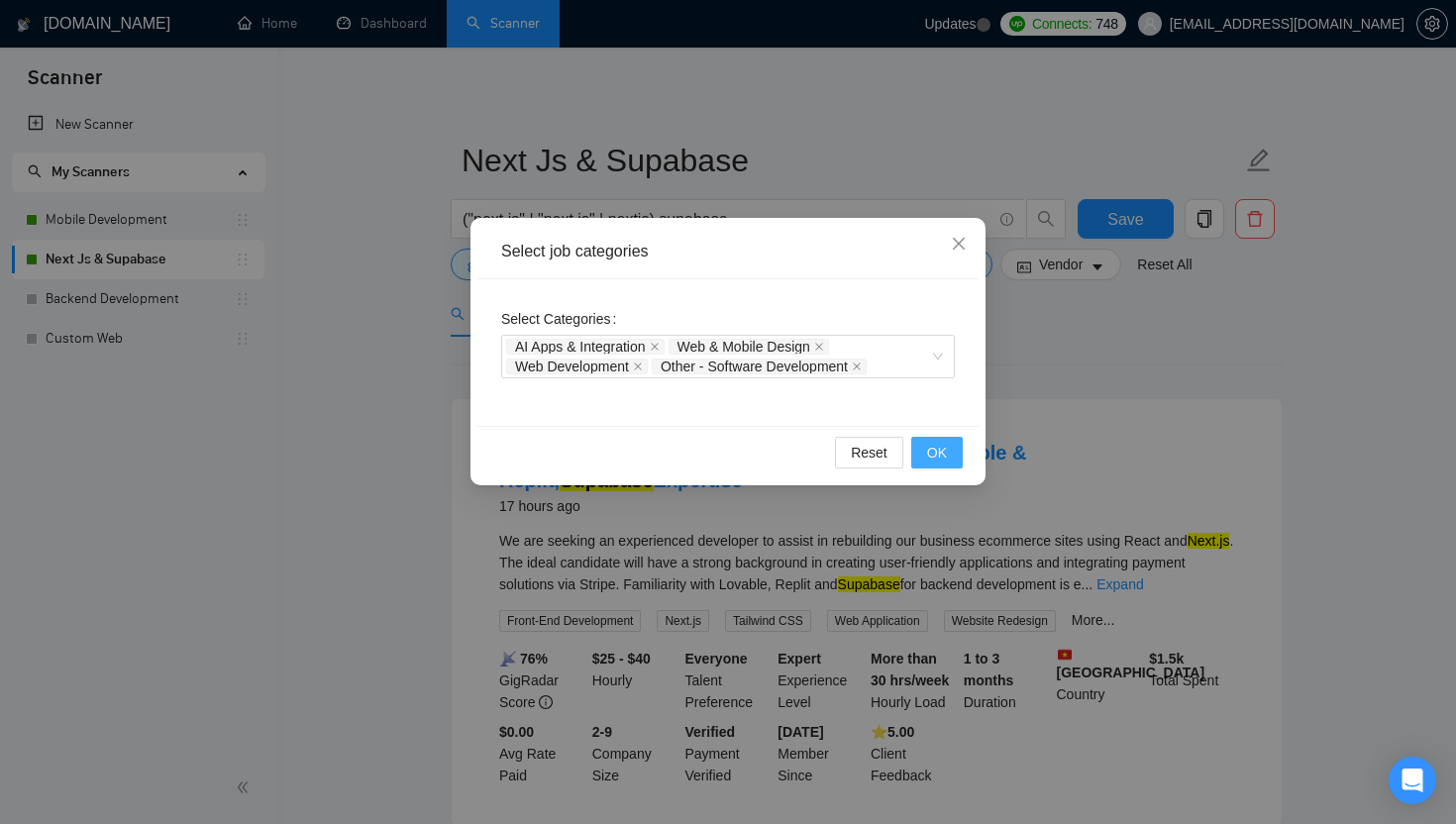 click on "OK" at bounding box center [937, 453] 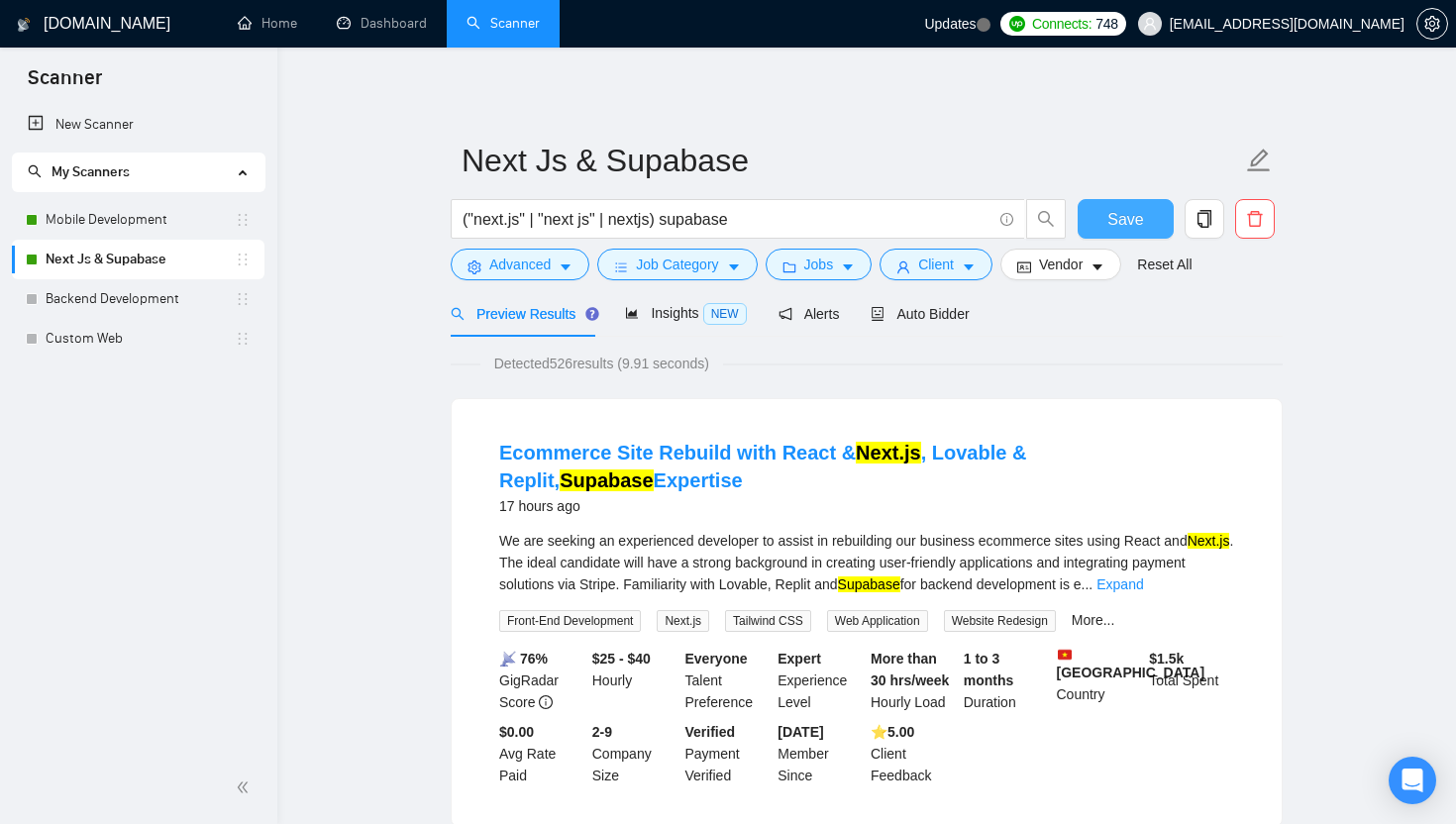 click on "Save" at bounding box center [1125, 219] 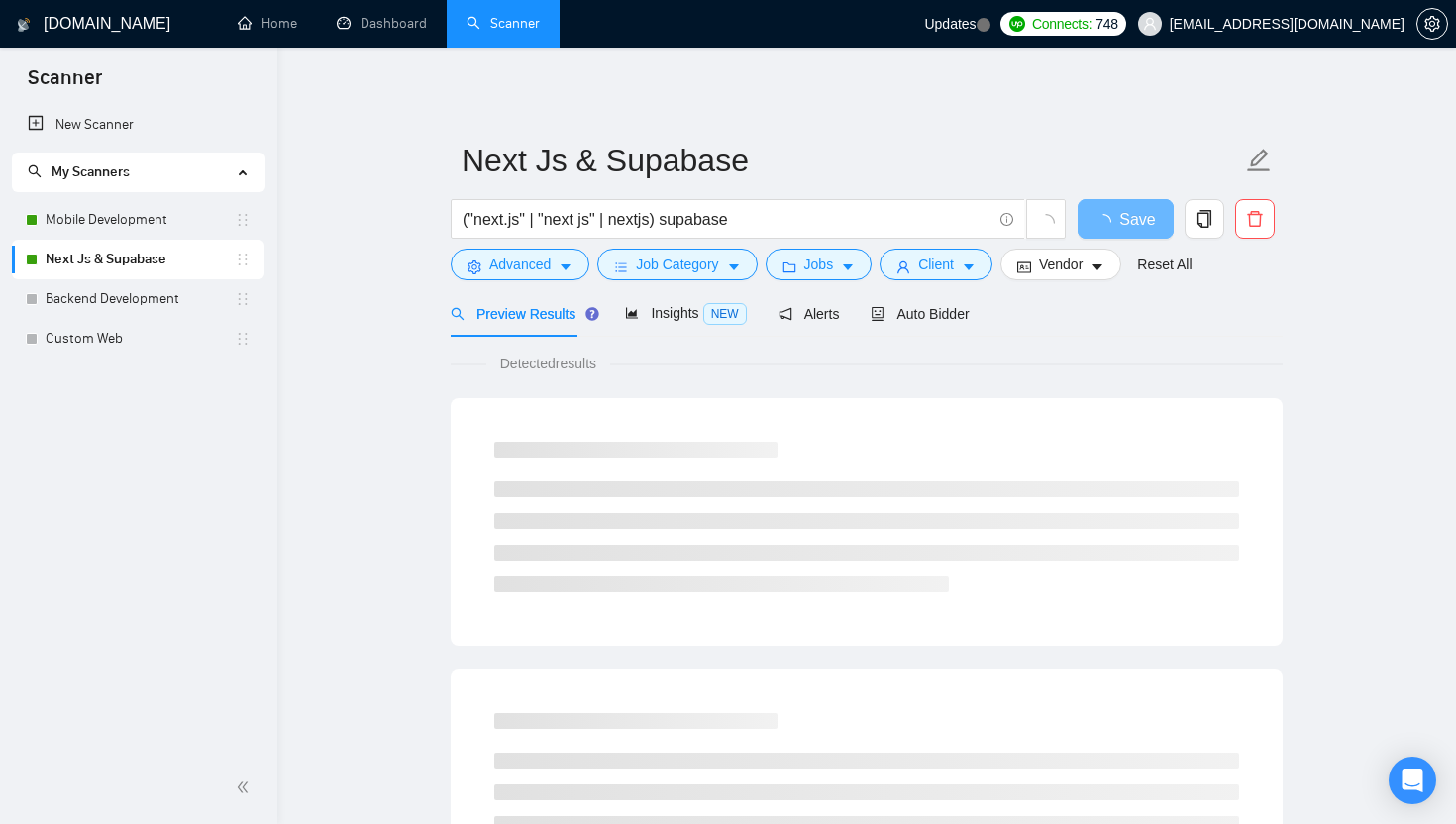 scroll, scrollTop: 0, scrollLeft: 0, axis: both 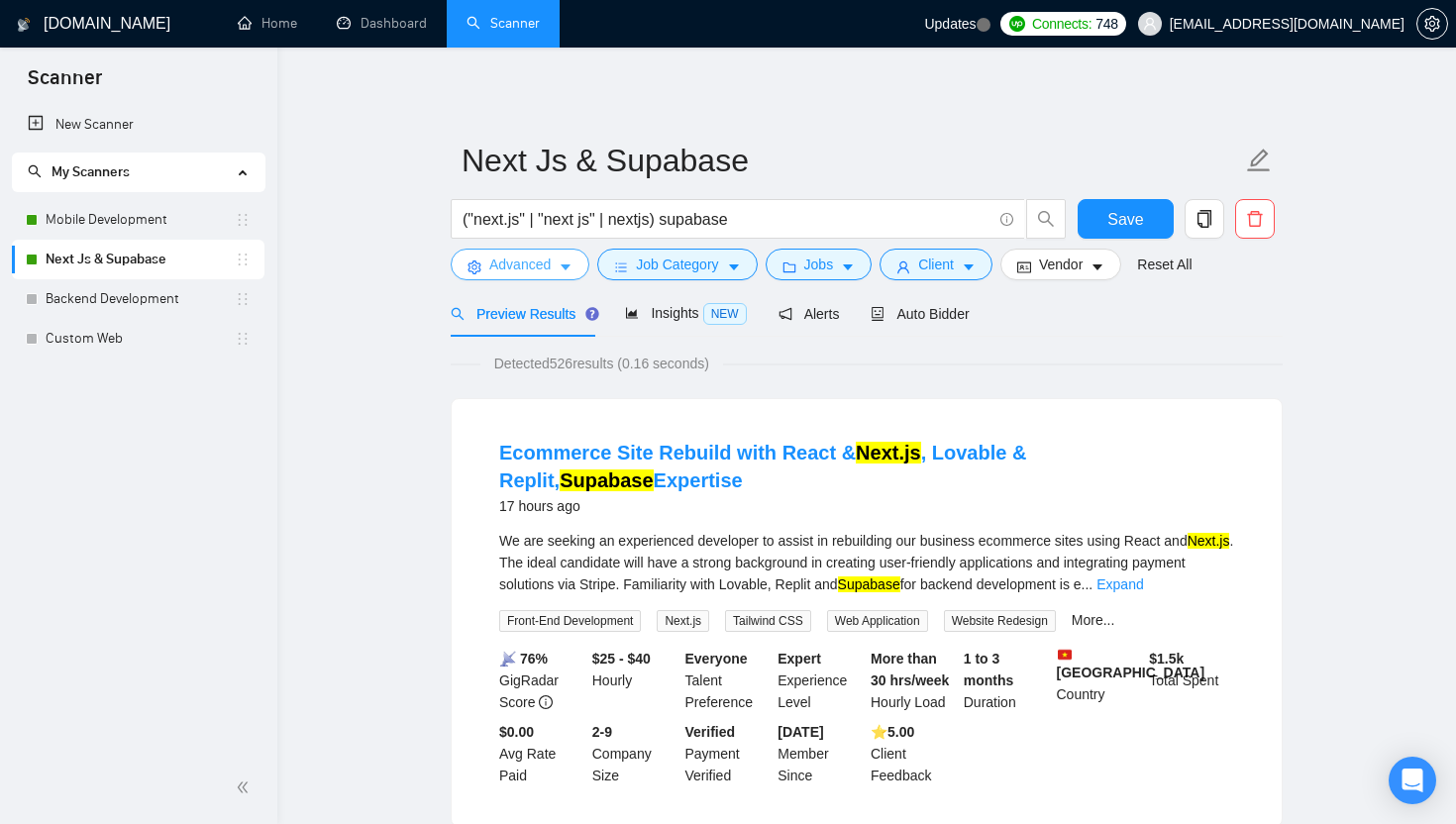 click on "Advanced" at bounding box center (520, 264) 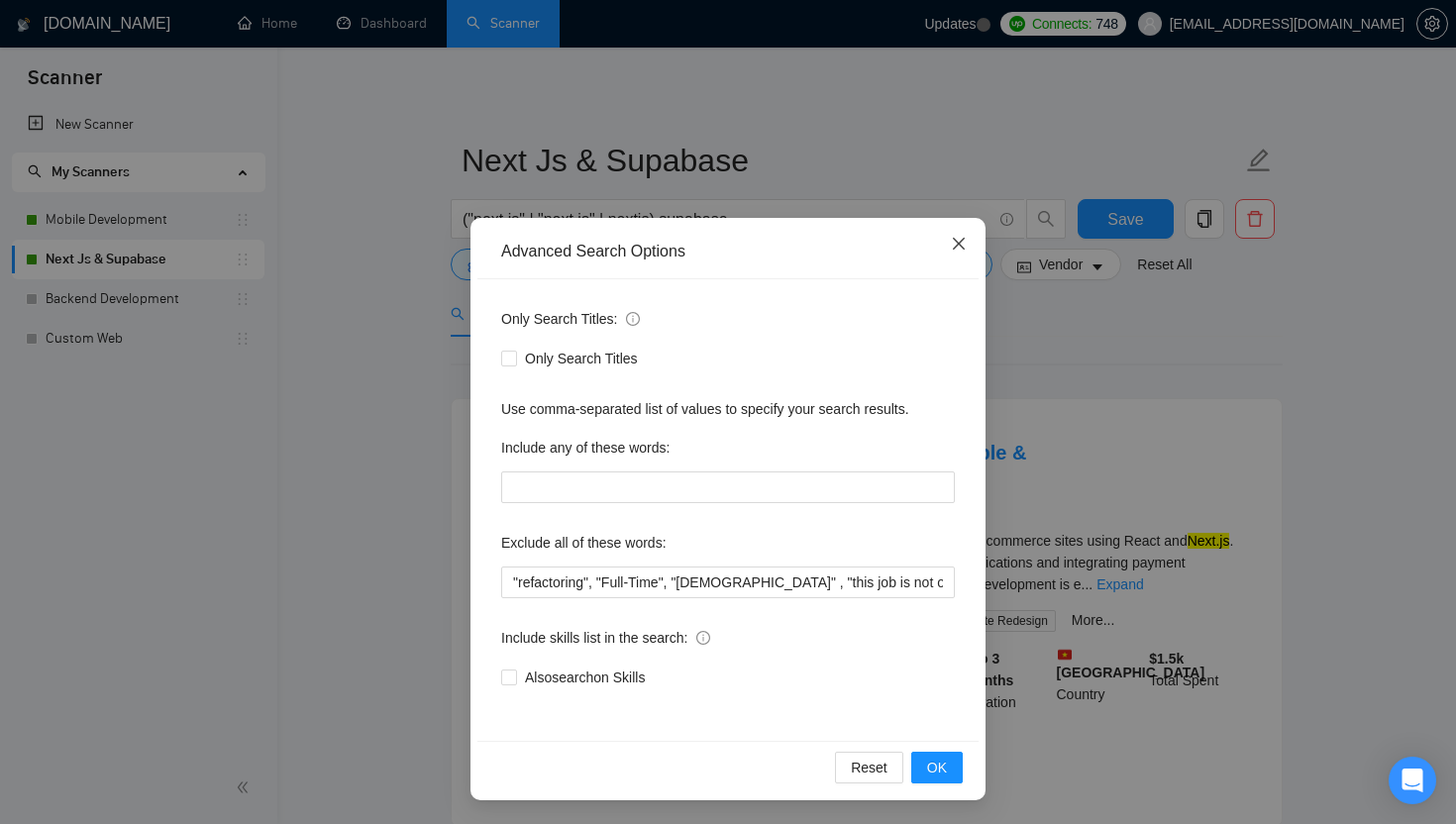 click at bounding box center [959, 245] 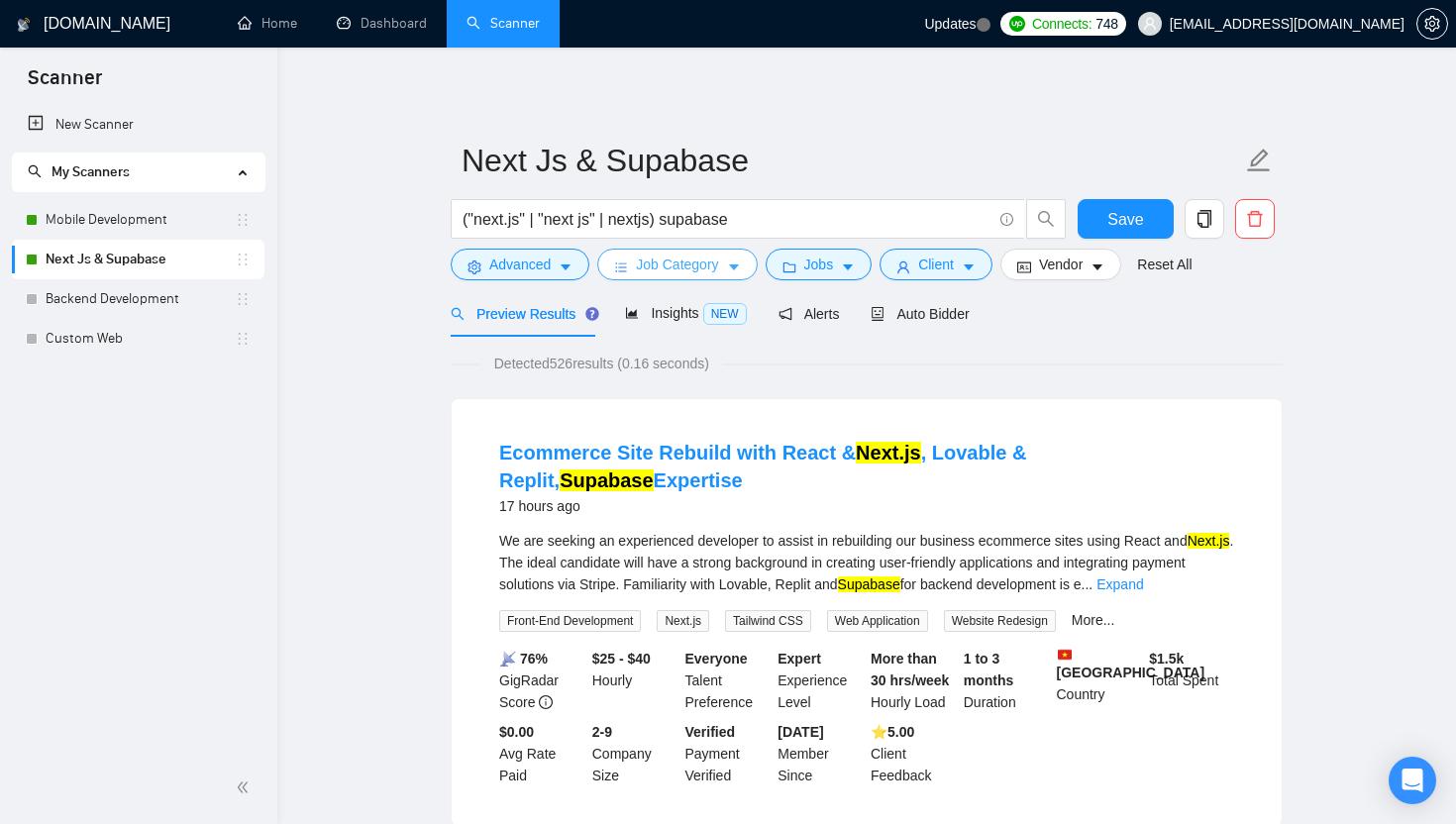 click on "Job Category" at bounding box center [676, 264] 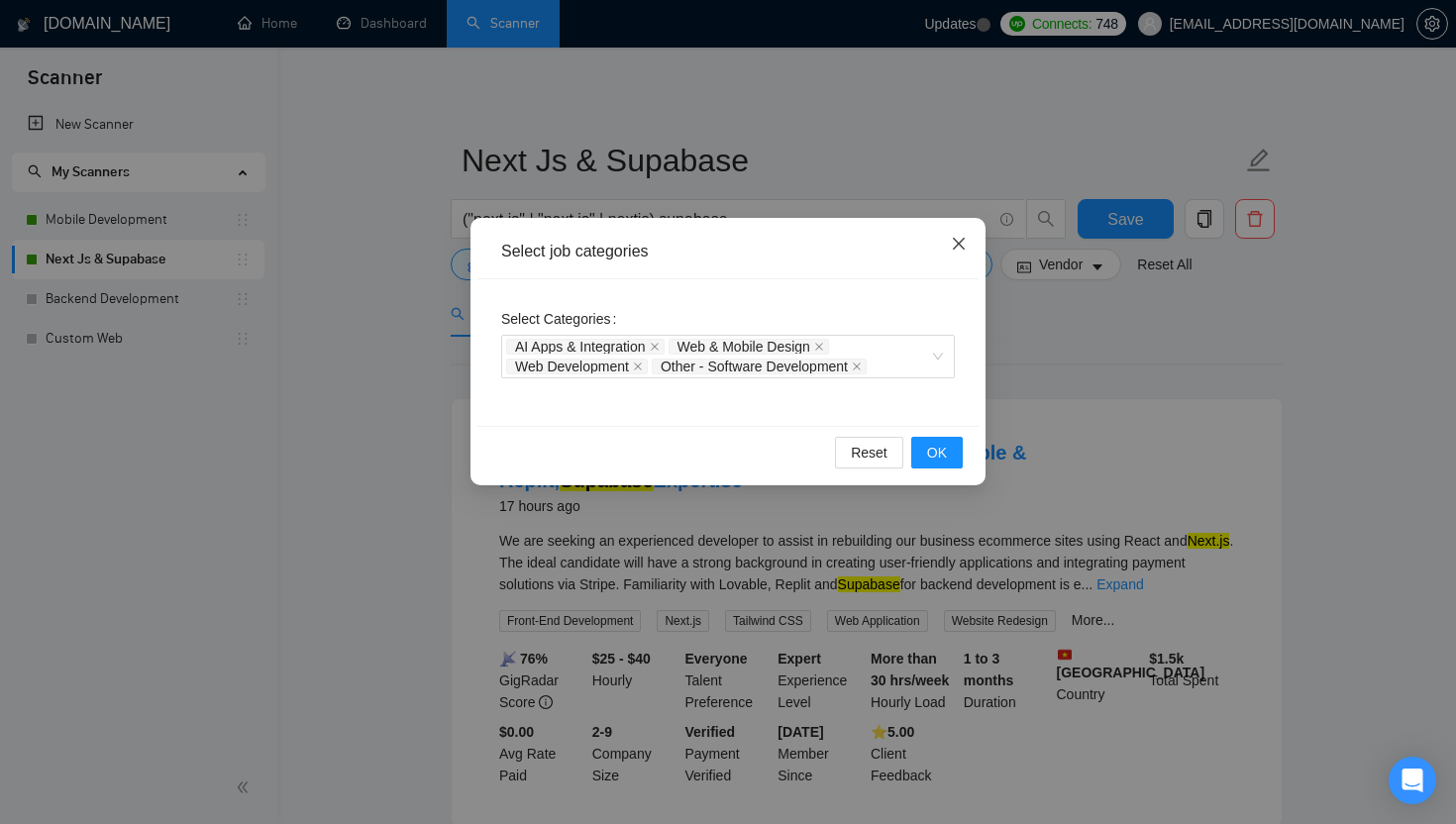 click at bounding box center (959, 245) 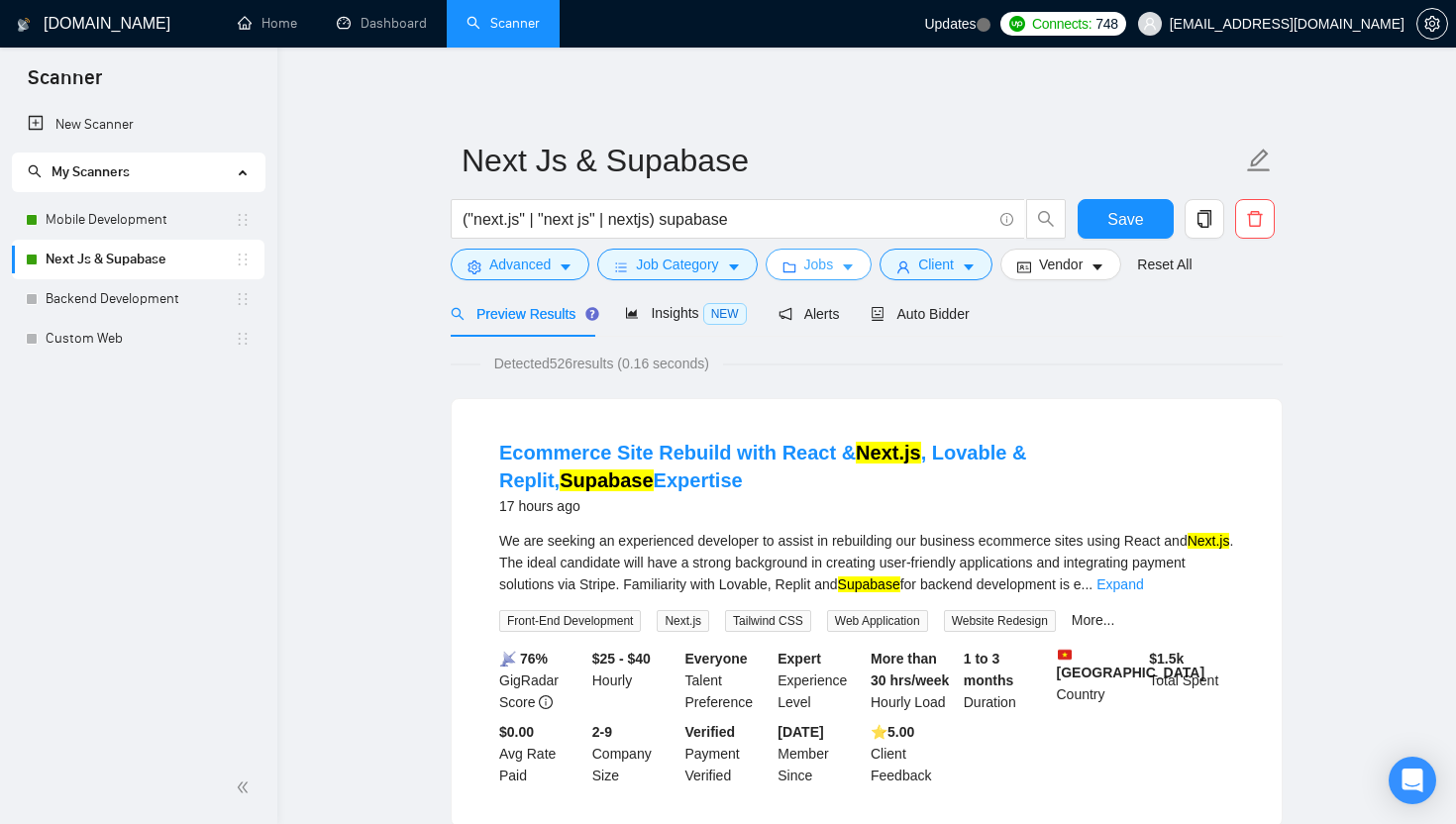 click on "Jobs" at bounding box center (819, 264) 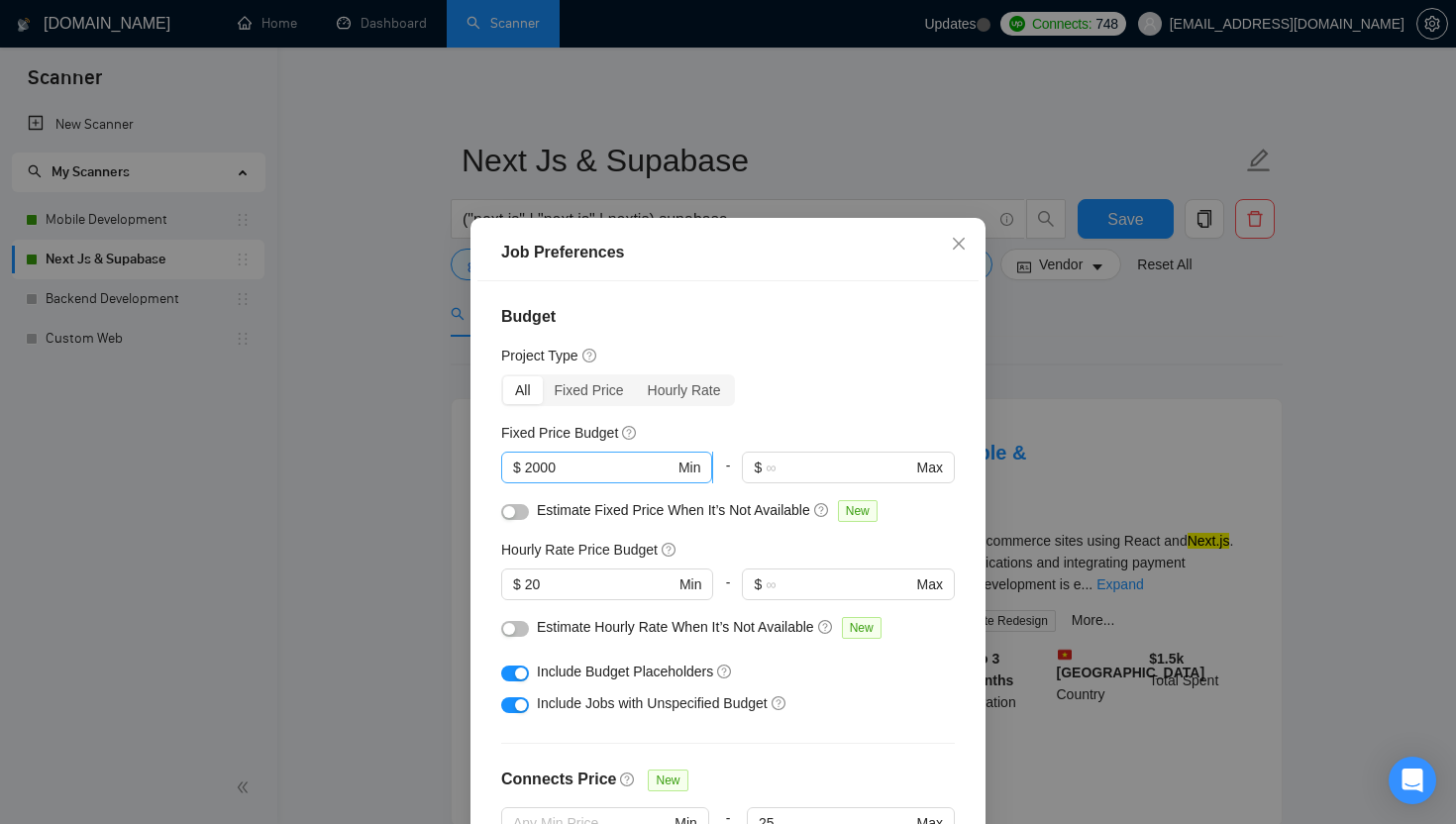 click on "2000" at bounding box center (599, 467) 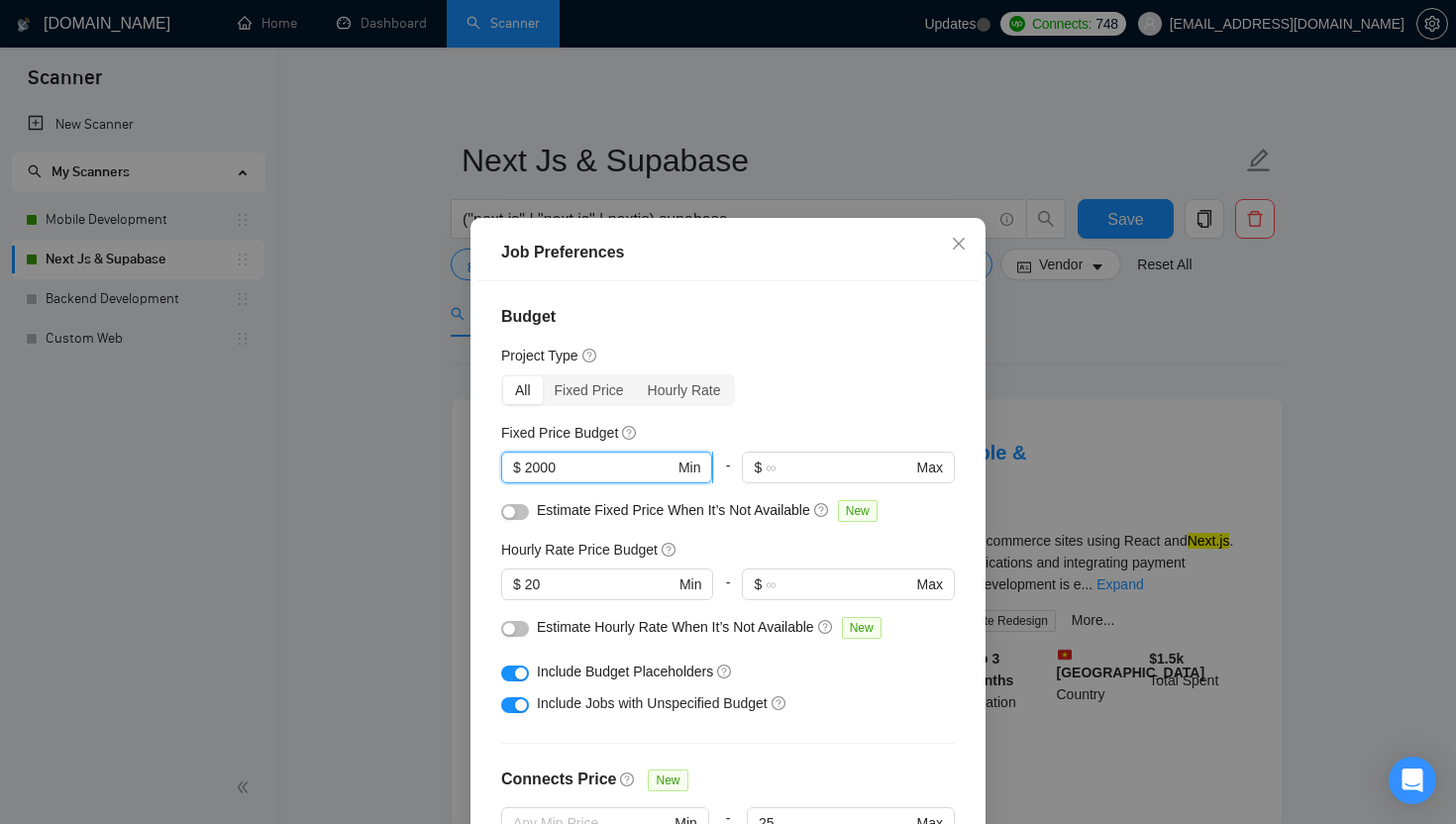 click on "2000" at bounding box center (599, 467) 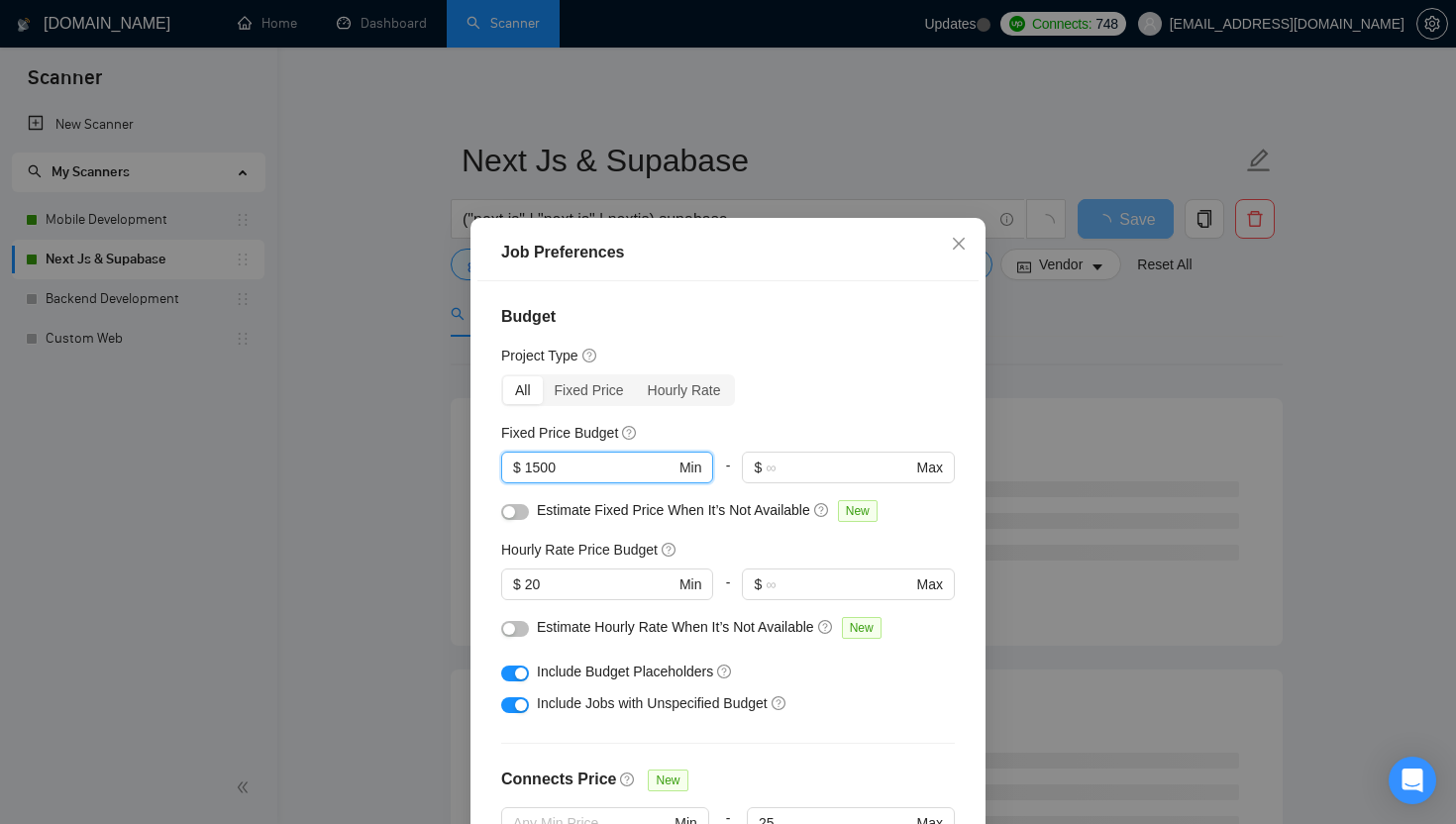 scroll, scrollTop: 540, scrollLeft: 0, axis: vertical 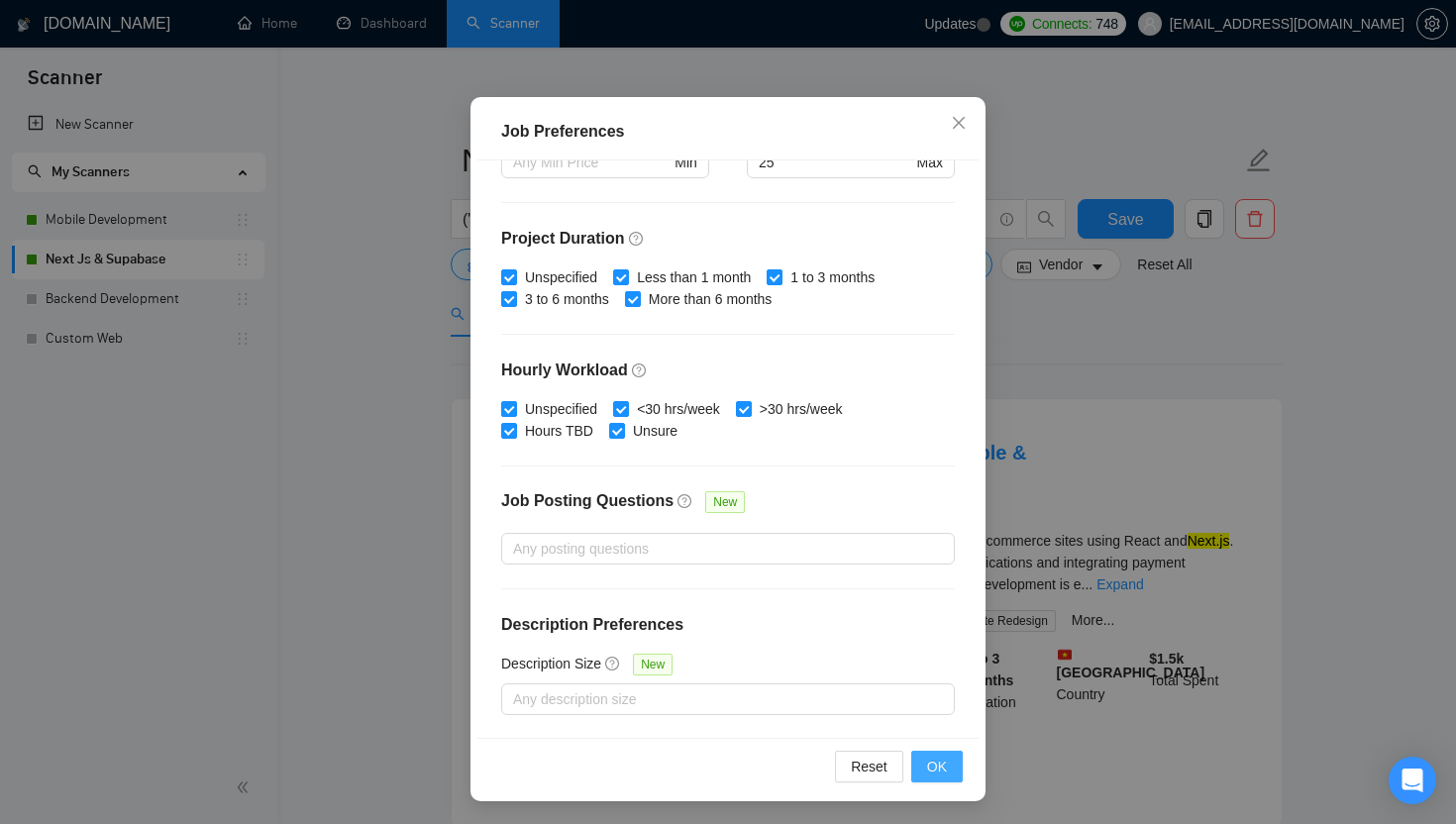 type on "1500" 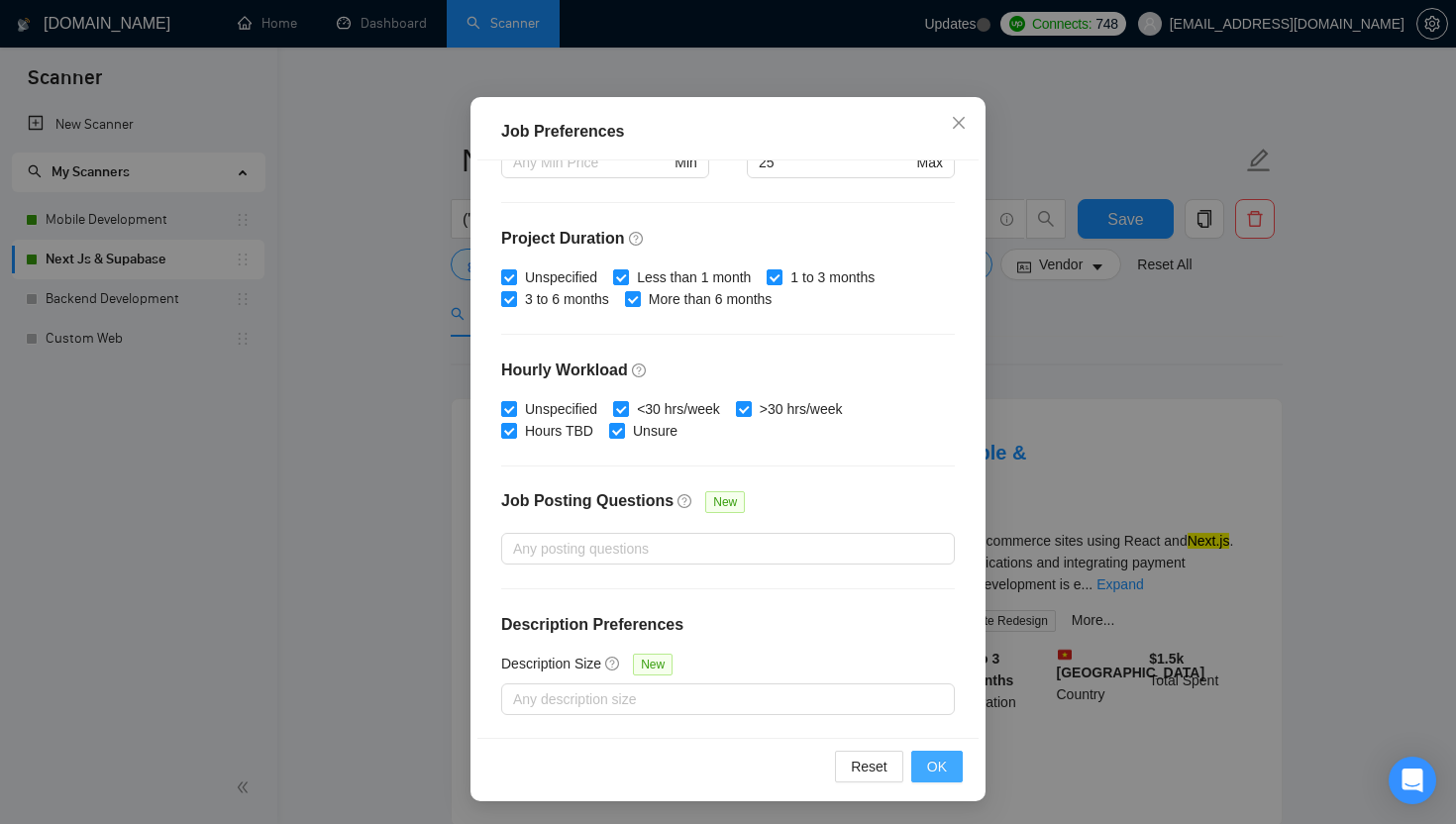click on "OK" at bounding box center (937, 767) 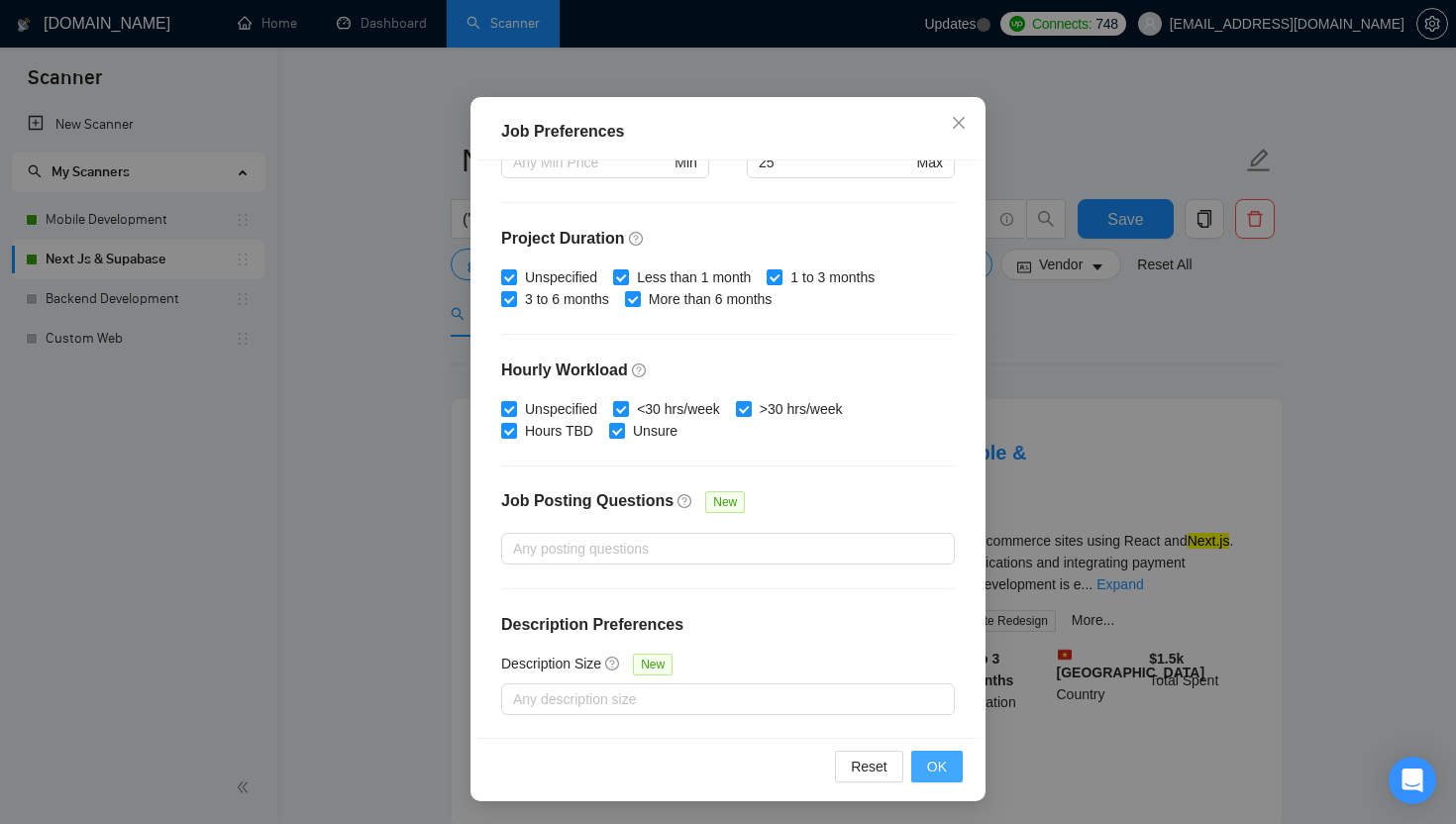 scroll, scrollTop: 22, scrollLeft: 0, axis: vertical 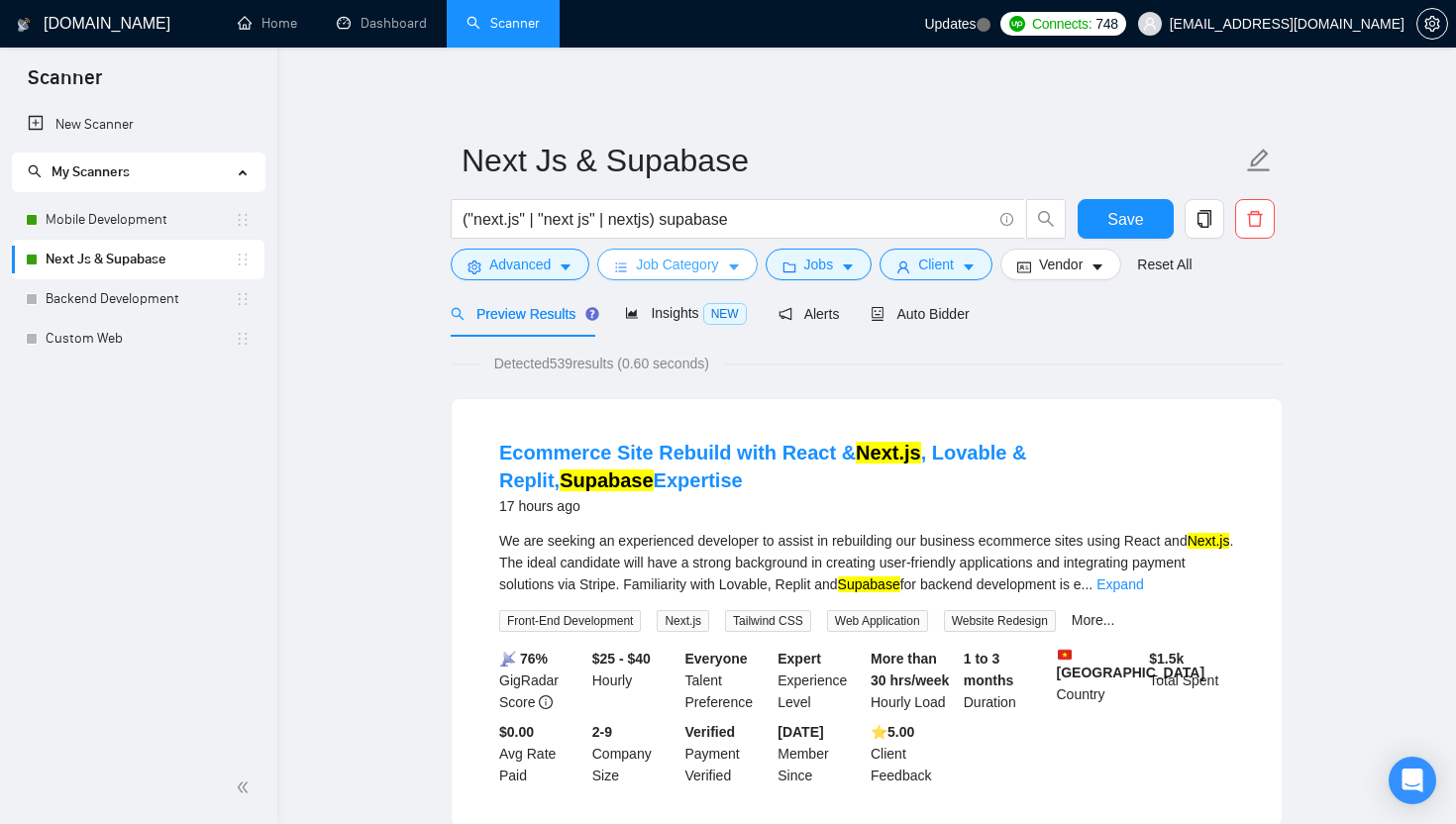 click on "Job Category" at bounding box center (676, 264) 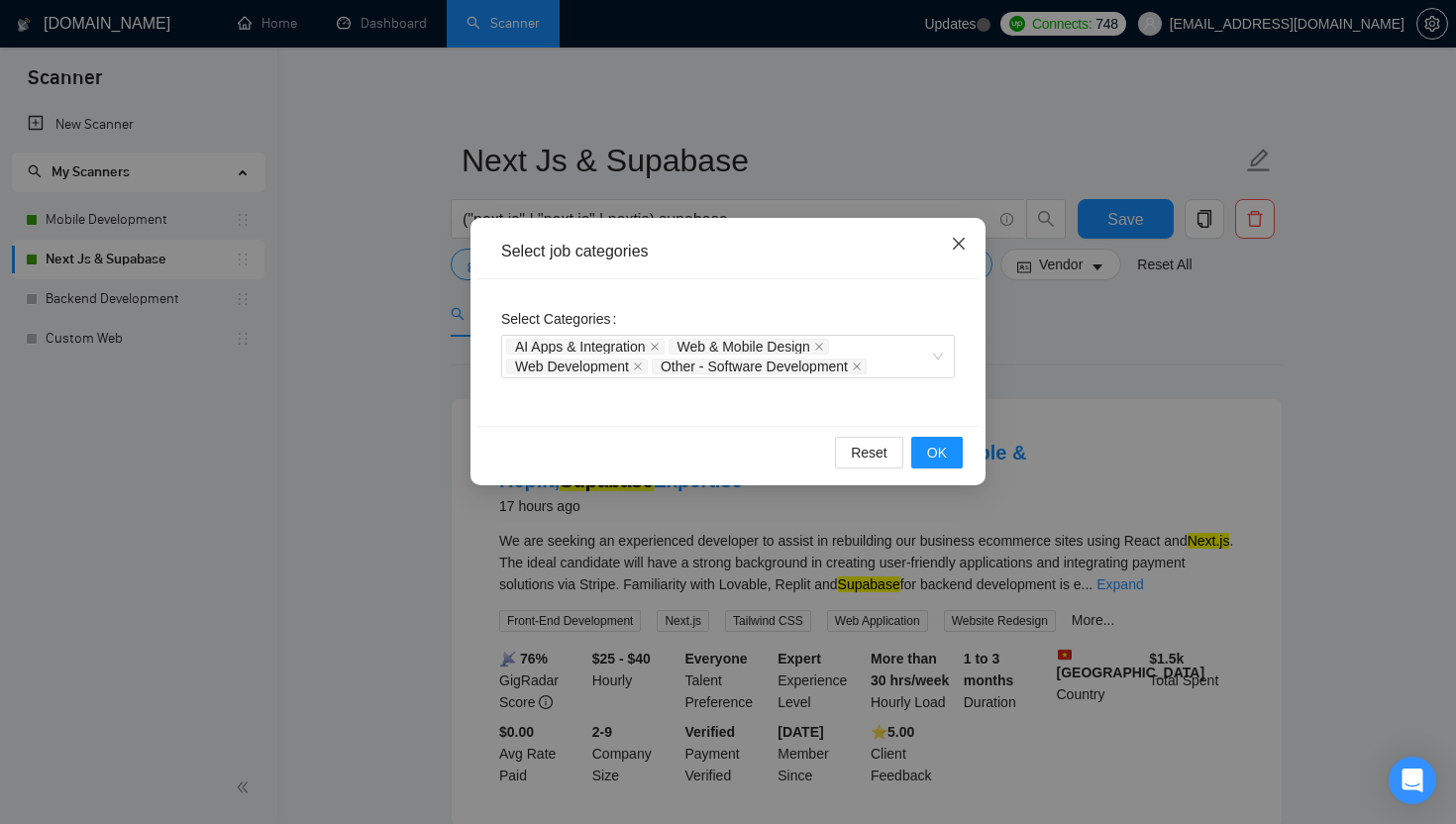 click 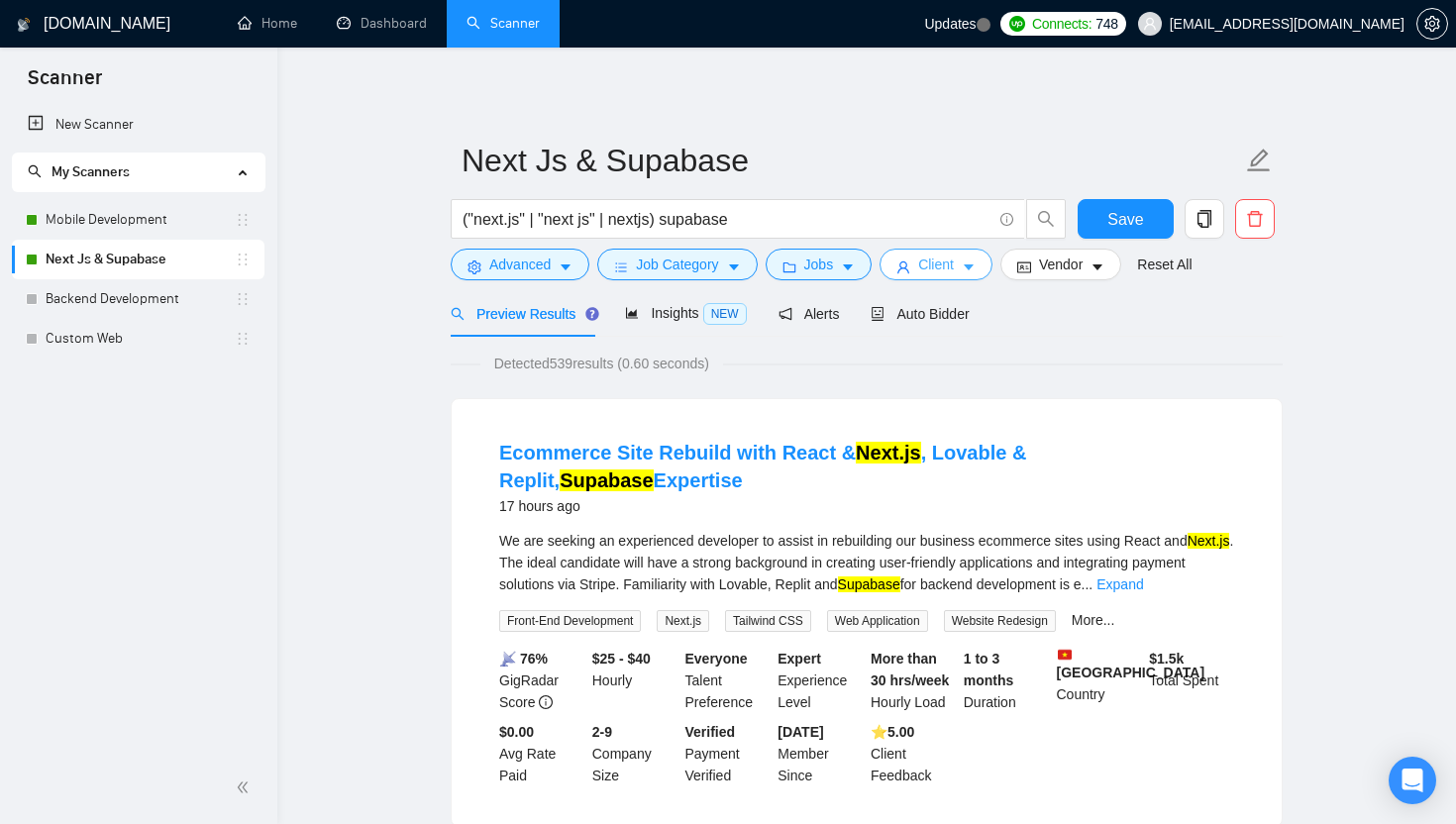 click 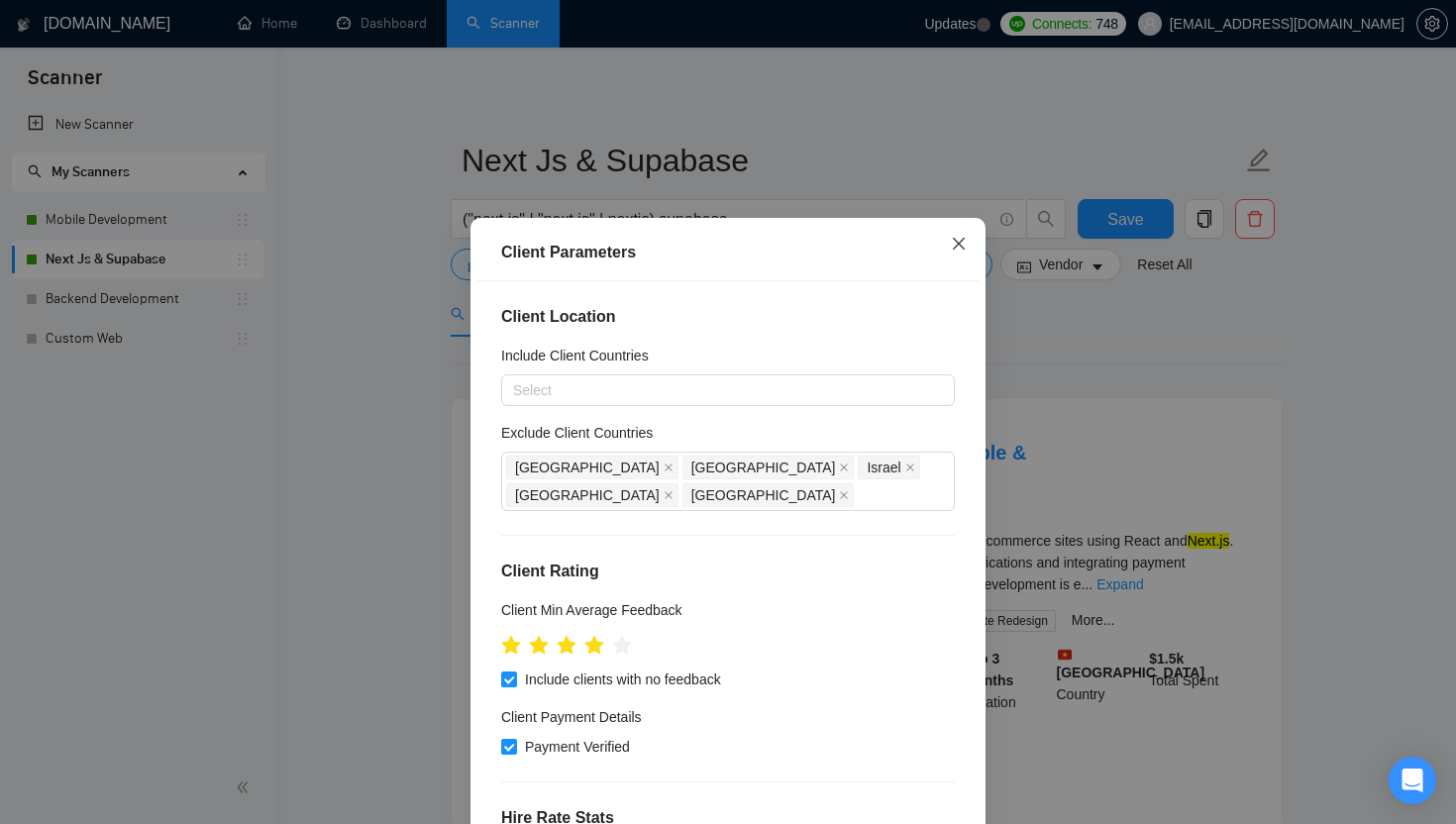 click 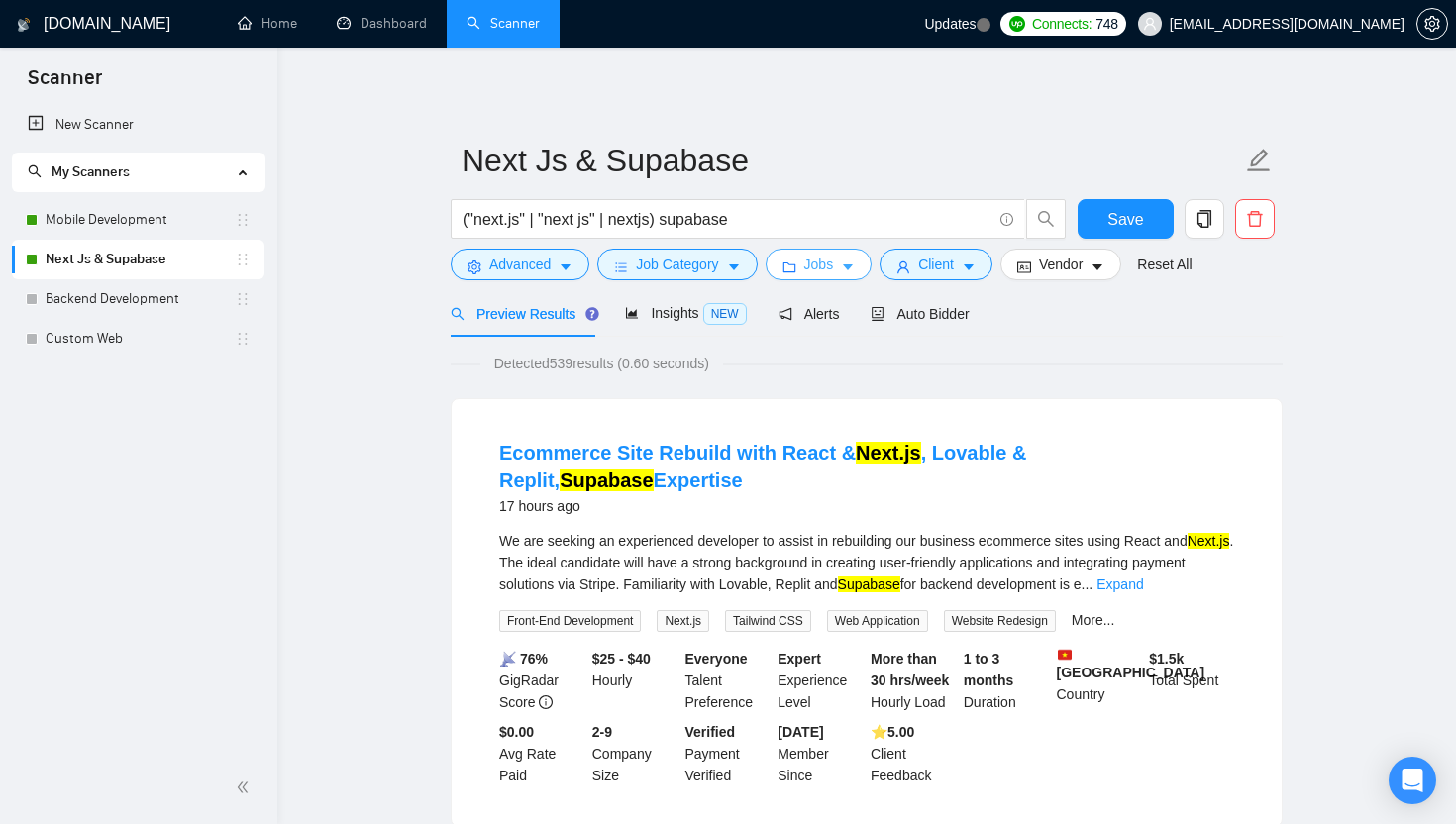 click on "Jobs" at bounding box center [819, 264] 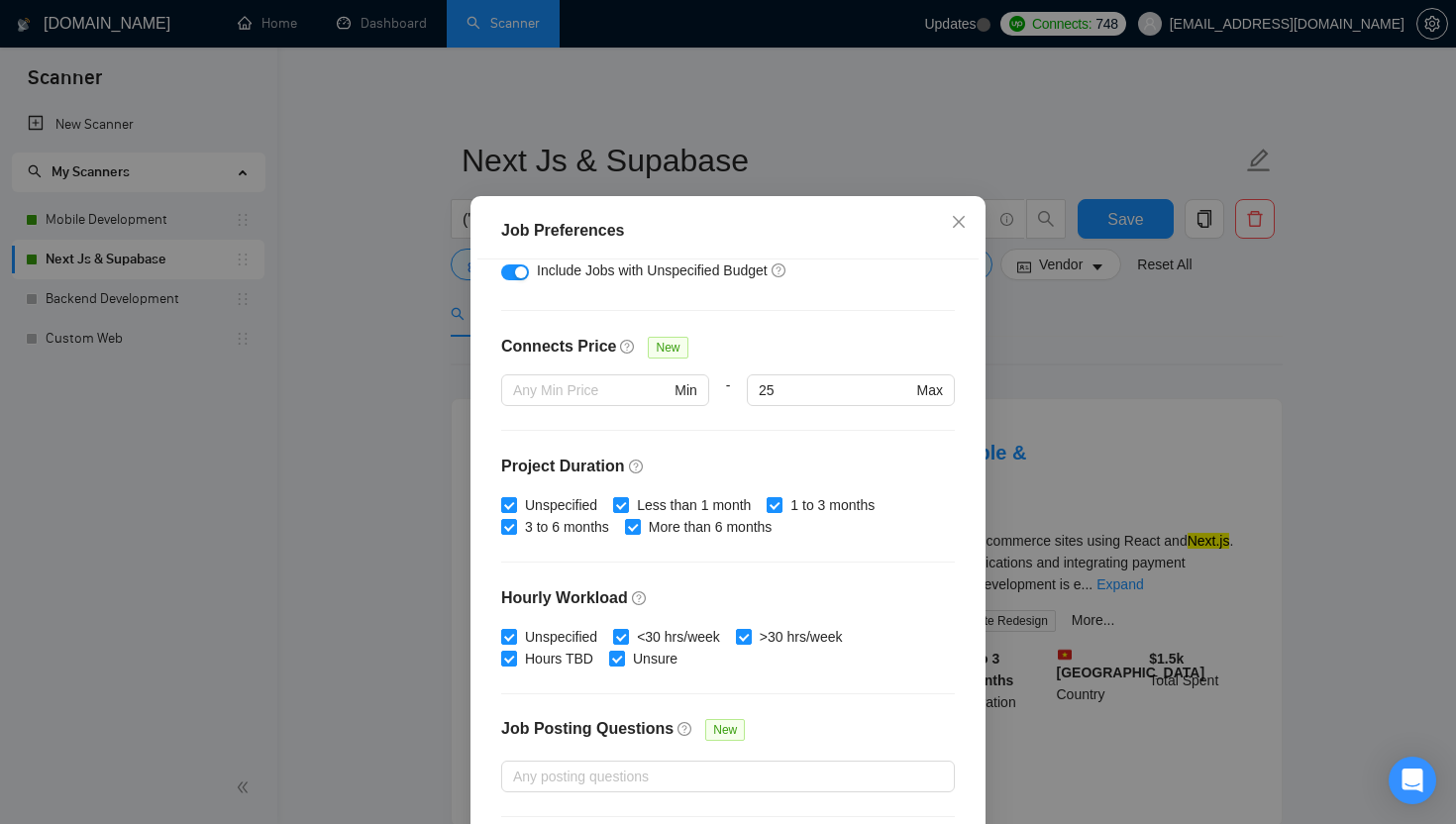 scroll, scrollTop: 540, scrollLeft: 0, axis: vertical 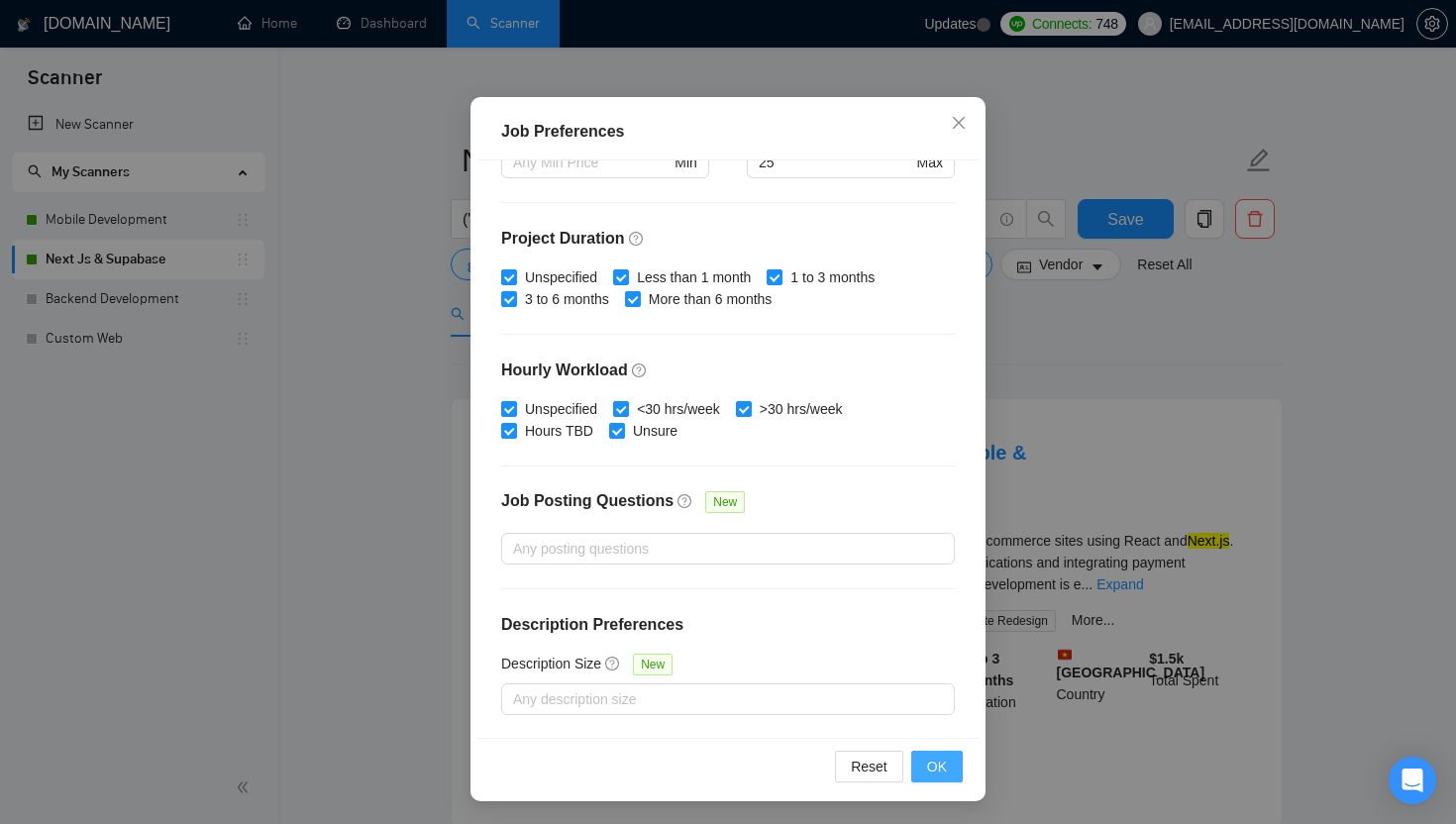 click on "OK" at bounding box center (937, 767) 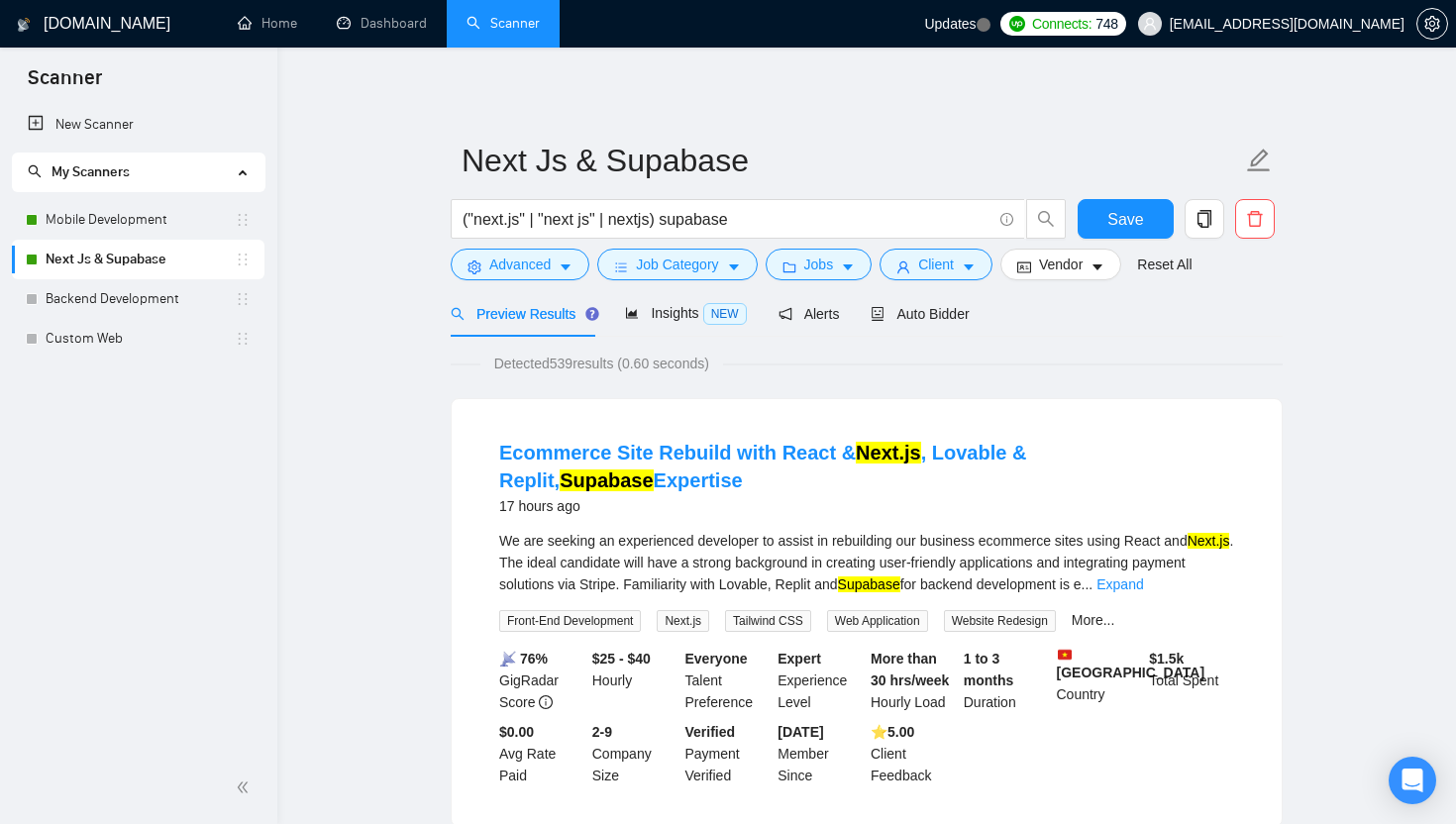 scroll, scrollTop: 22, scrollLeft: 0, axis: vertical 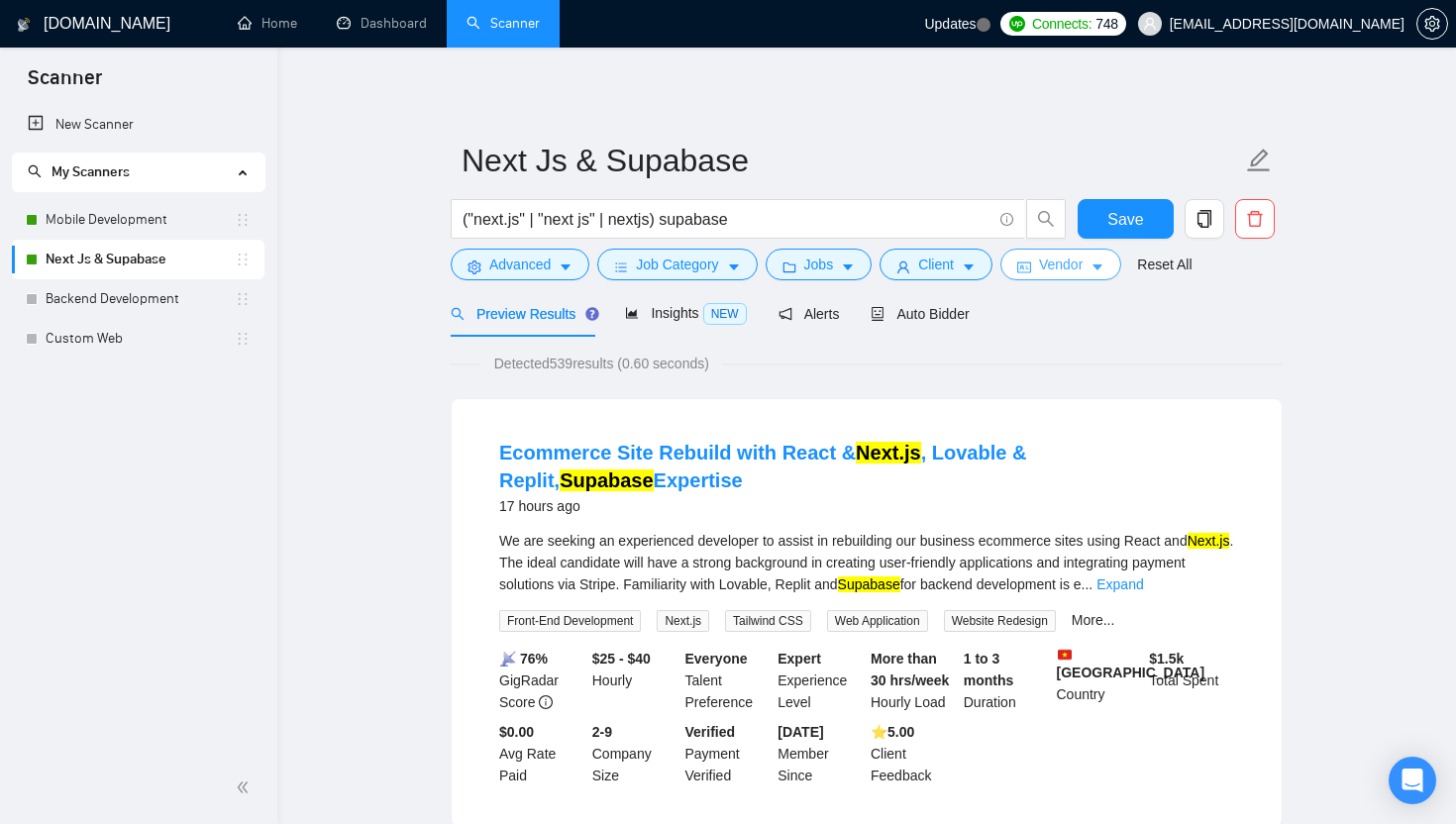 click on "Vendor" at bounding box center (1061, 264) 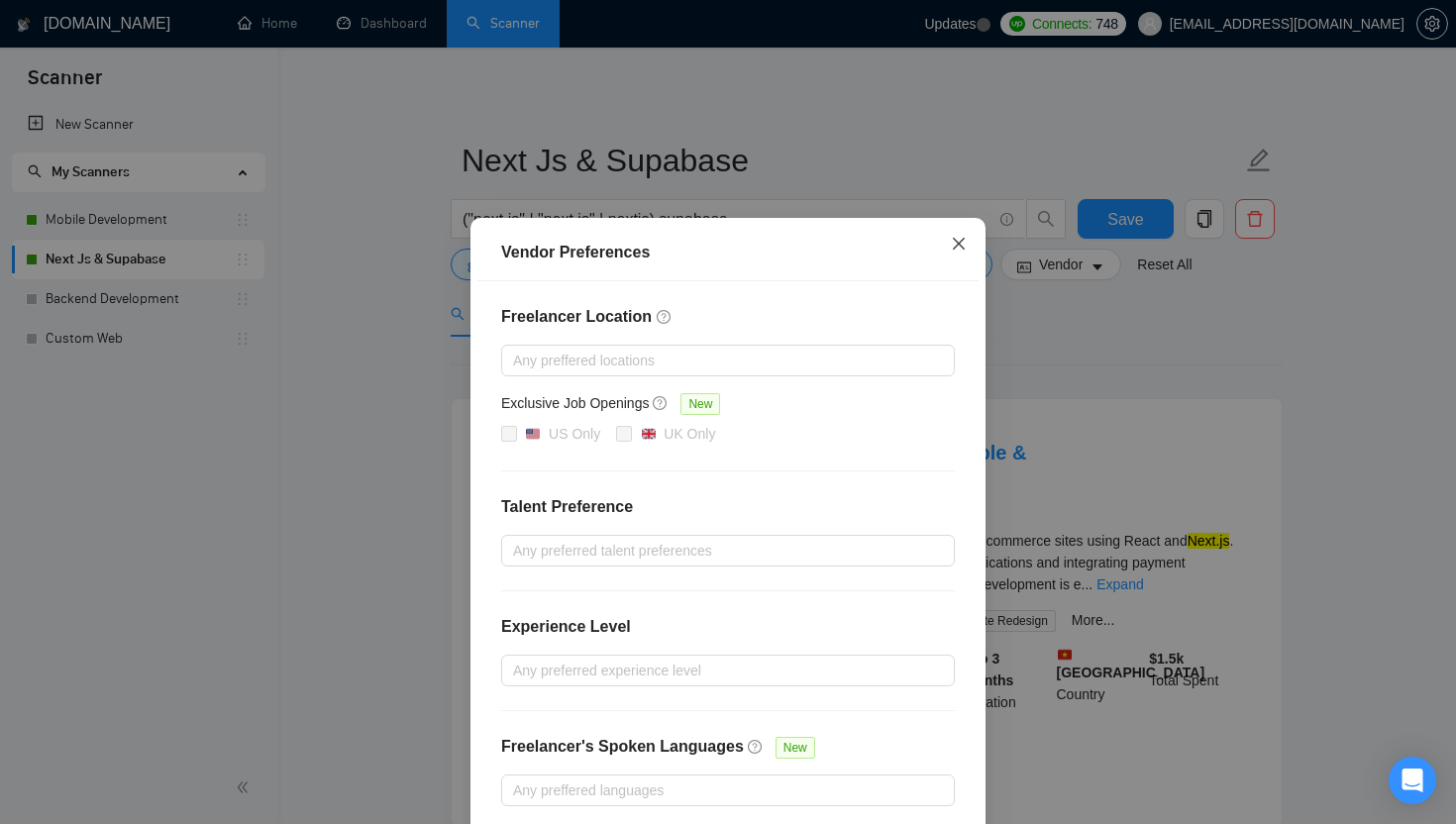 click 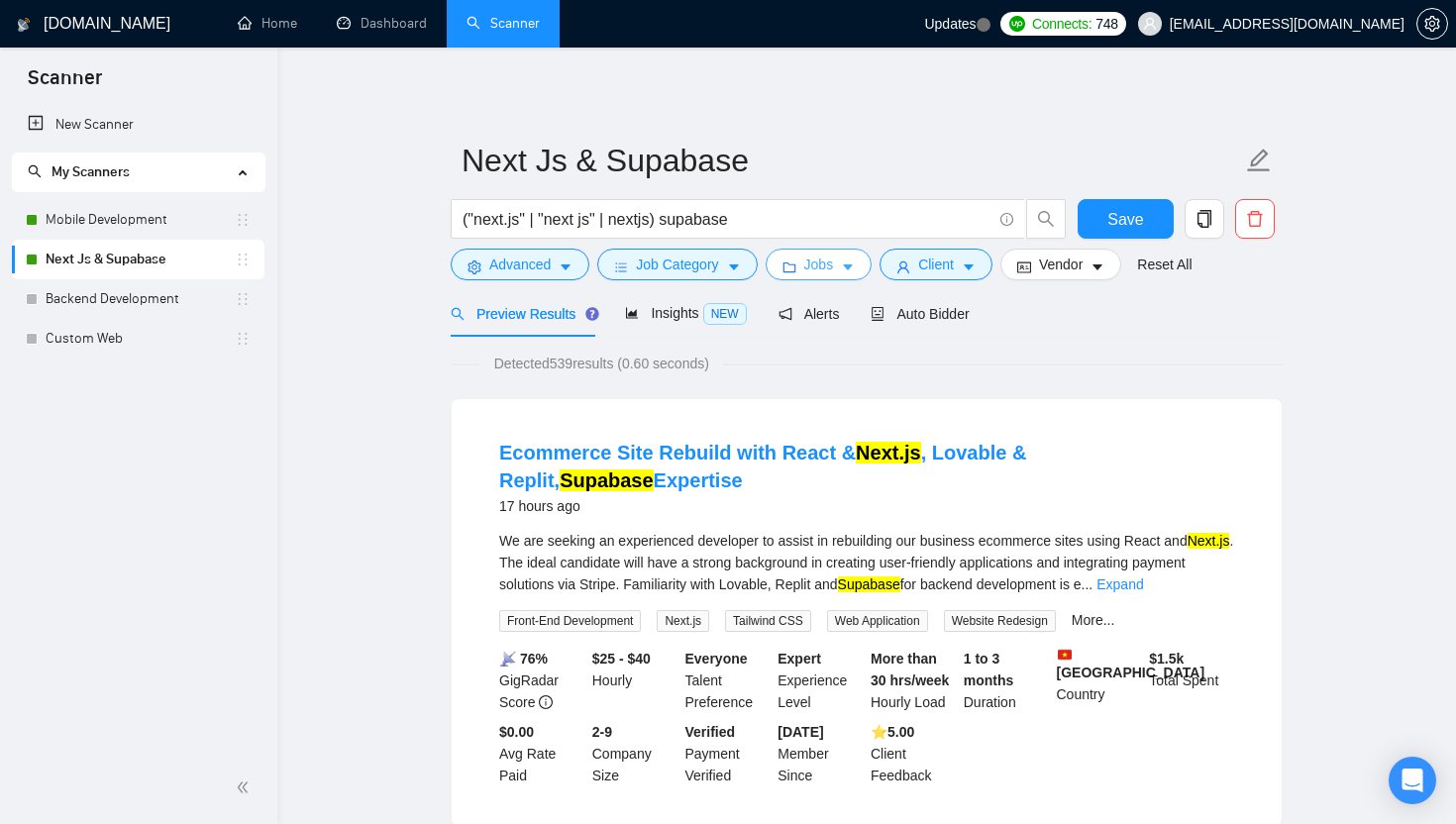 click on "Jobs" at bounding box center (819, 264) 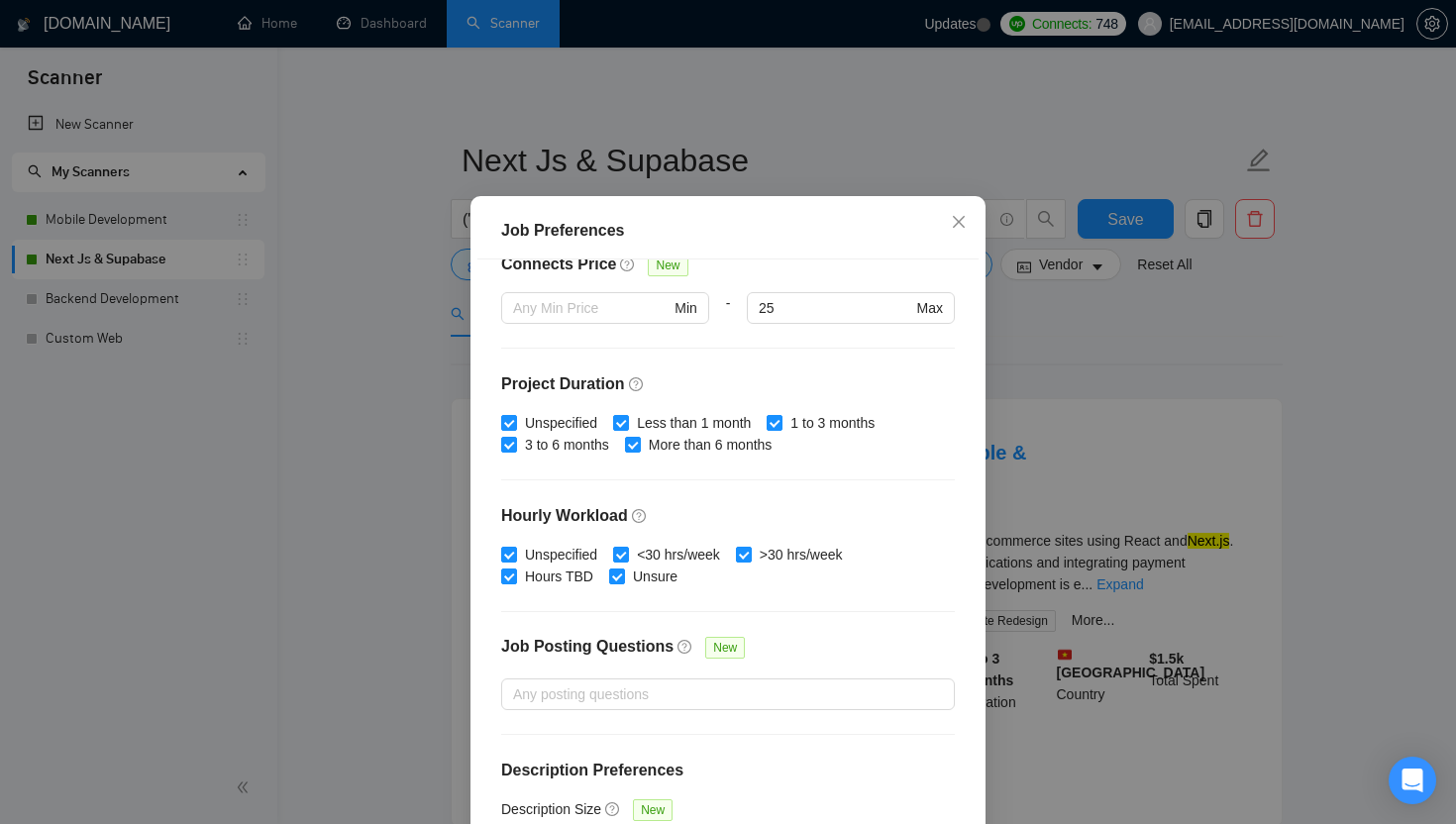 scroll, scrollTop: 540, scrollLeft: 0, axis: vertical 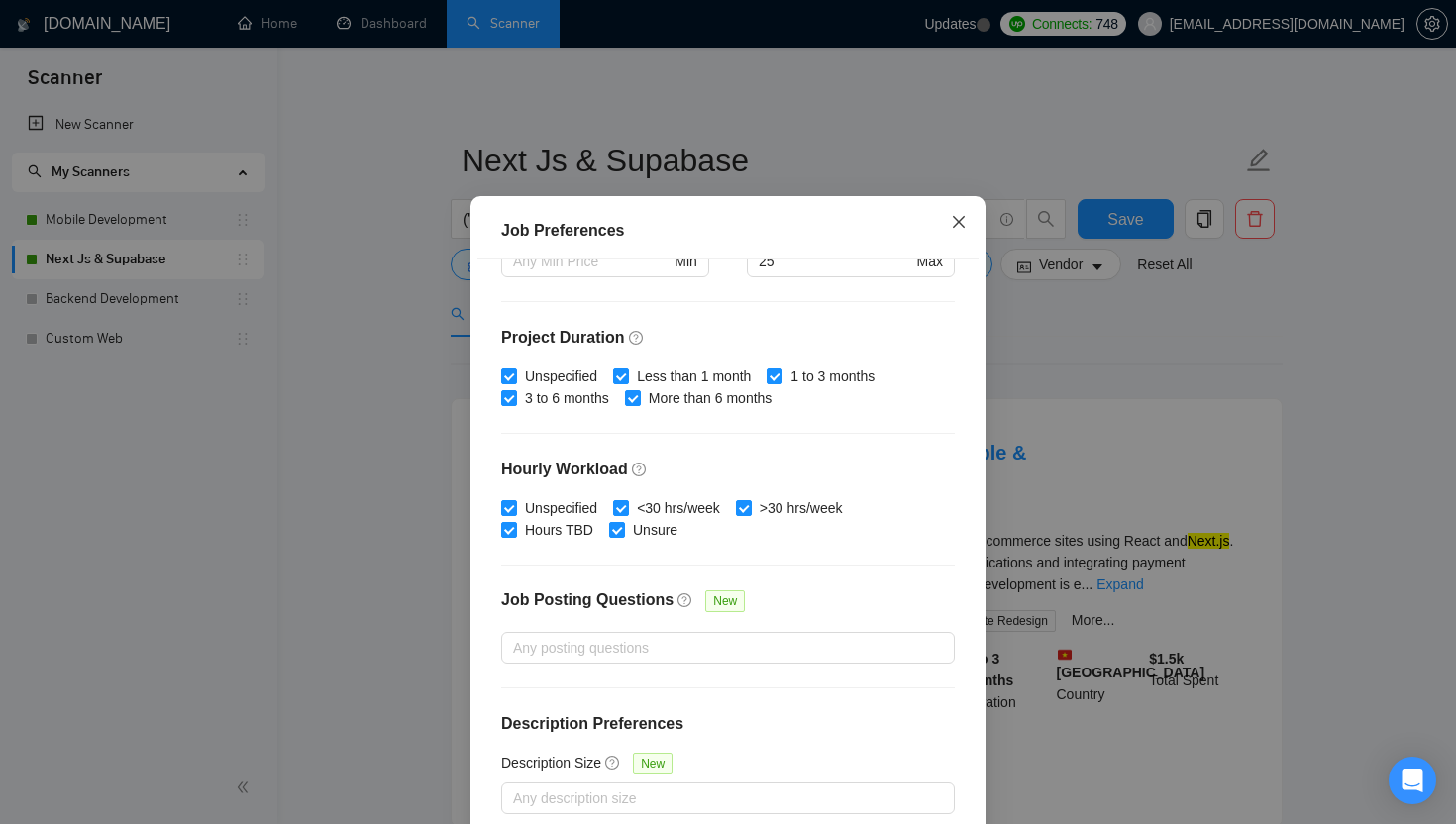 click 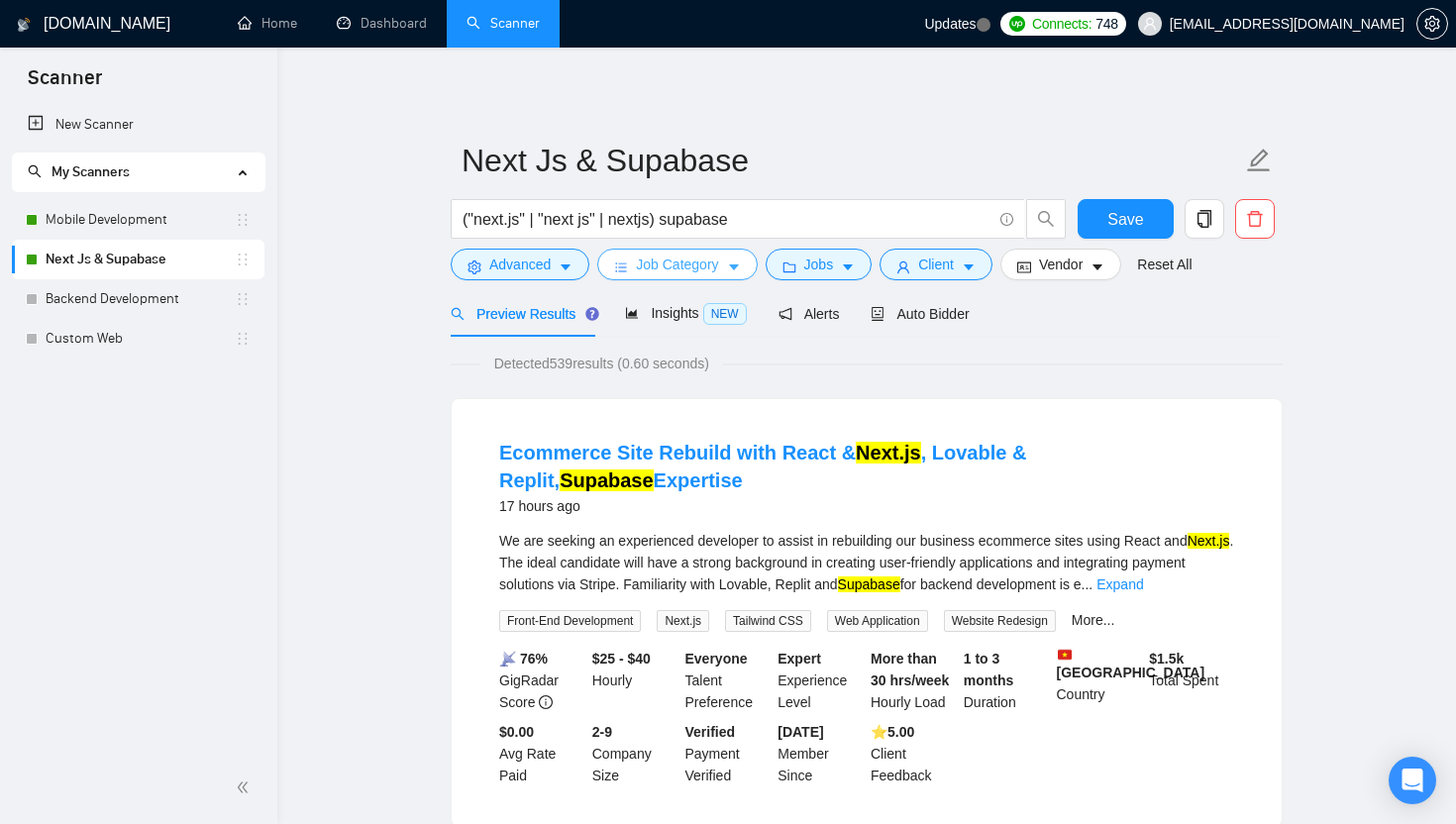 click on "Job Category" at bounding box center [676, 264] 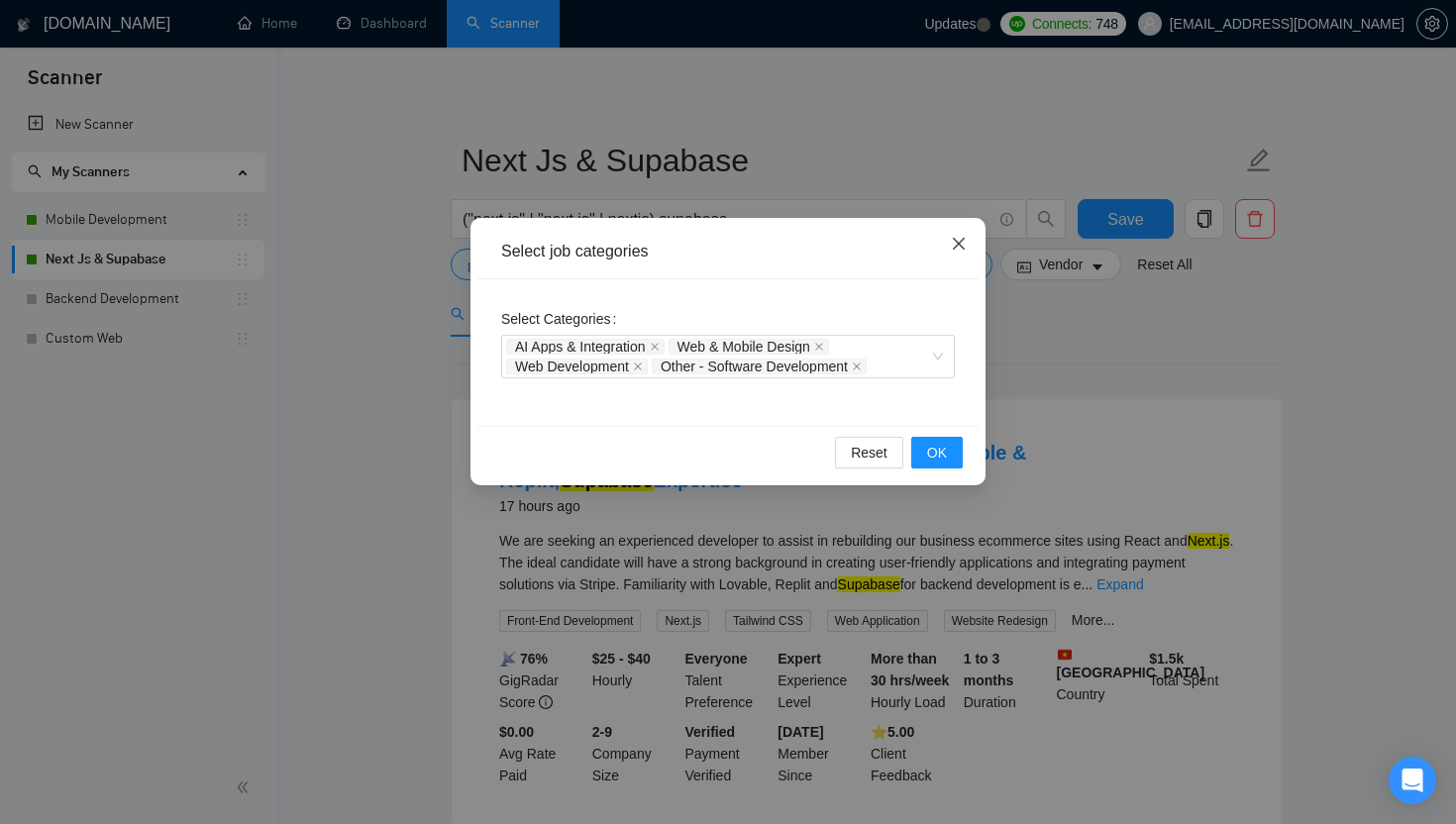 click at bounding box center (959, 245) 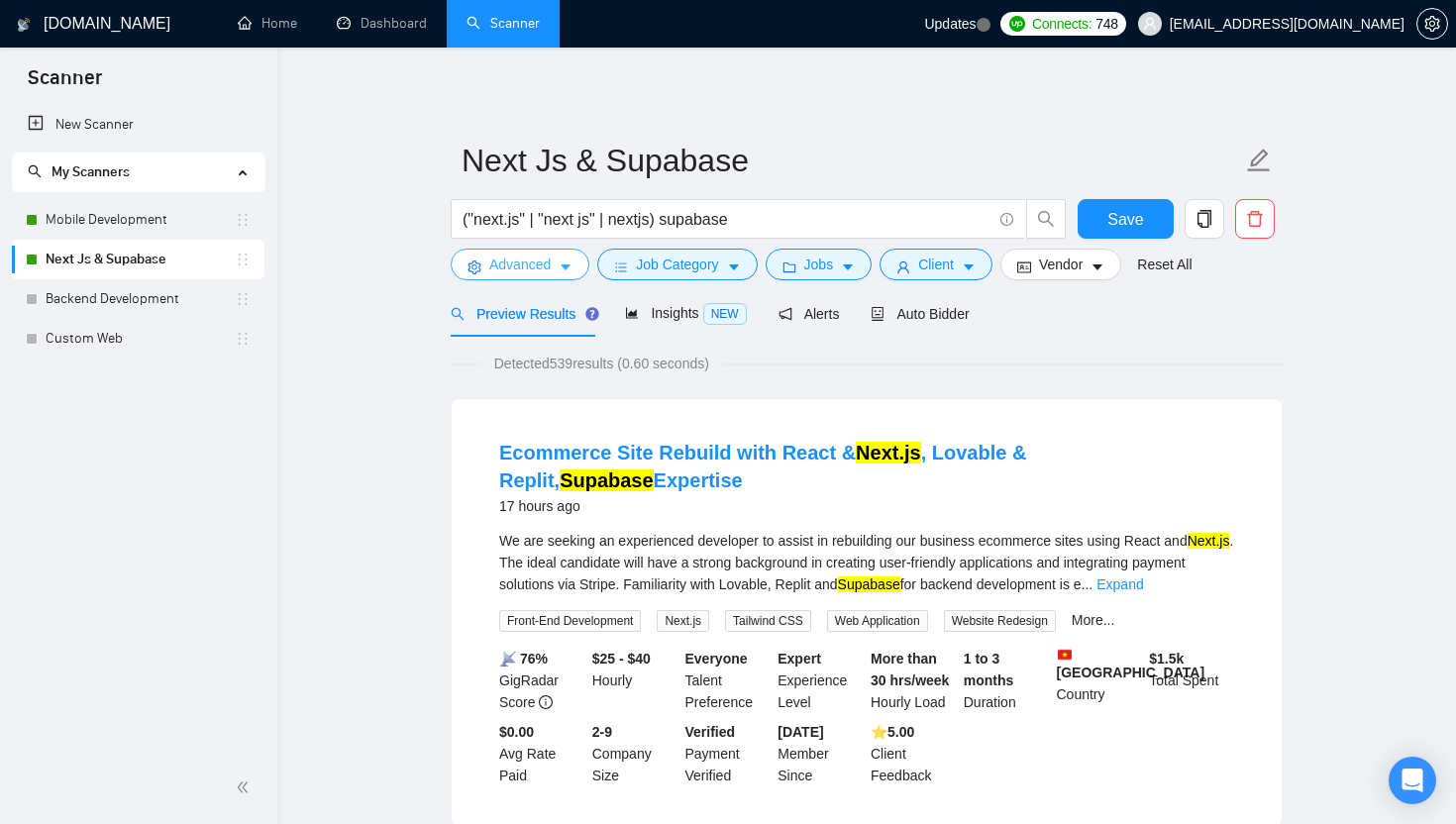 click on "Advanced" at bounding box center [520, 264] 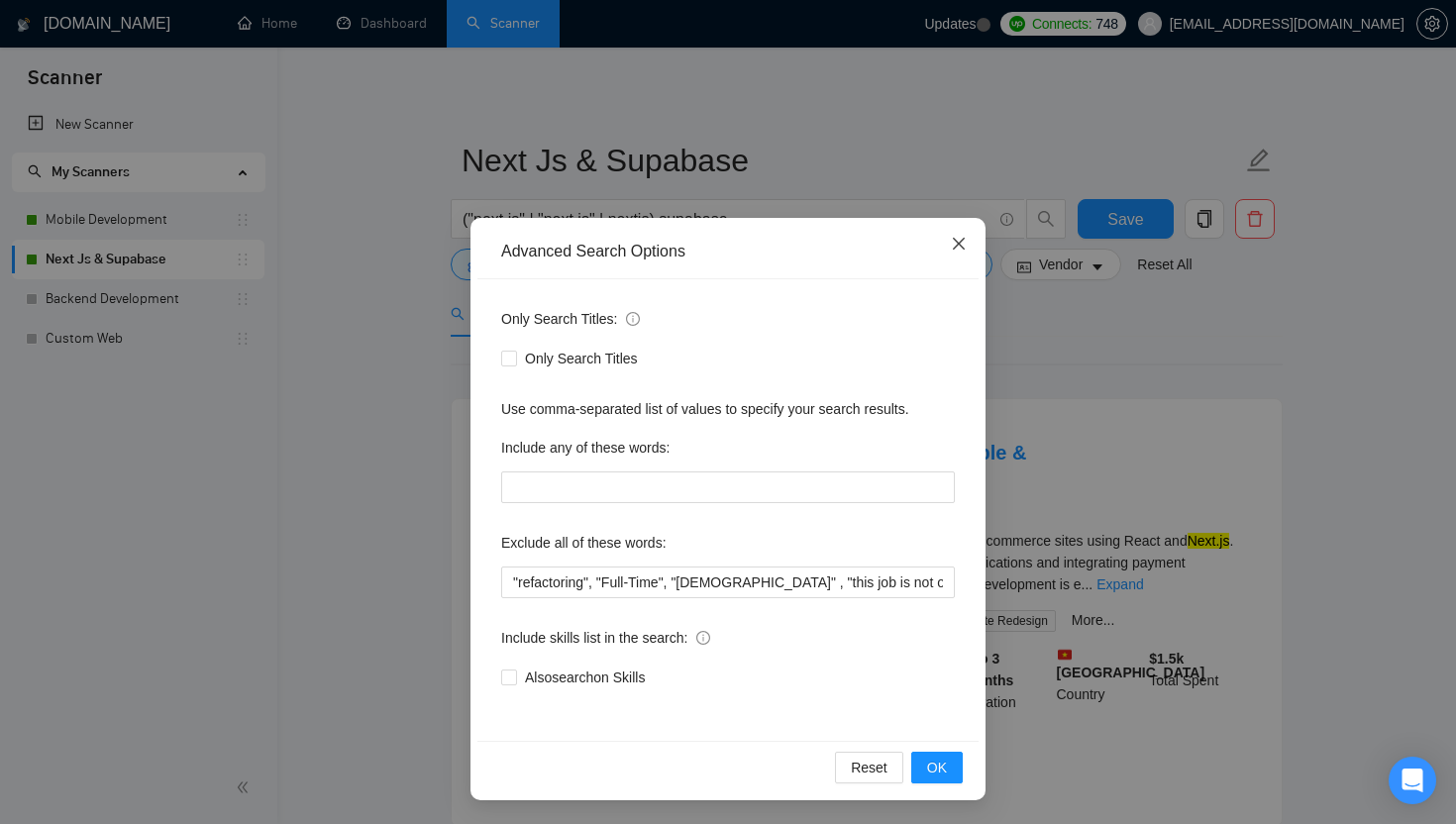 click 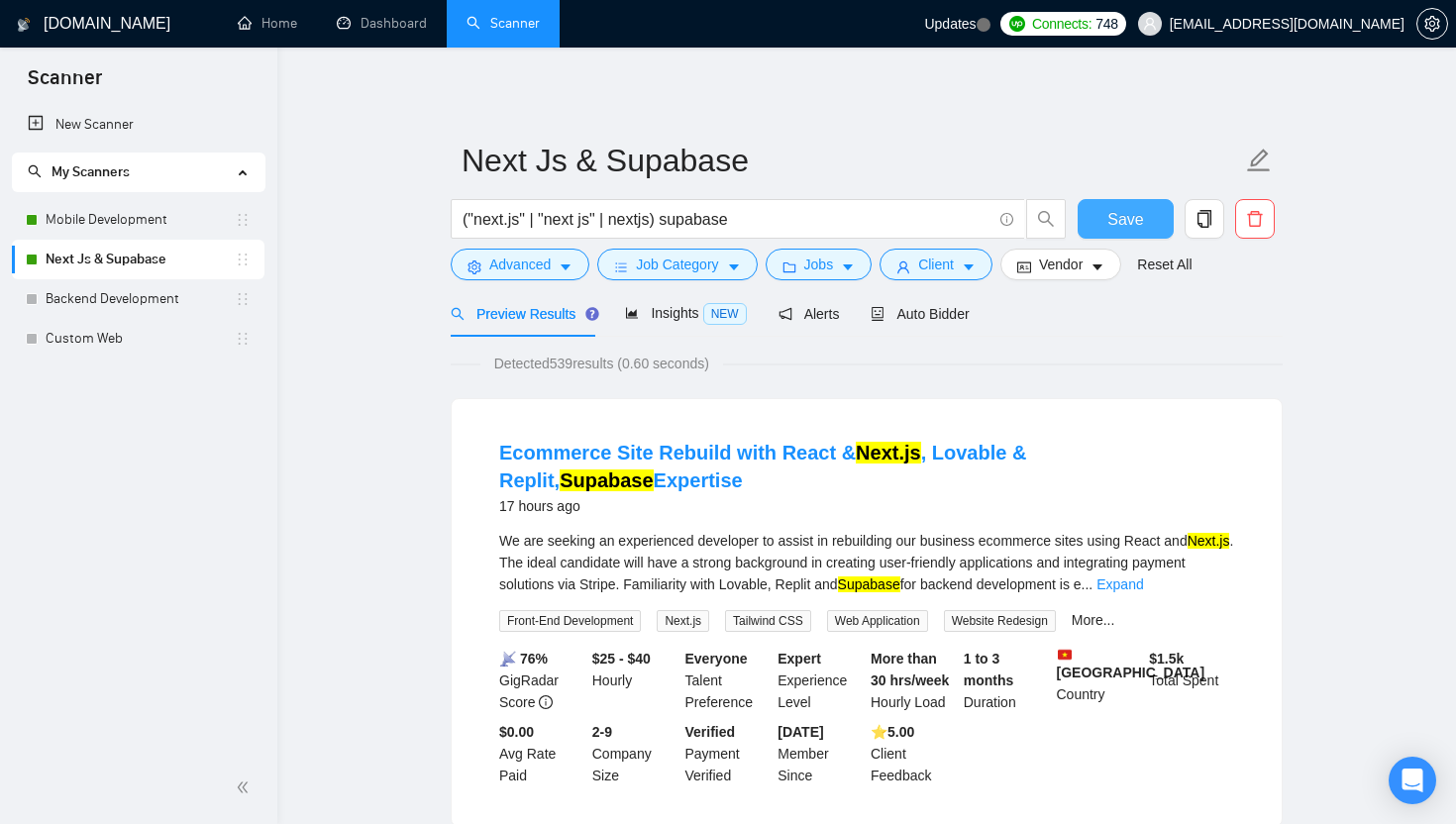 click on "Save" at bounding box center (1125, 219) 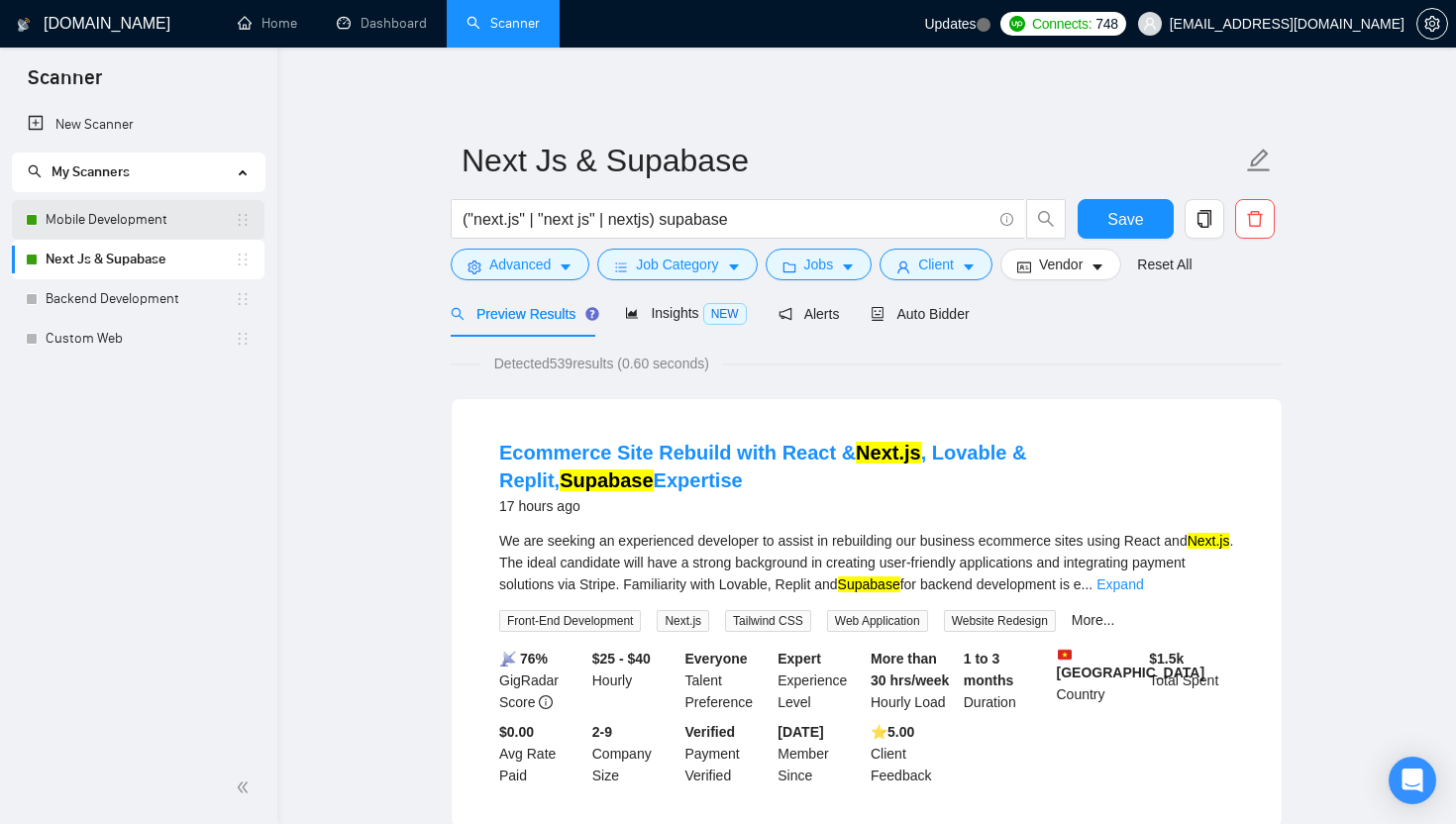 click on "Mobile Development" at bounding box center [140, 220] 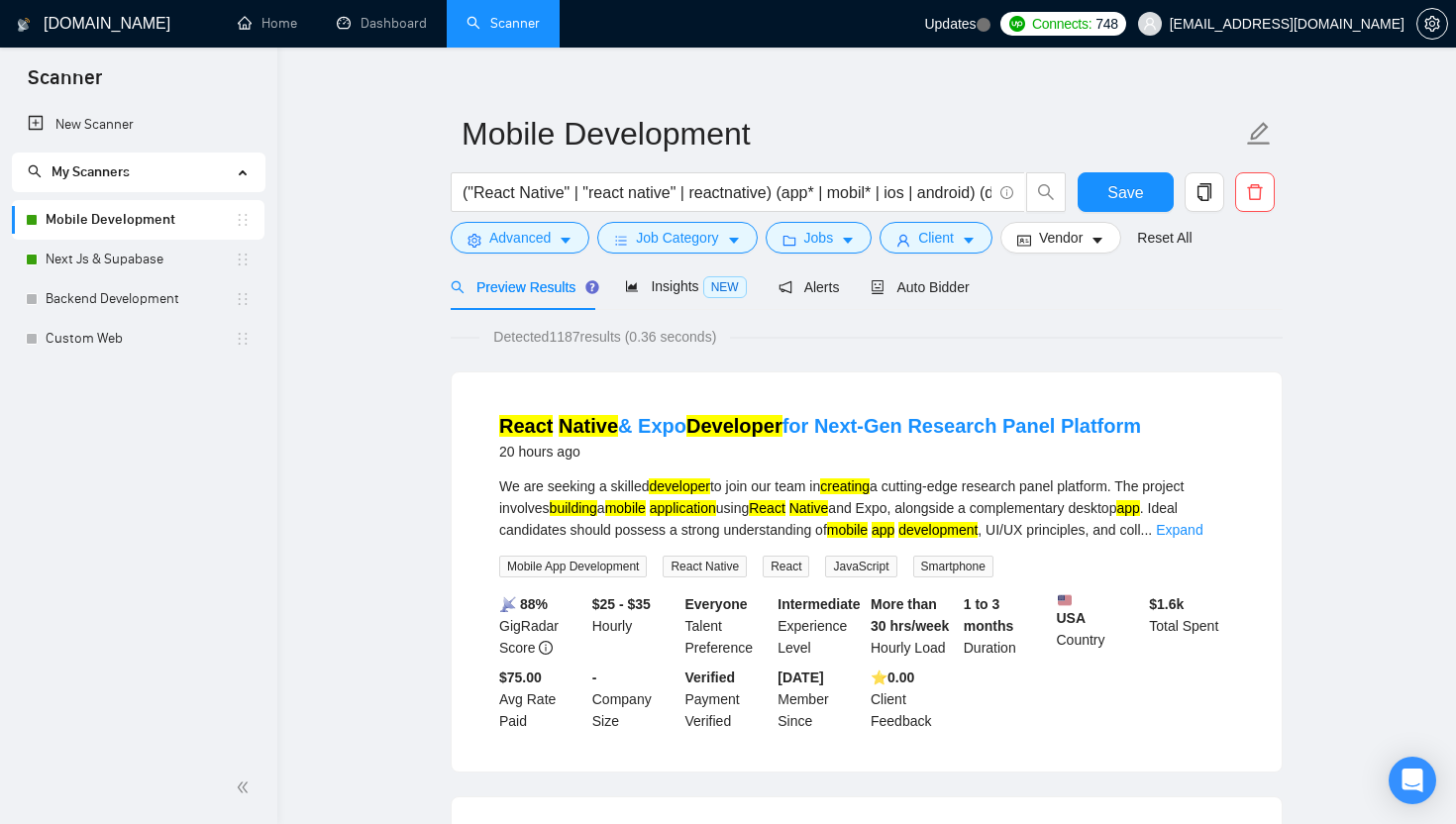 scroll, scrollTop: 28, scrollLeft: 0, axis: vertical 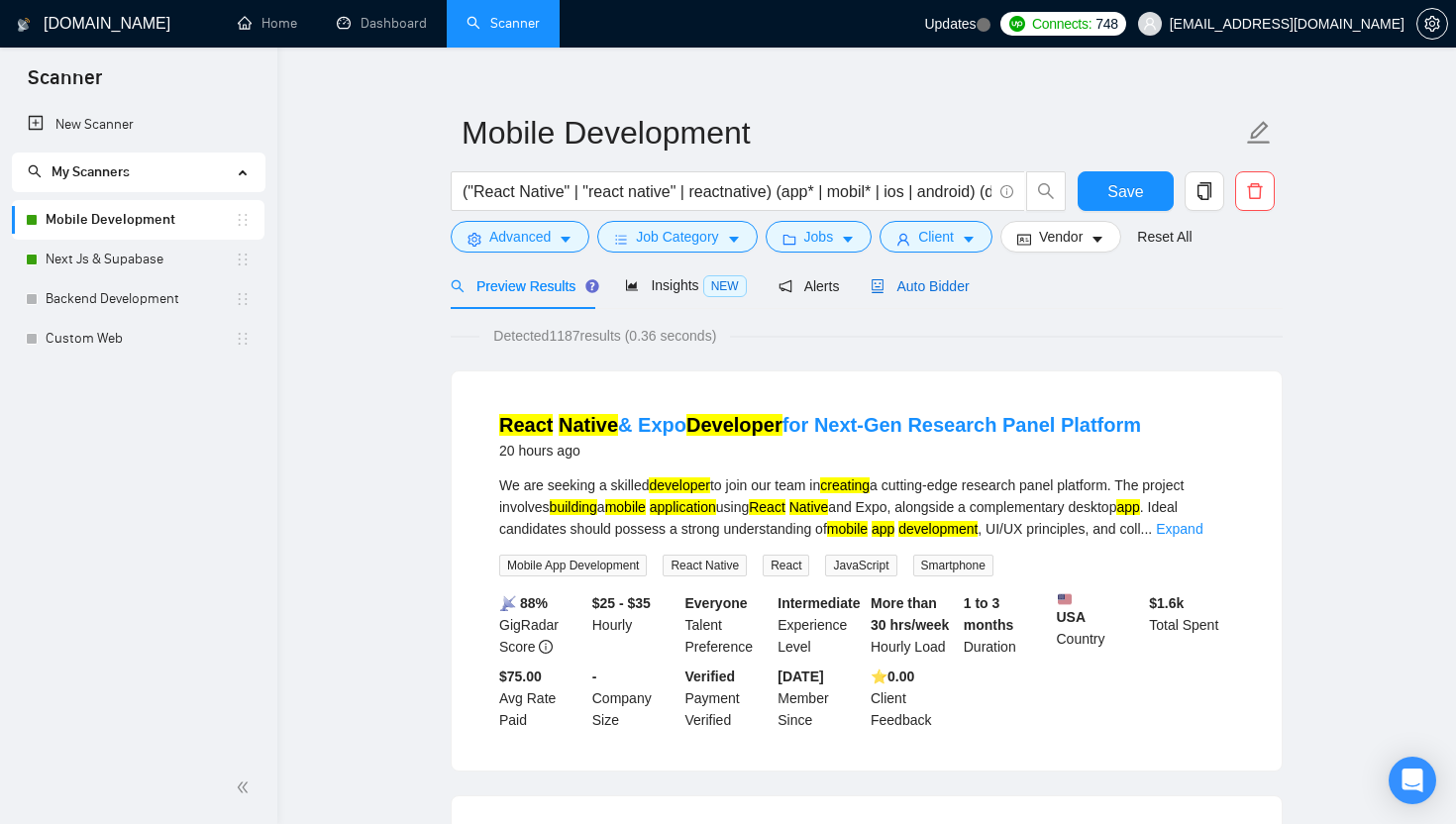 click on "Auto Bidder" at bounding box center [919, 286] 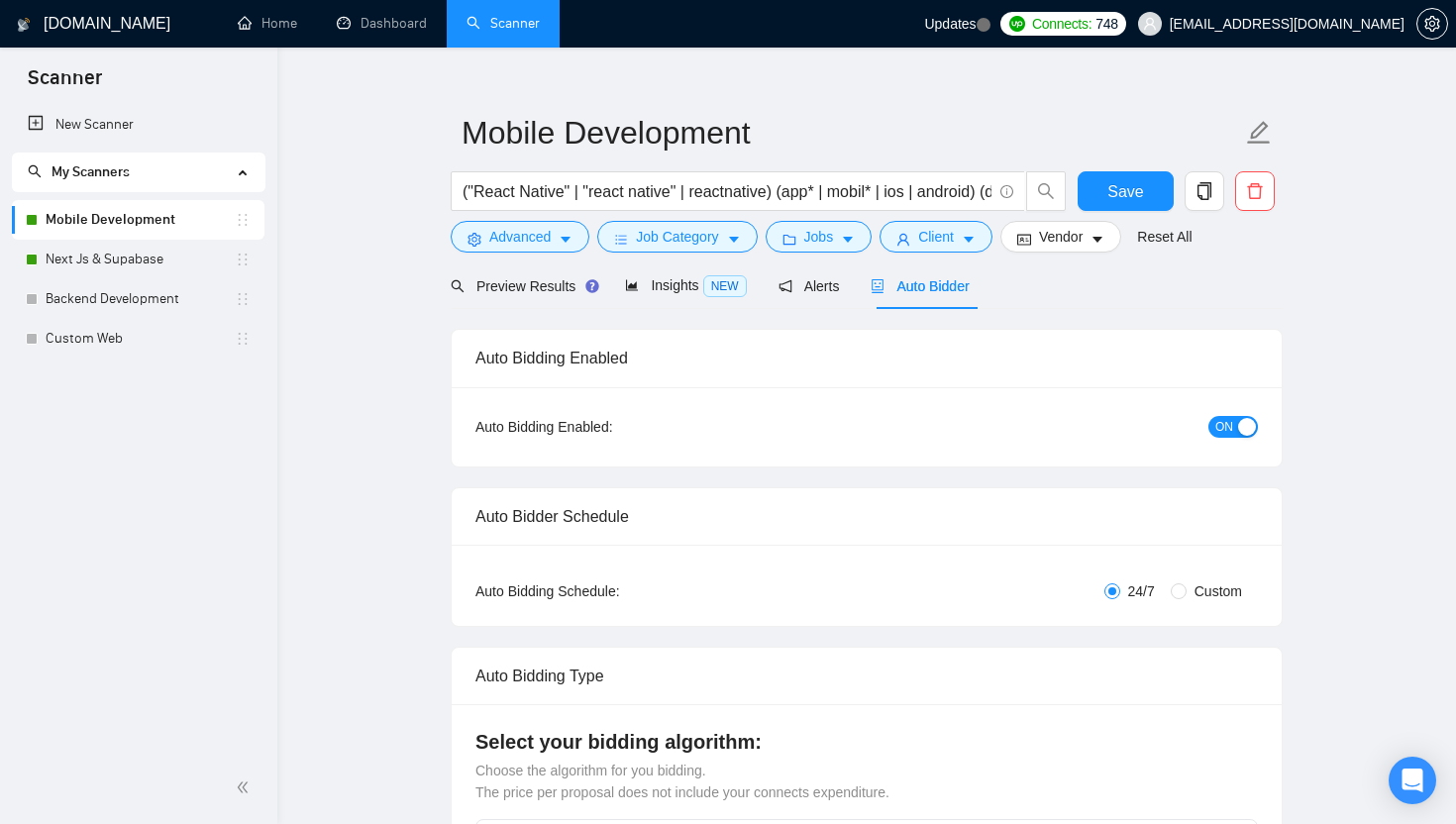 type 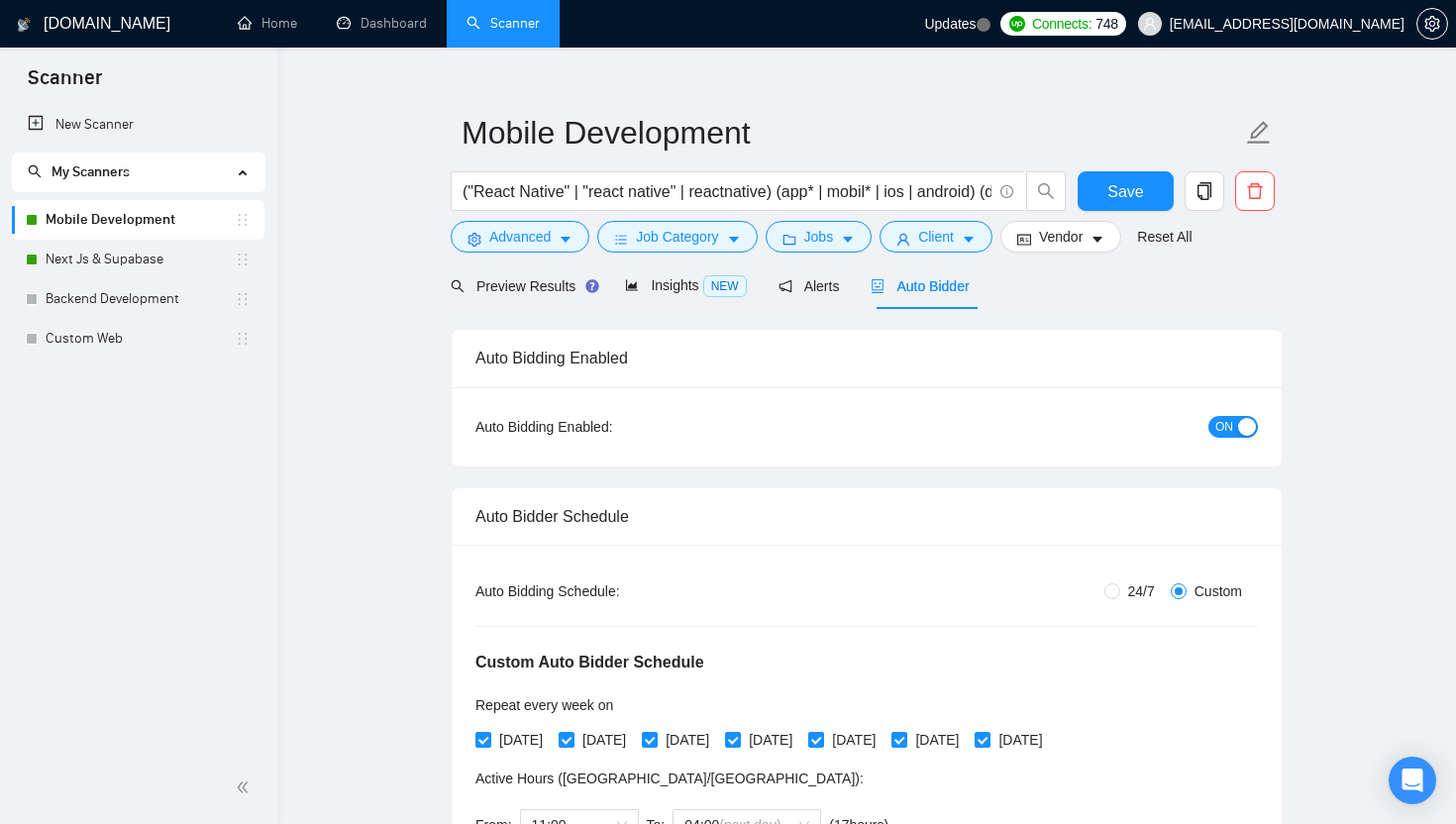 type 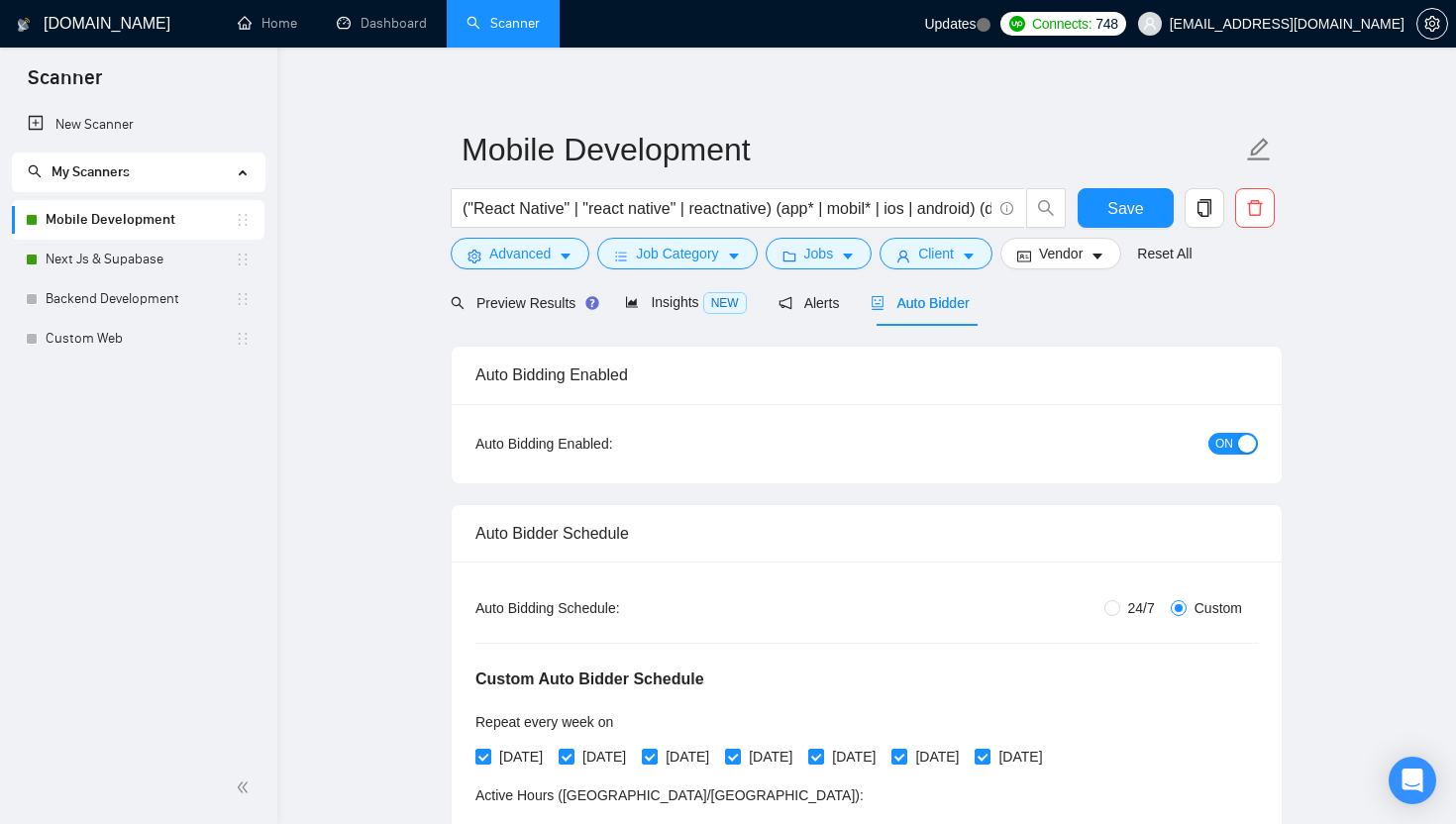 scroll, scrollTop: 0, scrollLeft: 0, axis: both 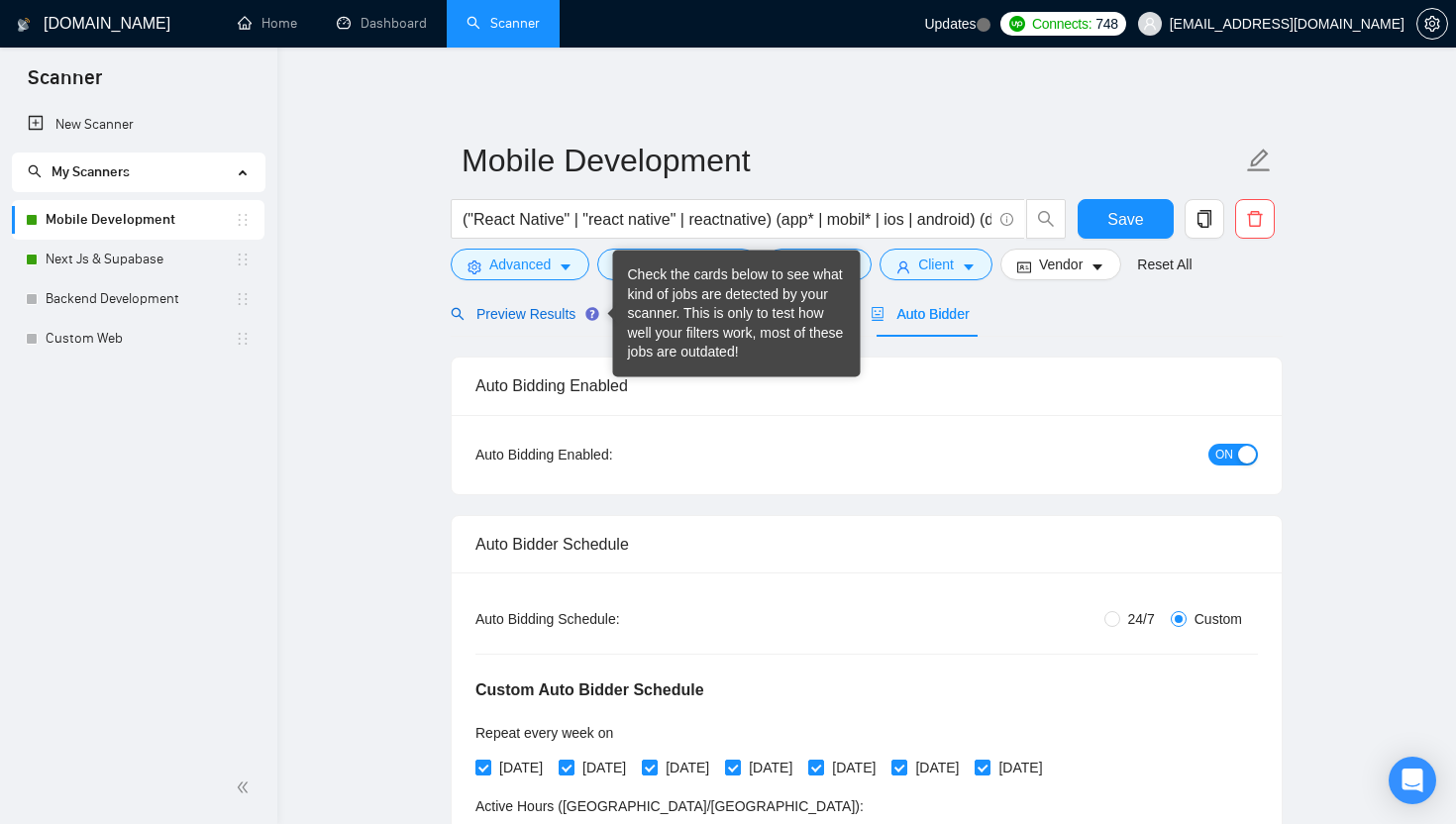 click on "Preview Results" at bounding box center [522, 314] 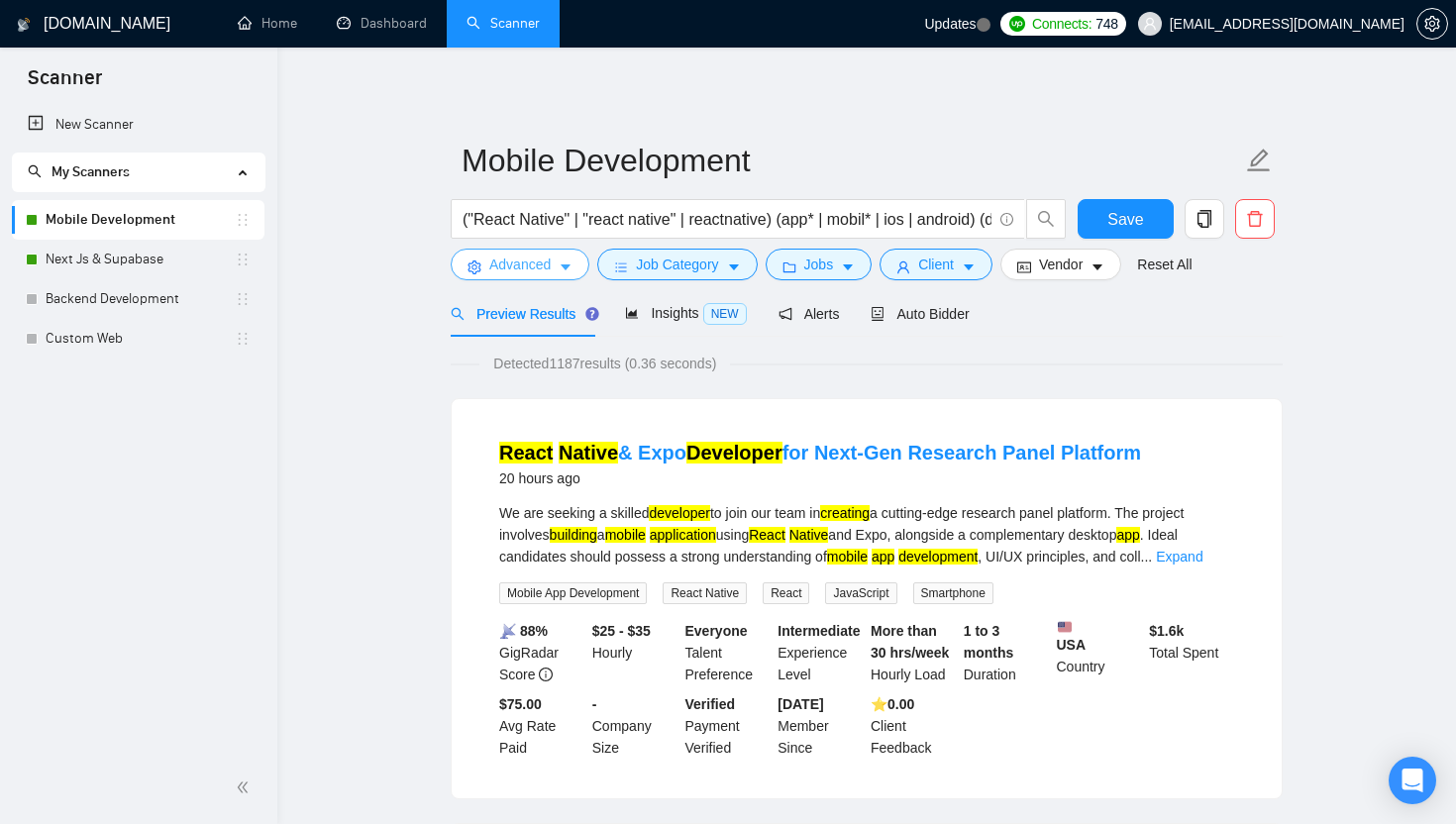 click on "Advanced" at bounding box center [520, 264] 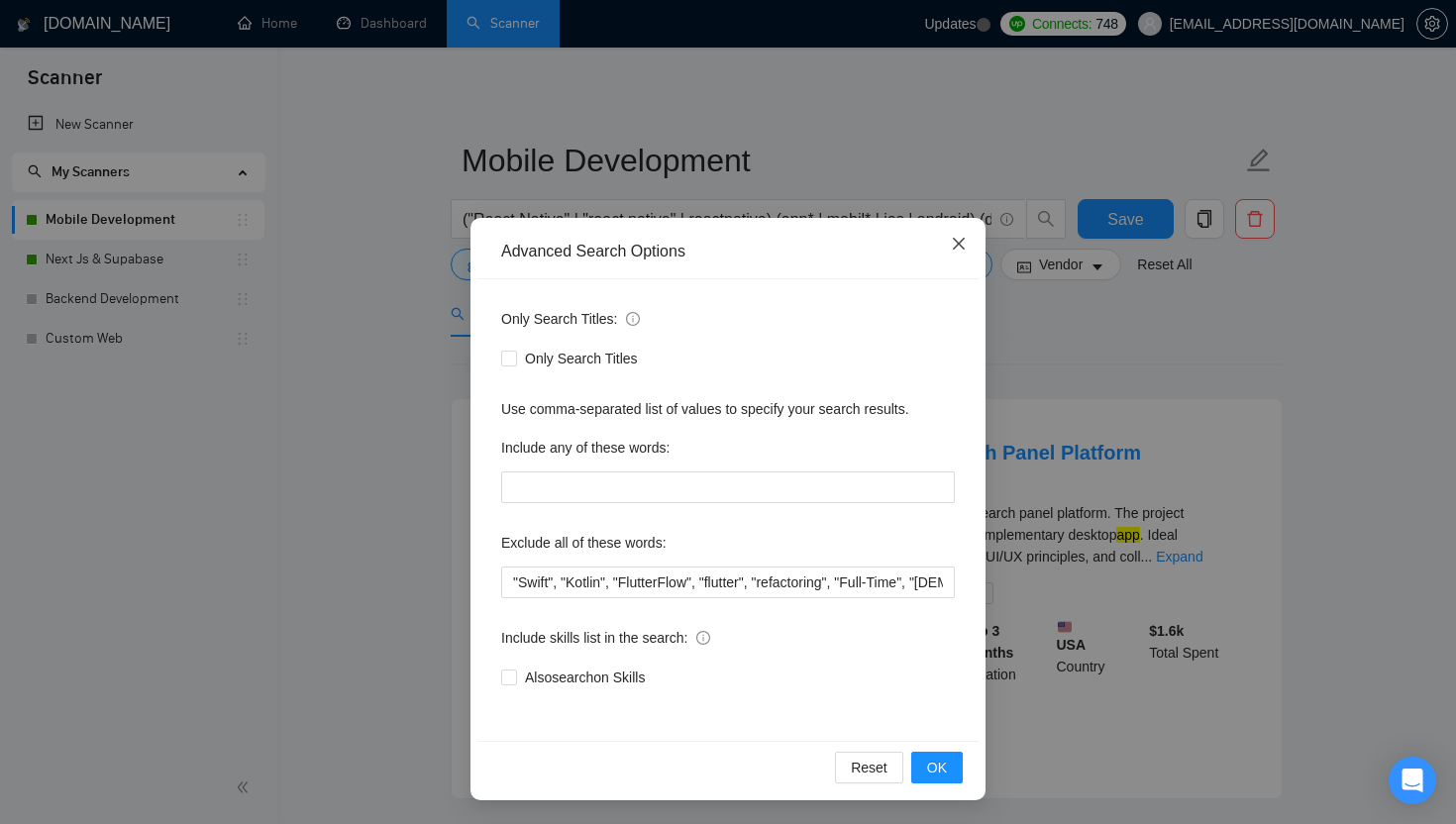 click 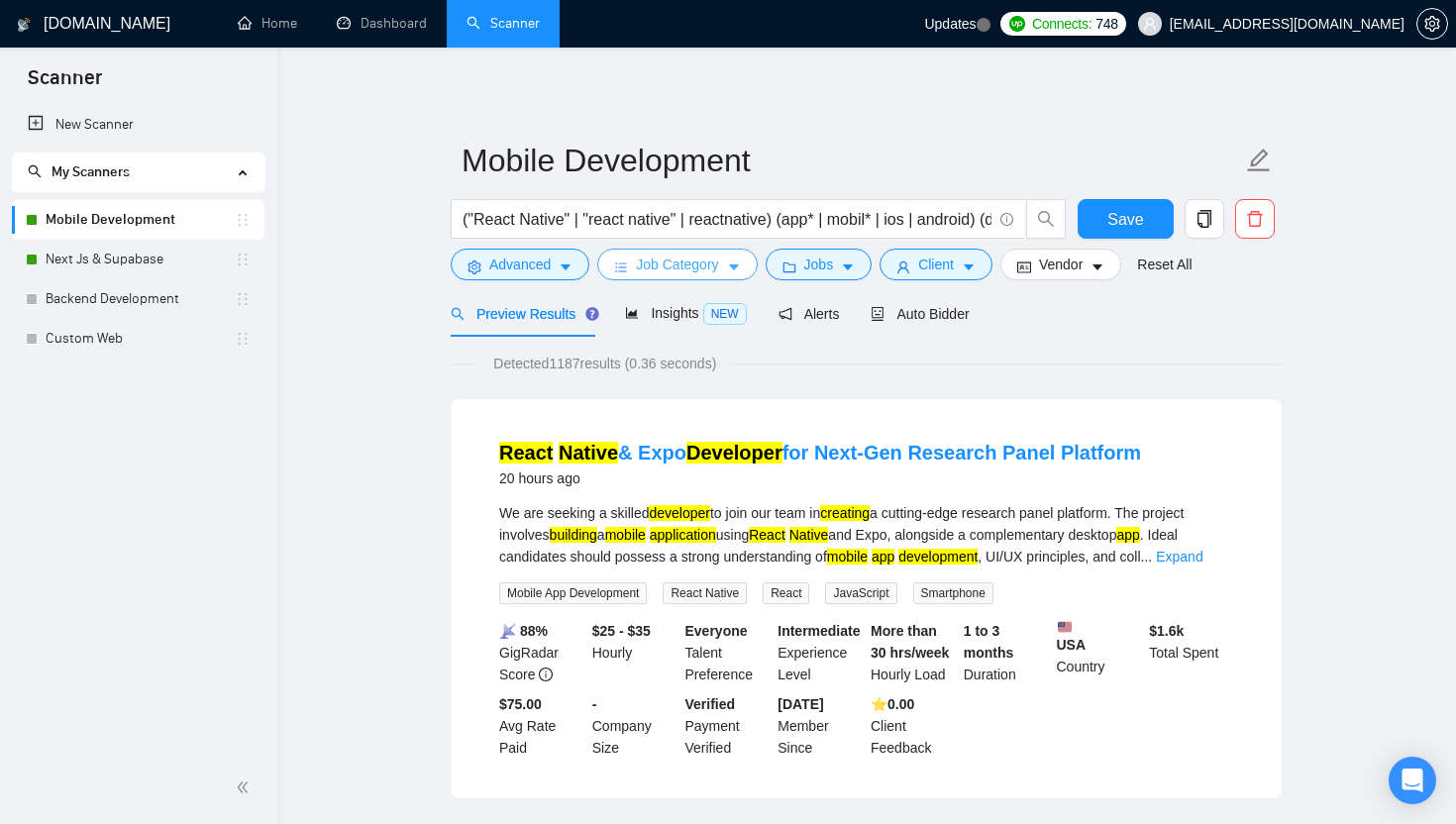 click on "Job Category" at bounding box center [676, 264] 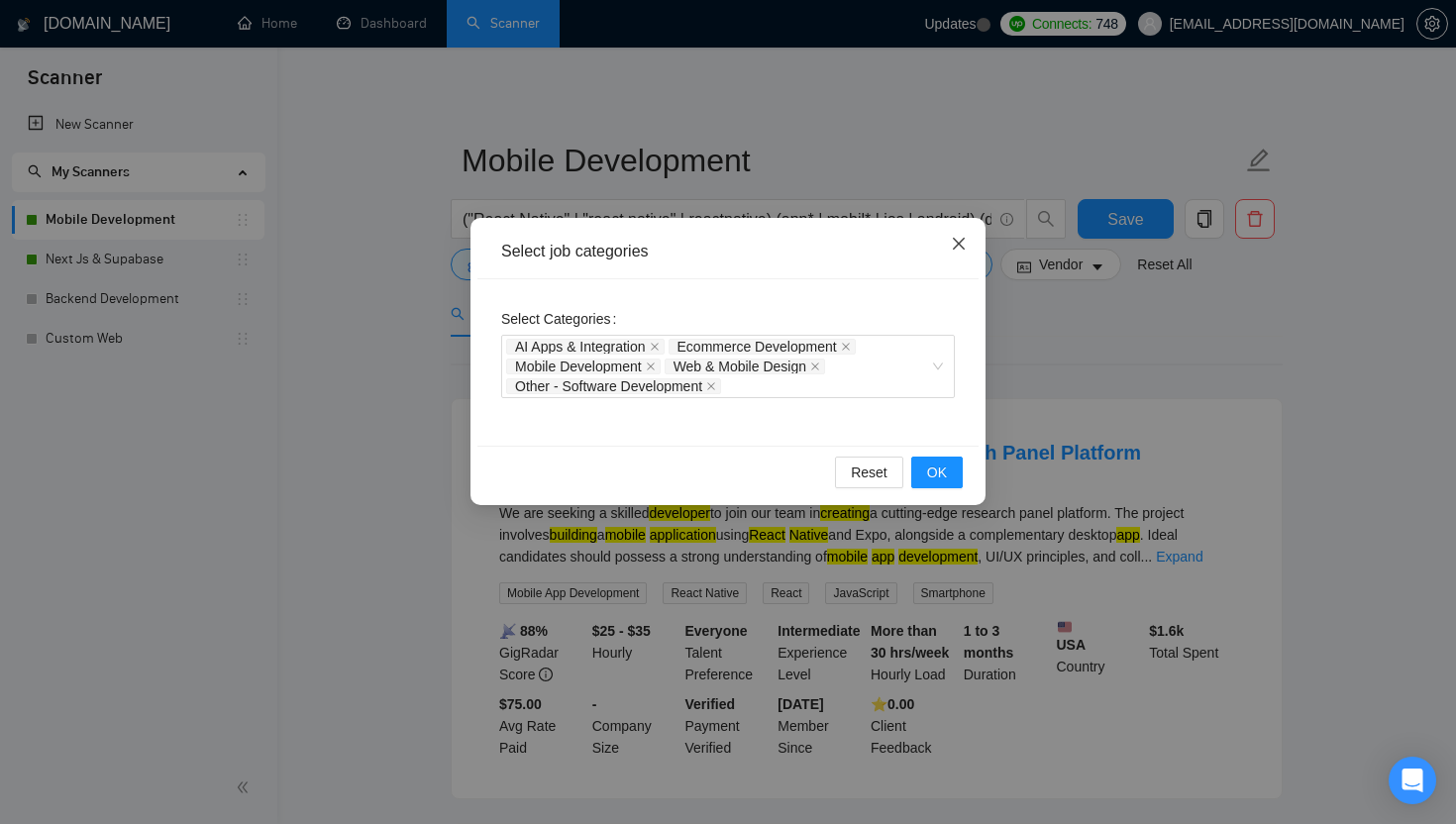 click 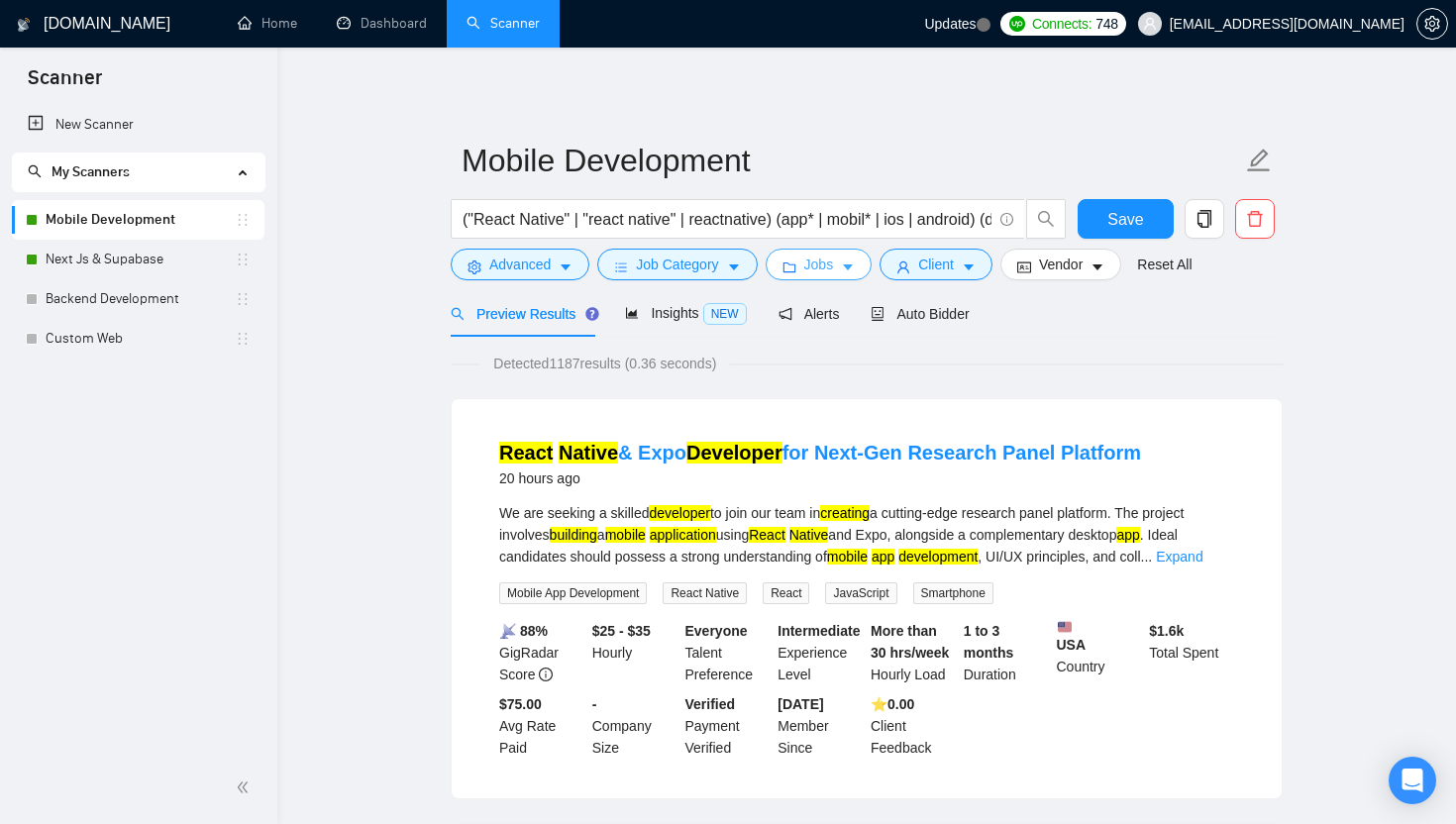 click on "Jobs" at bounding box center [819, 264] 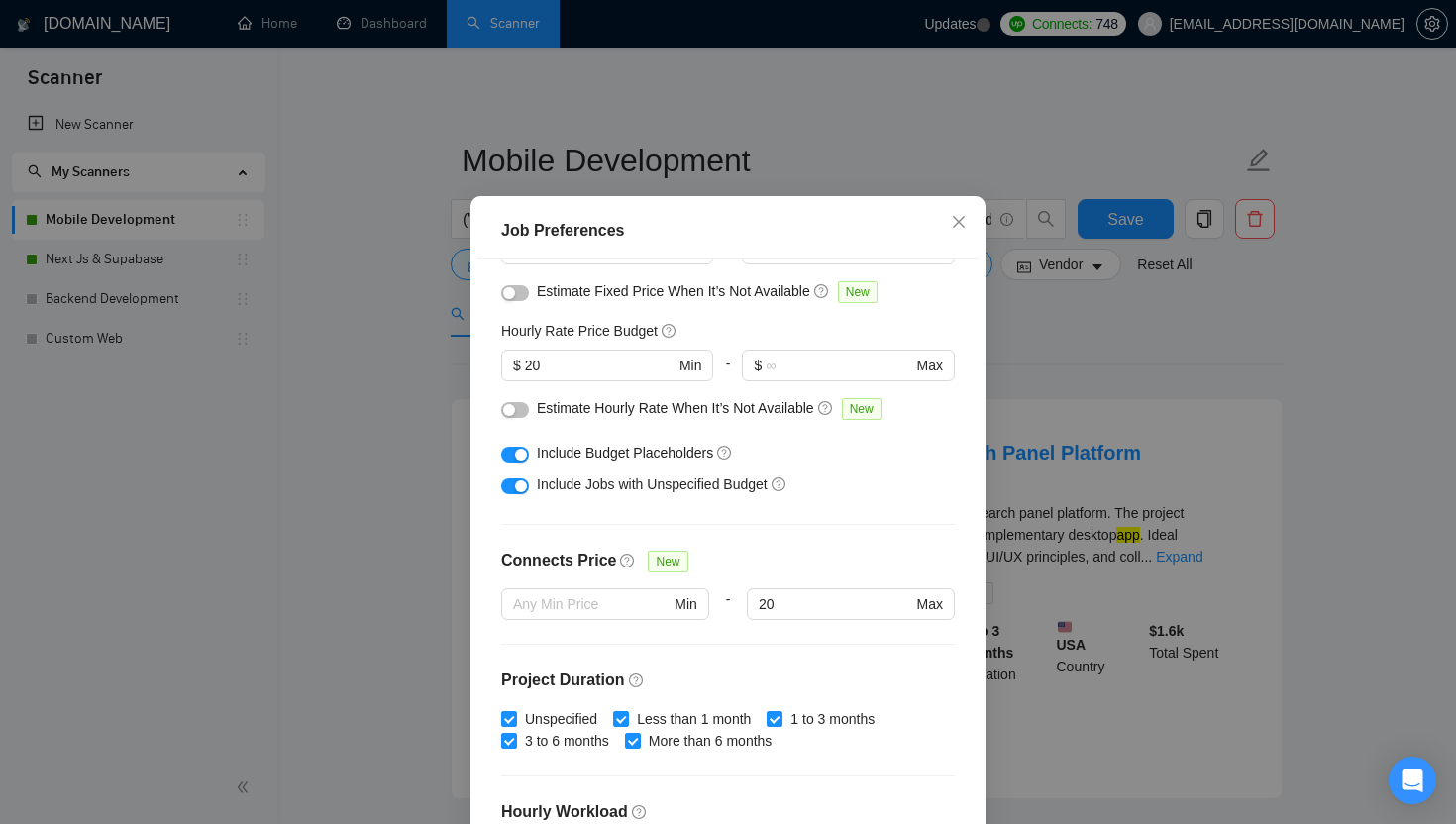 scroll, scrollTop: 0, scrollLeft: 0, axis: both 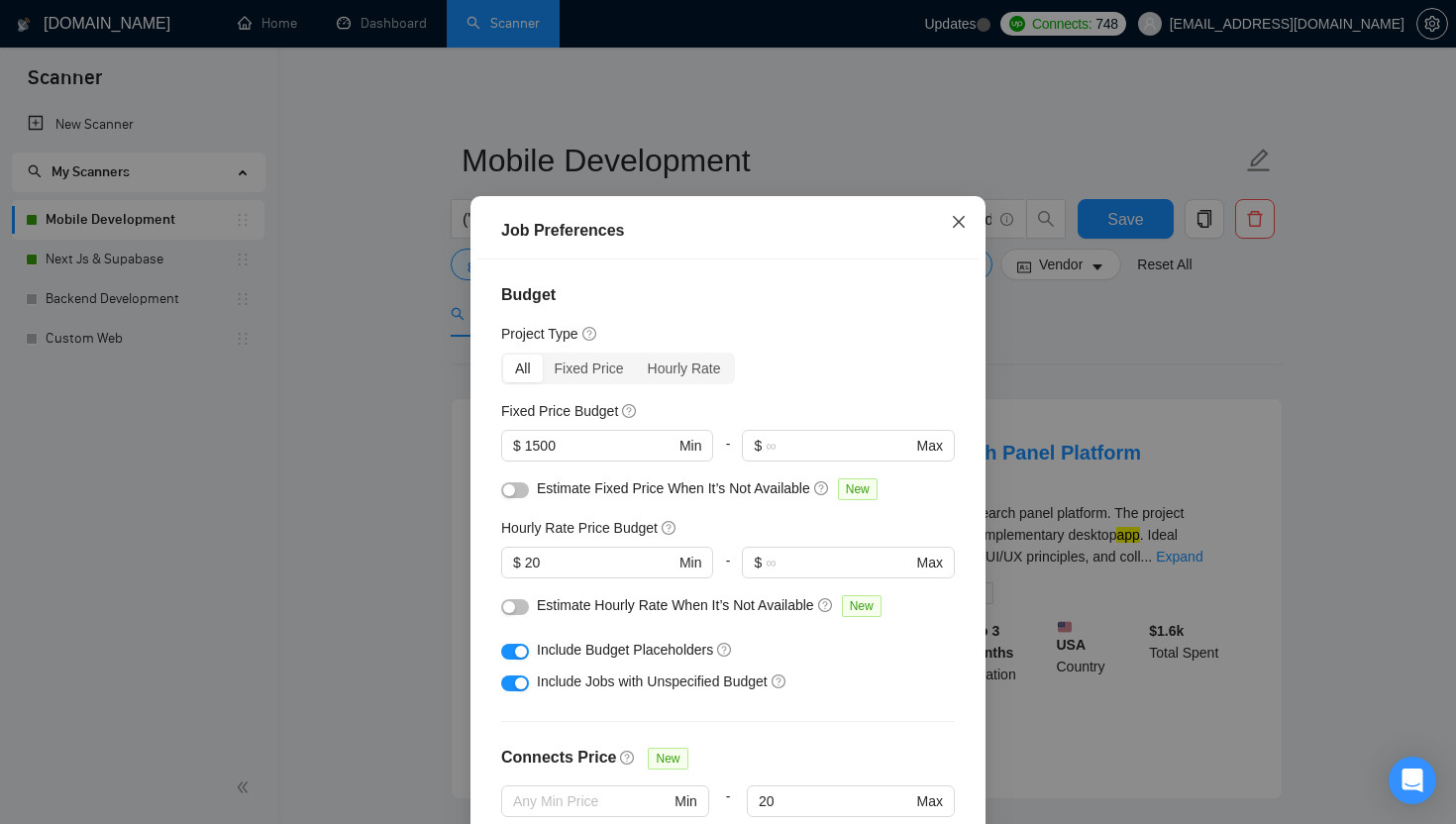 click 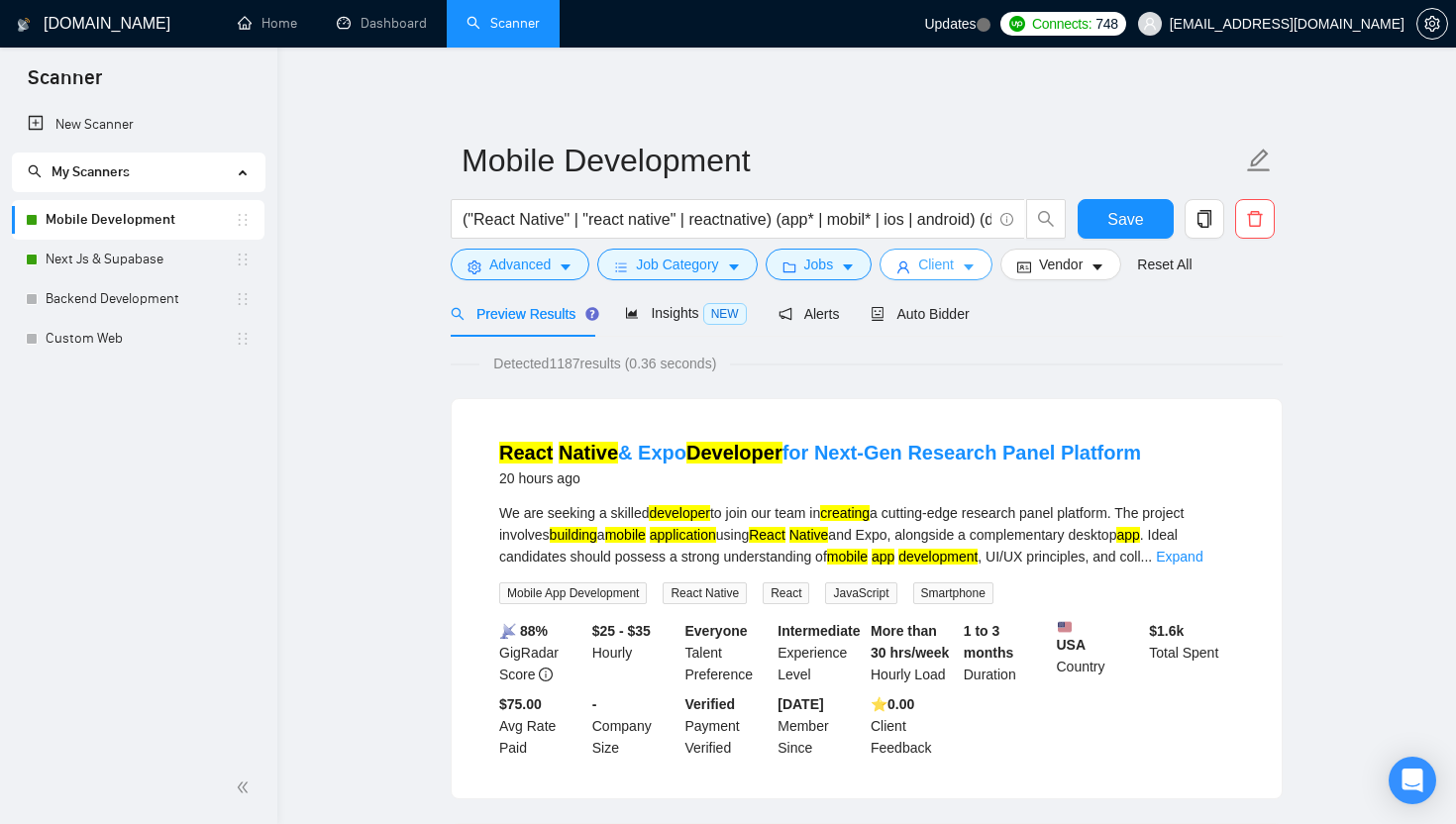 click on "Client" at bounding box center (936, 264) 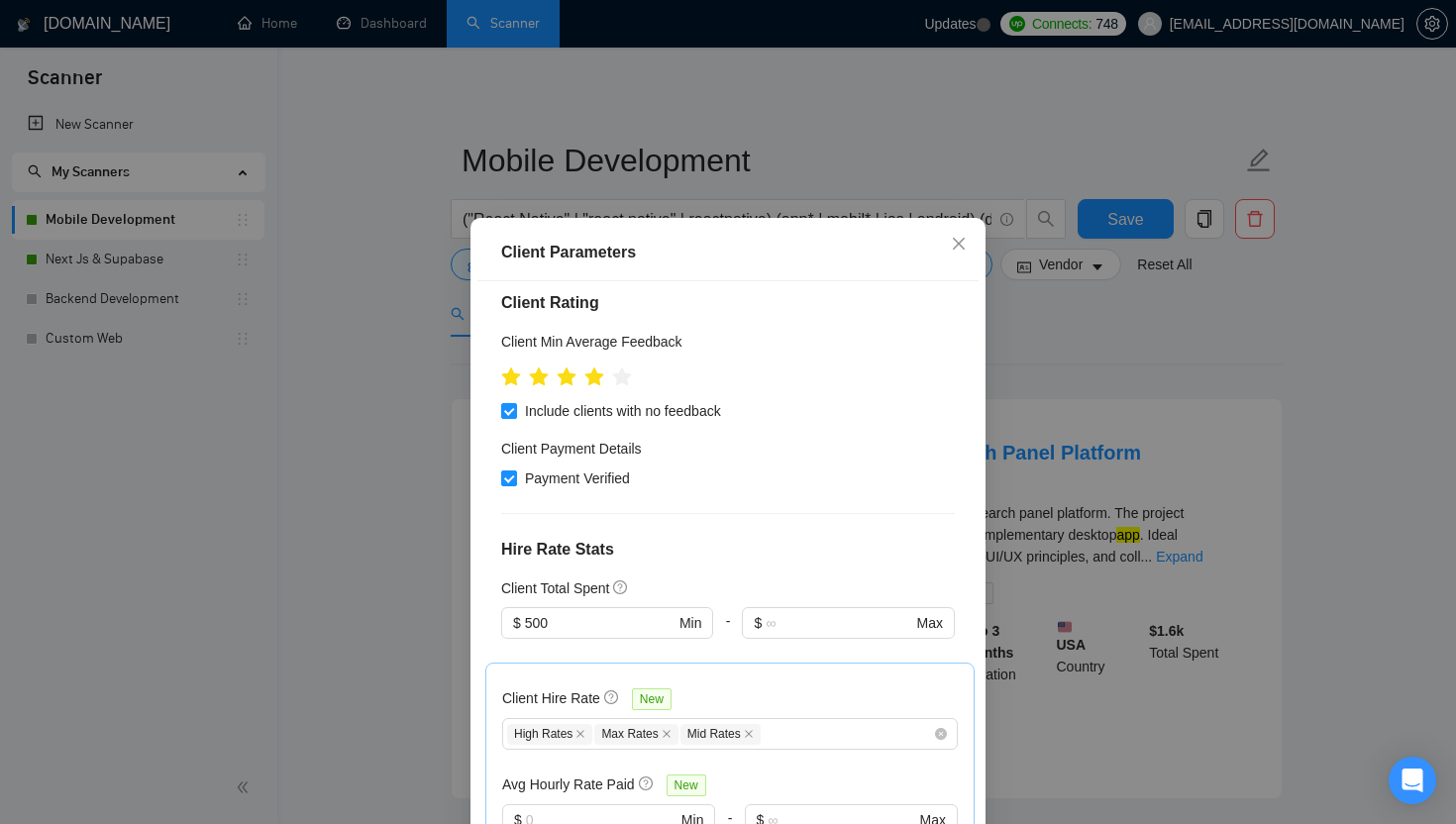 scroll, scrollTop: 685, scrollLeft: 0, axis: vertical 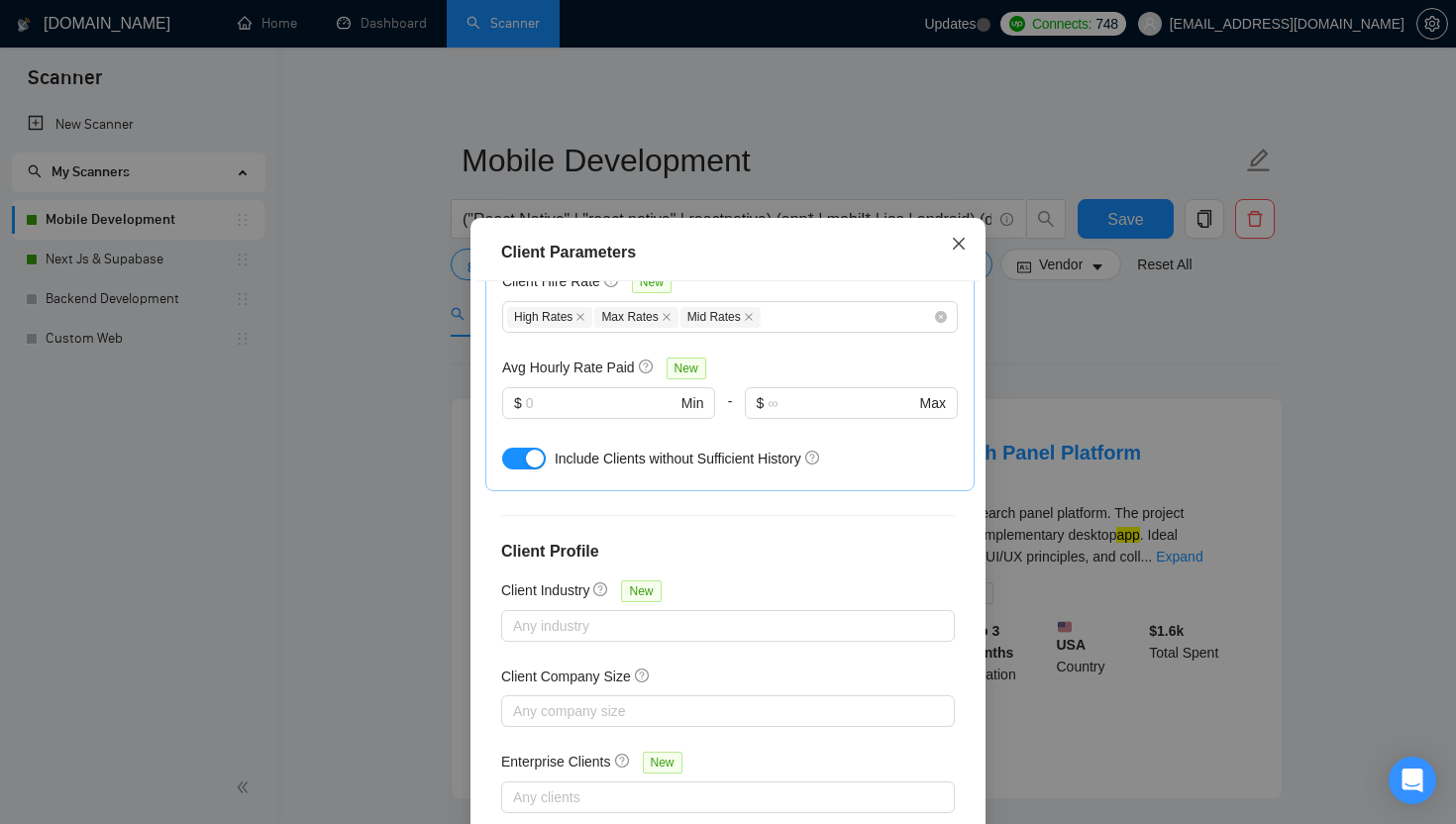 click 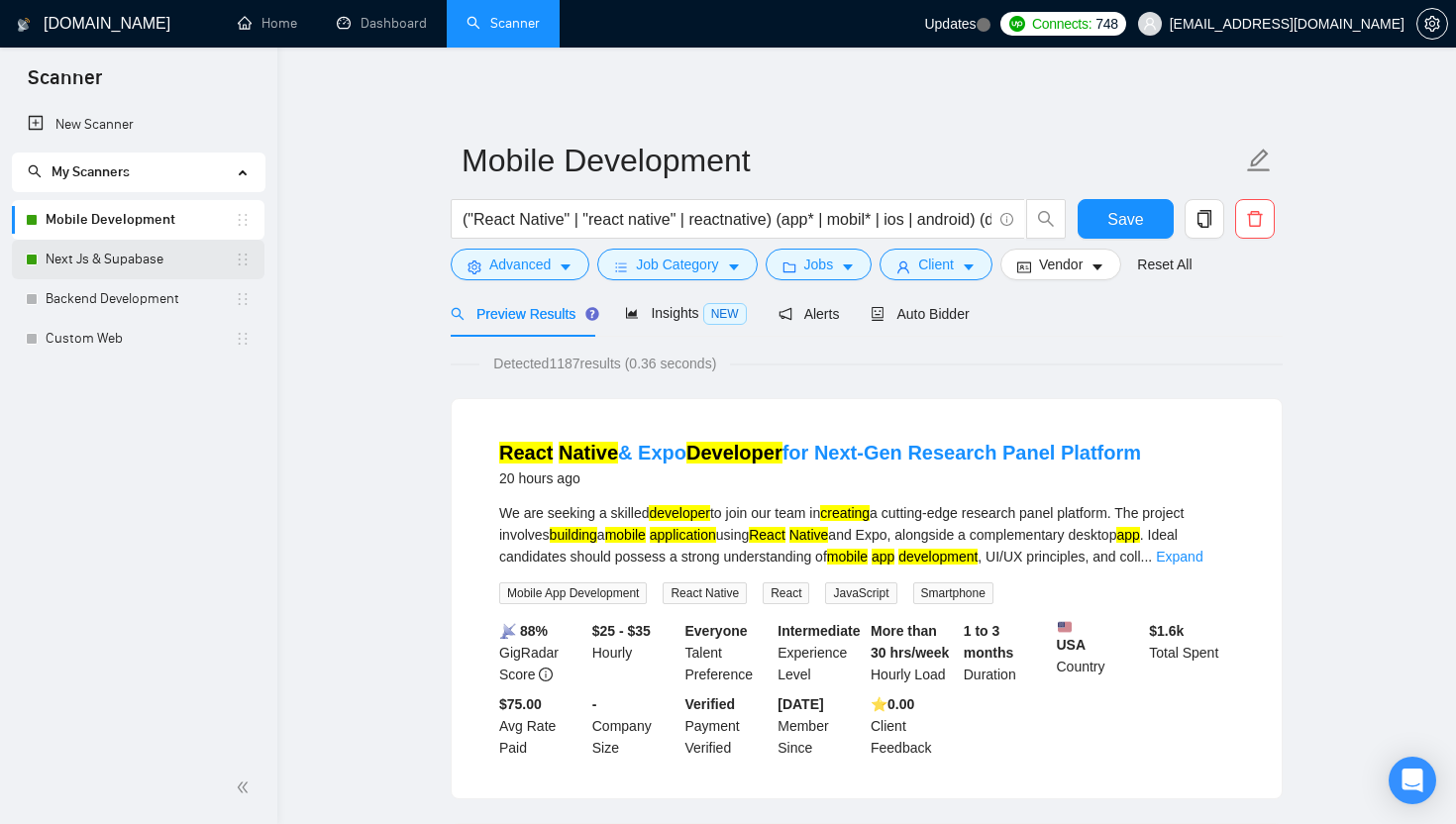 click on "Next Js & Supabase" at bounding box center (140, 259) 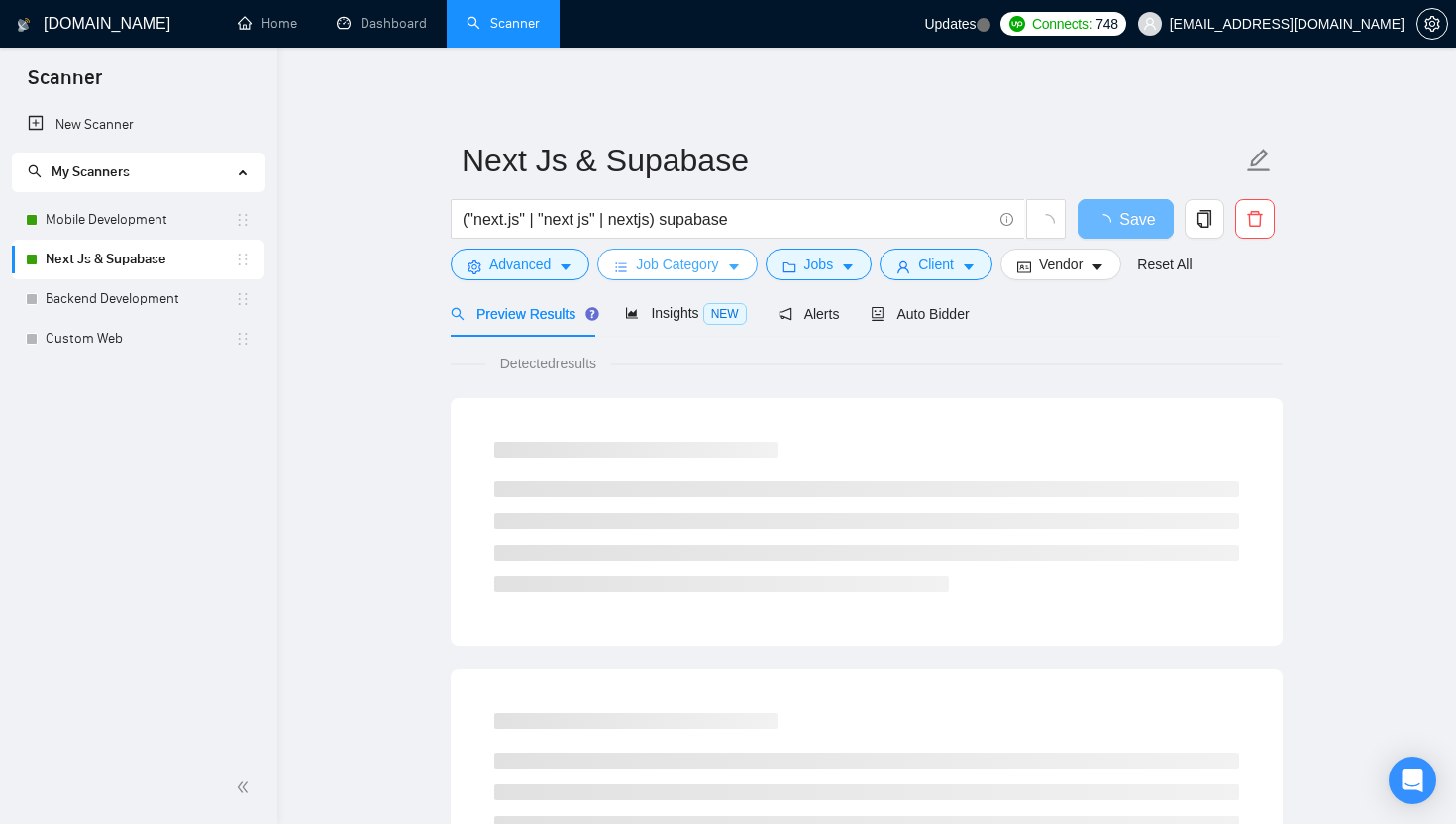 click on "Job Category" at bounding box center [676, 264] 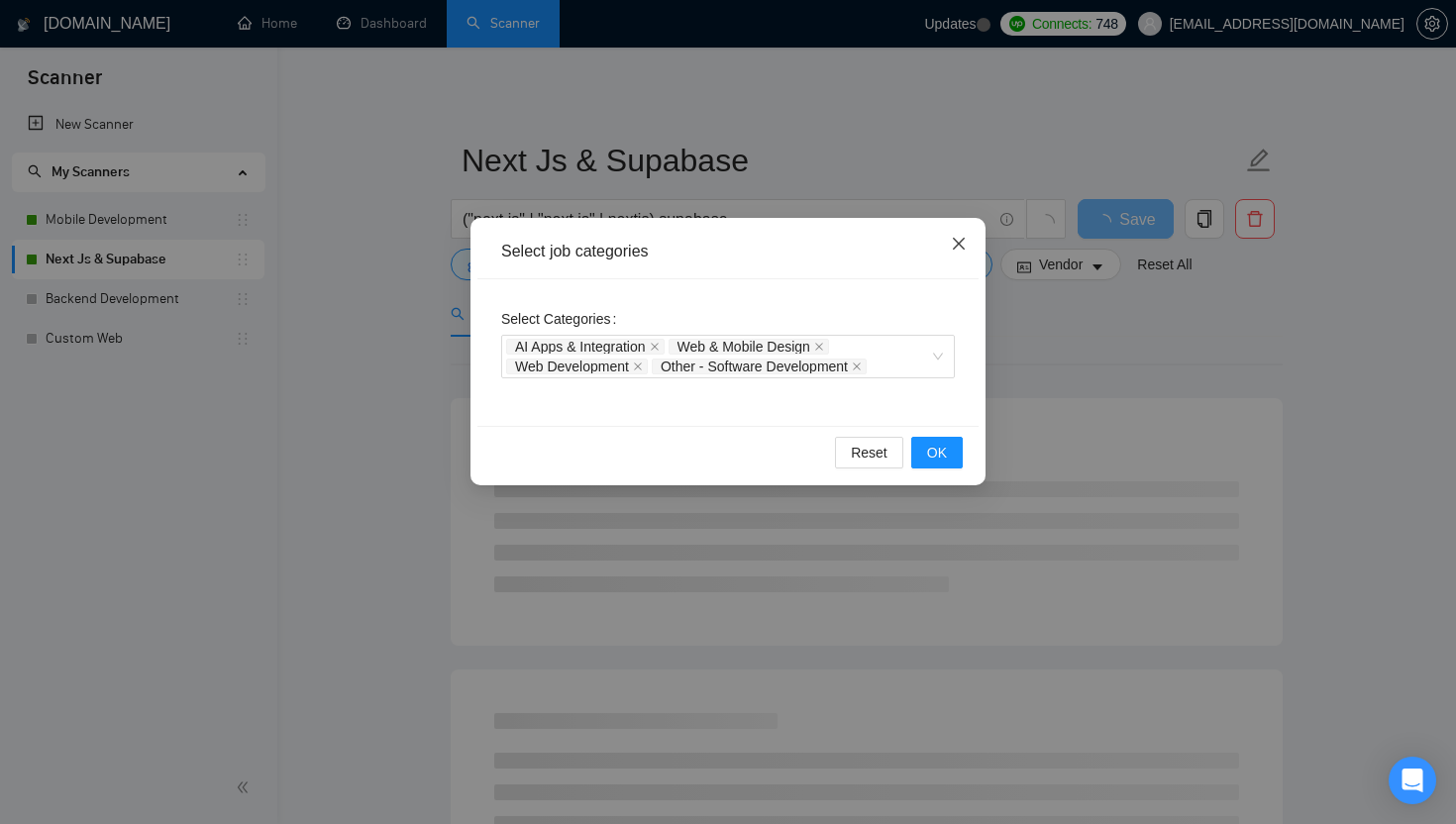 click at bounding box center [959, 245] 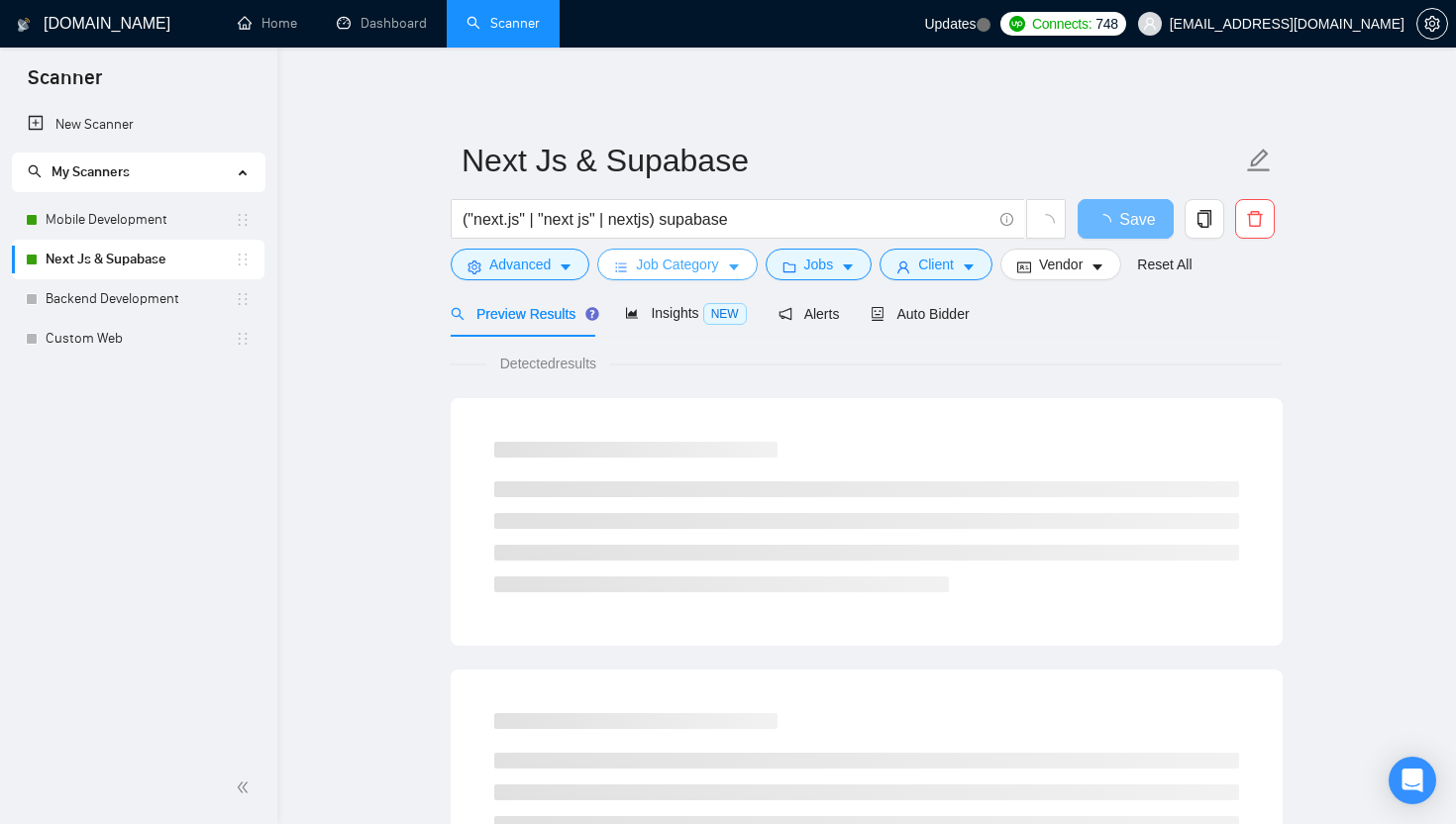 click on "Job Category" at bounding box center (676, 264) 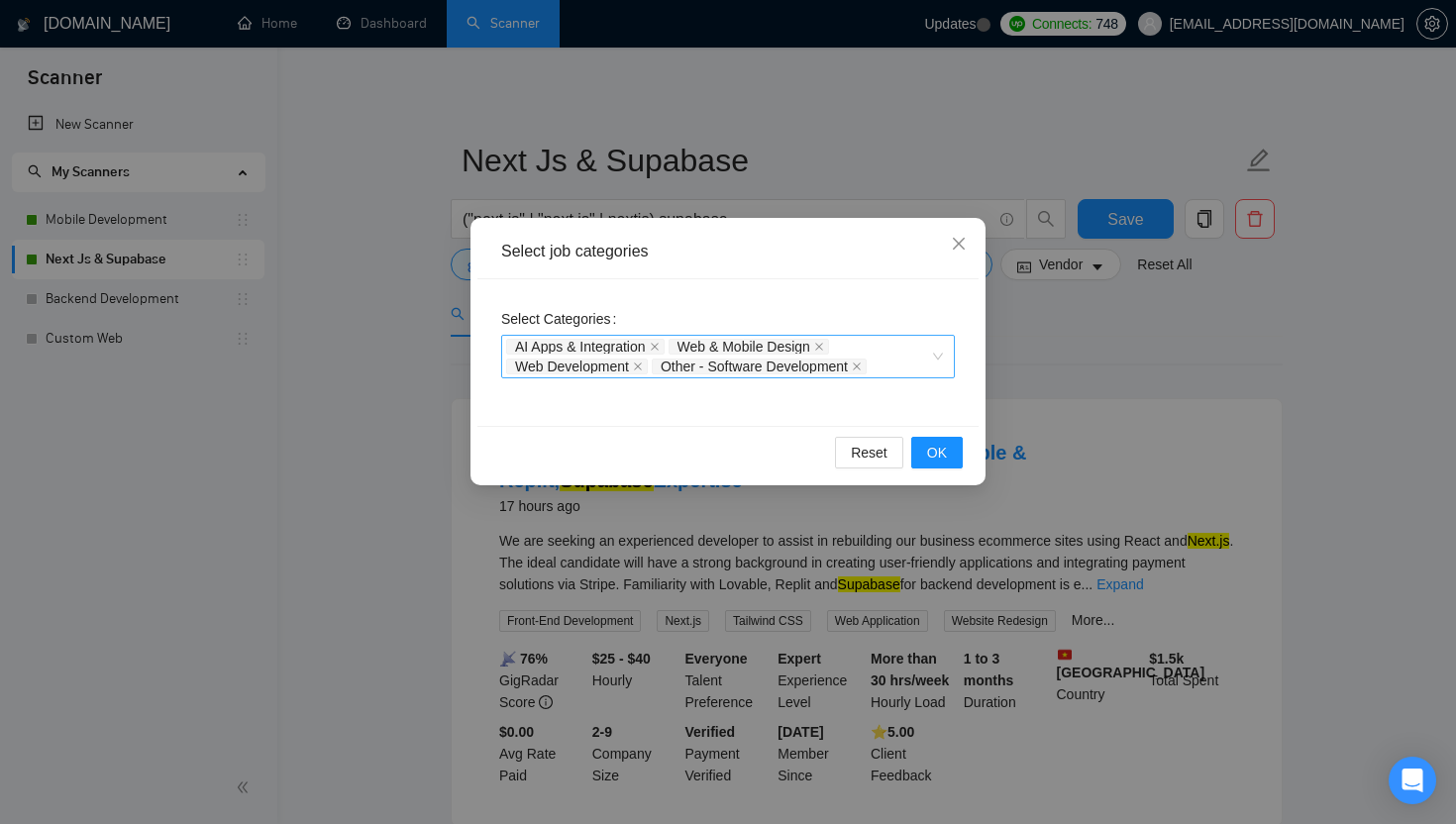 click on "Other - Software Development" at bounding box center [761, 366] 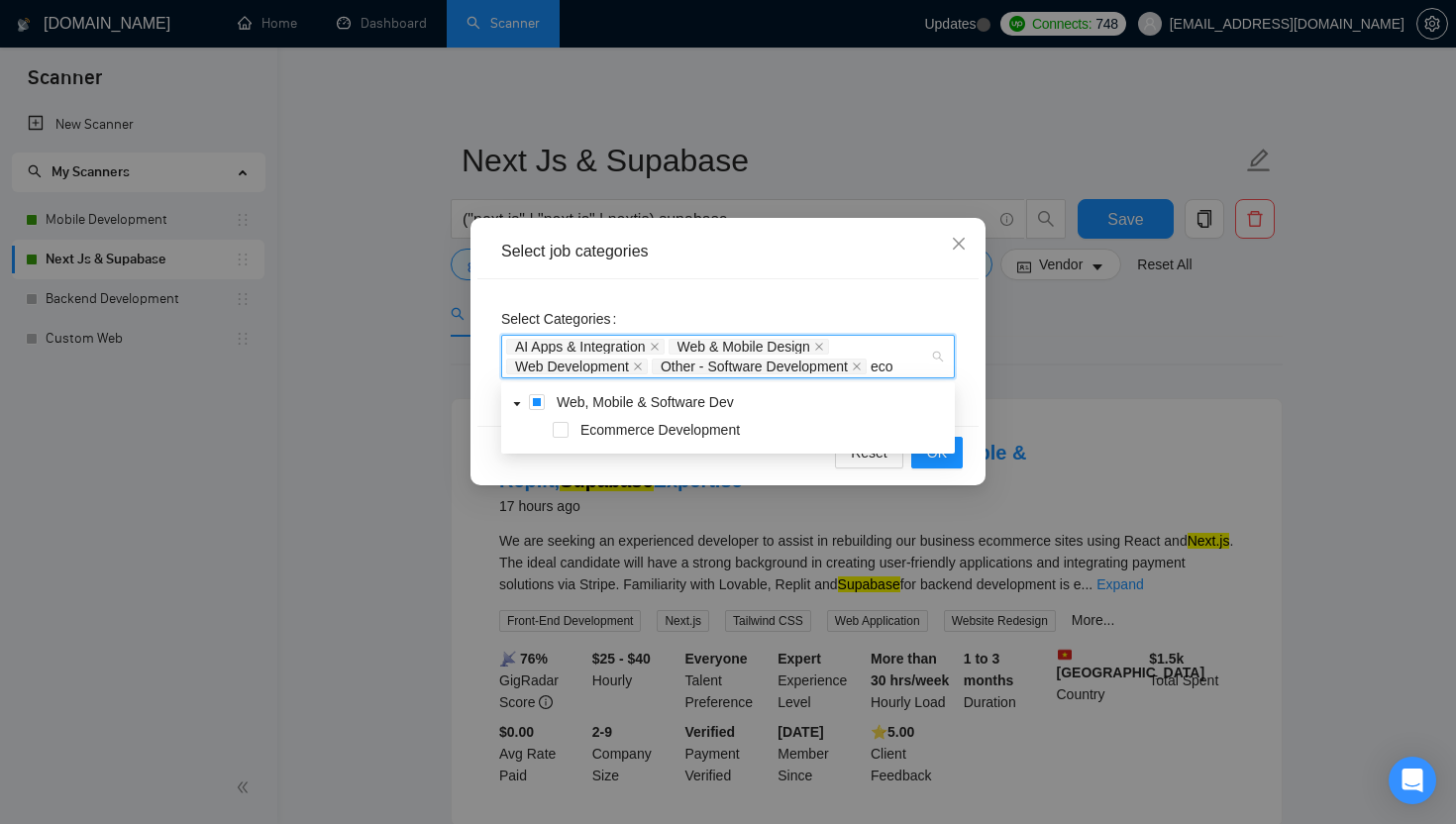 type on "ecom" 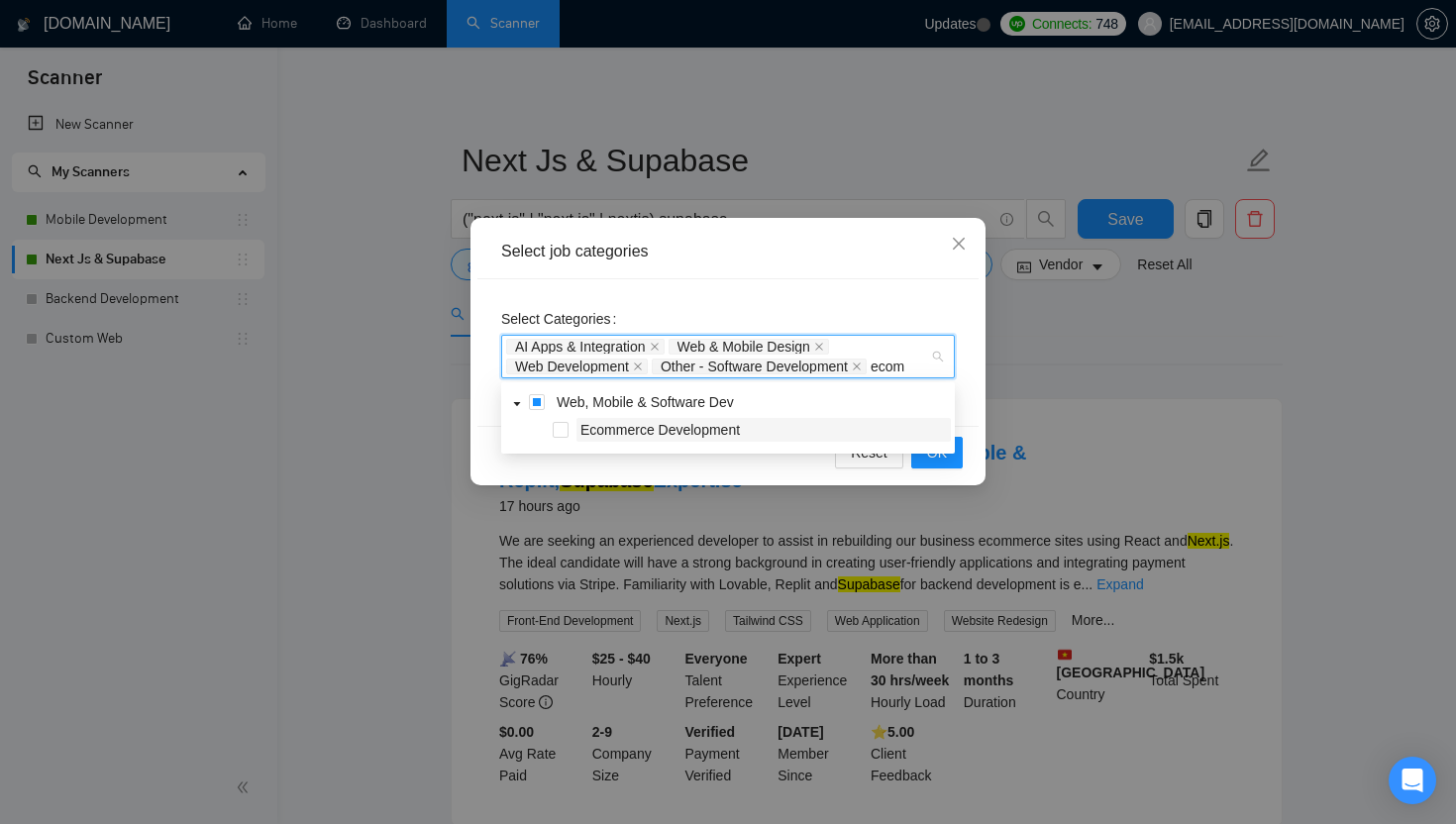 click on "Ecommerce Development" at bounding box center [764, 430] 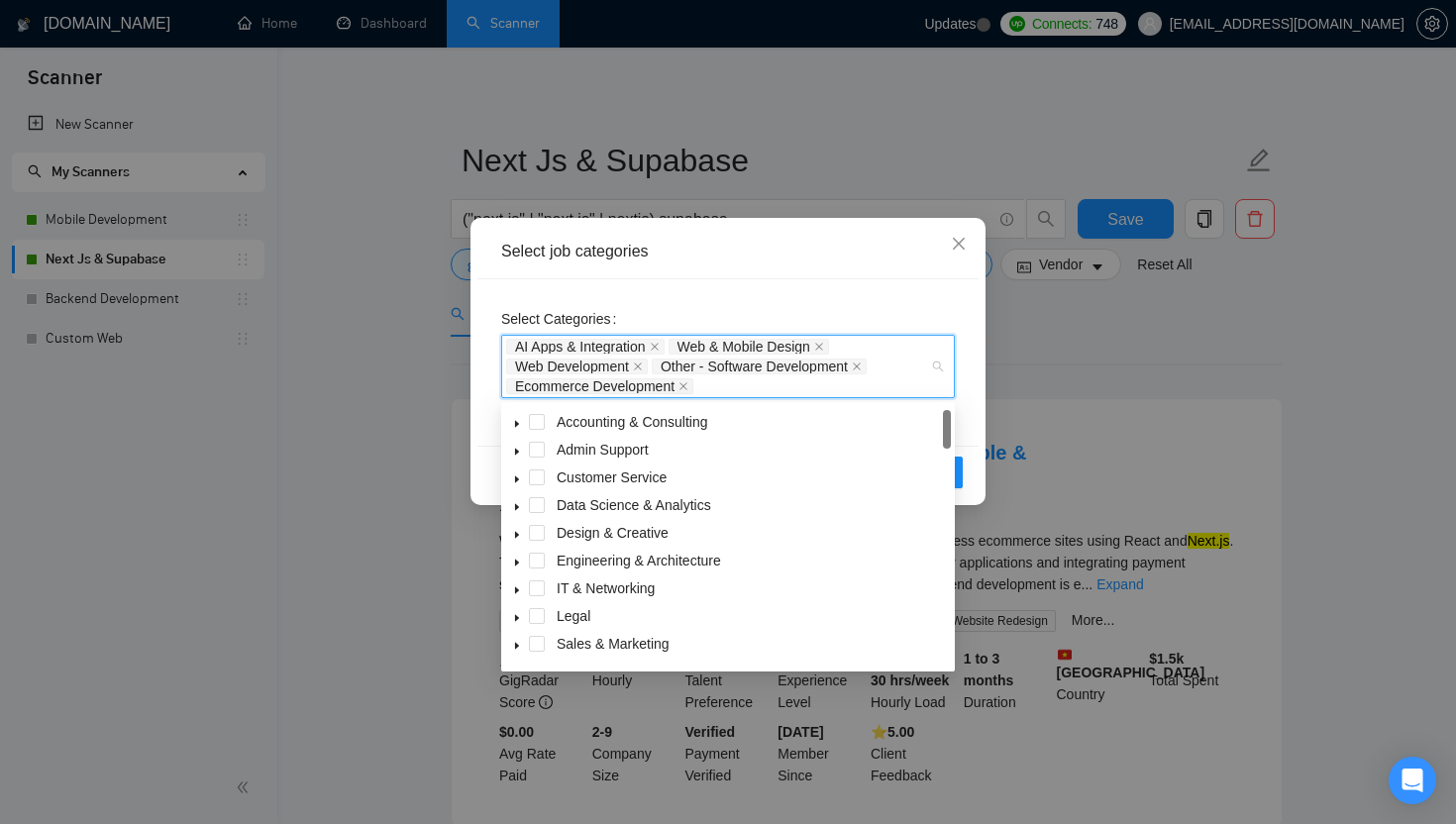 click on "Select Categories AI Apps & Integration Web & Mobile Design Web Development Other - Software Development Ecommerce Development" at bounding box center (728, 362) 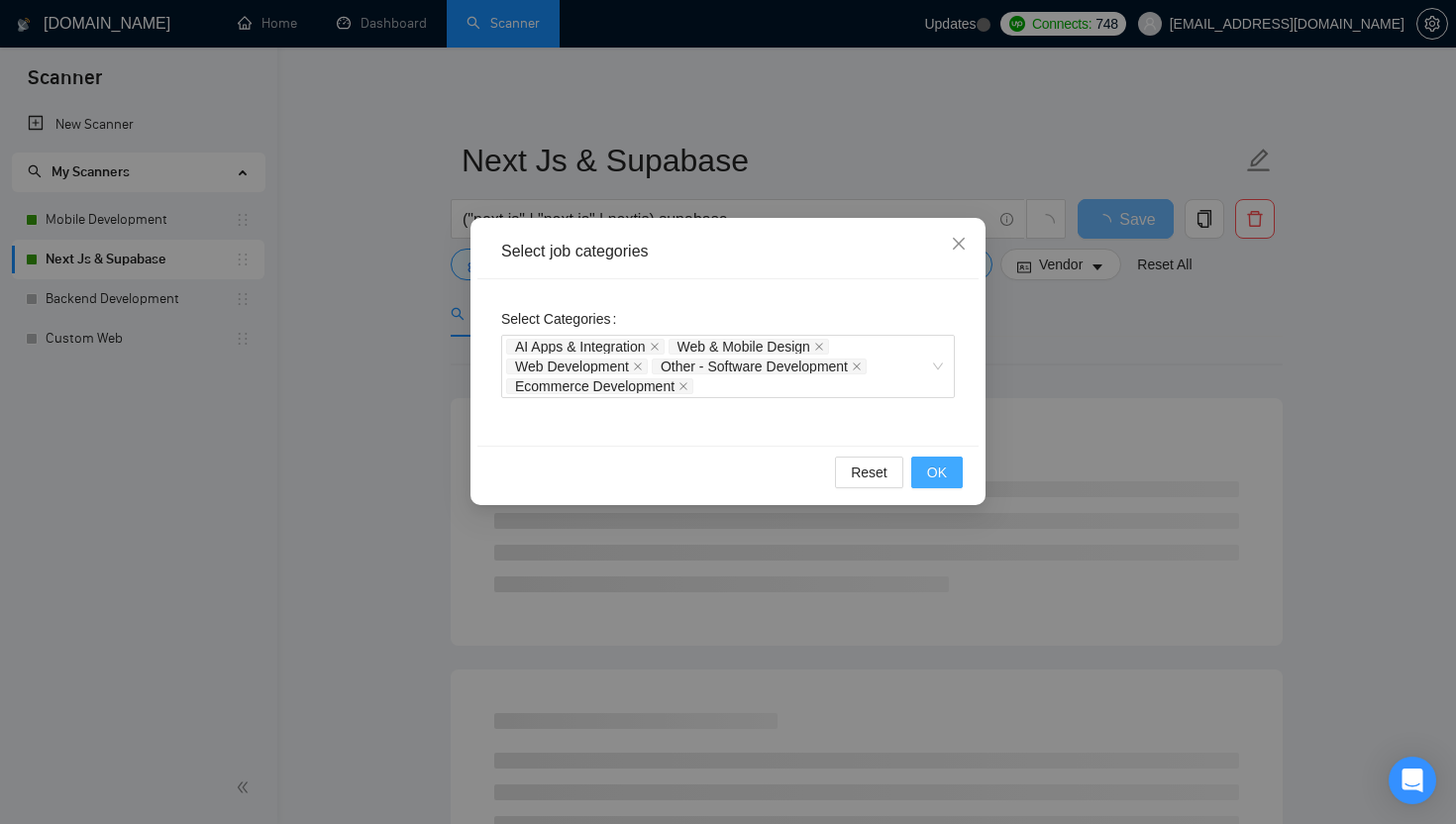 click on "OK" at bounding box center [937, 472] 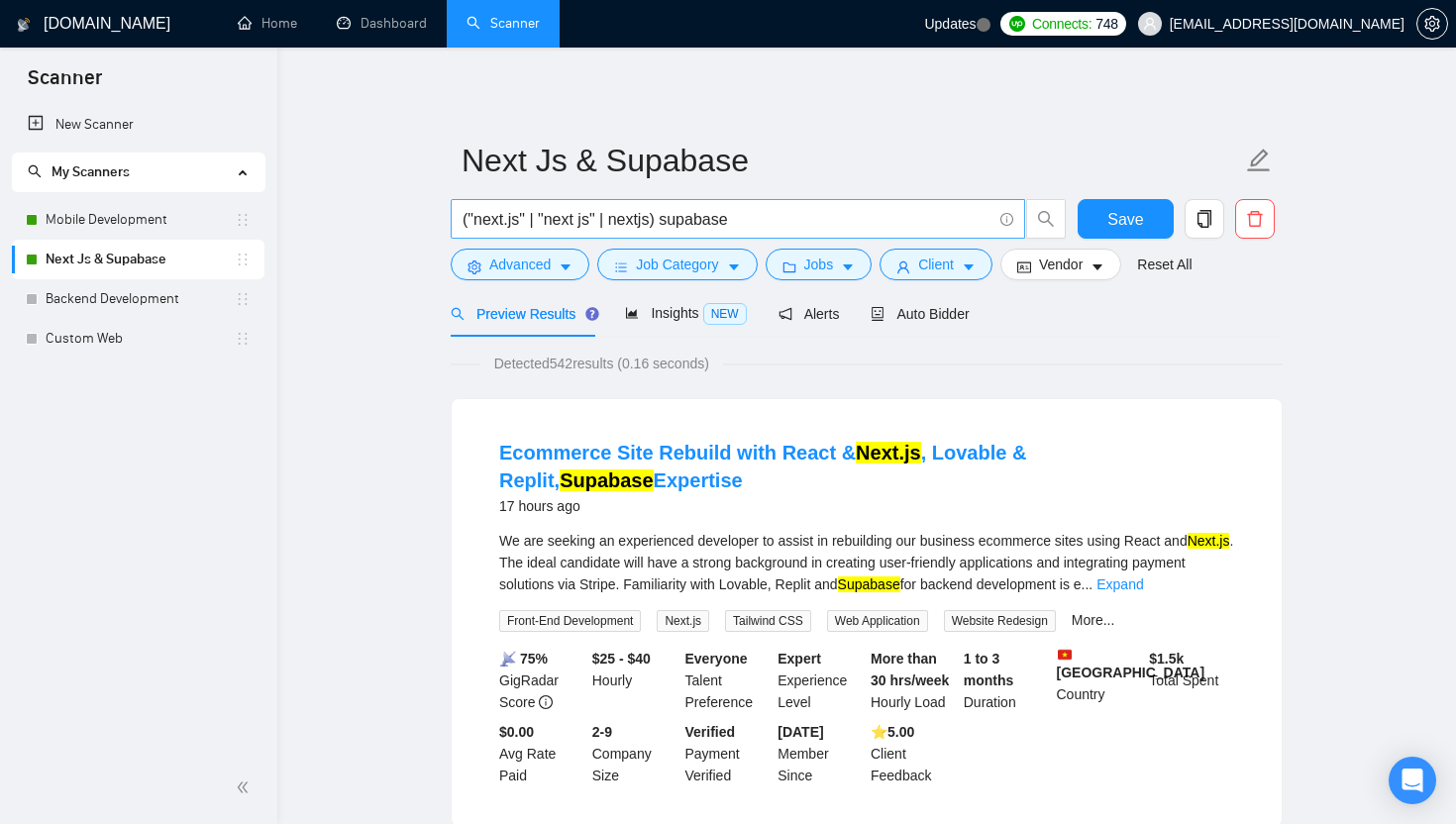 click on "("next.js" | "next js" | nextjs) supabase" at bounding box center (727, 219) 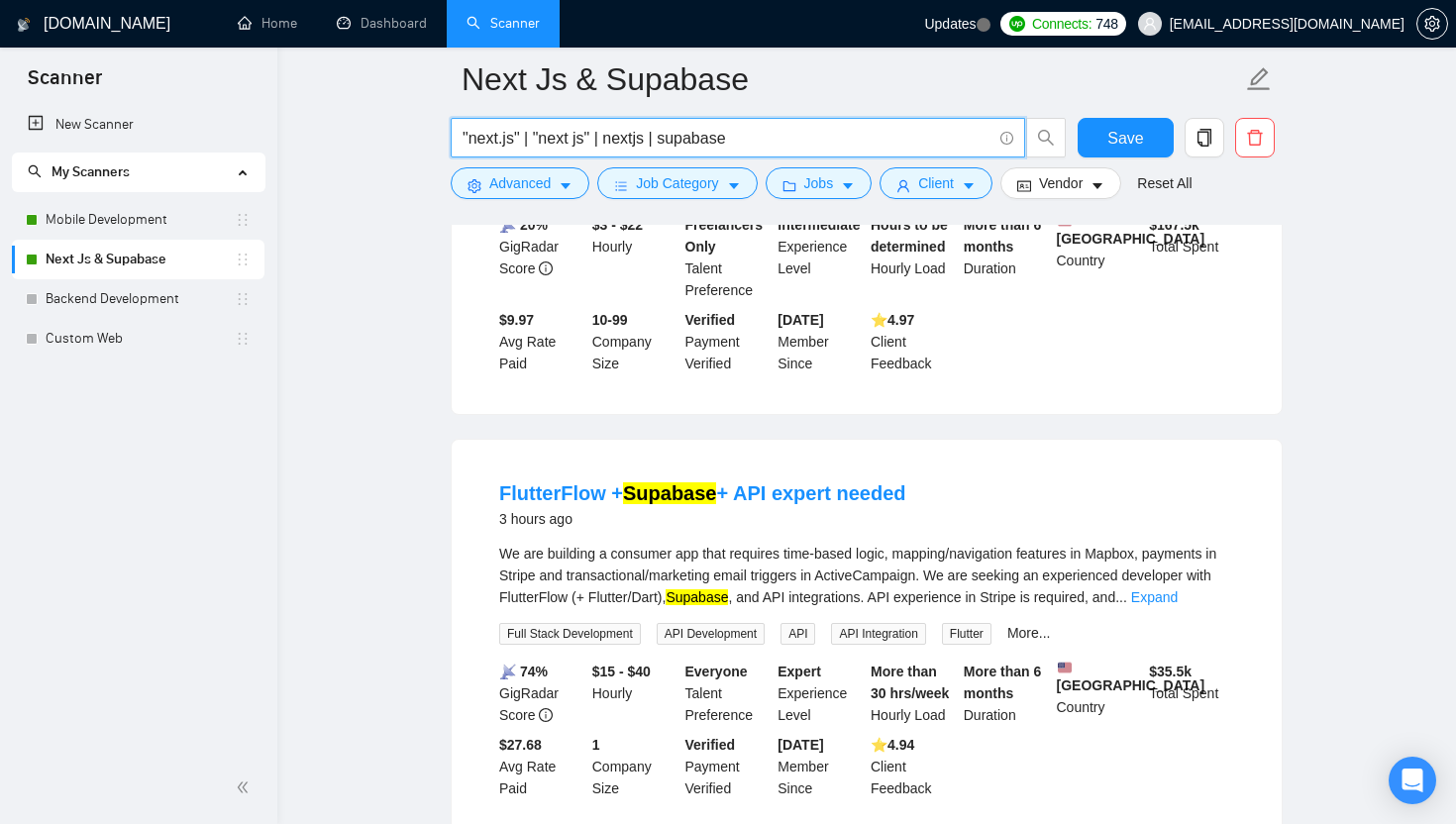 scroll, scrollTop: 451, scrollLeft: 0, axis: vertical 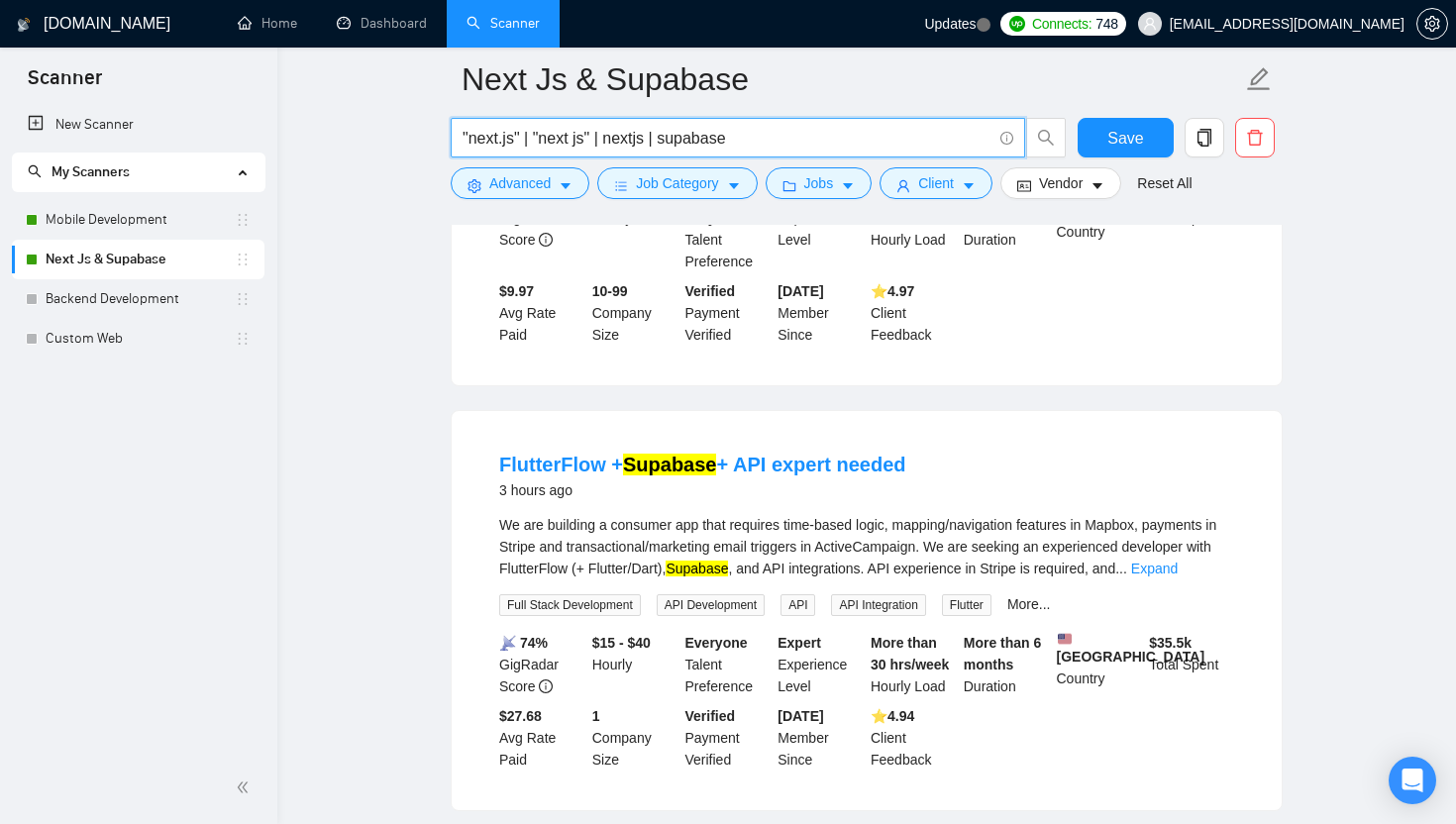 type on ""next.js" | "next js" | nextjs | supabase" 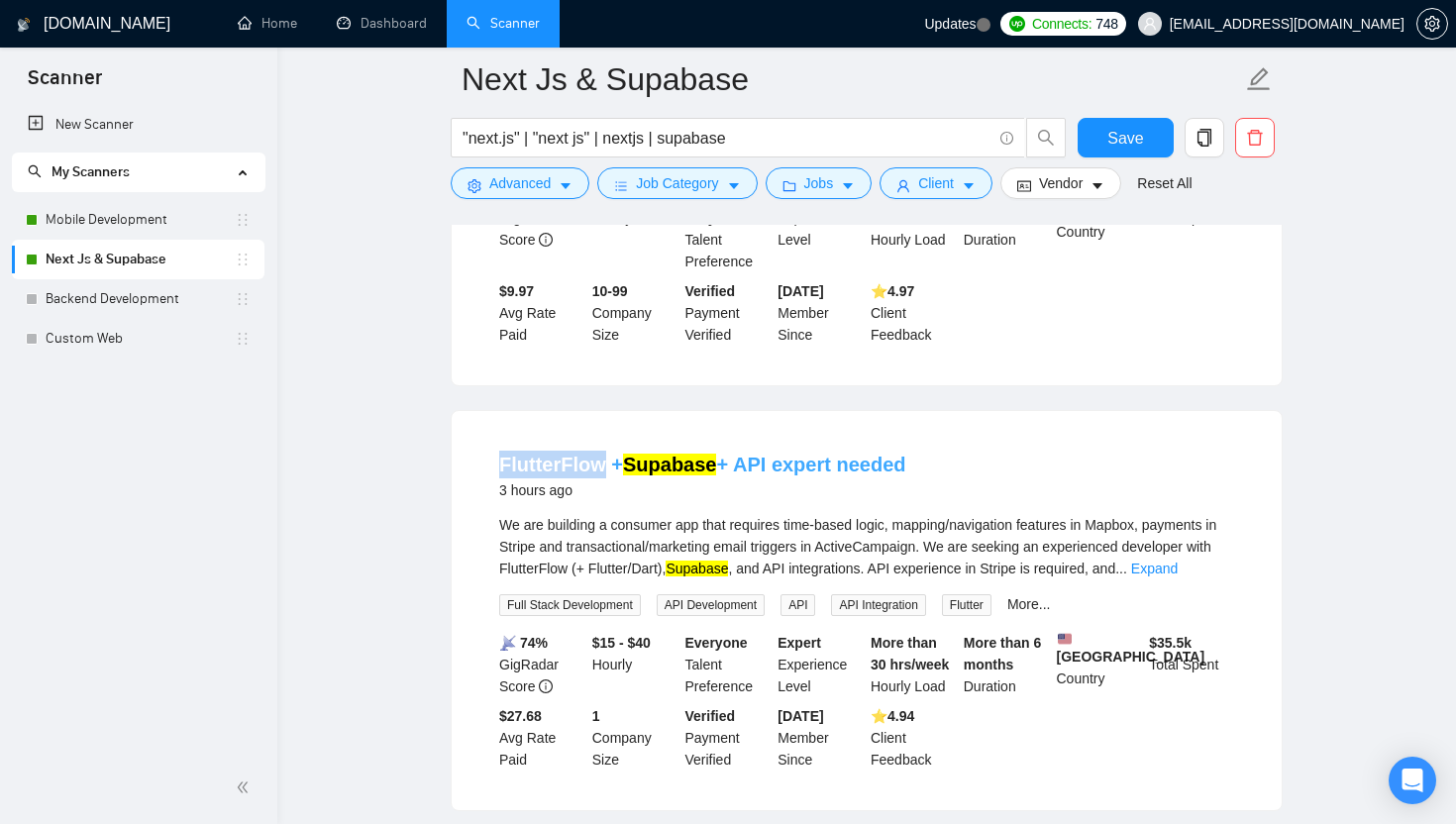 drag, startPoint x: 483, startPoint y: 471, endPoint x: 601, endPoint y: 471, distance: 118 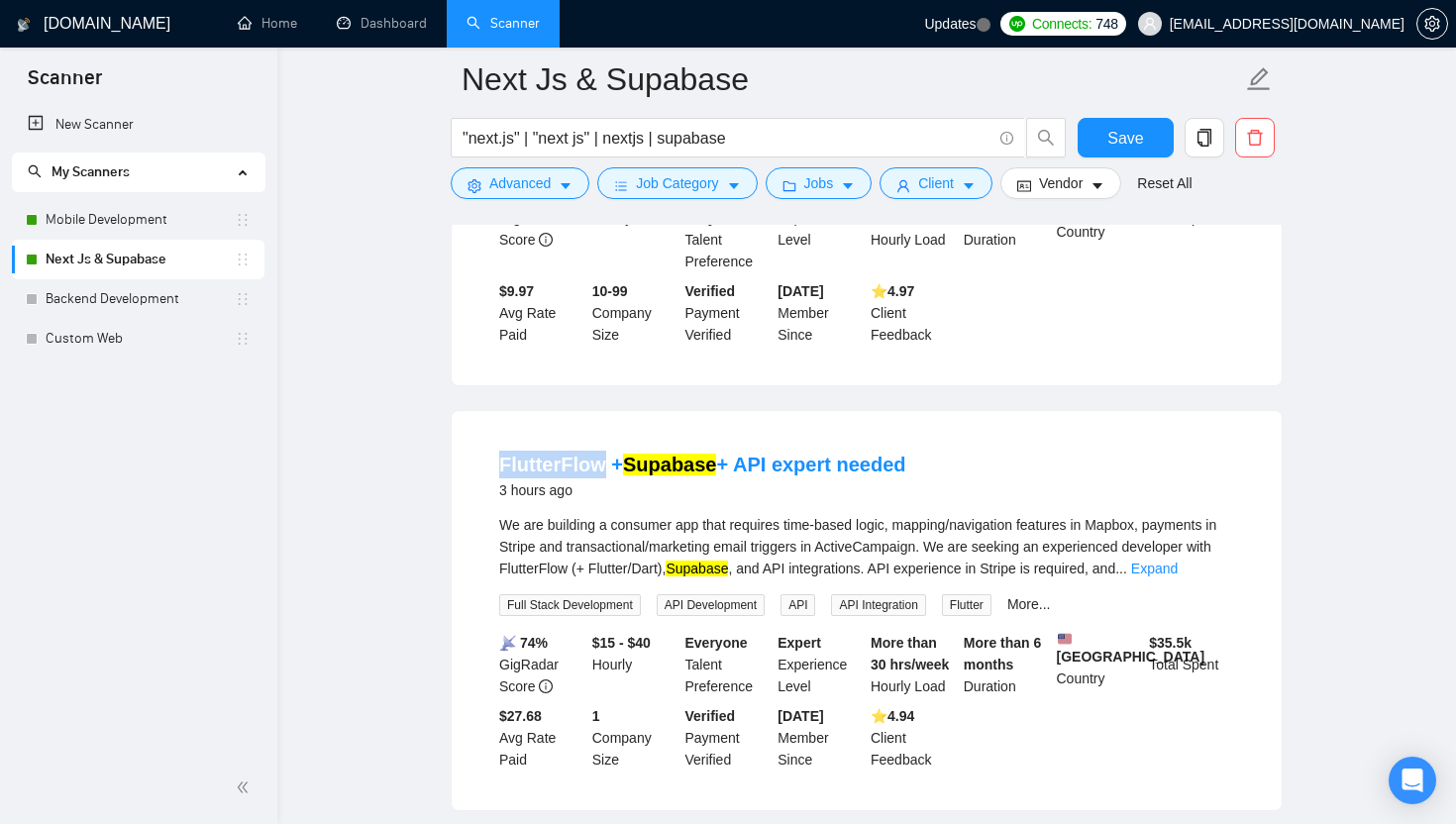 copy on "FlutterFlow" 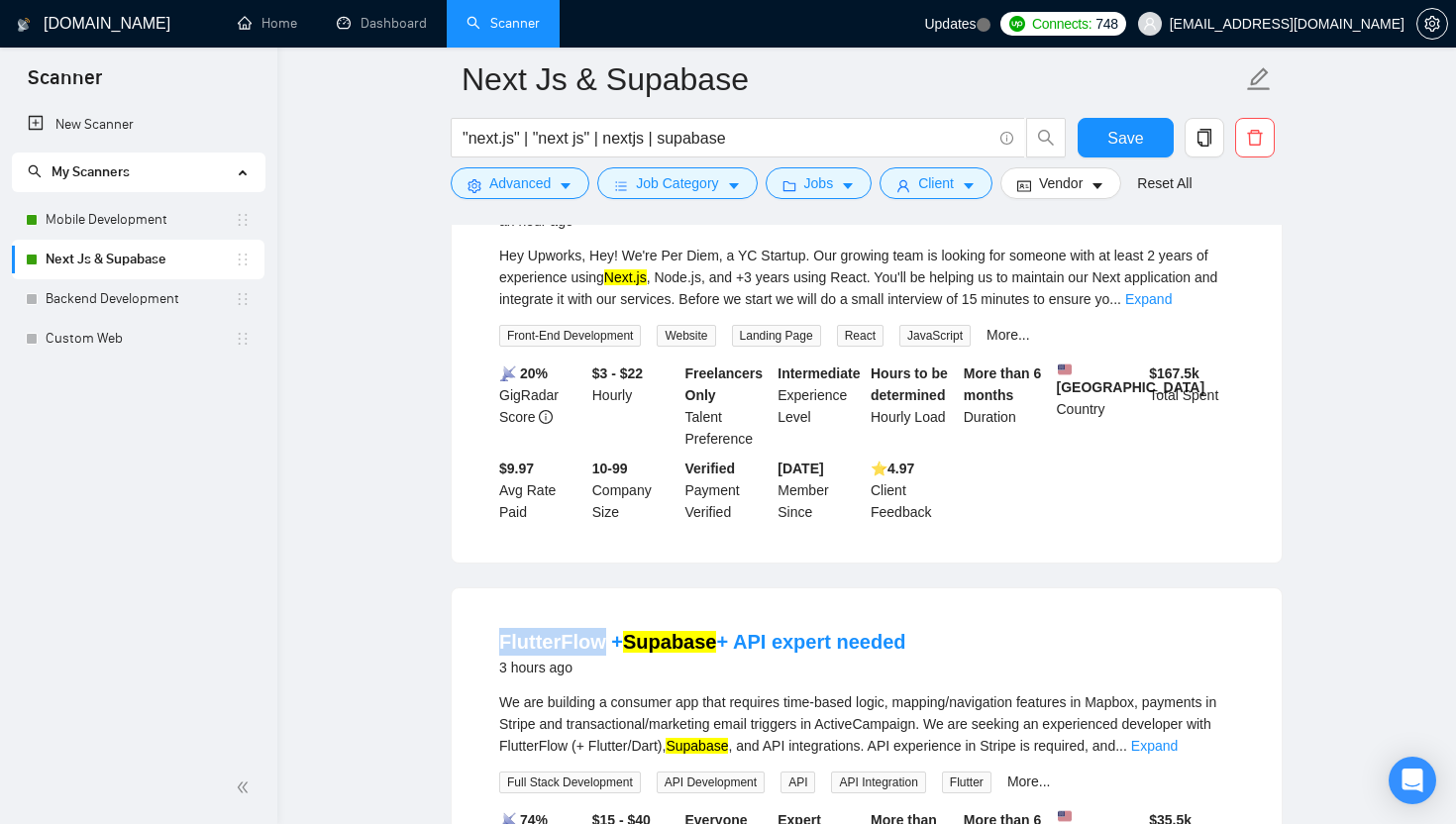 scroll, scrollTop: 0, scrollLeft: 0, axis: both 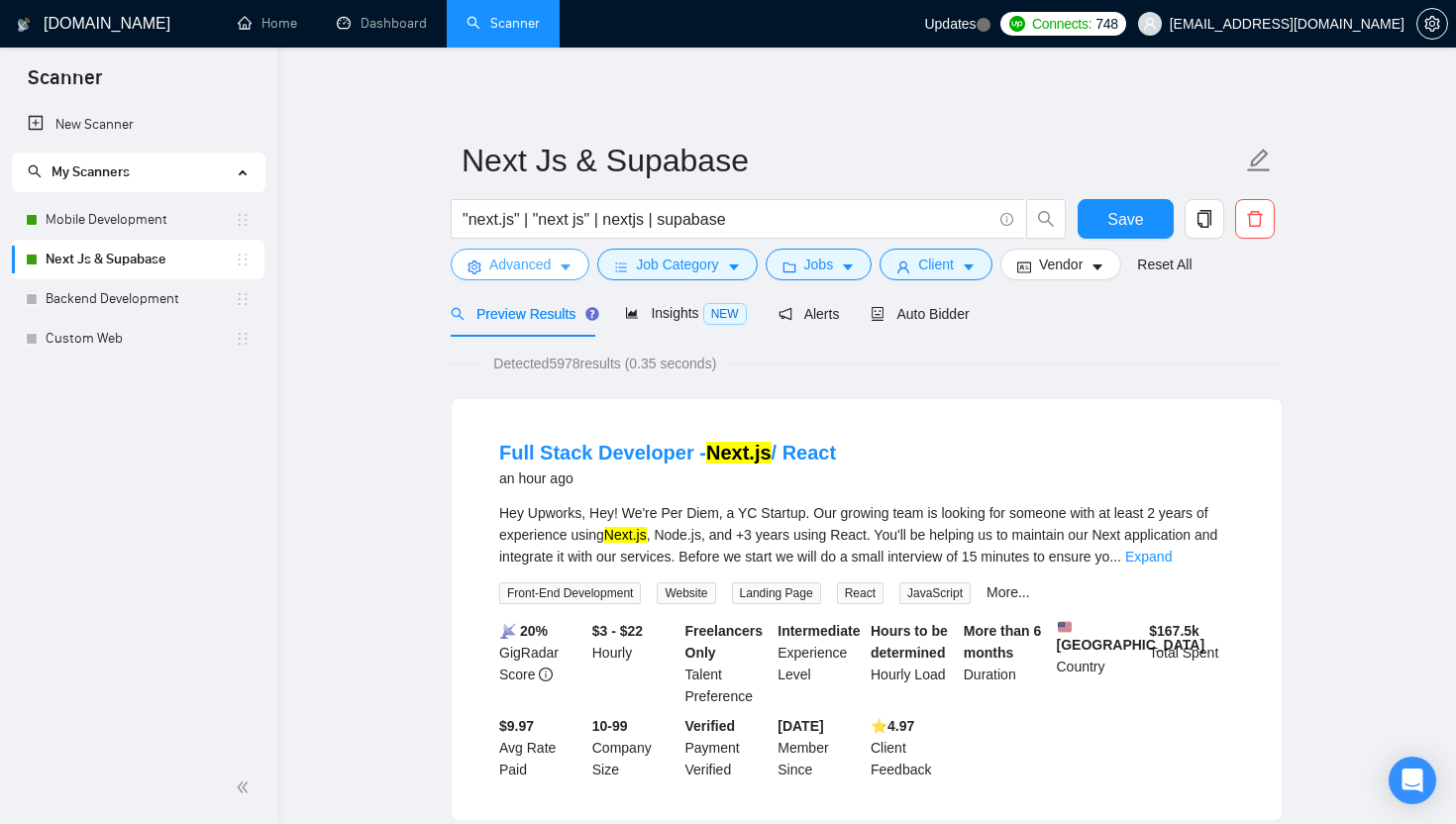 click on "Advanced" at bounding box center (520, 264) 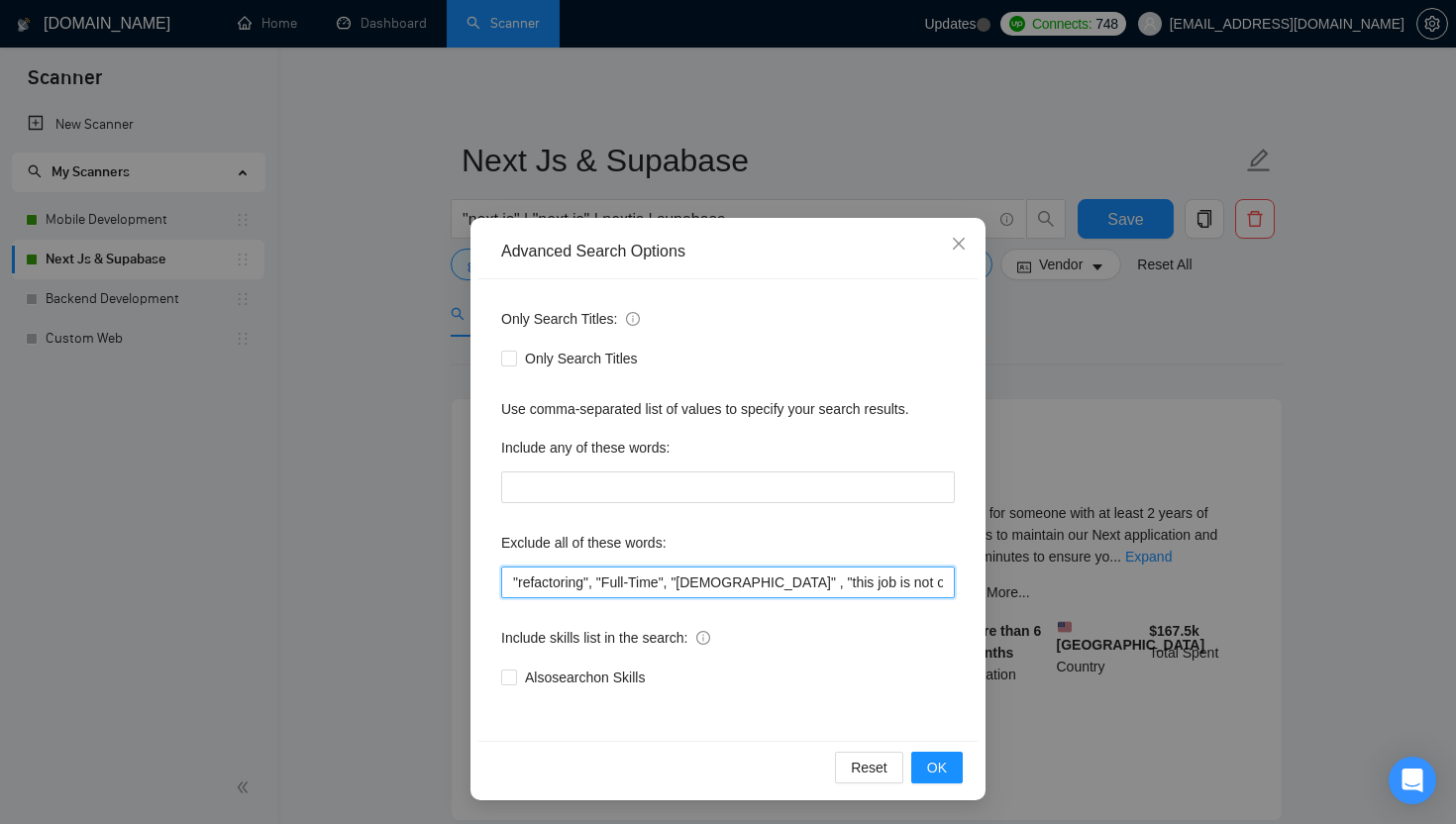 click on ""refactoring", "Full-Time", "[DEMOGRAPHIC_DATA]" , "this job is not open to teams", "this job is not open to agency", "this job is not open to companies", "NO AGENCY", "Freelancers Only", "NOT AGENCY", "no agency", "no agencies", "individual only", "freelancers only", "No Agencies!", "independent contractors only", "***Freelancers Only," "/Freelancers Only", ".Freelancers Only", ",Freelancers Only.", "Smart Contracts", "smart contracts", "Smart contract", "on-site", "on site"" at bounding box center [728, 582] 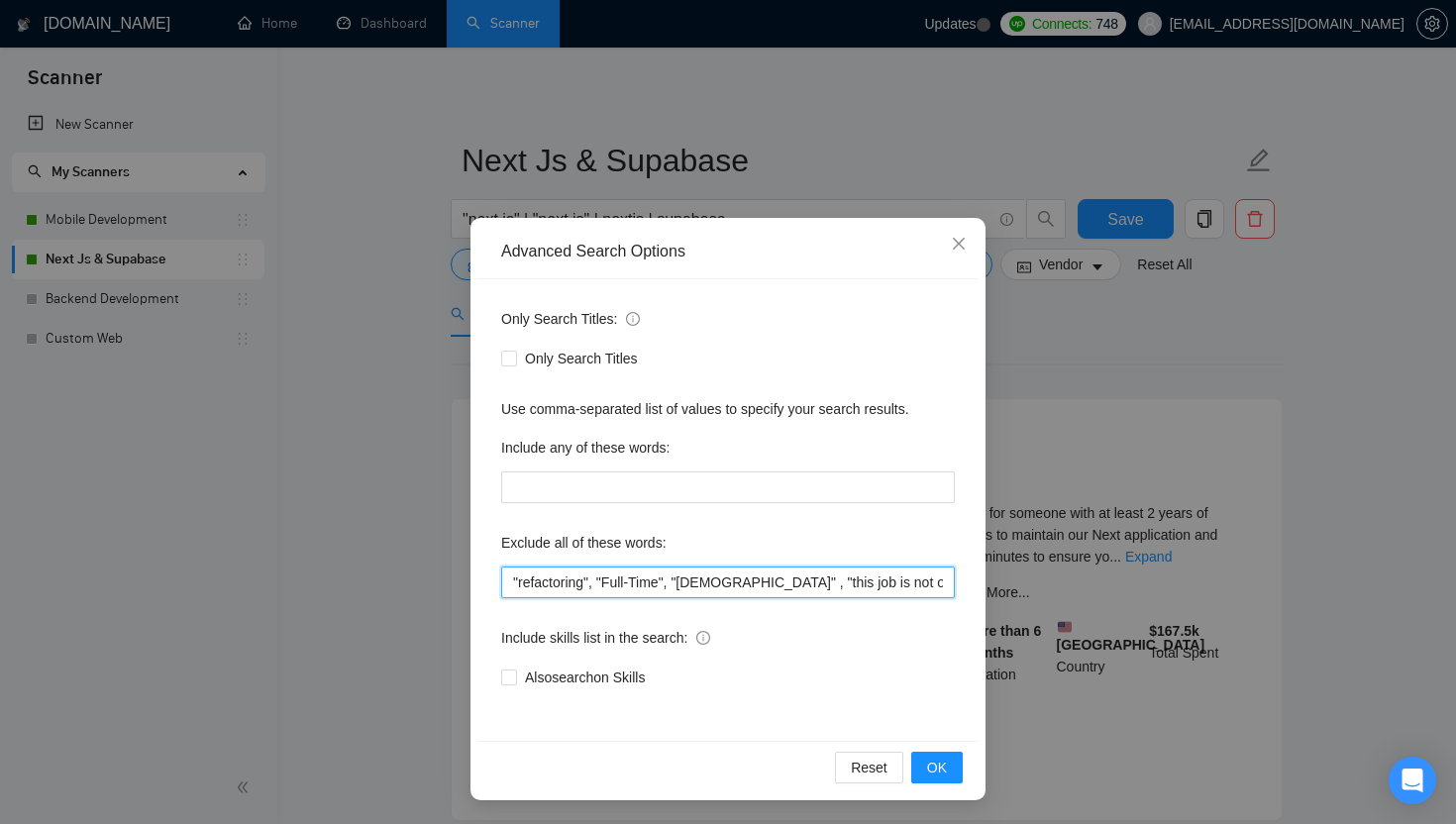 paste on "FlutterFlow" 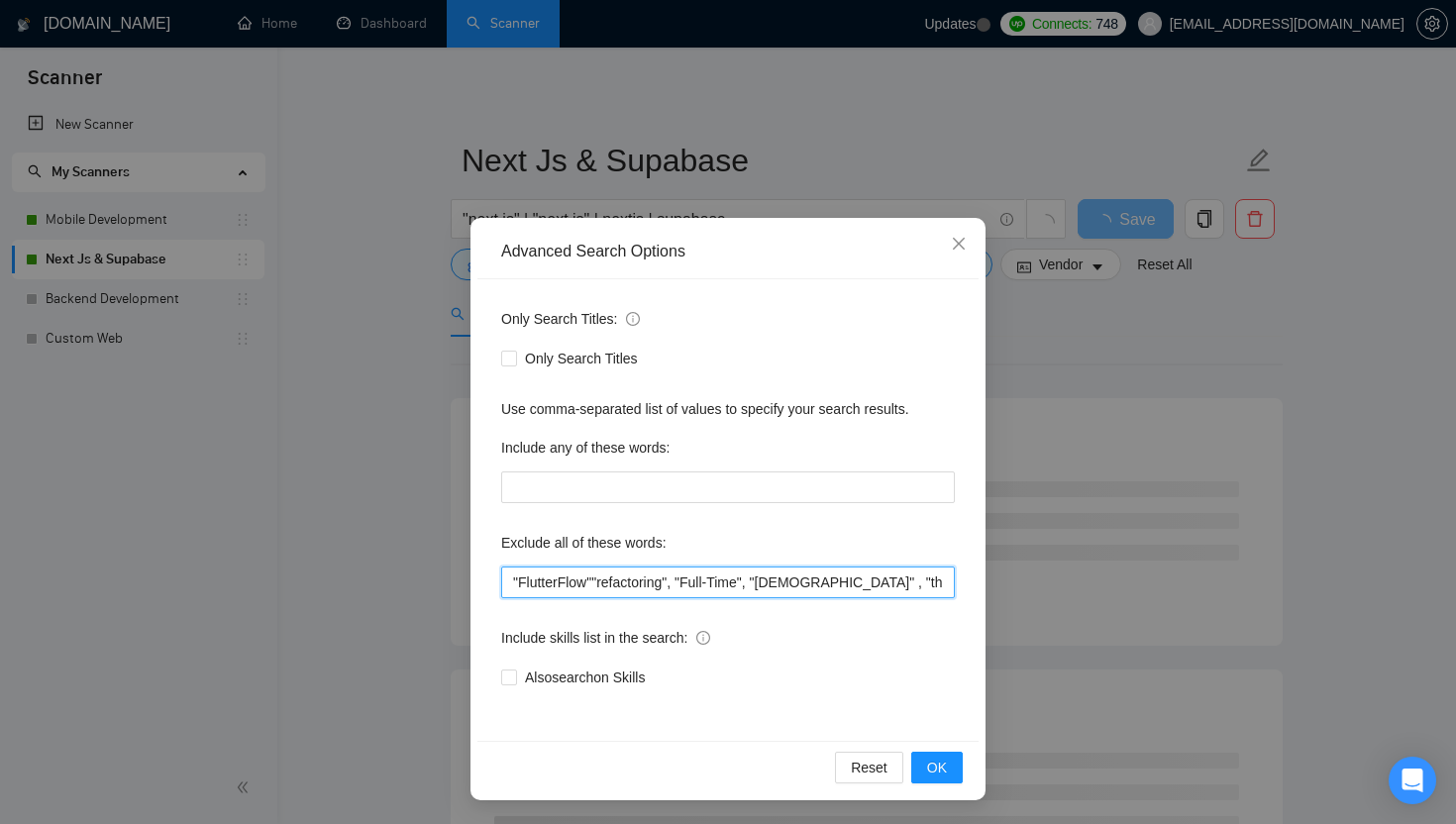 click on ""FlutterFlow""refactoring", "Full-Time", "[DEMOGRAPHIC_DATA]" , "this job is not open to teams", "this job is not open to agency", "this job is not open to companies", "NO AGENCY", "Freelancers Only", "NOT AGENCY", "no agency", "no agencies", "individual only", "freelancers only", "No Agencies!", "independent contractors only", "***Freelancers Only," "/Freelancers Only", ".Freelancers Only", ",Freelancers Only.", "Smart Contracts", "smart contracts", "Smart contract", "on-site", "on site"" at bounding box center [728, 582] 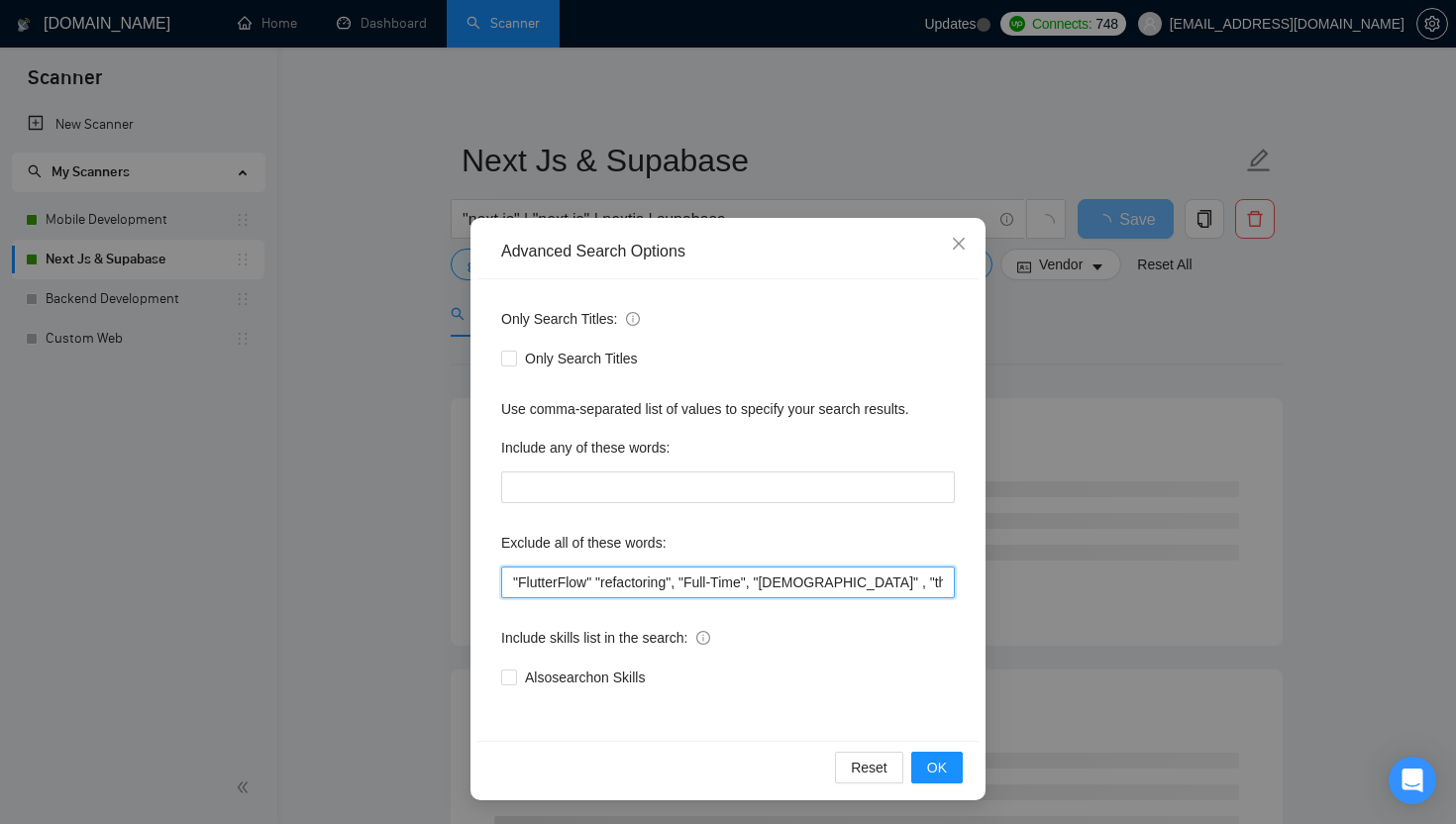 click on ""FlutterFlow" "refactoring", "Full-Time", "[DEMOGRAPHIC_DATA]" , "this job is not open to teams", "this job is not open to agency", "this job is not open to companies", "NO AGENCY", "Freelancers Only", "NOT AGENCY", "no agency", "no agencies", "individual only", "freelancers only", "No Agencies!", "independent contractors only", "***Freelancers Only," "/Freelancers Only", ".Freelancers Only", ",Freelancers Only.", "Smart Contracts", "smart contracts", "Smart contract", "on-site", "on site"" at bounding box center (728, 582) 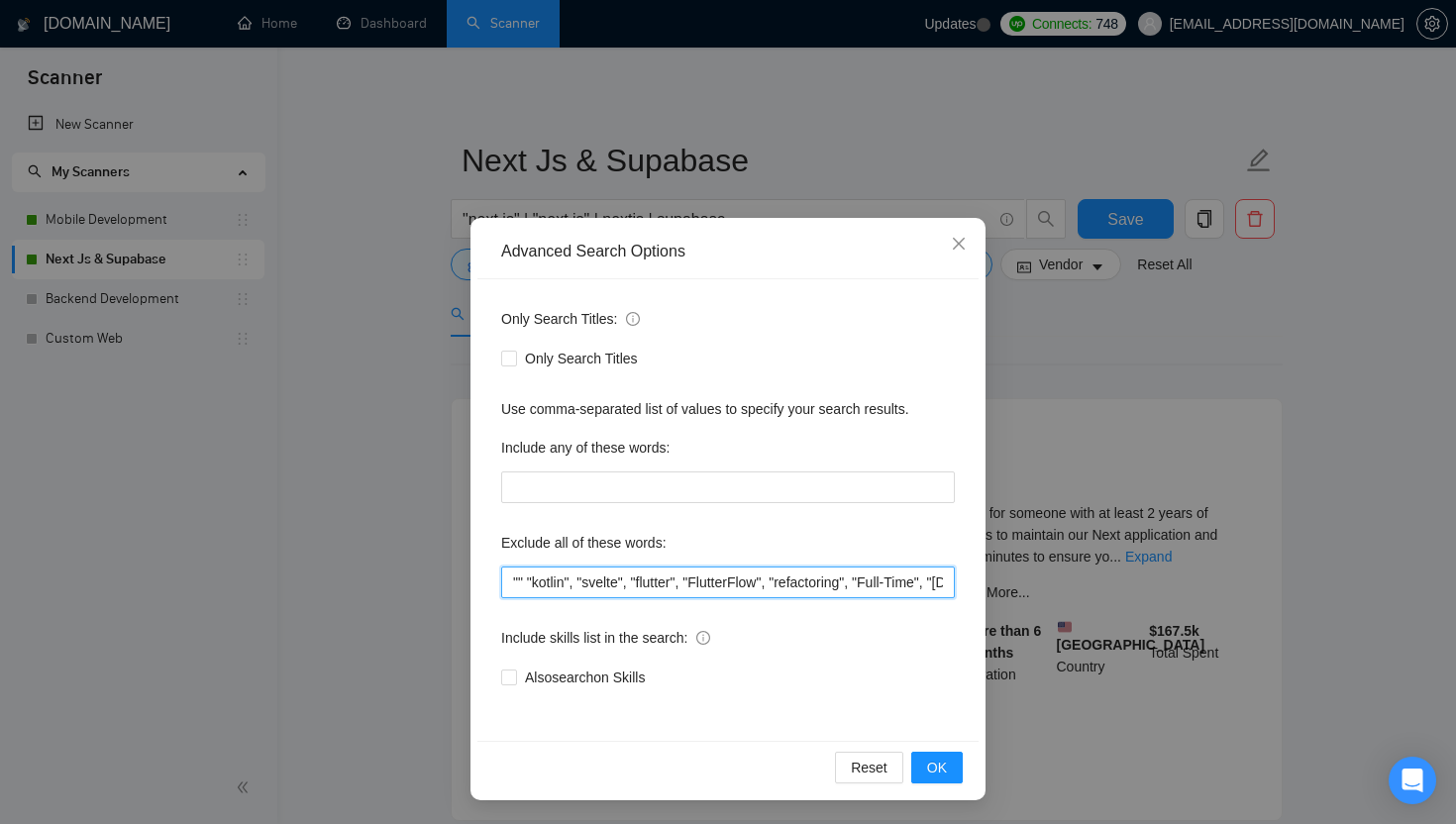 click on """ "kotlin", "svelte", "flutter", "FlutterFlow", "refactoring", "Full-Time", "[DEMOGRAPHIC_DATA]" , "this job is not open to teams", "this job is not open to agency", "this job is not open to companies", "NO AGENCY", "Freelancers Only", "NOT AGENCY", "no agency", "no agencies", "individual only", "freelancers only", "No Agencies!", "independent contractors only", "***Freelancers Only," "/Freelancers Only", ".Freelancers Only", ",Freelancers Only.", "Smart Contracts", "smart contracts", "Smart contract", "on-site", "on site"" at bounding box center [728, 582] 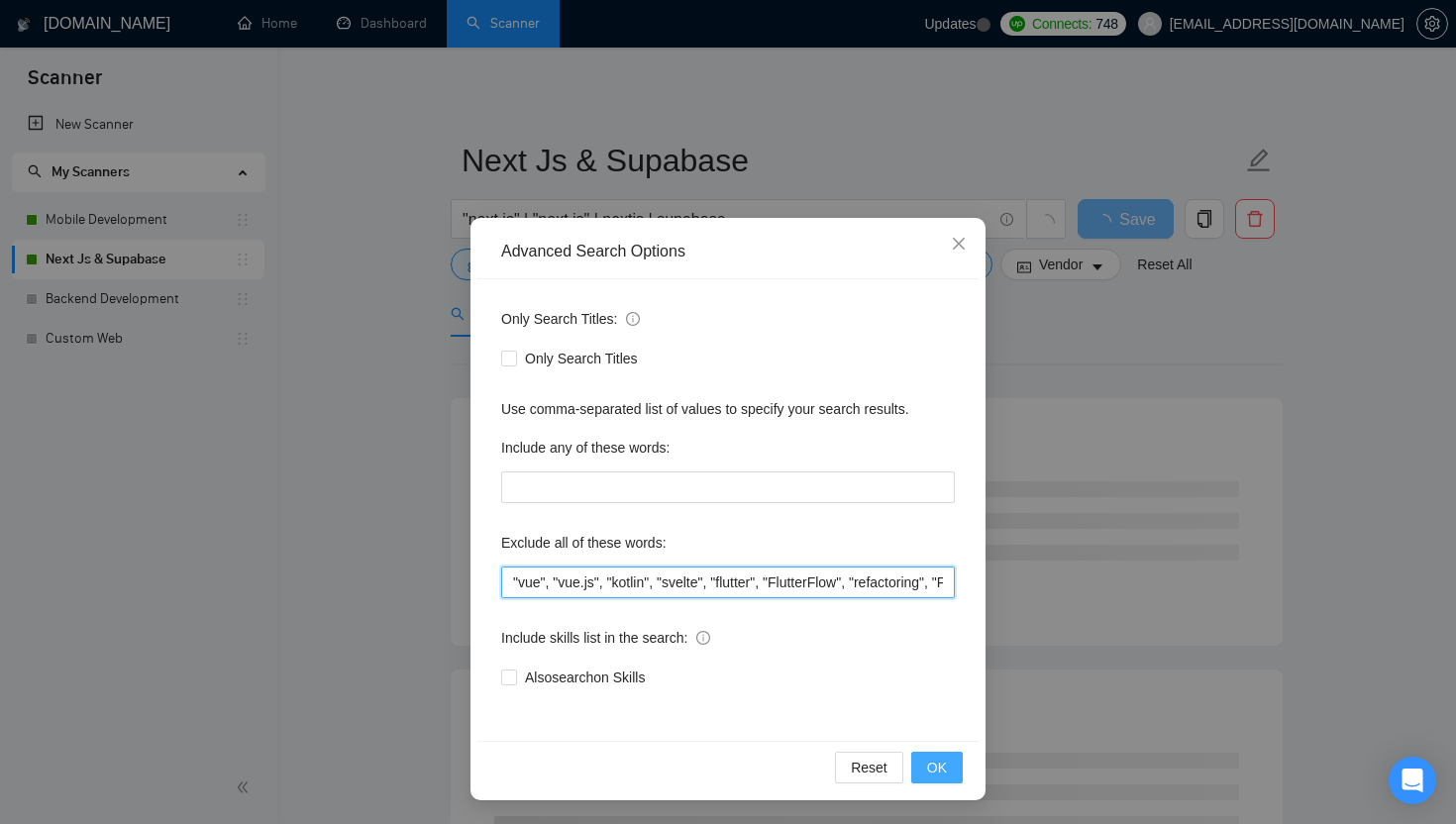type on ""vue", "vue.js", "kotlin", "svelte", "flutter", "FlutterFlow", "refactoring", "Full-Time", "[DEMOGRAPHIC_DATA]" , "this job is not open to teams", "this job is not open to agency", "this job is not open to companies", "NO AGENCY", "Freelancers Only", "NOT AGENCY", "no agency", "no agencies", "individual only", "freelancers only", "No Agencies!", "independent contractors only", "***Freelancers Only," "/Freelancers Only", ".Freelancers Only", ",Freelancers Only.", "Smart Contracts", "smart contracts", "Smart contract", "on-site", "on site"" 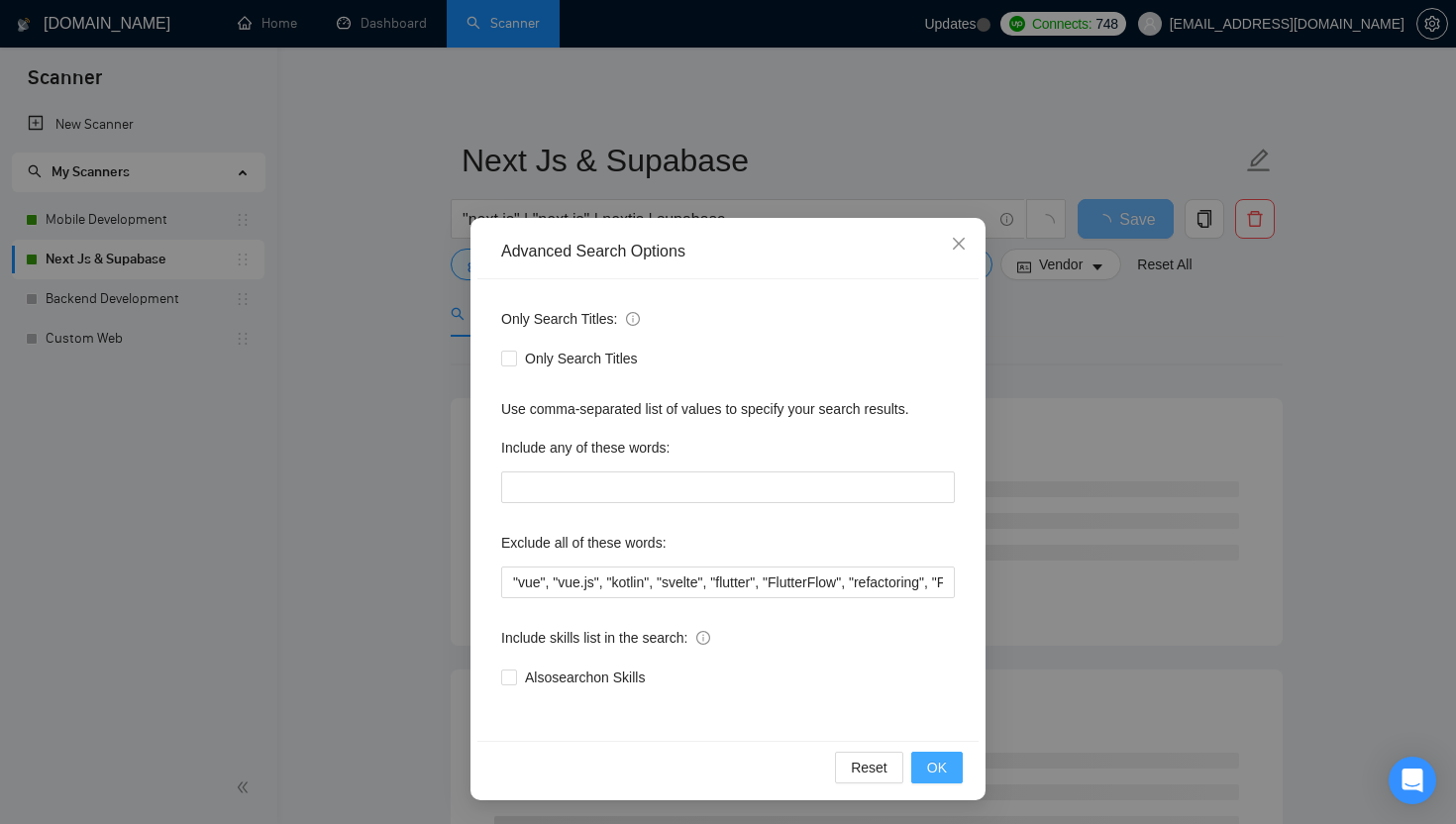 click on "OK" at bounding box center [937, 768] 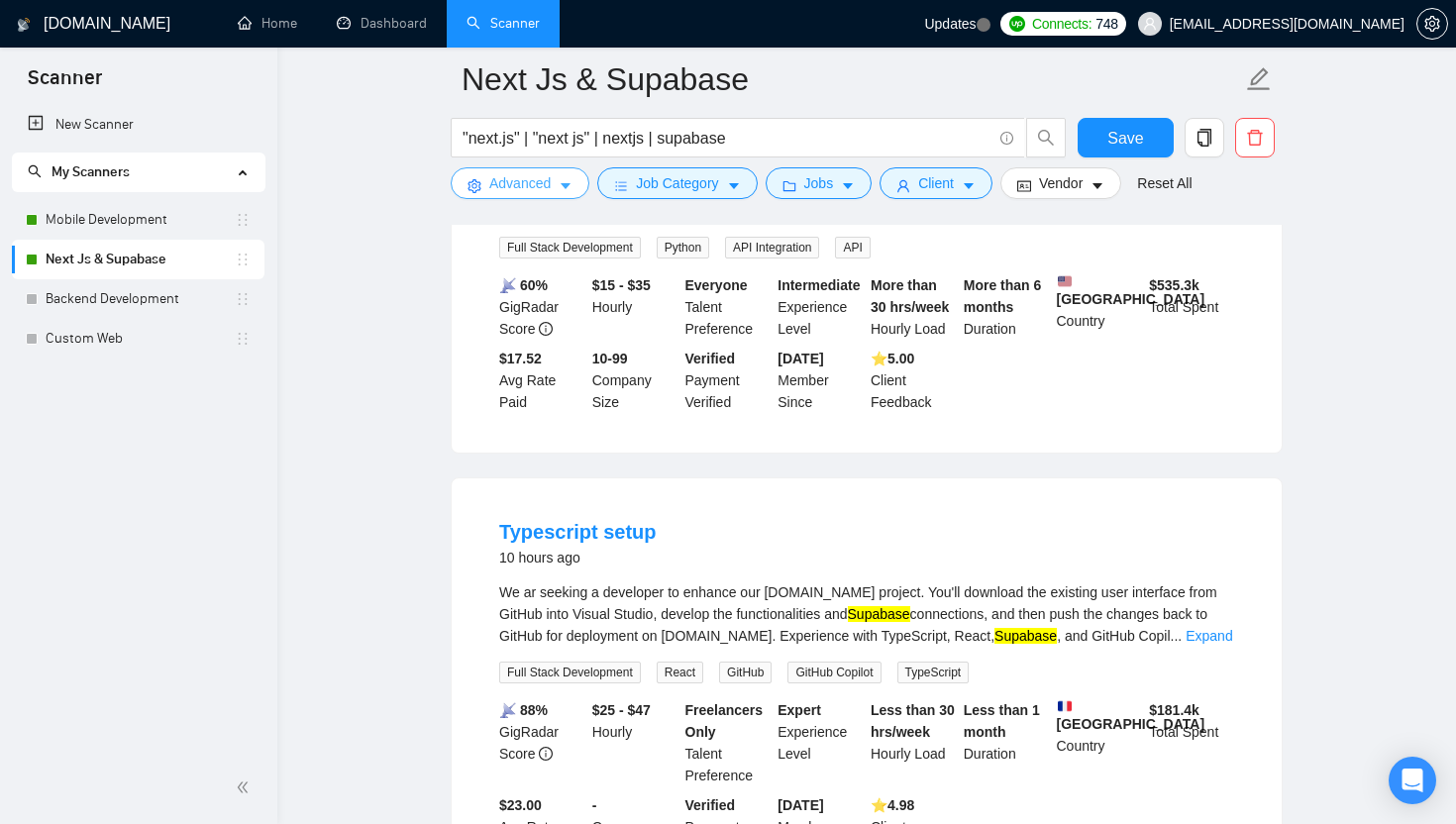 scroll, scrollTop: 1657, scrollLeft: 0, axis: vertical 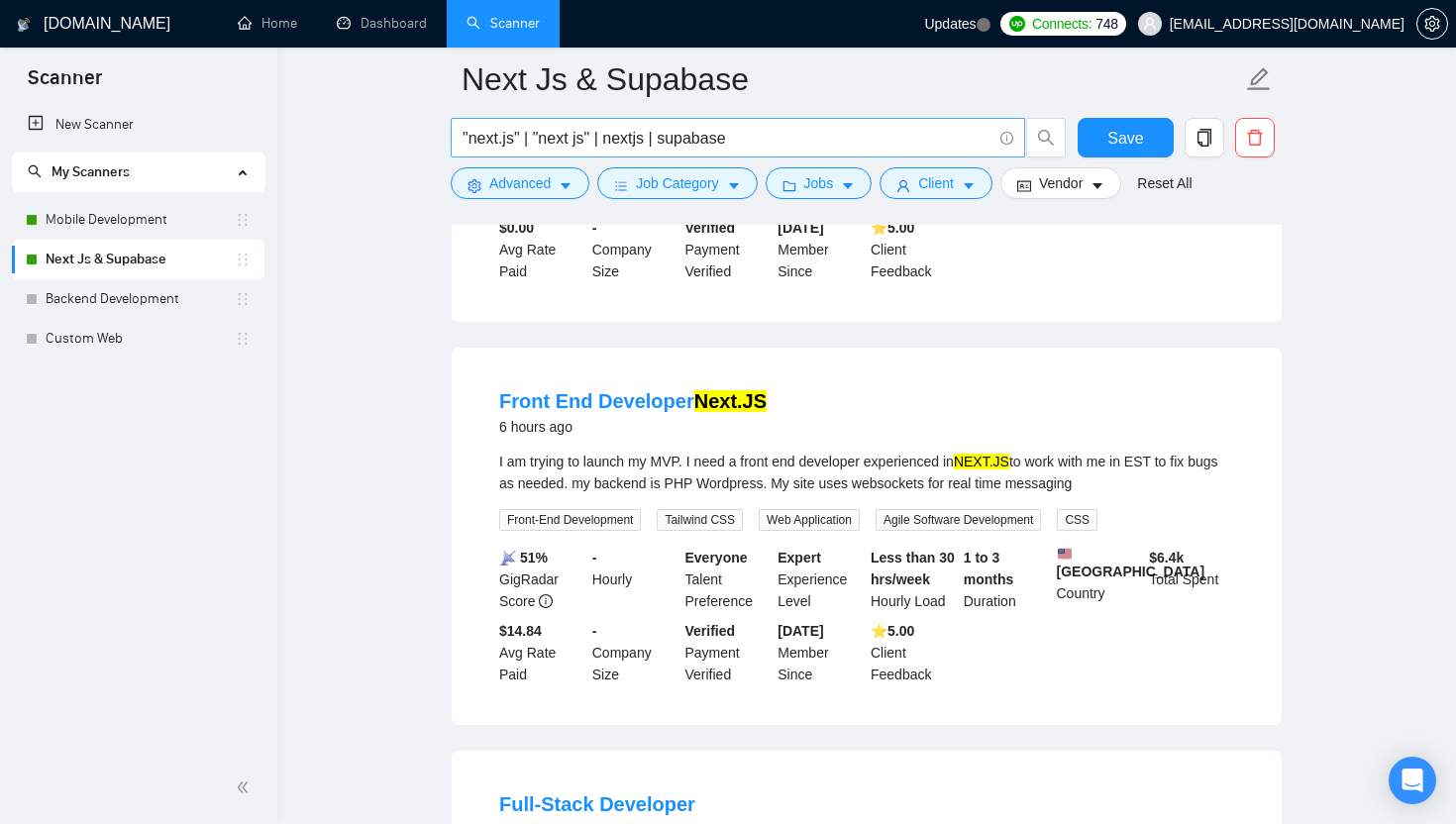 click on ""next.js" | "next js" | nextjs | supabase" at bounding box center (727, 138) 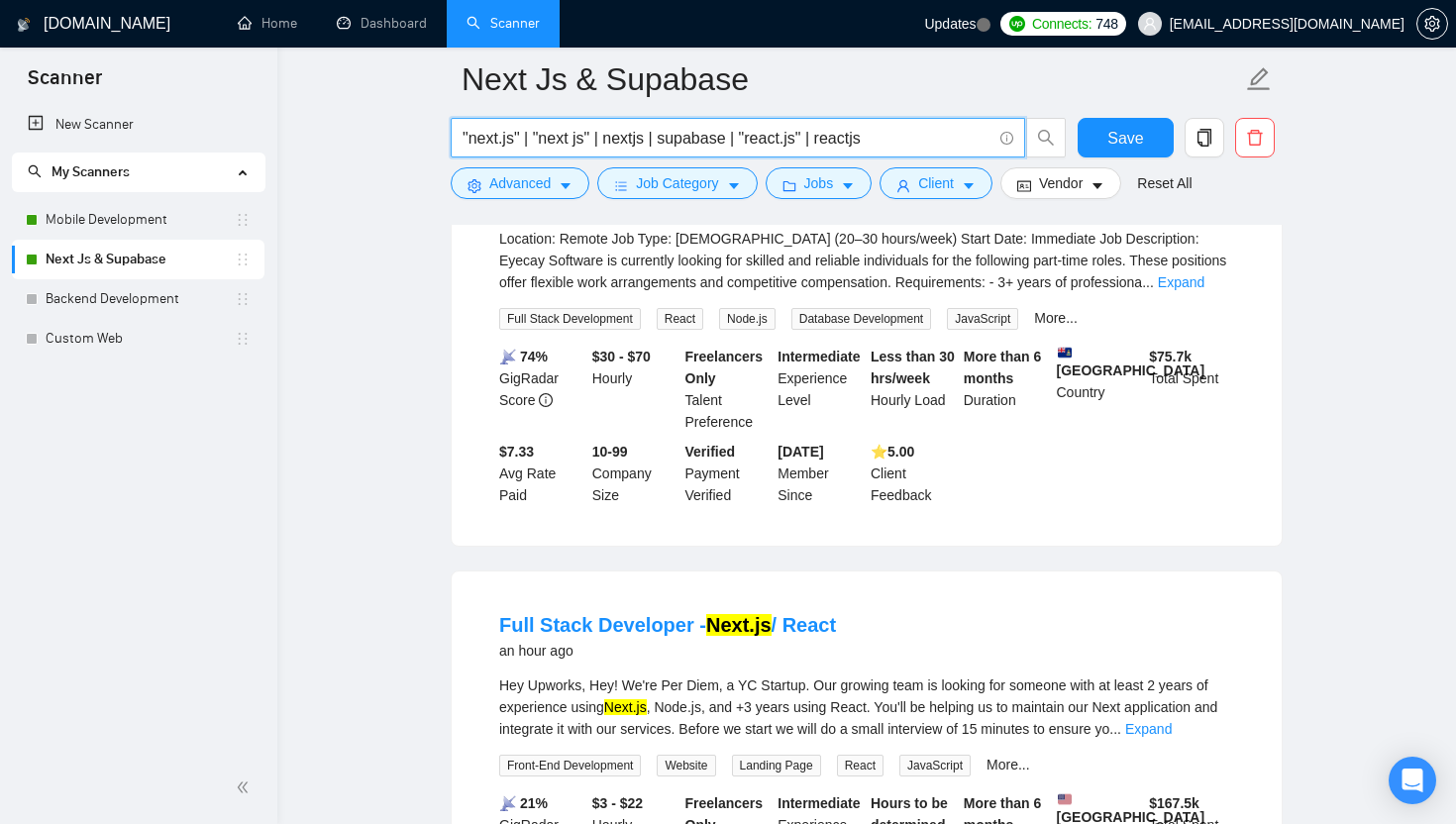 scroll, scrollTop: 0, scrollLeft: 0, axis: both 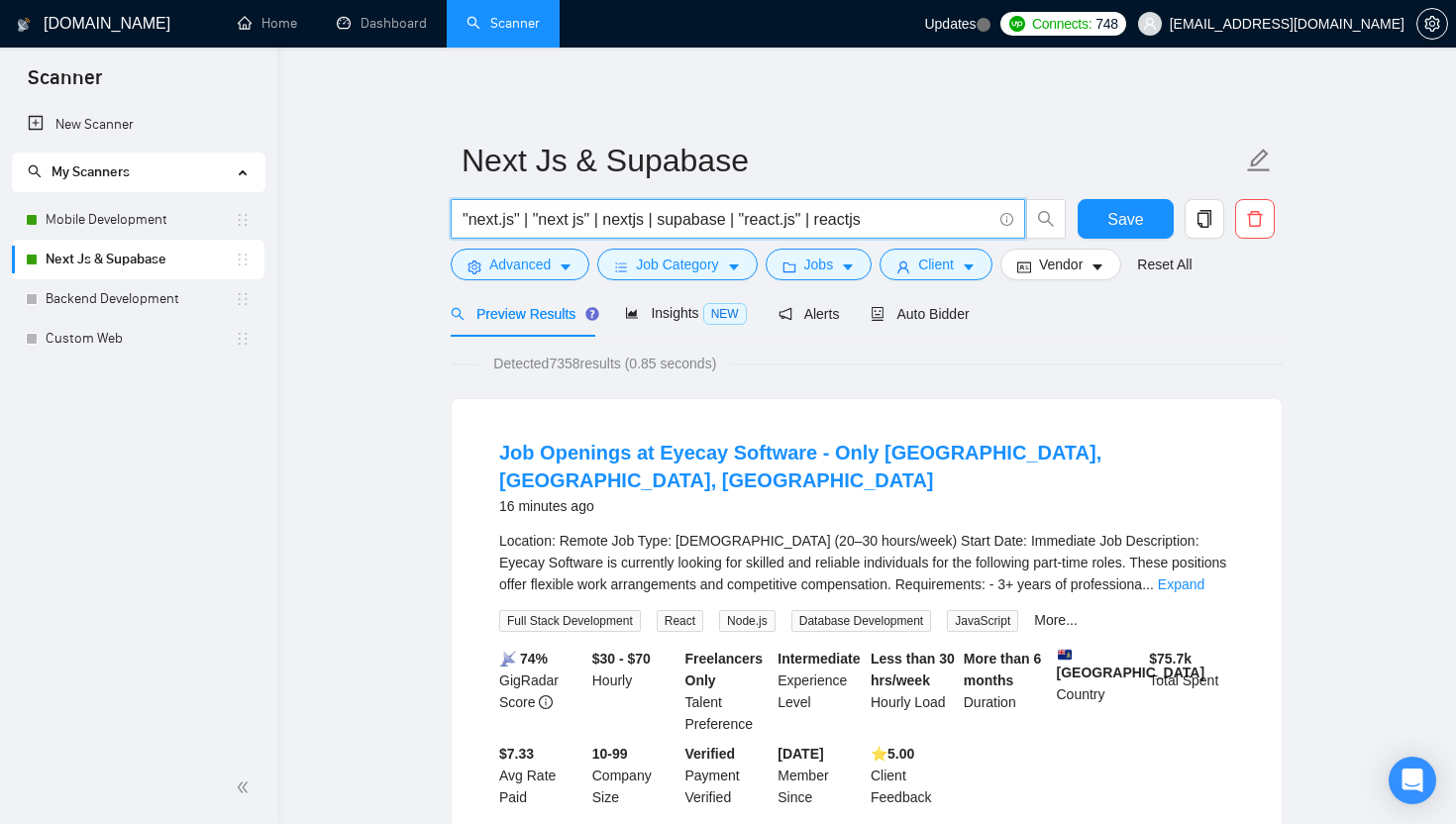 click on ""next.js" | "next js" | nextjs | supabase | "react.js" | reactjs" at bounding box center (727, 219) 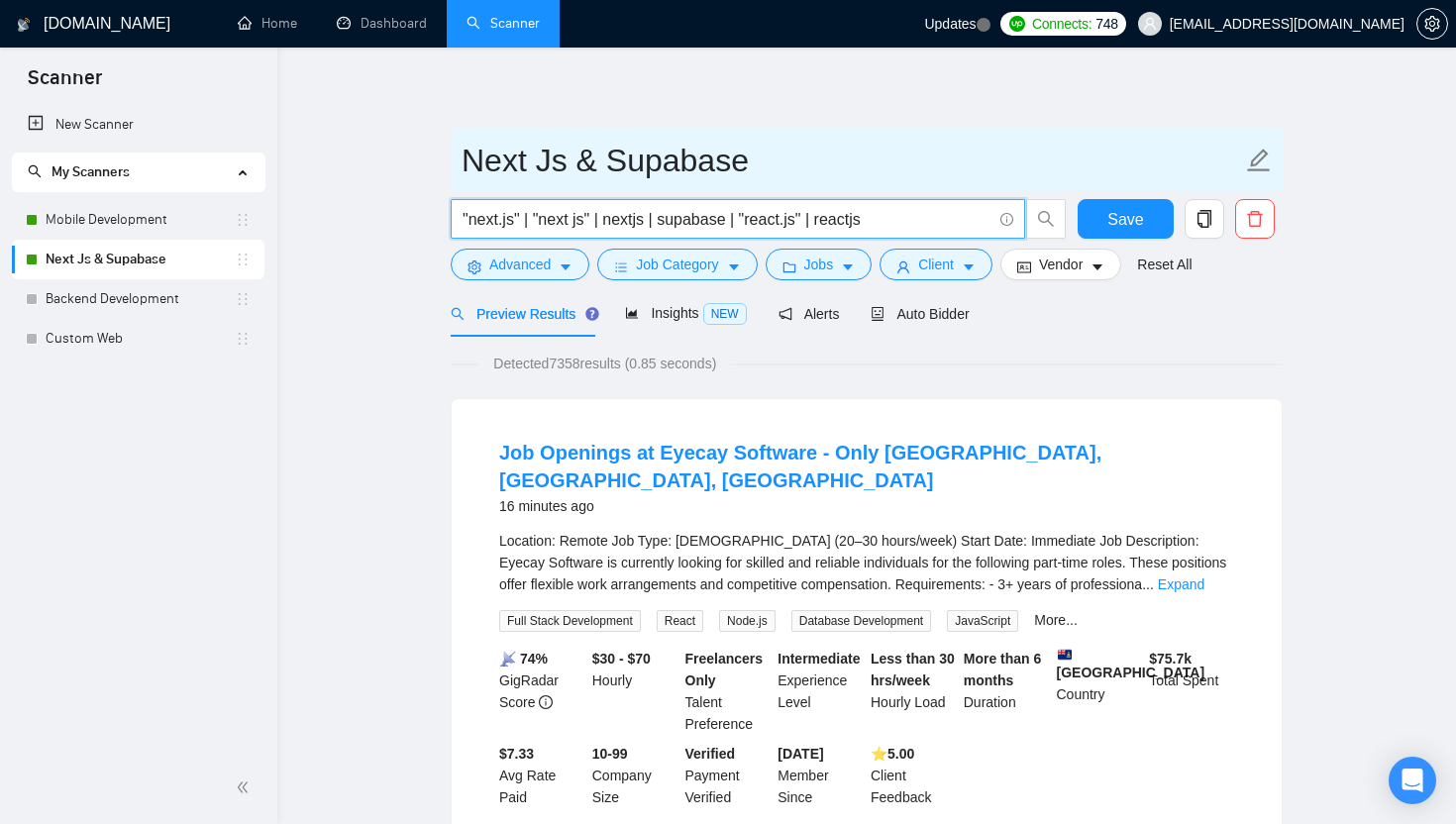 type on ""next.js" | "next js" | nextjs | supabase | "react.js" | reactjs" 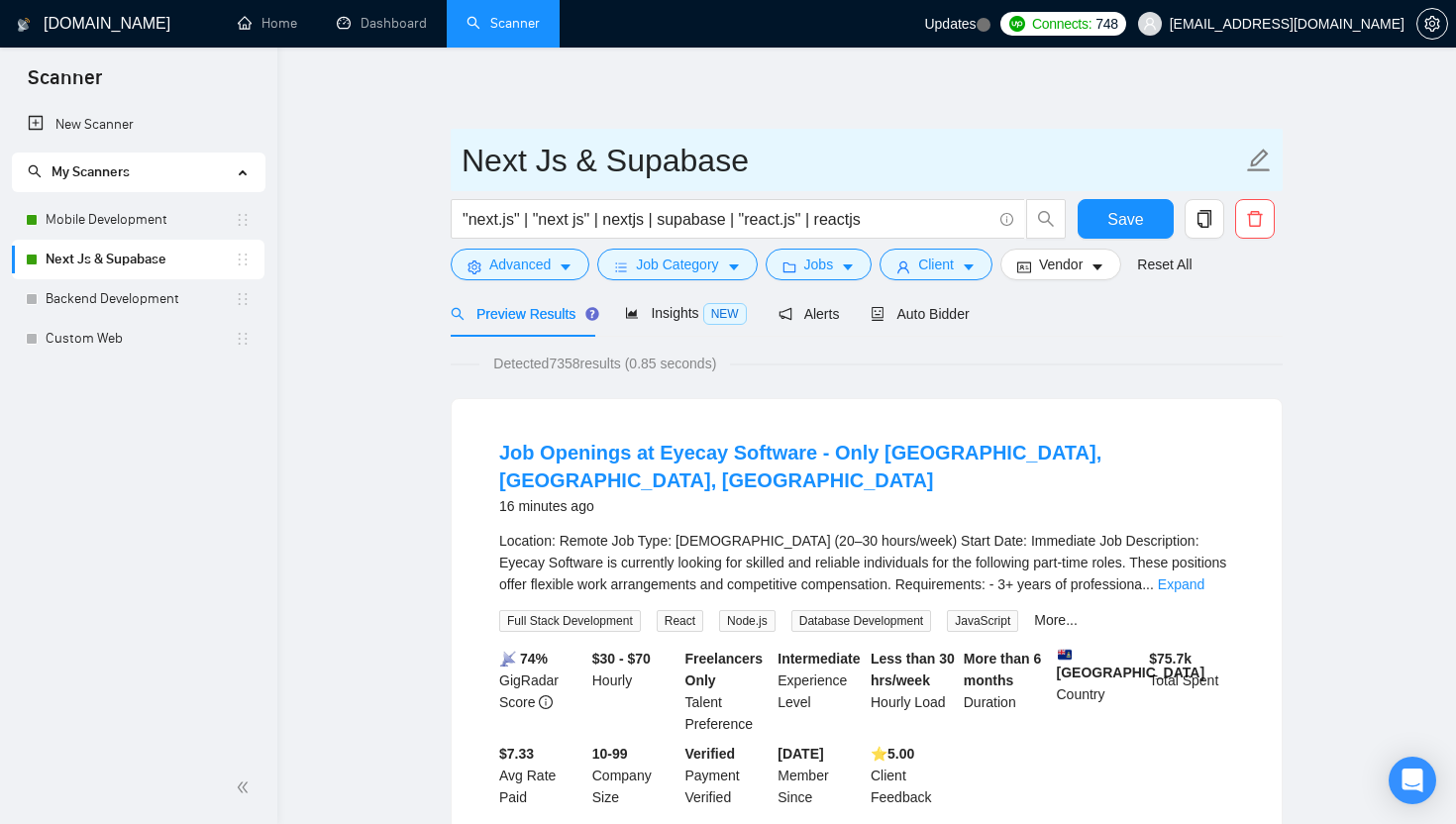 click on "Next Js & Supabase" at bounding box center [852, 160] 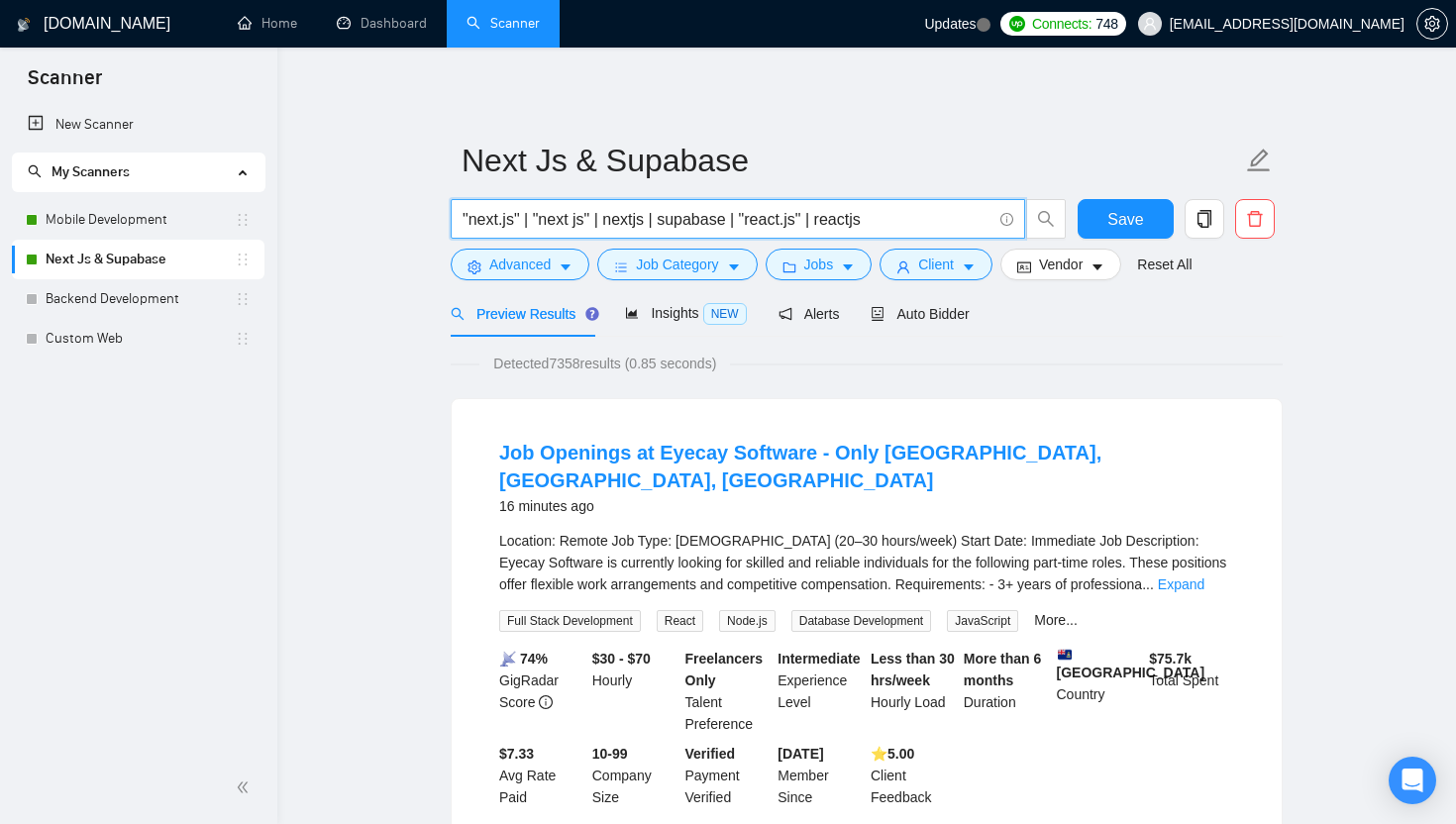 click on ""next.js" | "next js" | nextjs | supabase | "react.js" | reactjs" at bounding box center [727, 219] 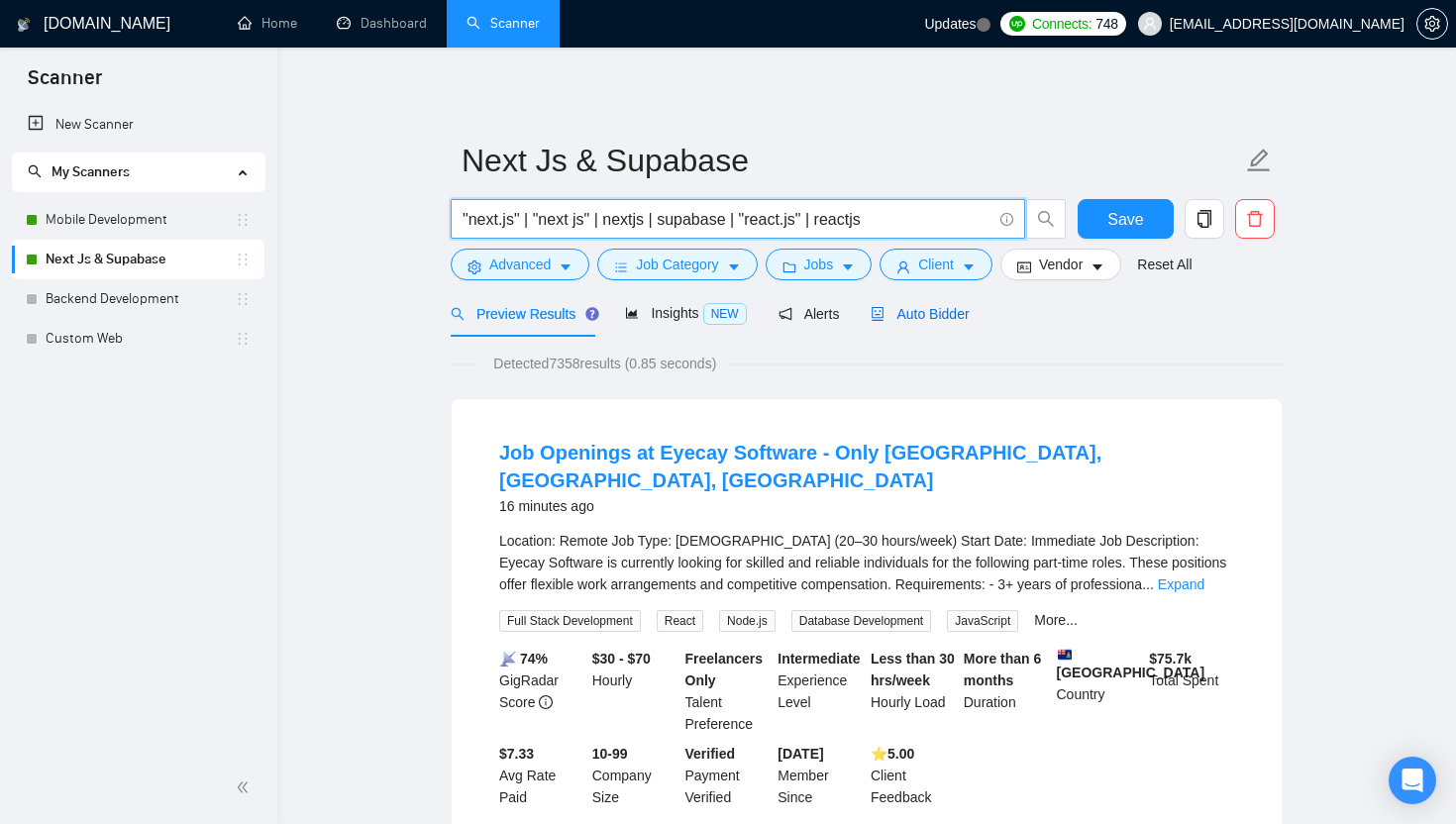 click on "Auto Bidder" at bounding box center [919, 314] 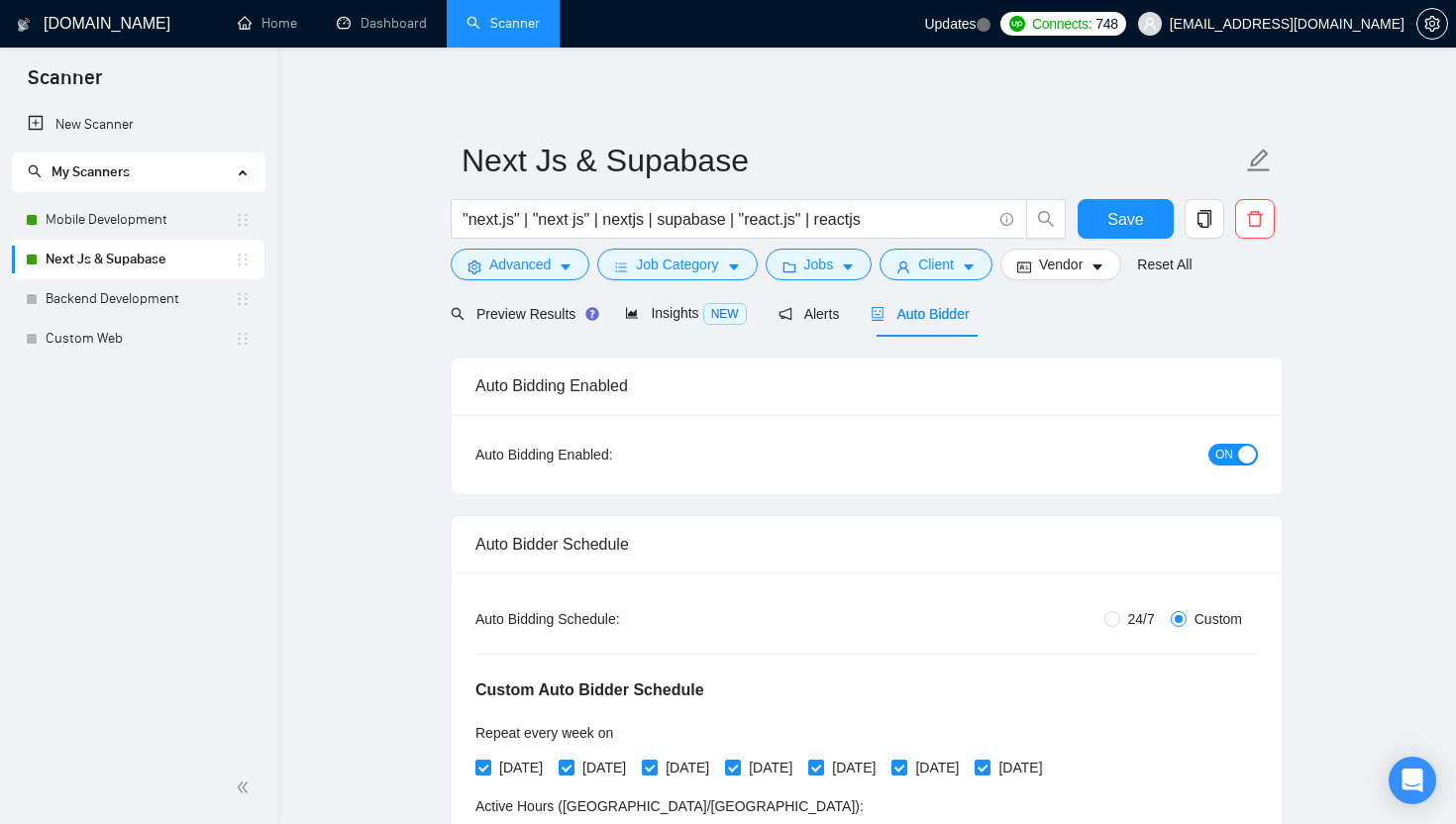 type 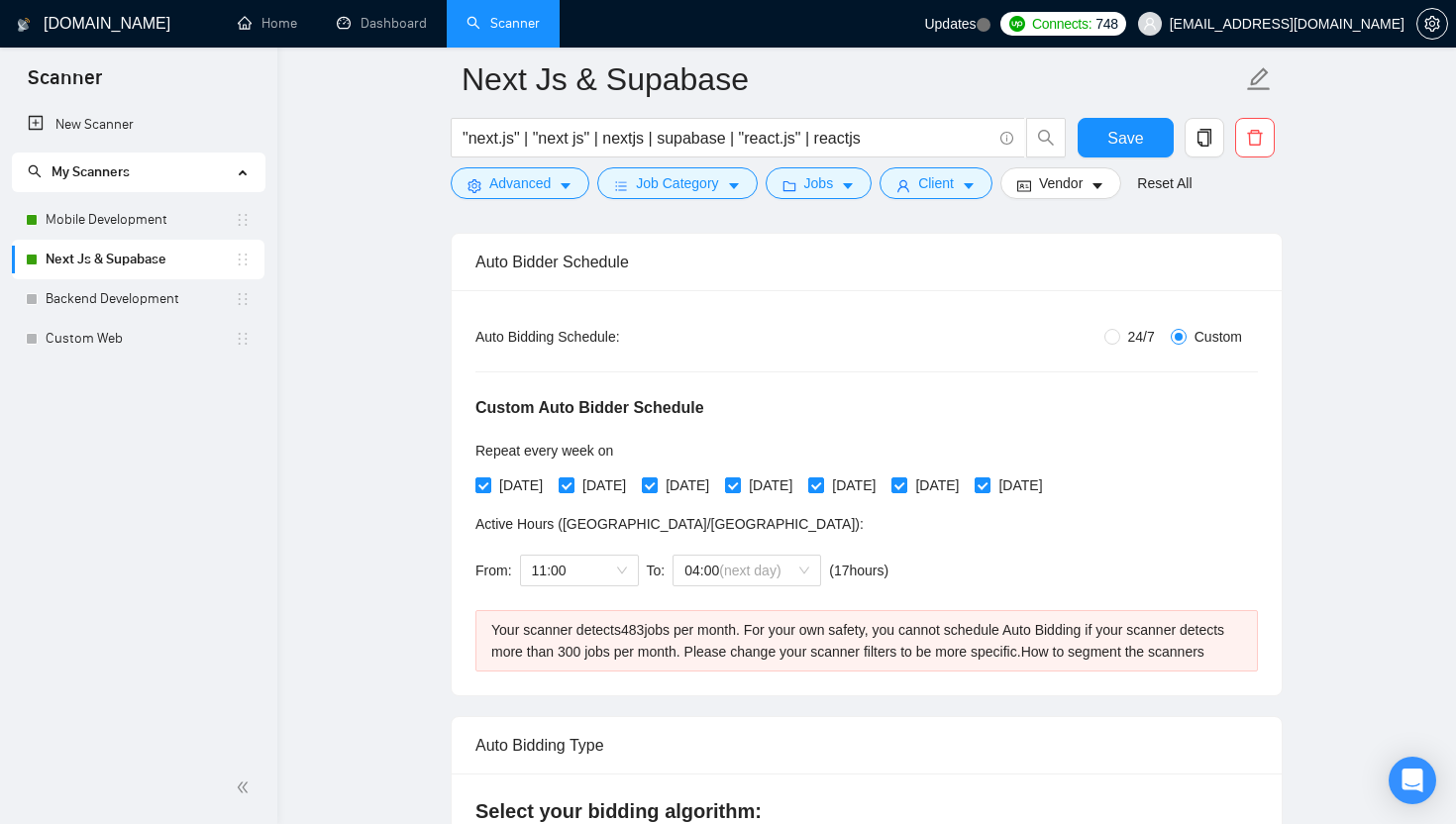 scroll, scrollTop: 0, scrollLeft: 0, axis: both 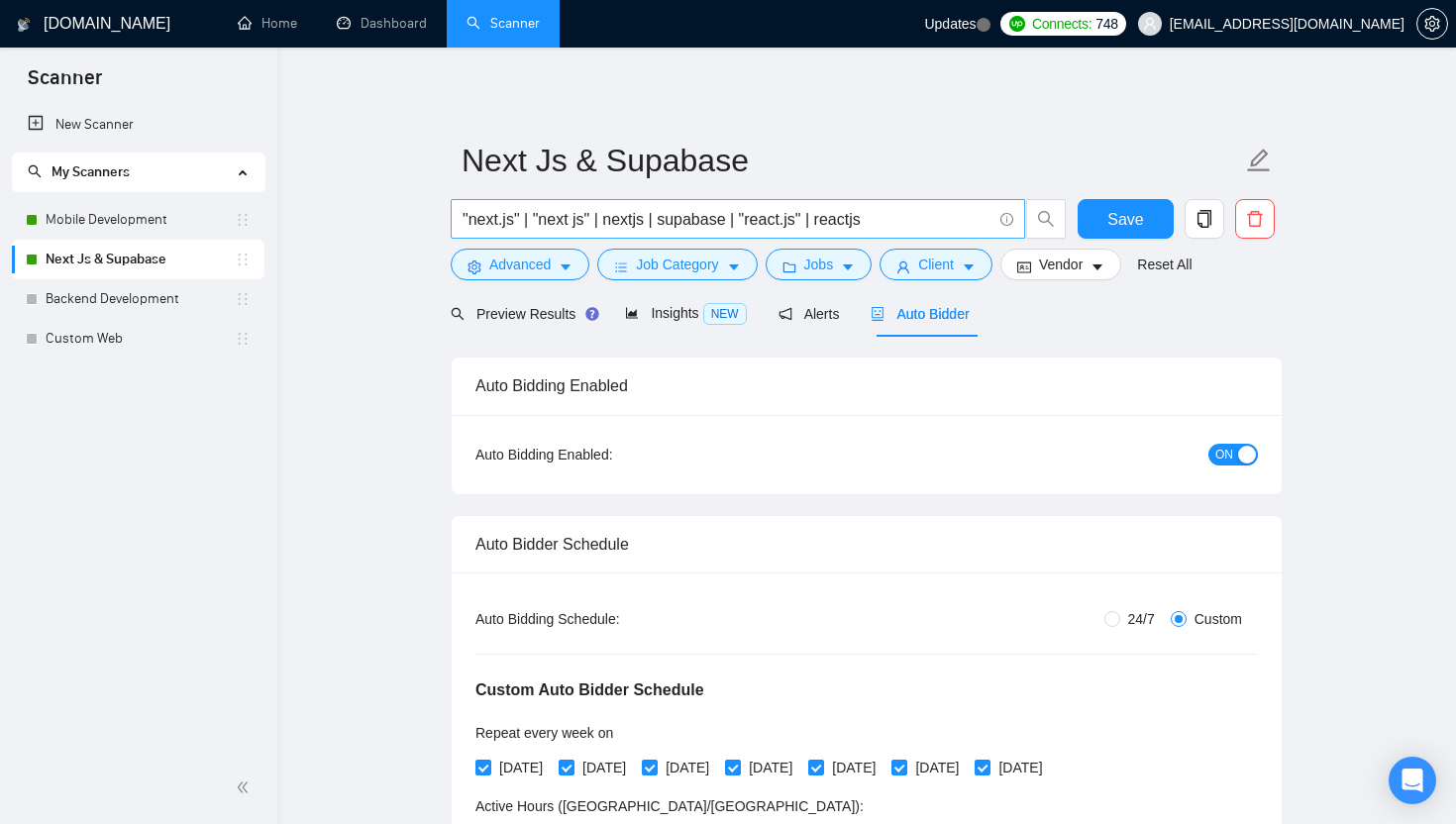 click on ""next.js" | "next js" | nextjs | supabase | "react.js" | reactjs" at bounding box center (727, 219) 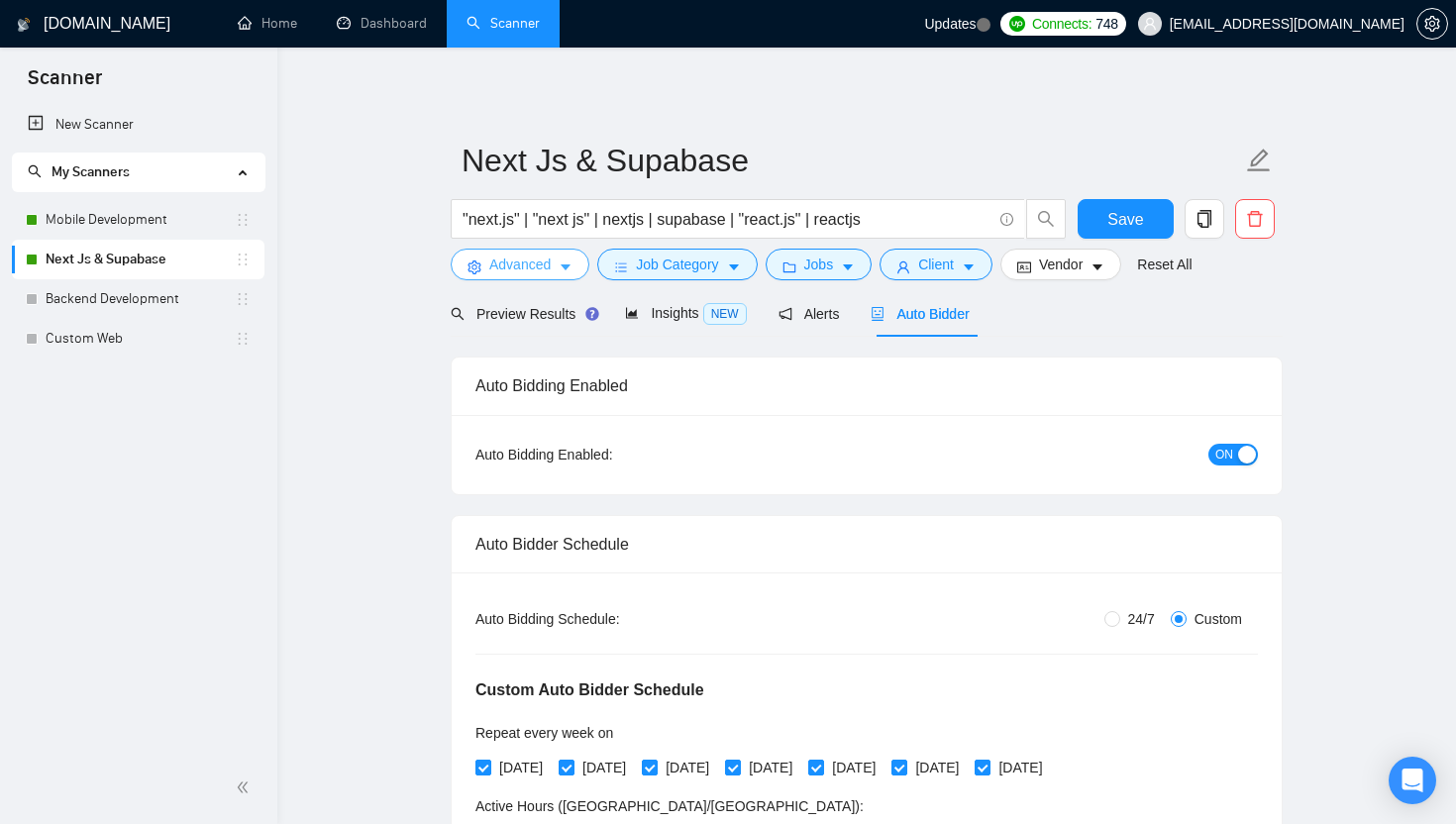 click on "Advanced" at bounding box center [520, 264] 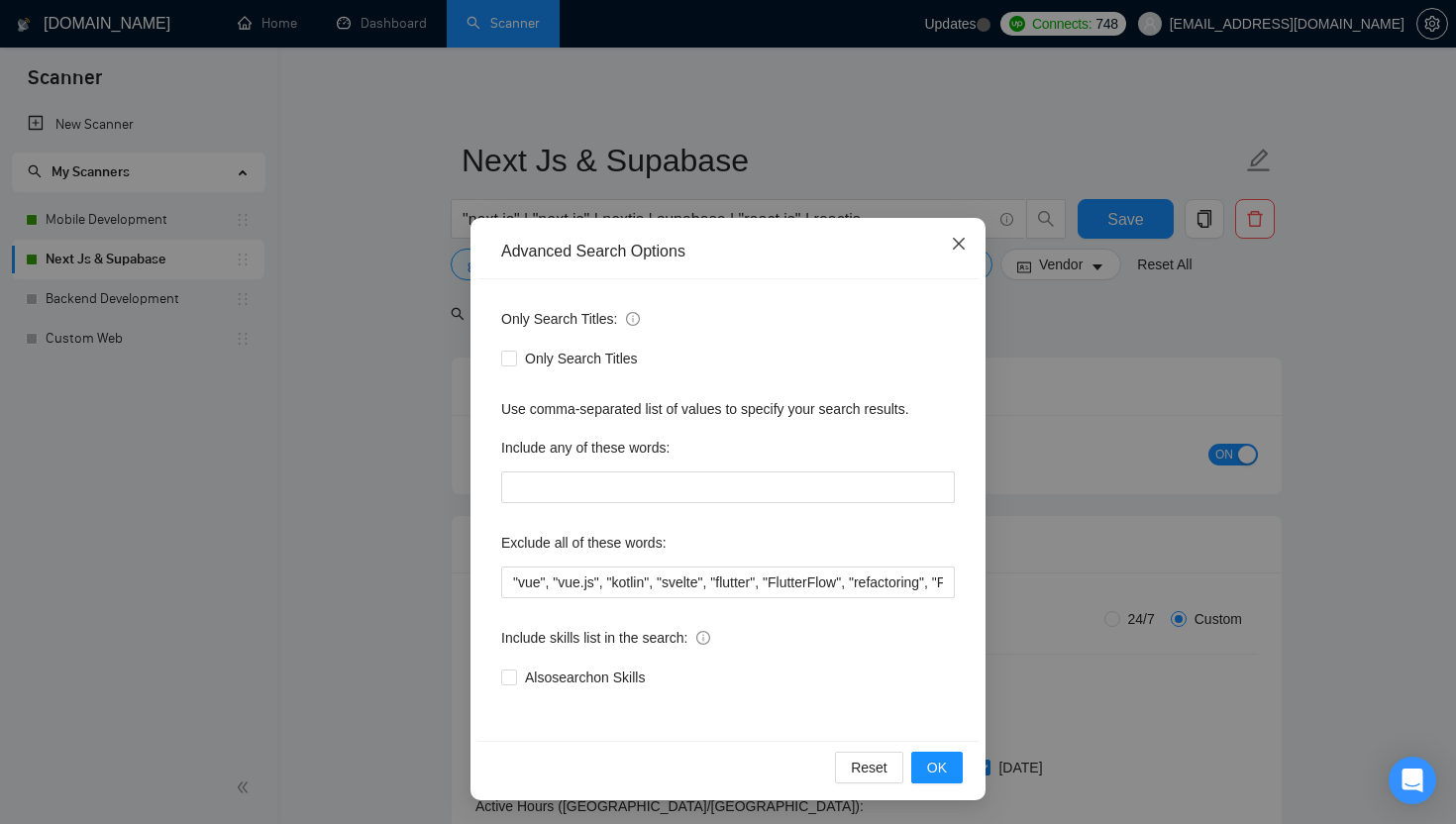 click at bounding box center [959, 245] 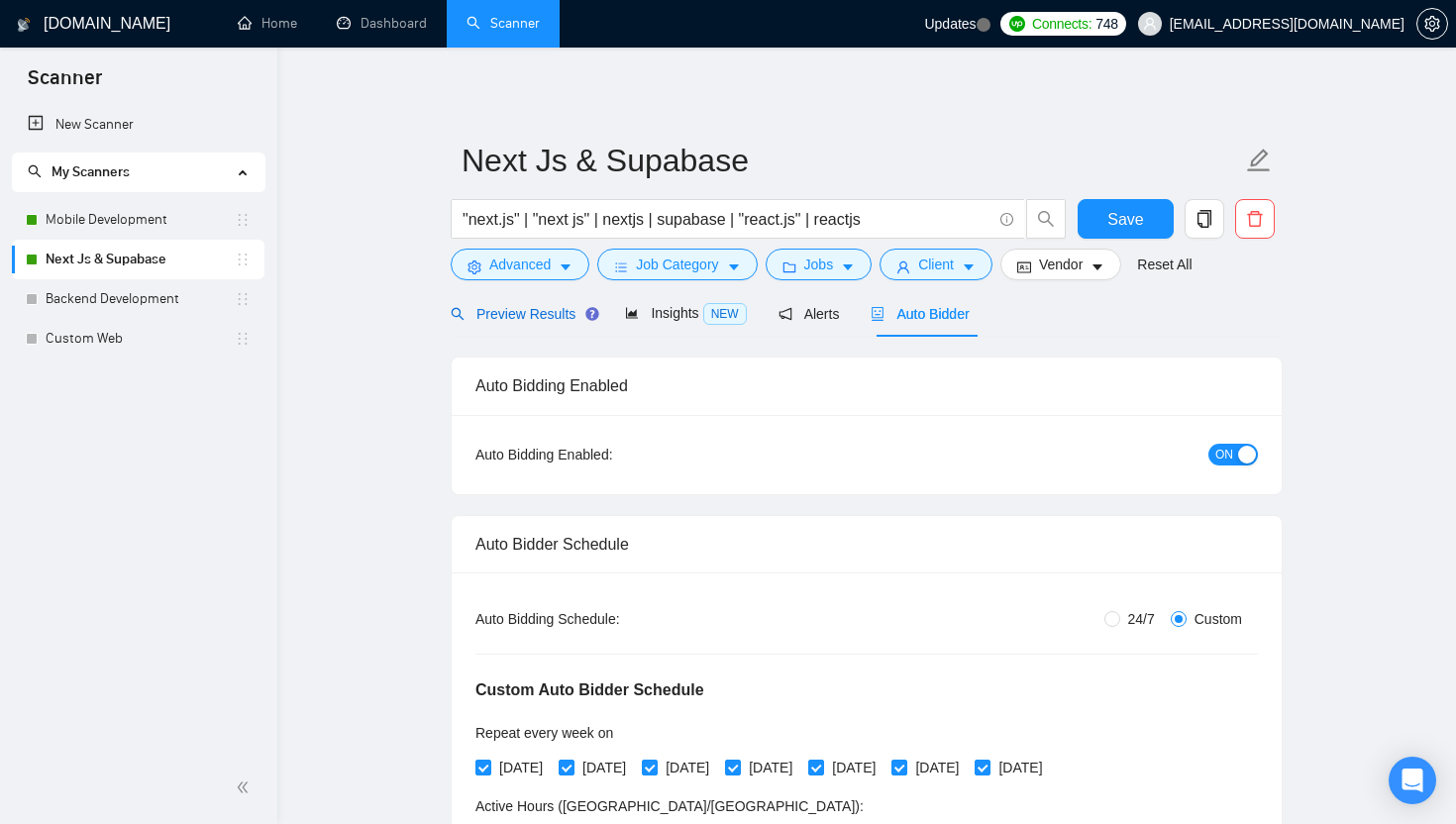 click on "Preview Results" at bounding box center (522, 314) 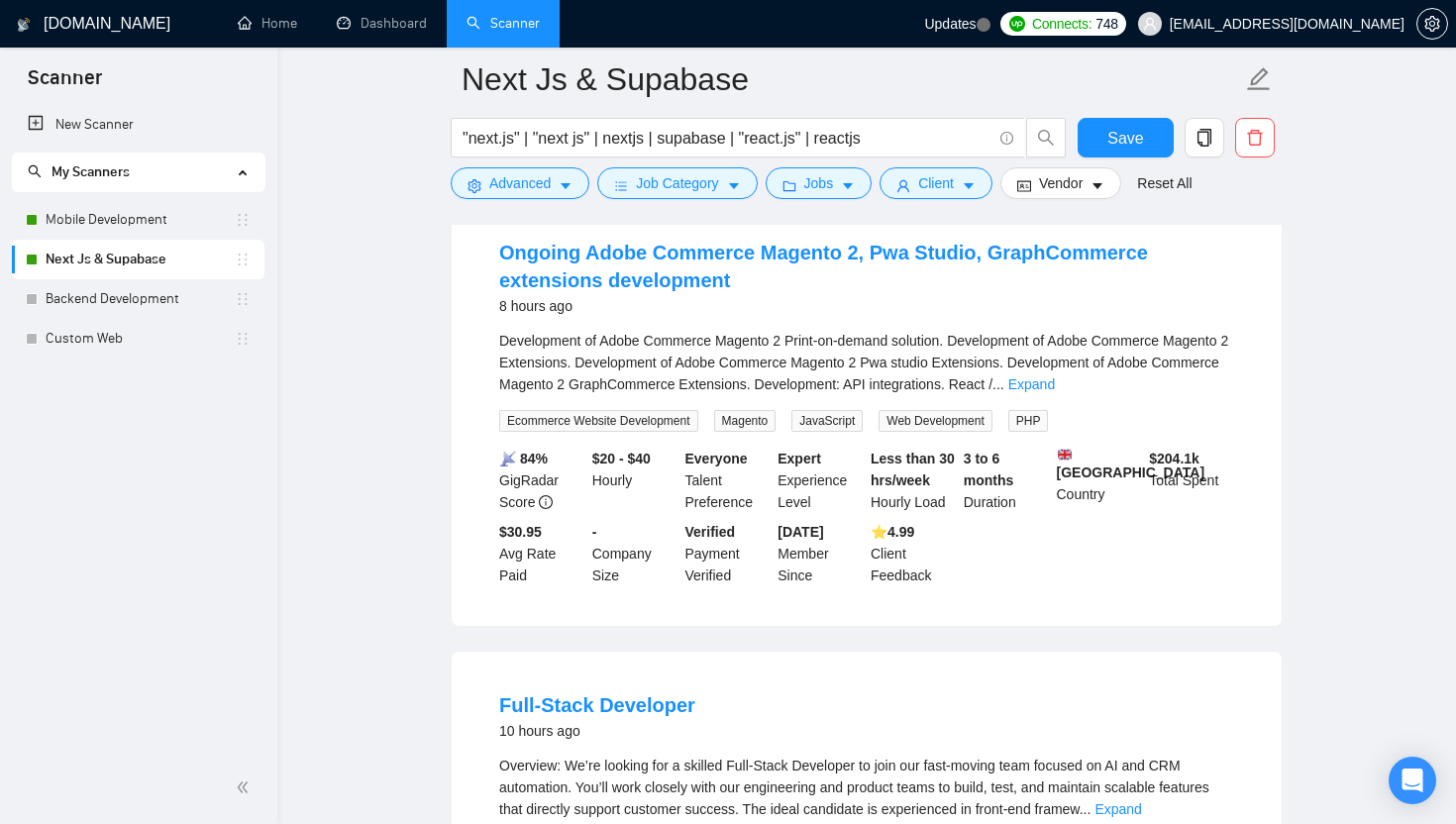 scroll, scrollTop: 3242, scrollLeft: 0, axis: vertical 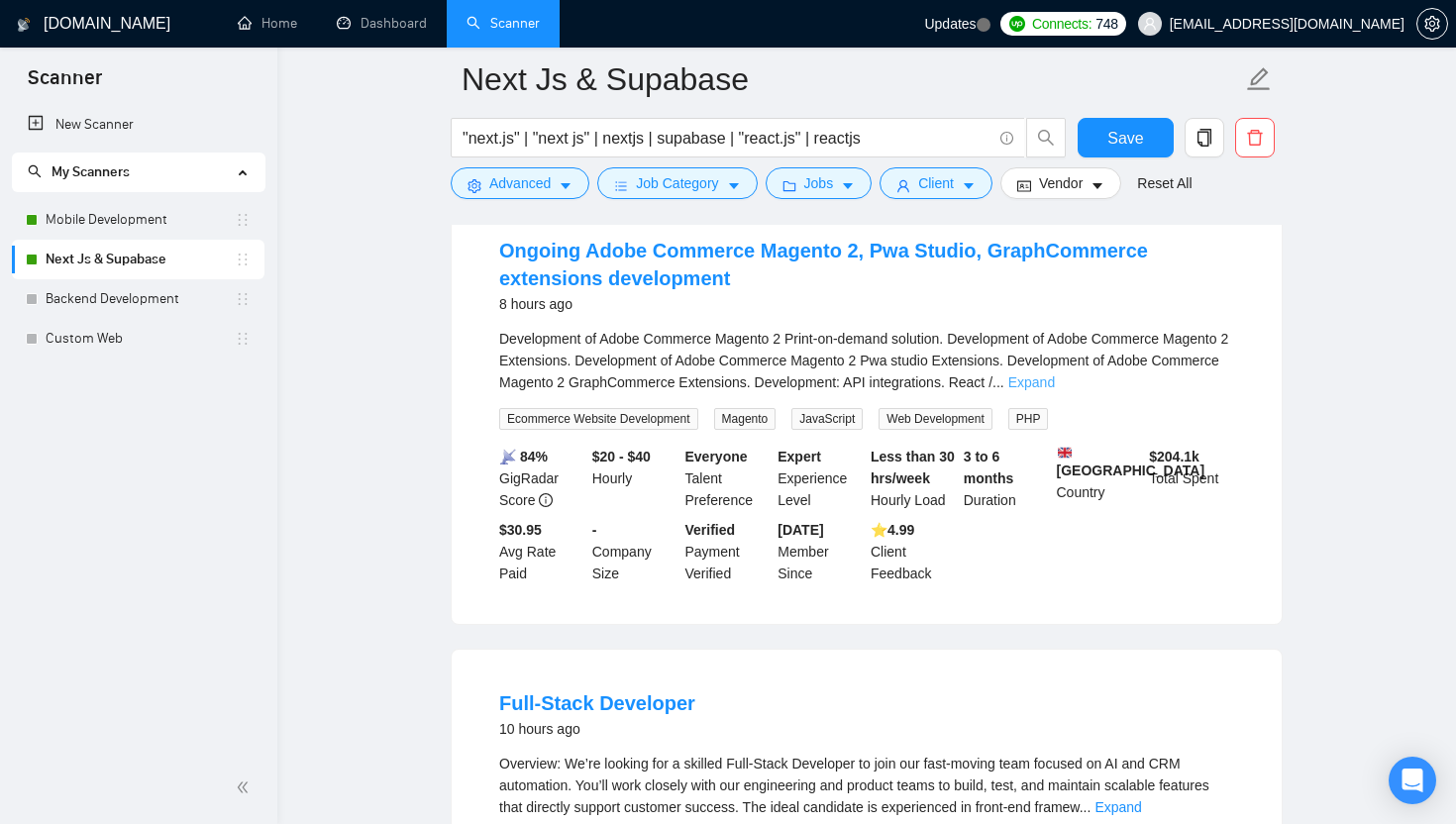 click on "Expand" at bounding box center [1031, 382] 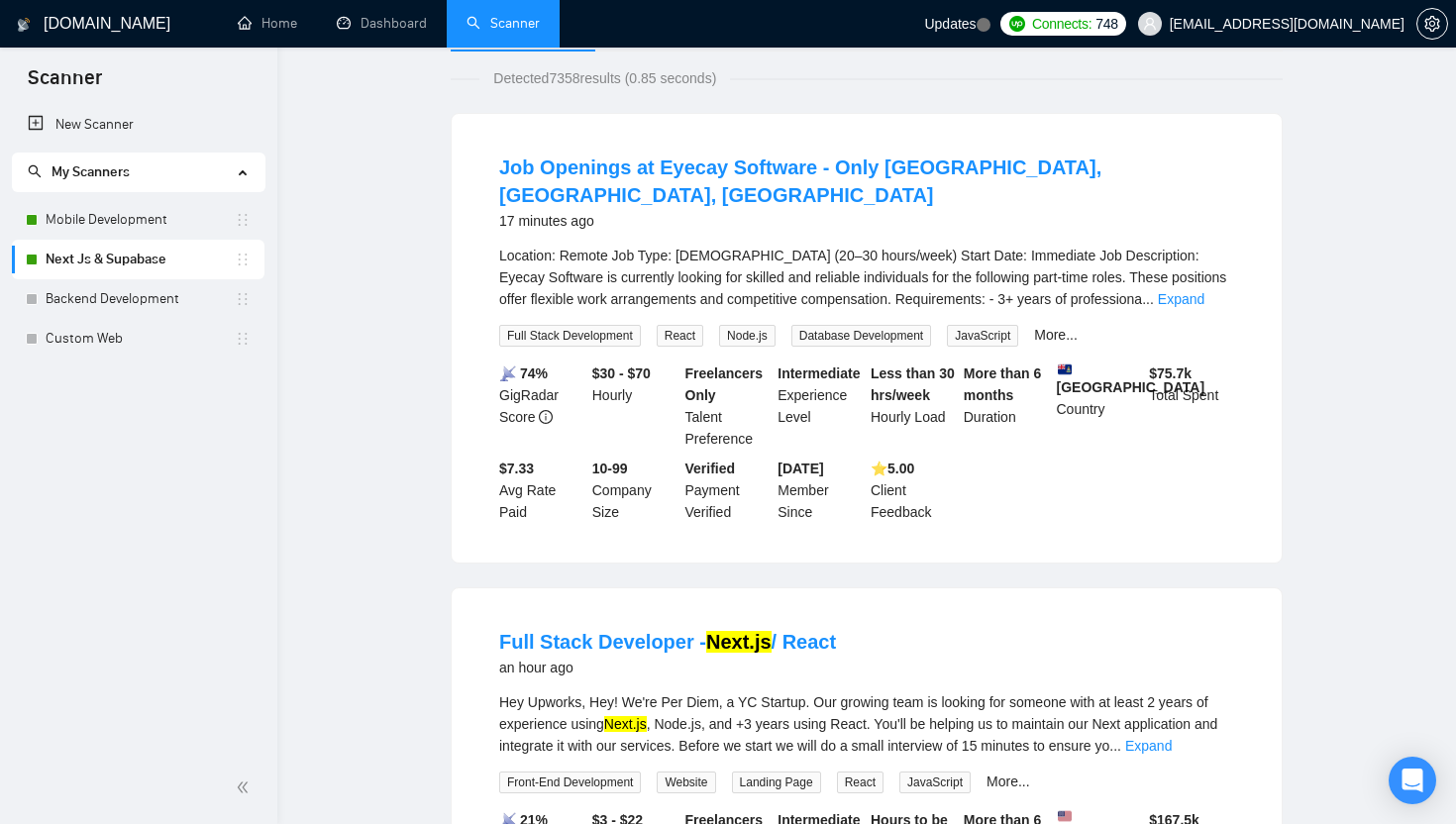 scroll, scrollTop: 0, scrollLeft: 0, axis: both 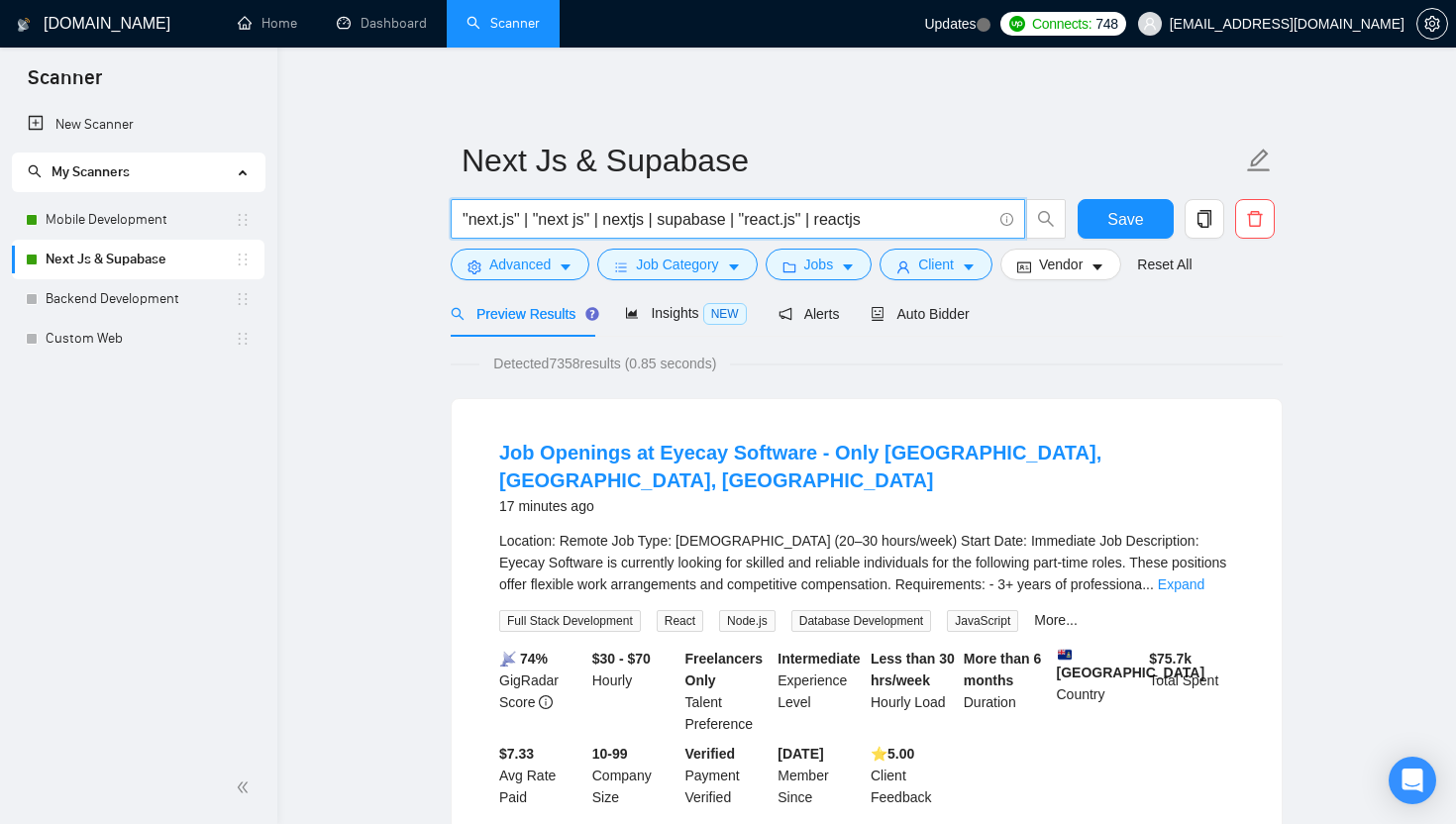 click on ""next.js" | "next js" | nextjs | supabase | "react.js" | reactjs" at bounding box center [727, 219] 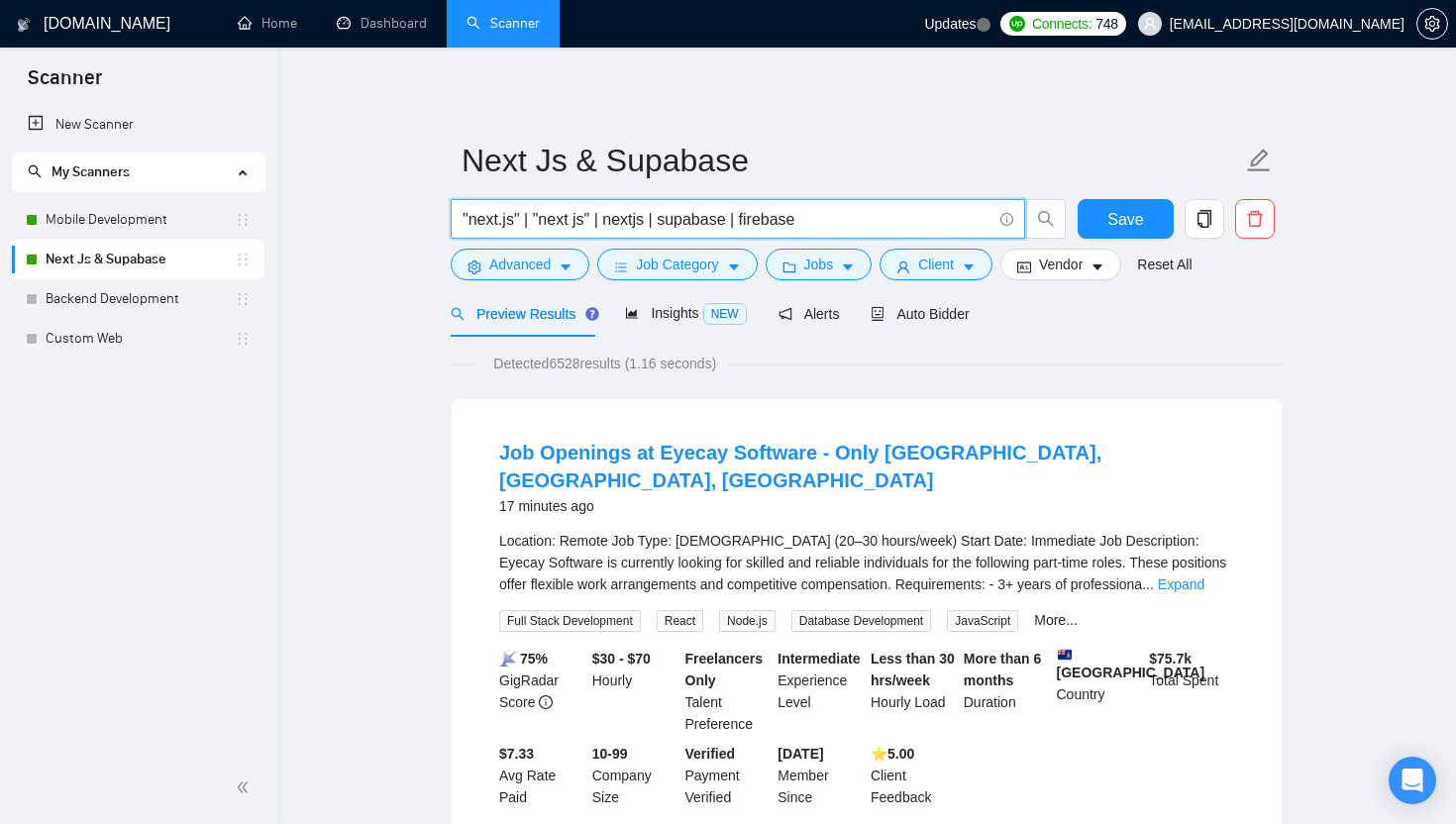 type on ""next.js" | "next js" | nextjs | supabase | firebase" 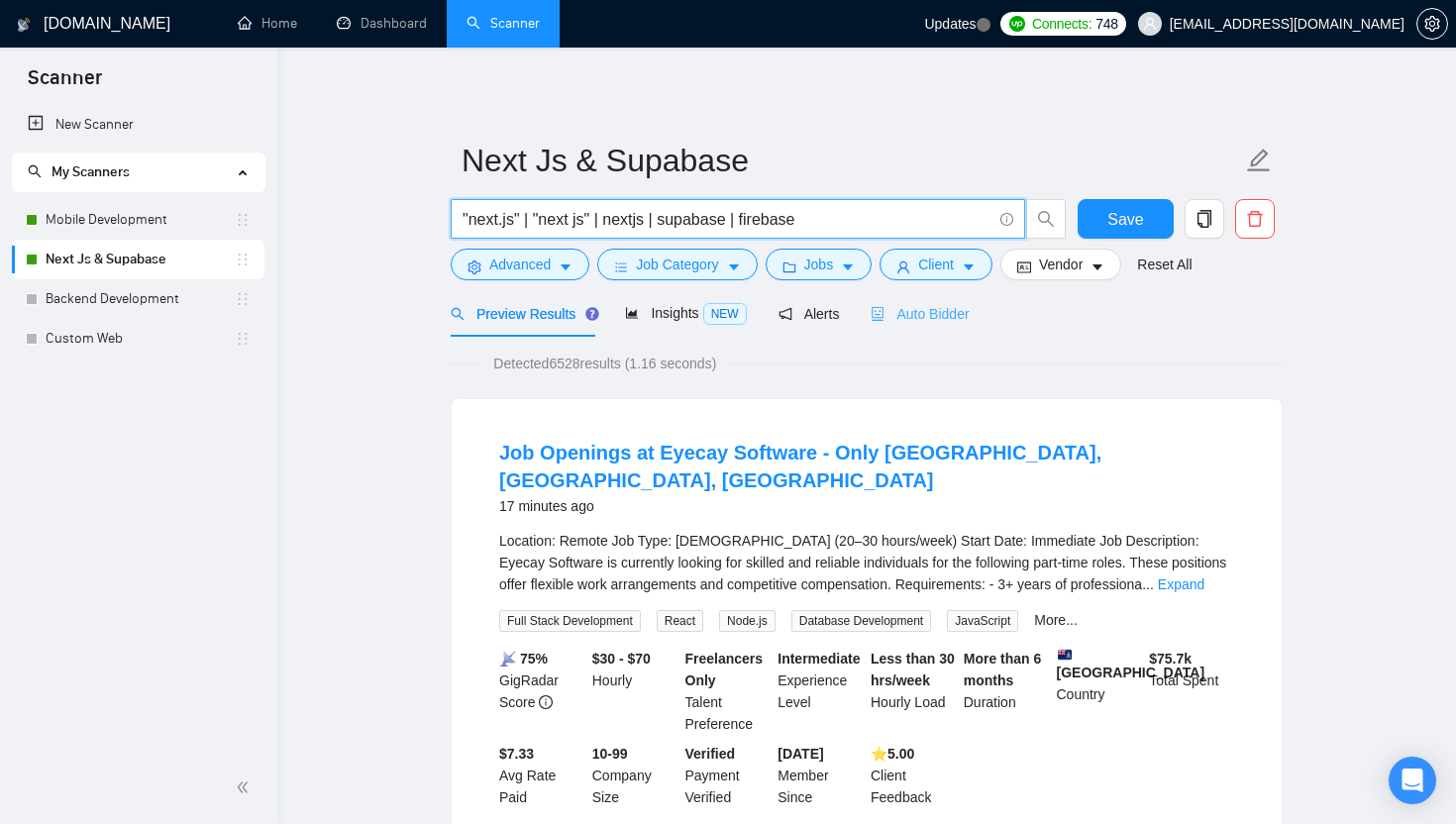 click on "Auto Bidder" at bounding box center [919, 313] 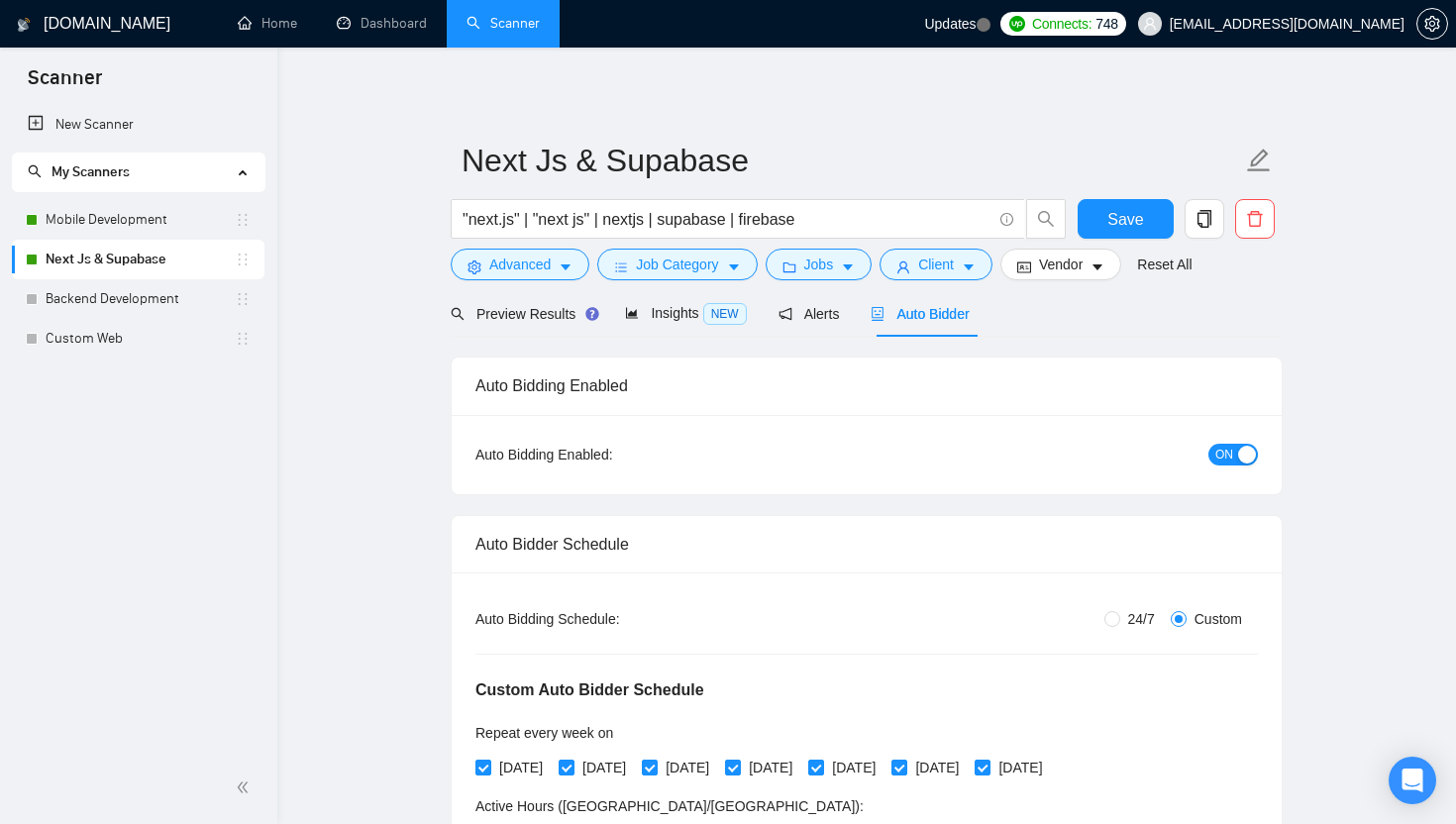 type 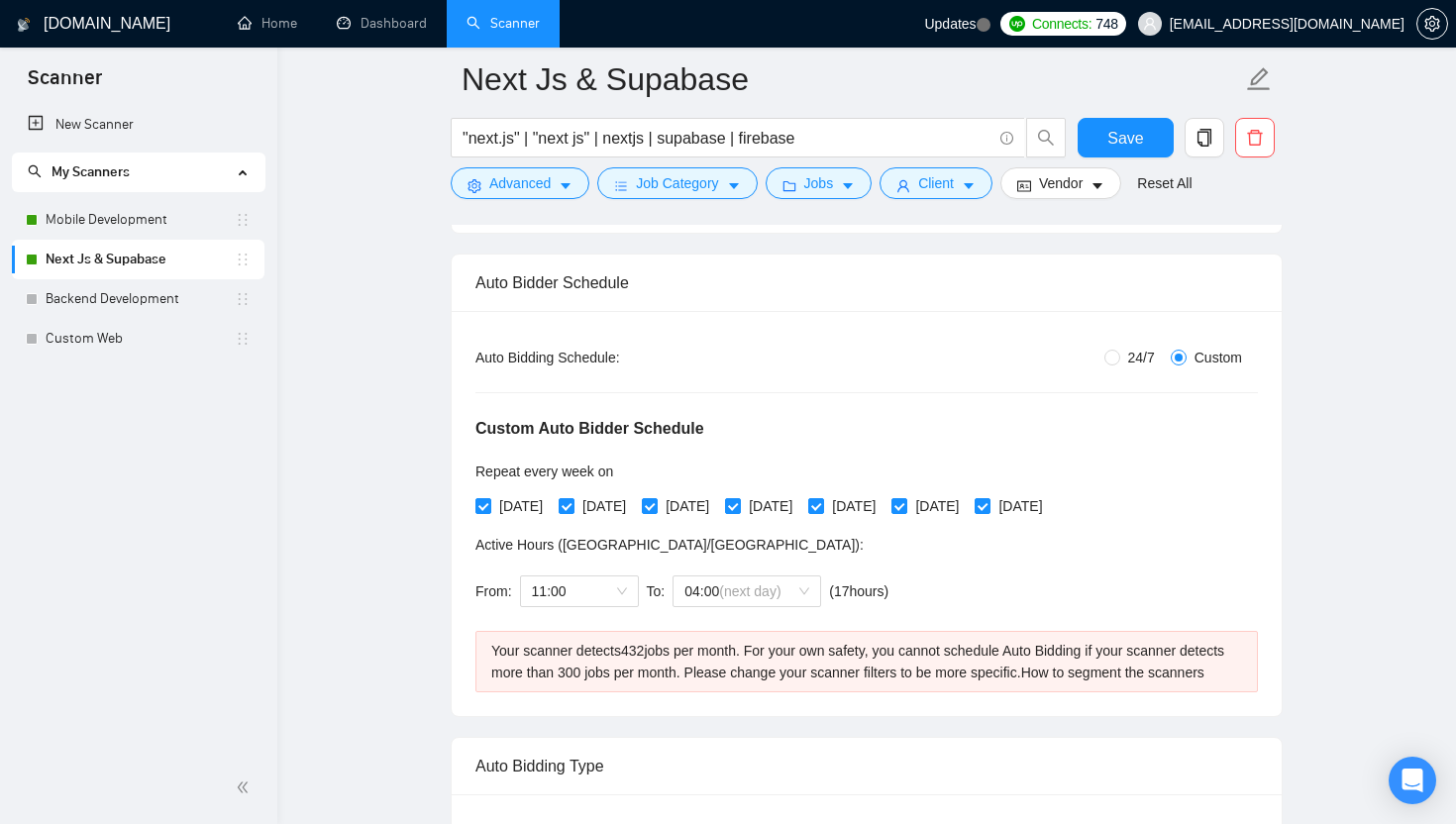 scroll, scrollTop: 0, scrollLeft: 0, axis: both 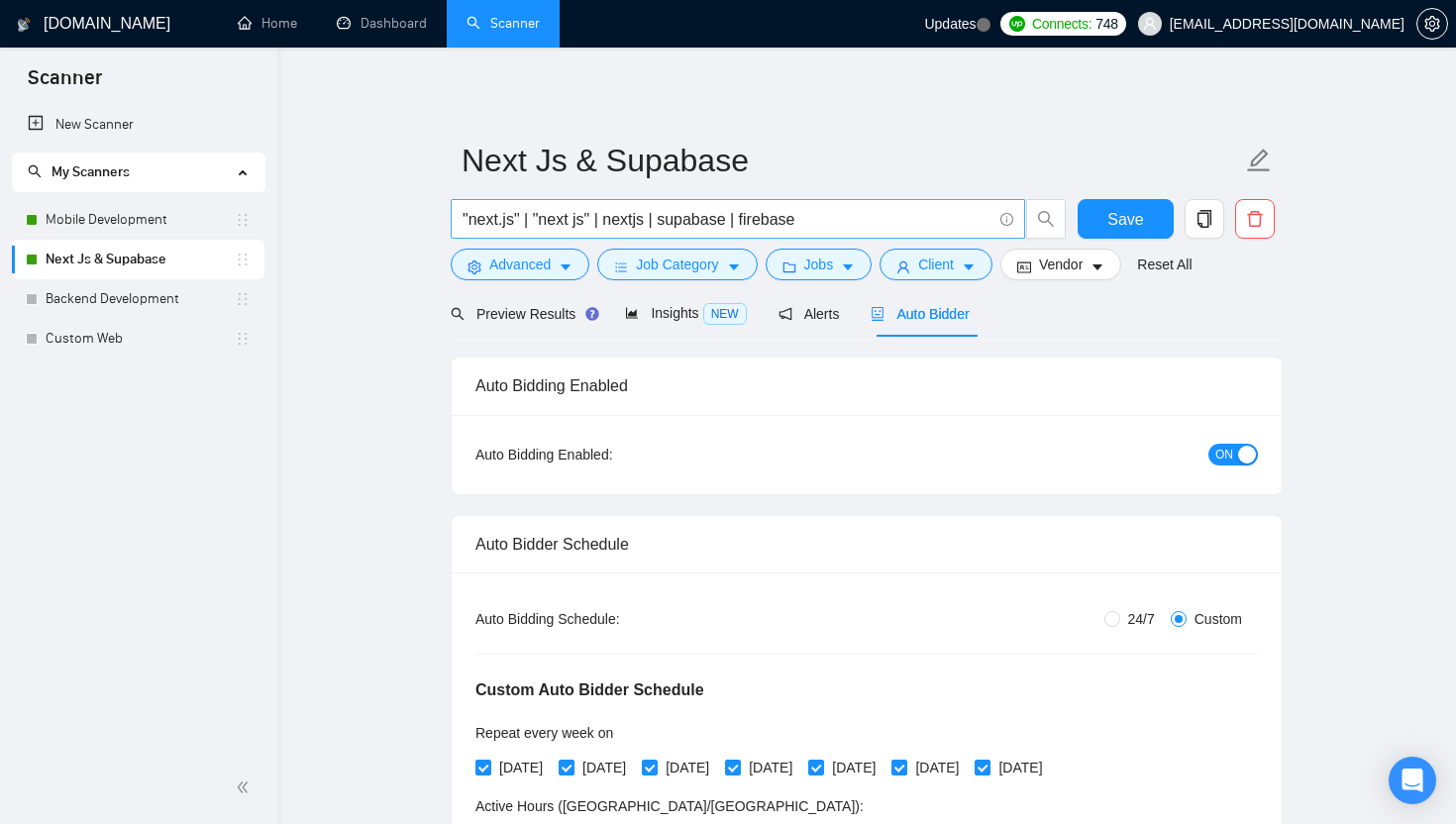click on ""next.js" | "next js" | nextjs | supabase | firebase" at bounding box center (727, 219) 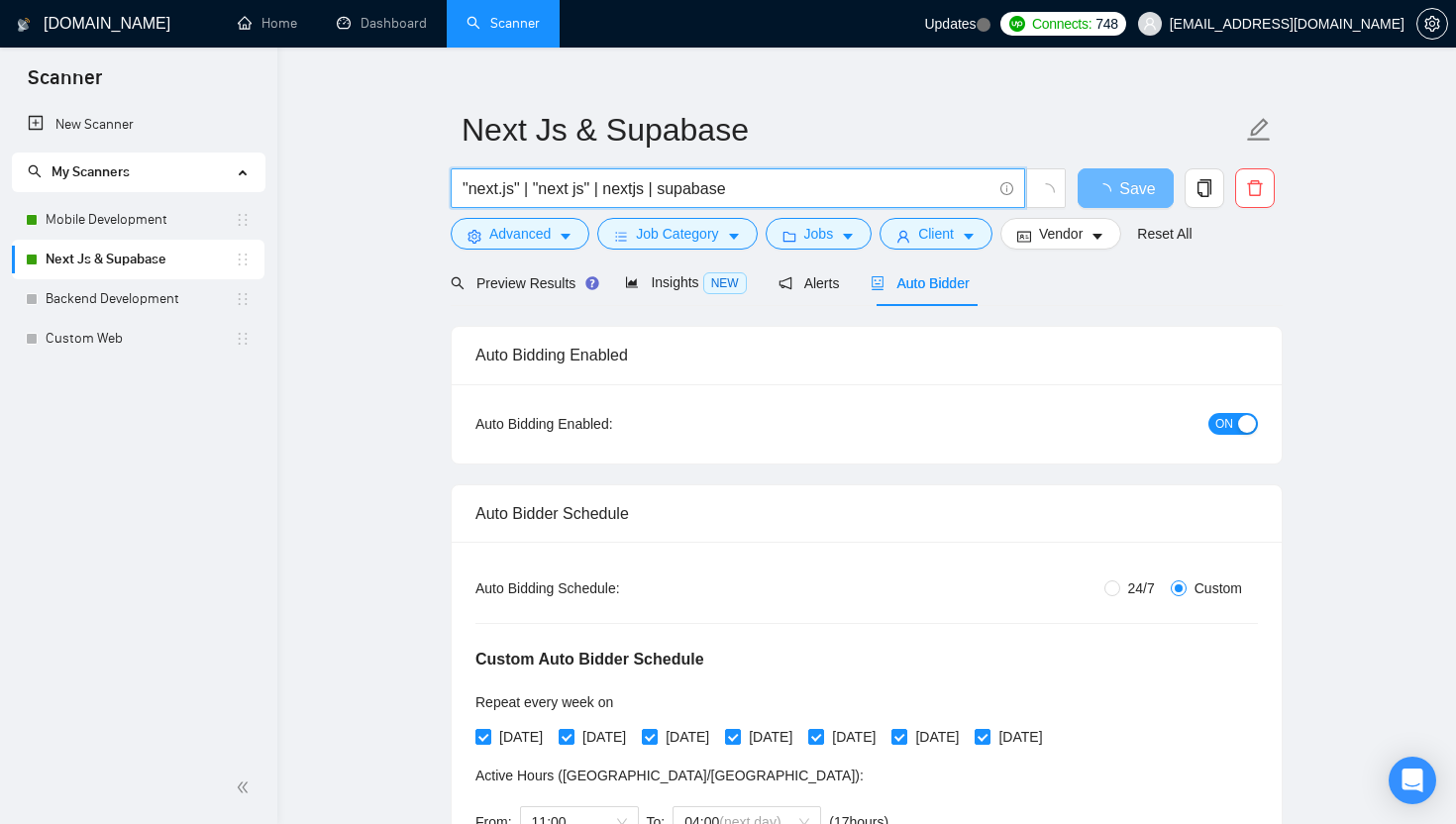 scroll, scrollTop: 8, scrollLeft: 0, axis: vertical 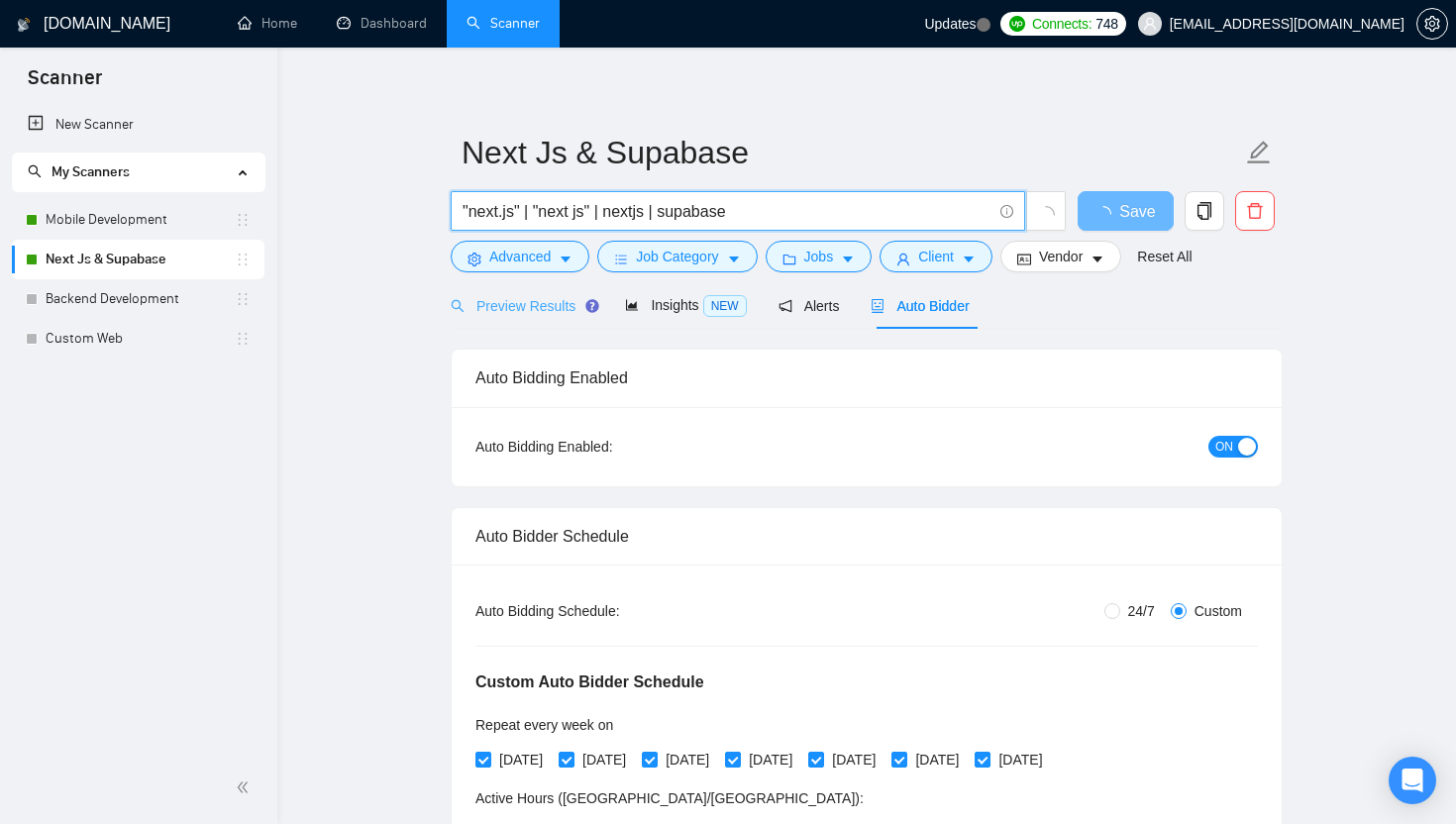 type on ""next.js" | "next js" | nextjs | supabase" 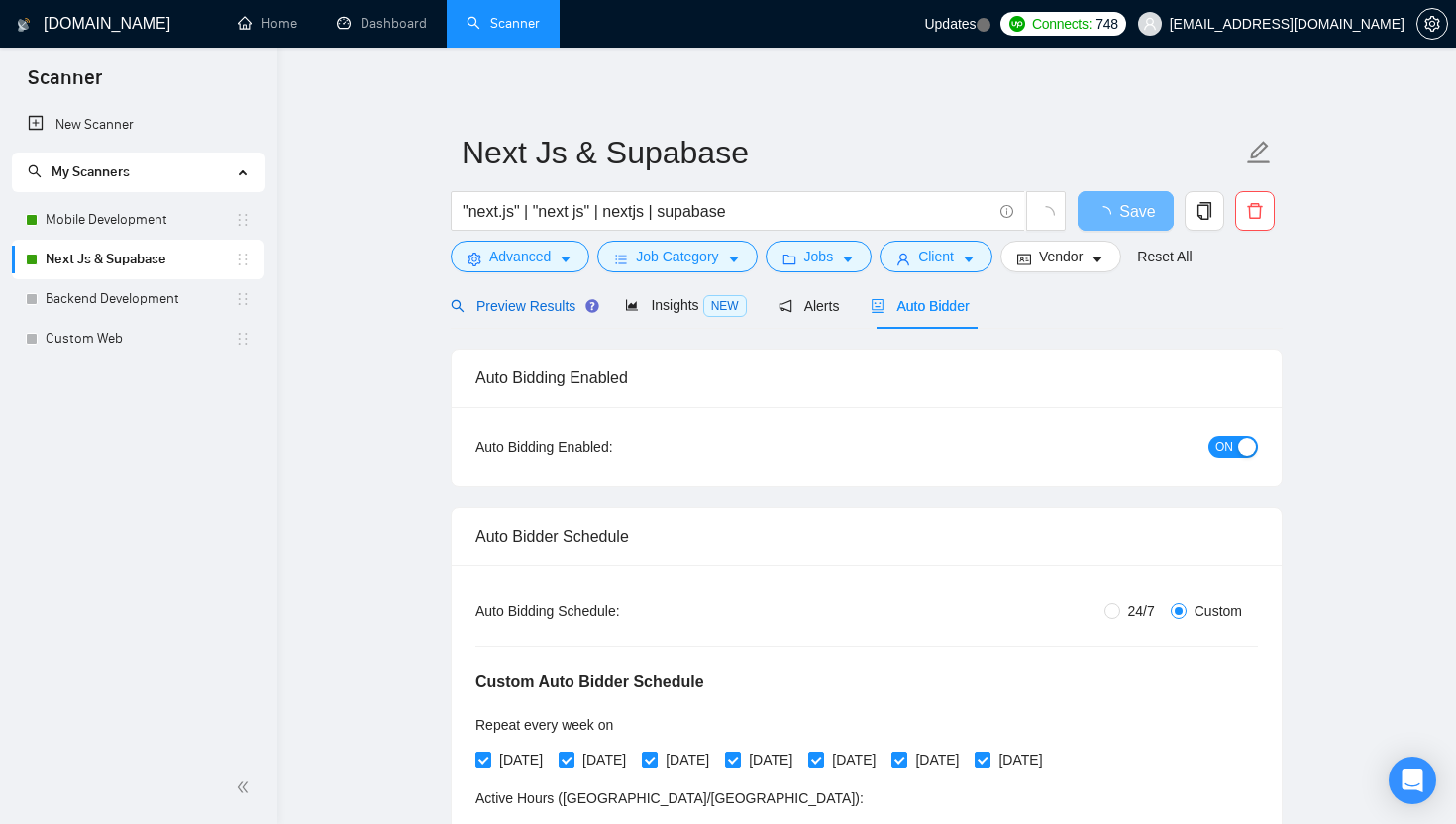click on "Preview Results" at bounding box center [522, 306] 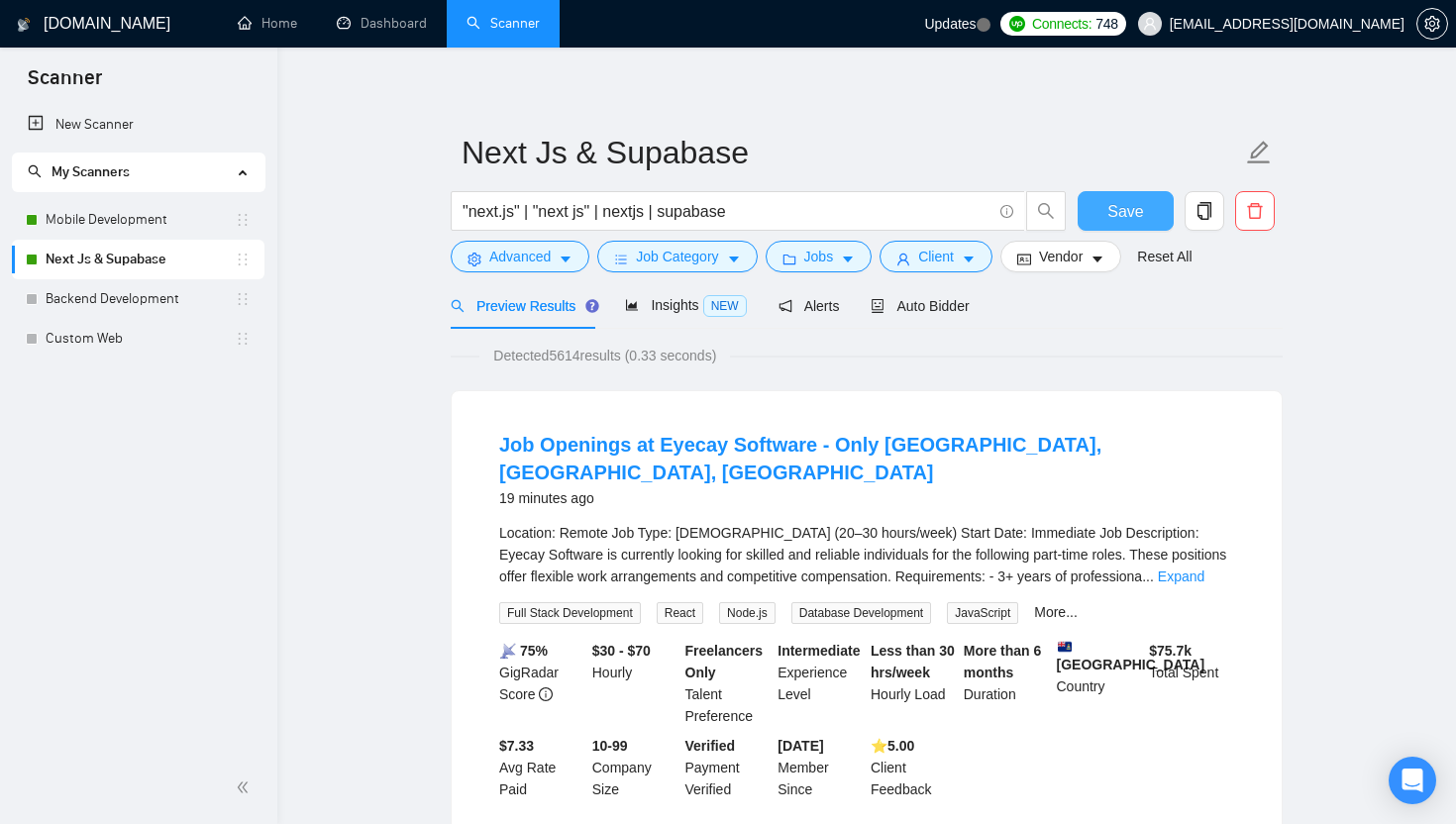 click on "Save" at bounding box center (1125, 211) 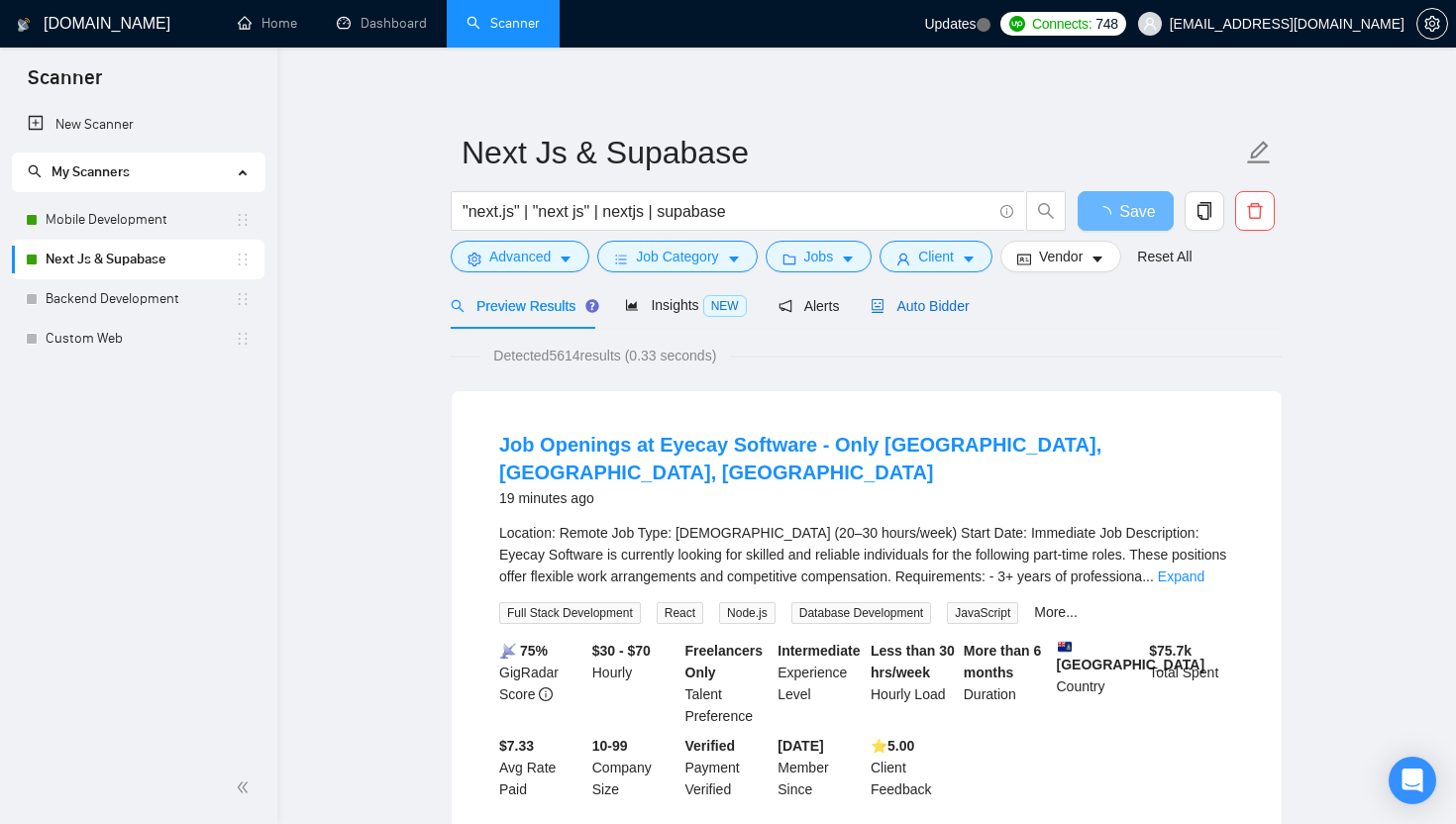 click on "Auto Bidder" at bounding box center [919, 306] 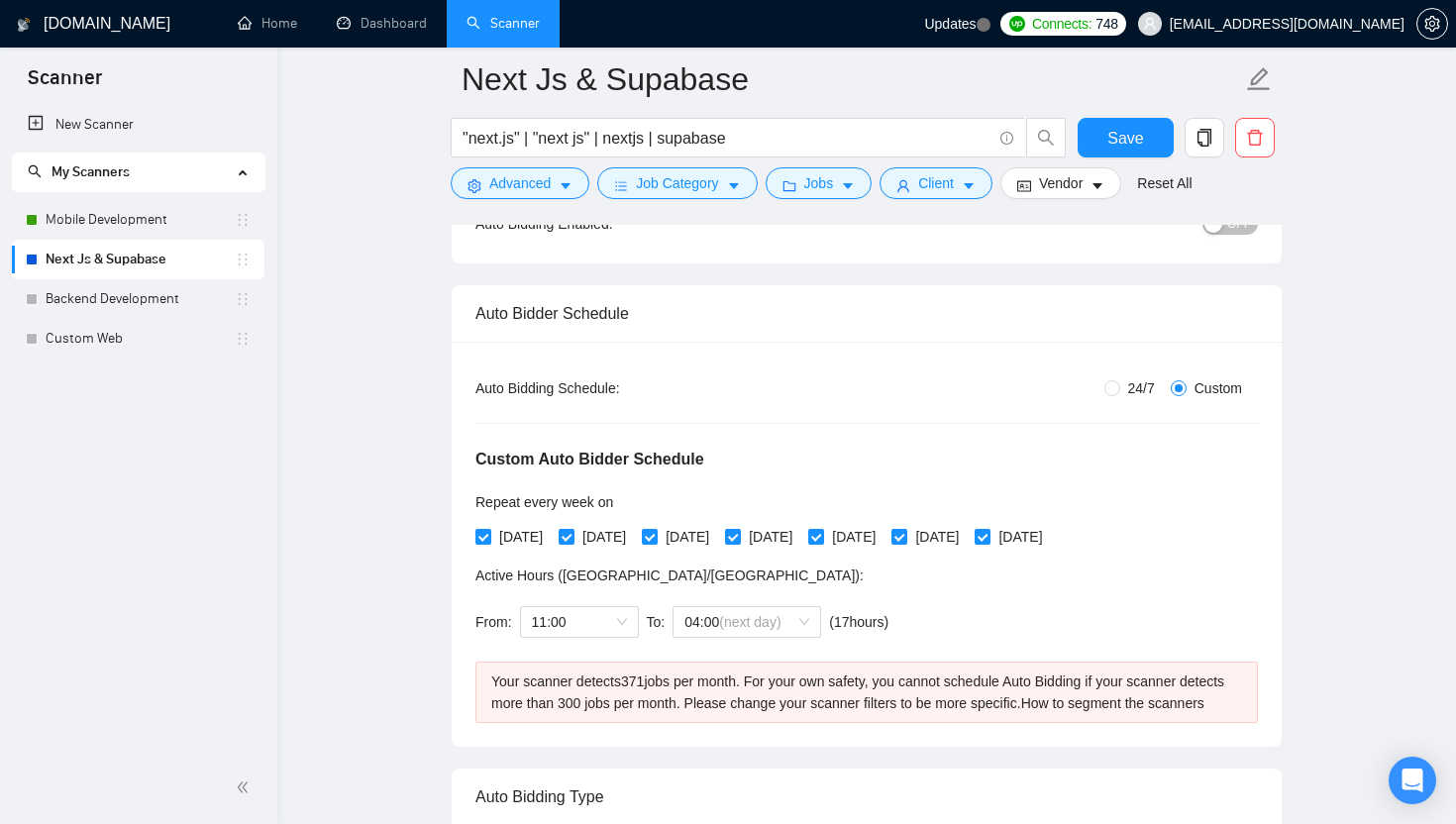 scroll, scrollTop: 0, scrollLeft: 0, axis: both 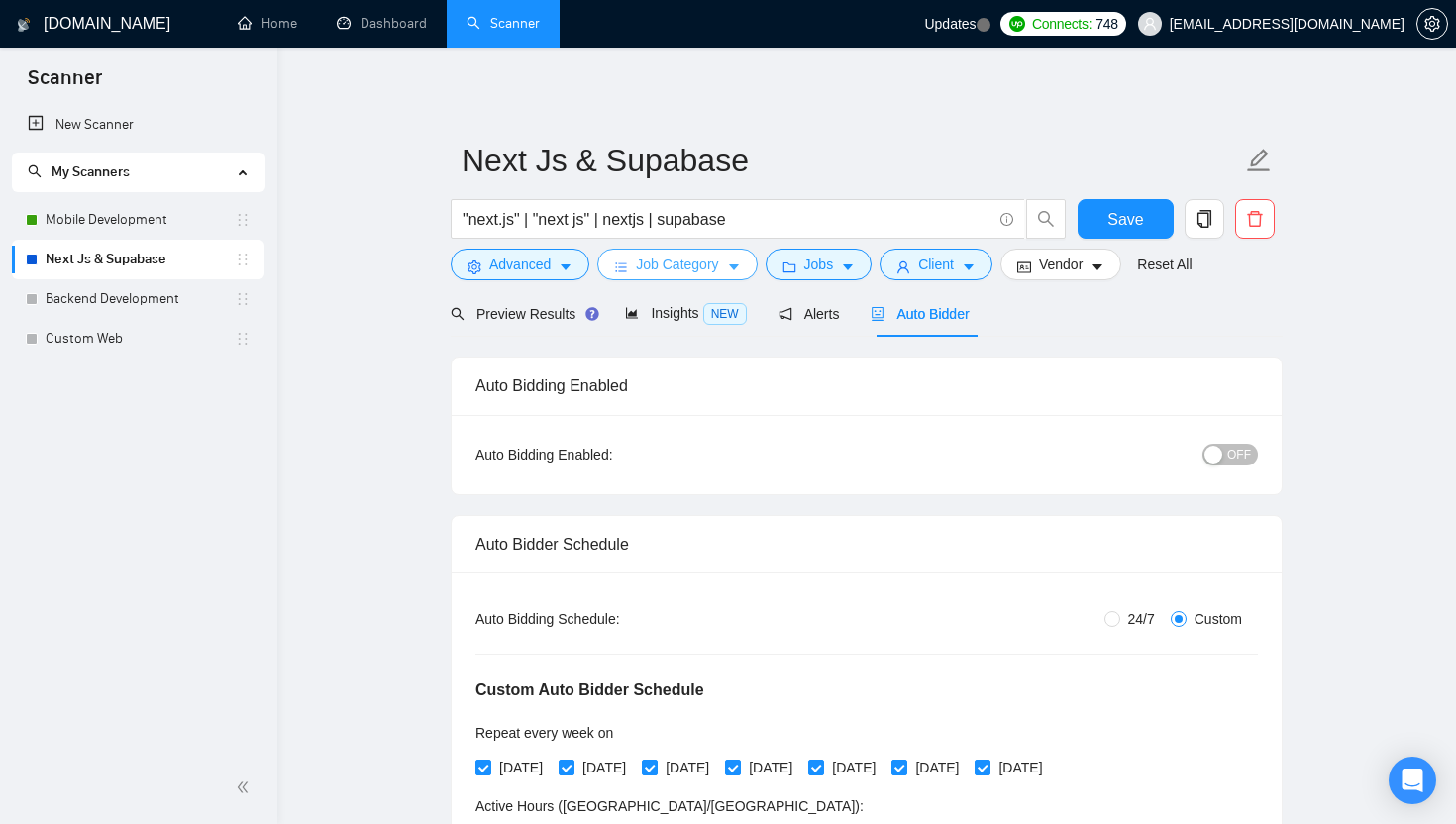 click on "Job Category" at bounding box center (676, 264) 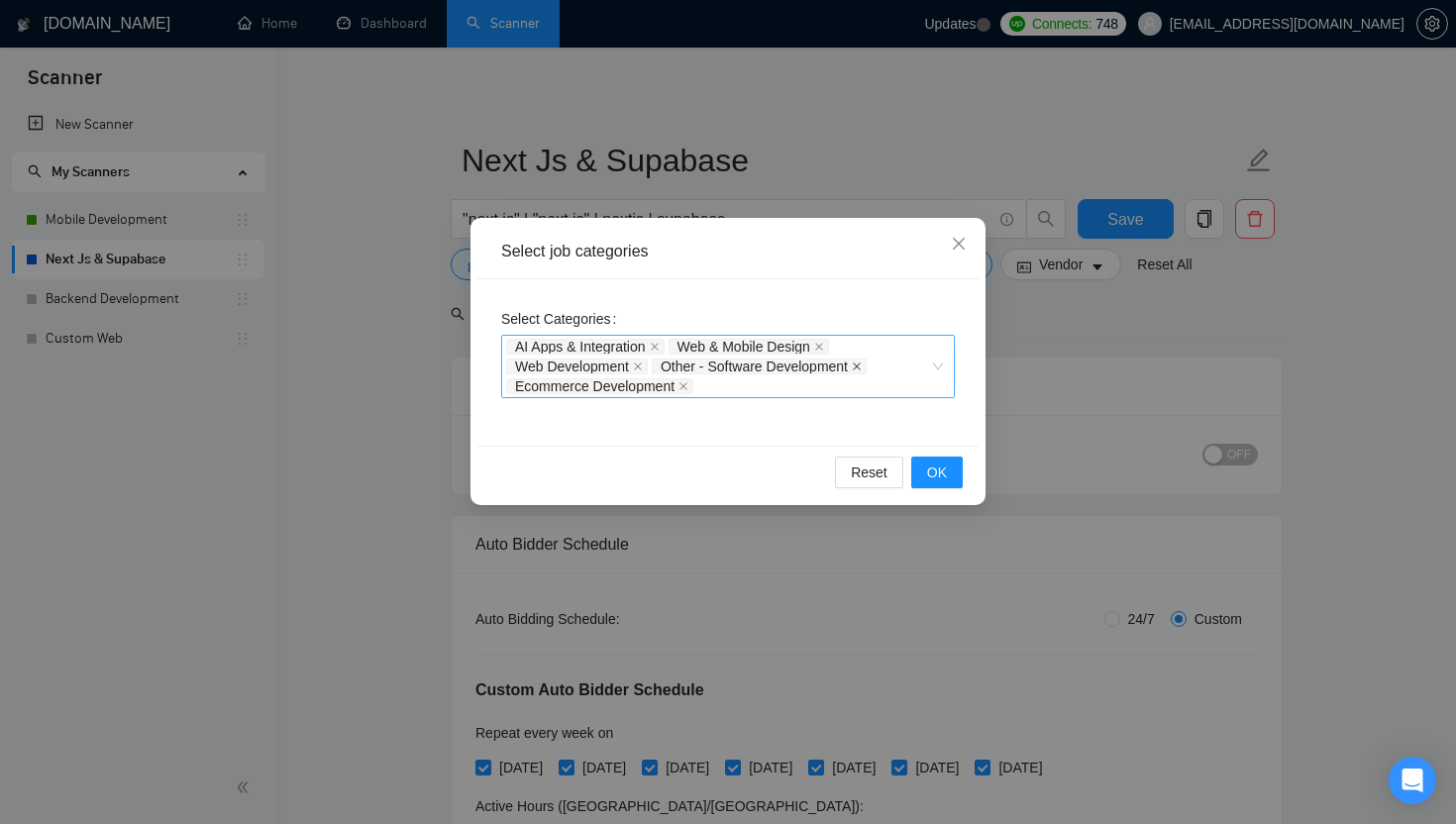 click 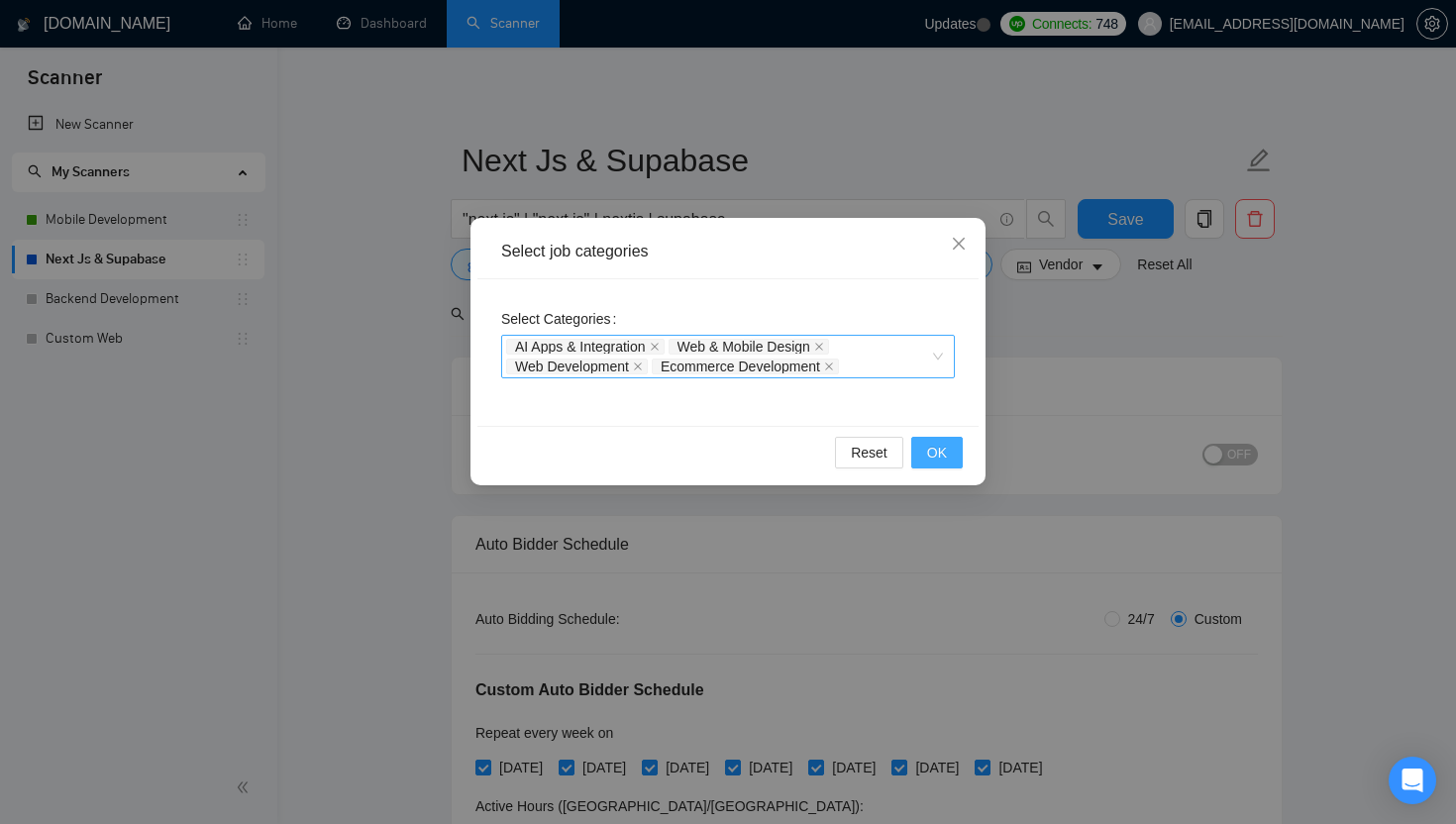 click on "OK" at bounding box center [937, 453] 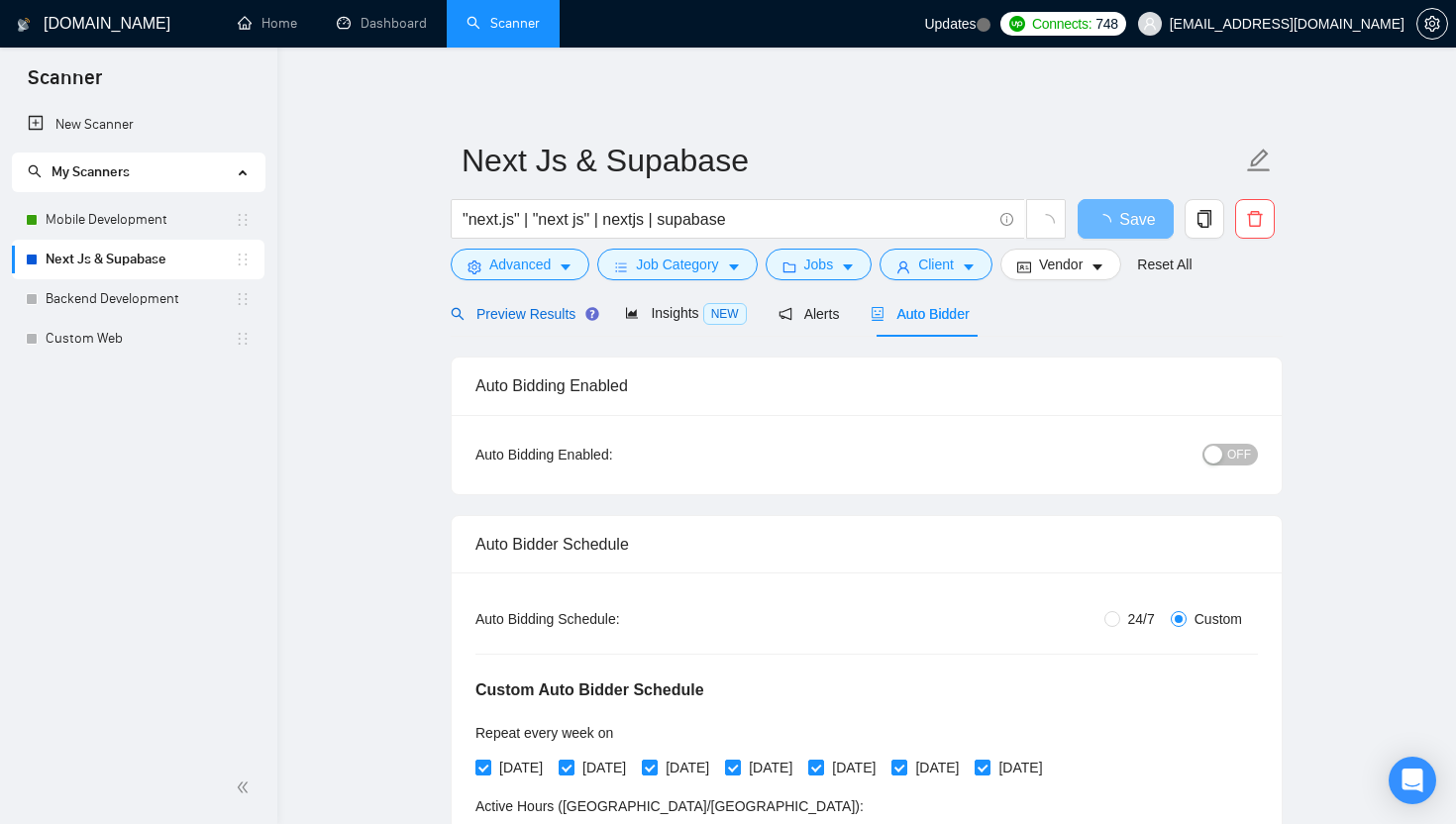 click on "Preview Results" at bounding box center [522, 314] 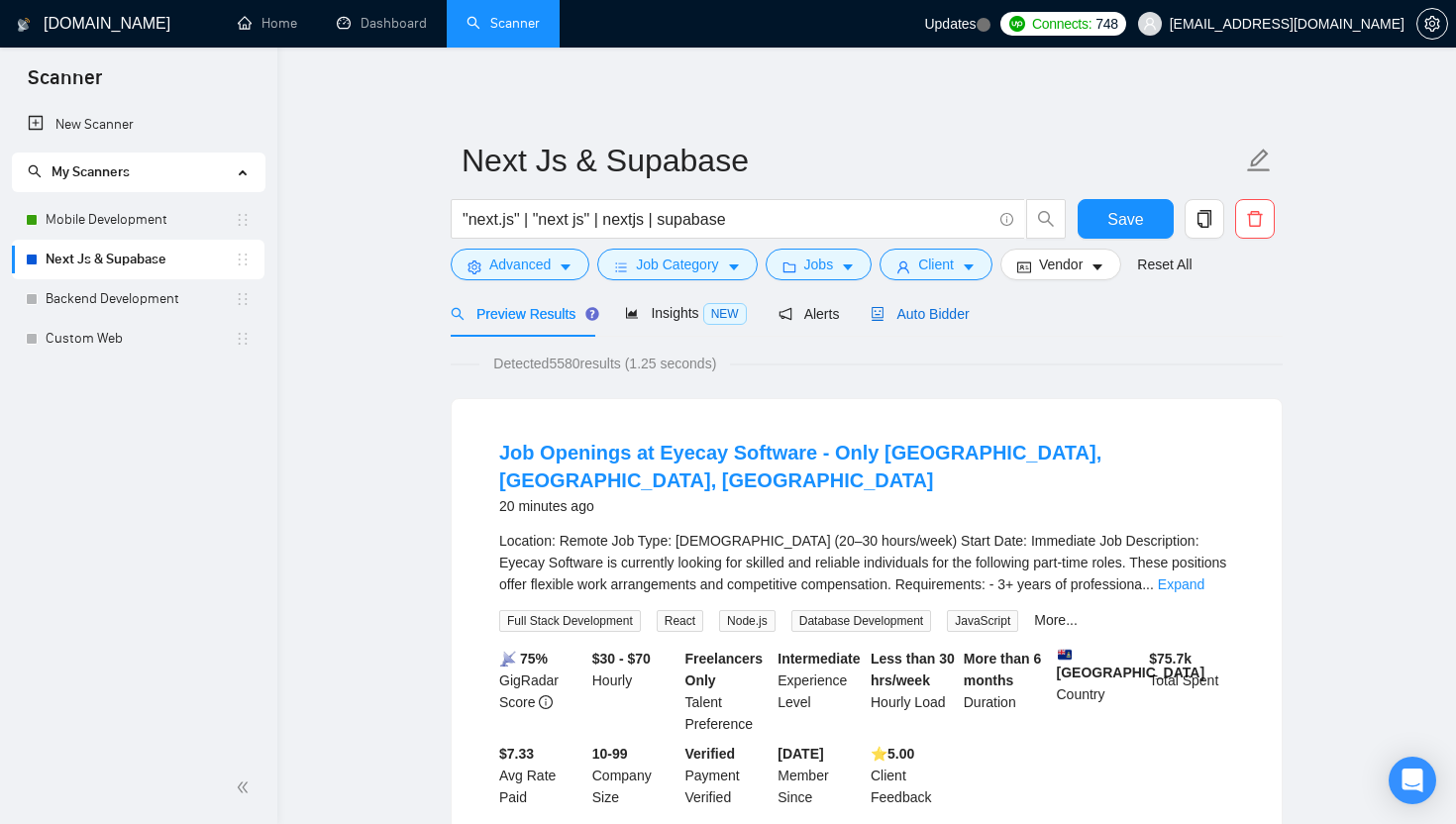 click on "Auto Bidder" at bounding box center (919, 314) 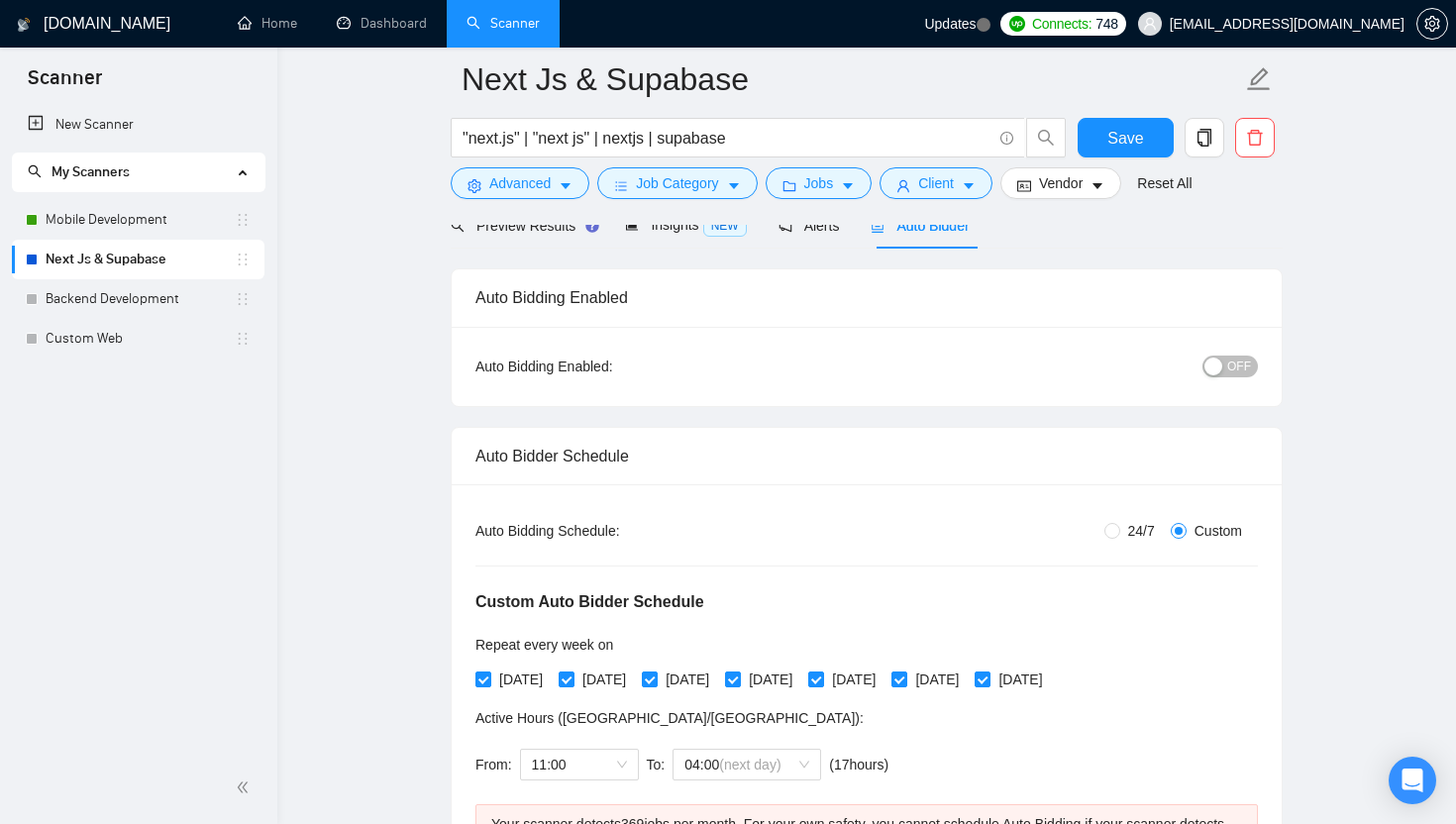 scroll, scrollTop: 84, scrollLeft: 0, axis: vertical 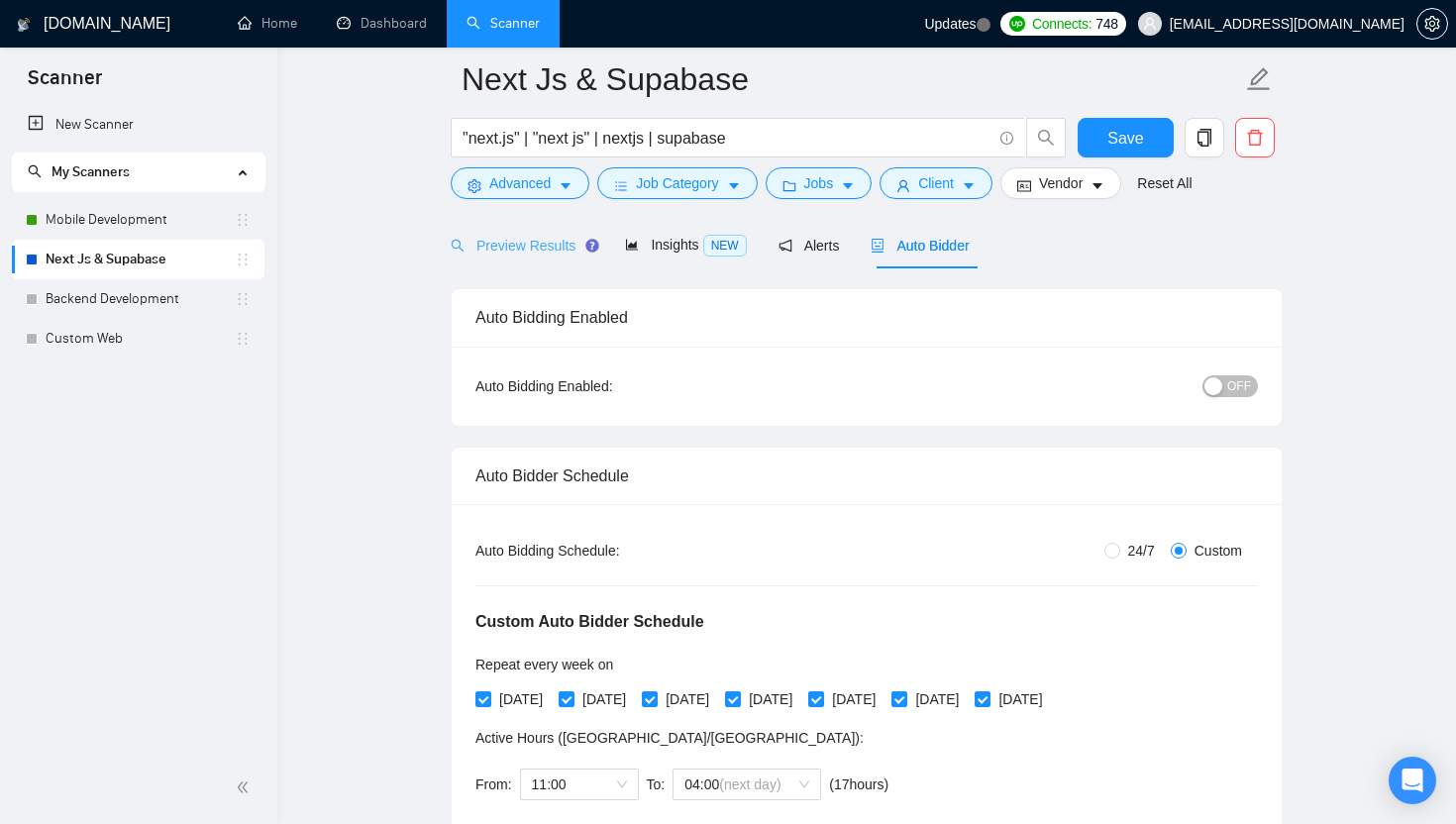 click on "Preview Results" at bounding box center (522, 245) 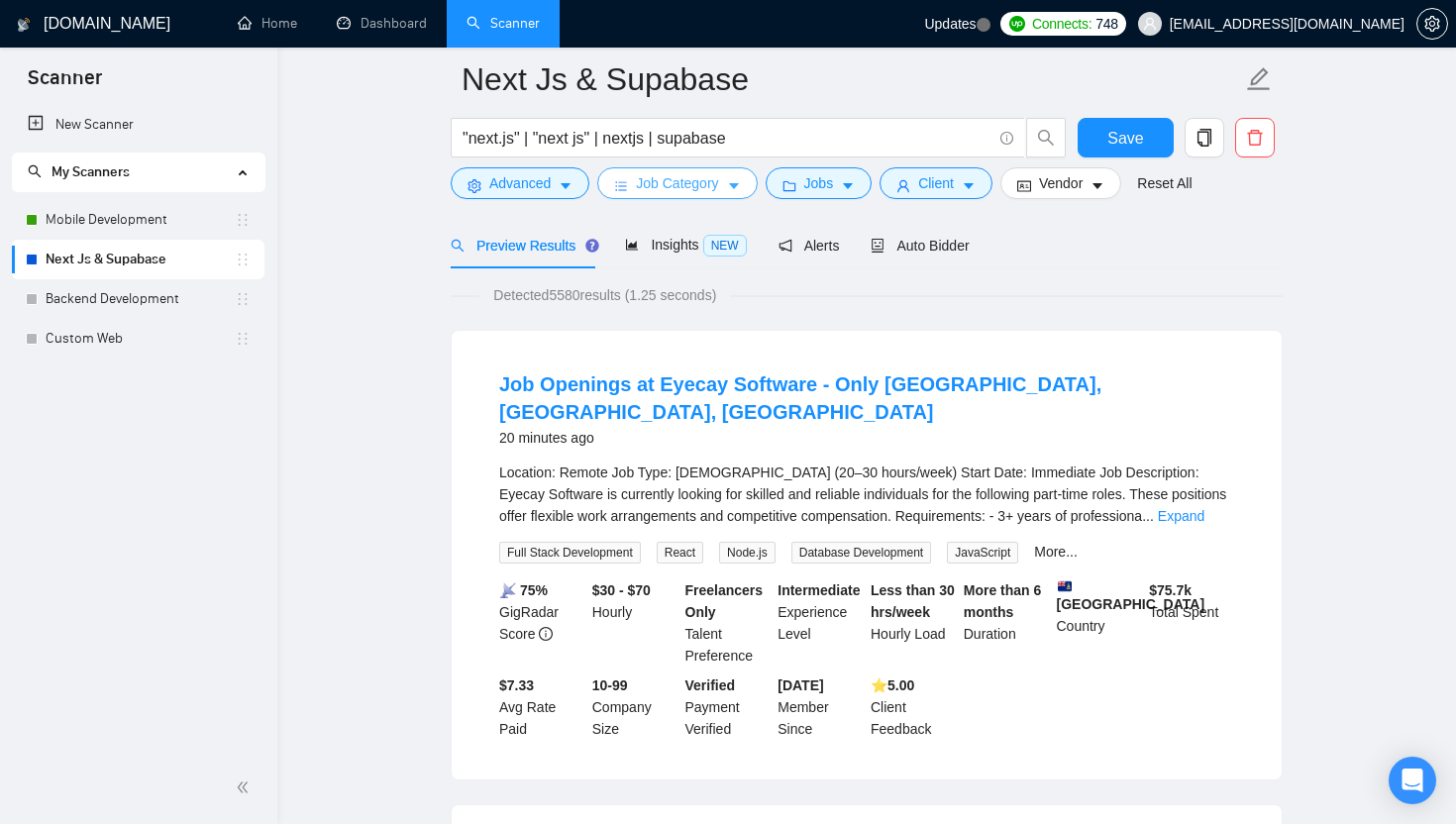 click on "Job Category" at bounding box center (676, 183) 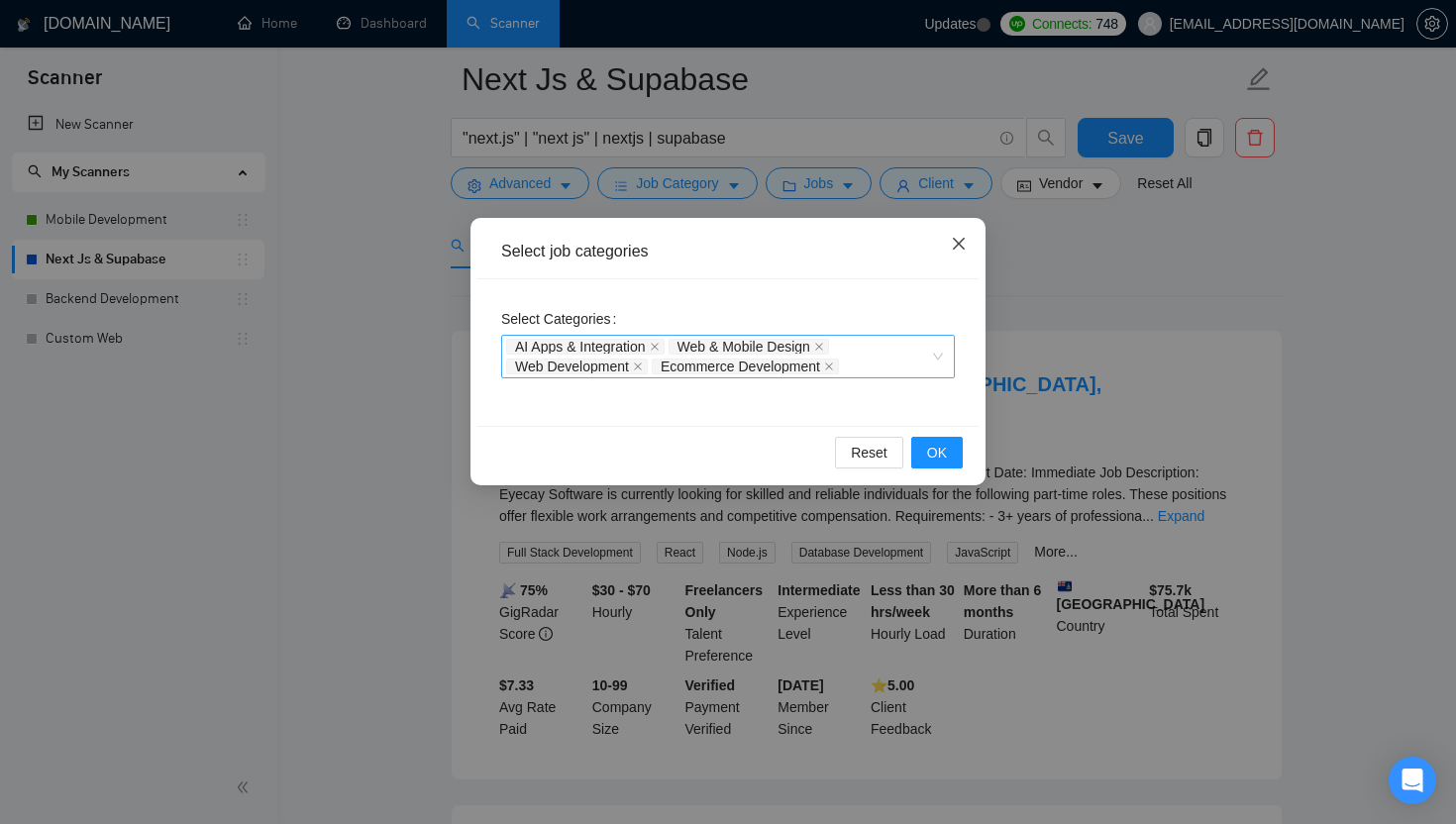 click 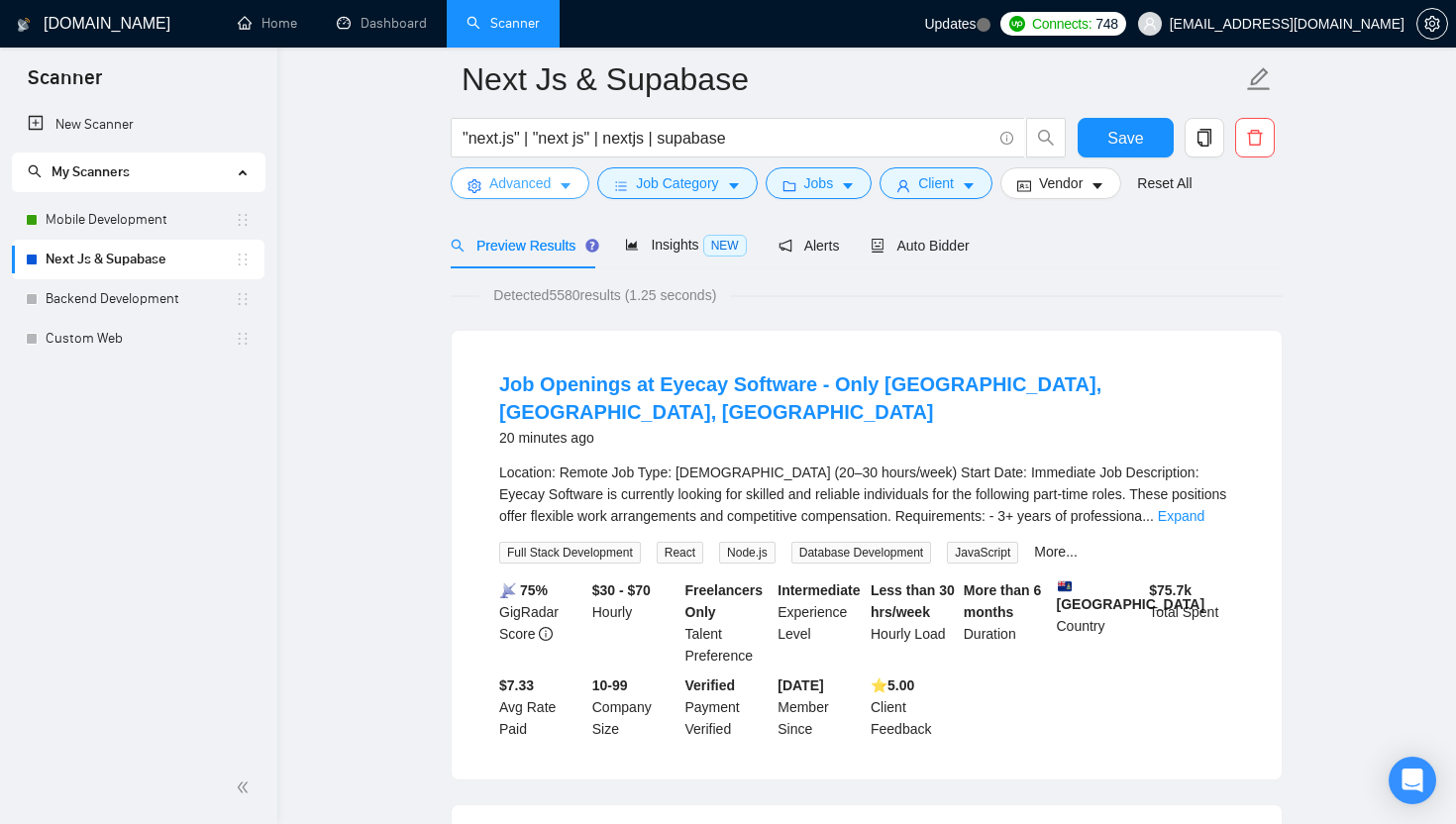 click on "Advanced" at bounding box center [520, 183] 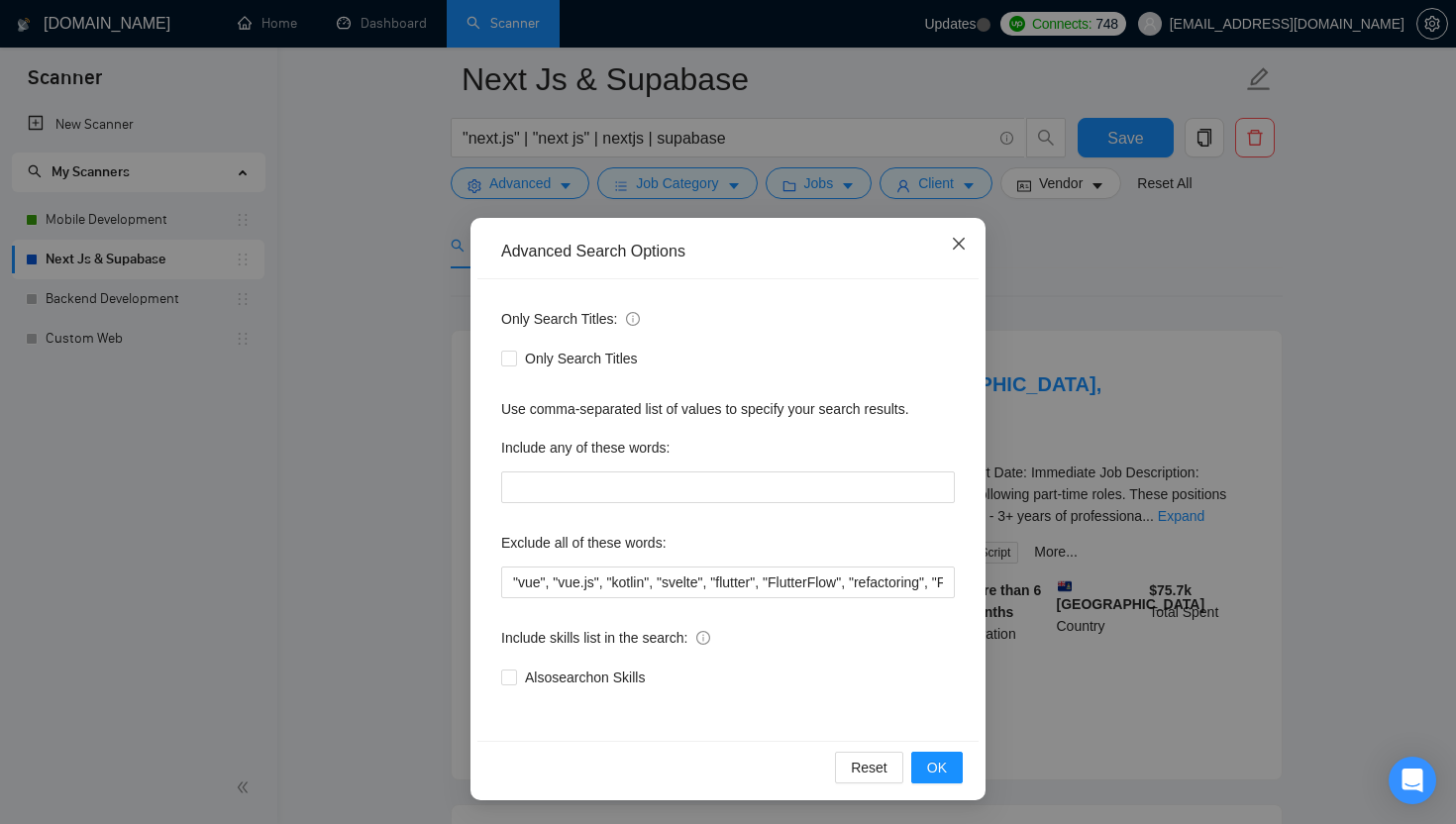 click 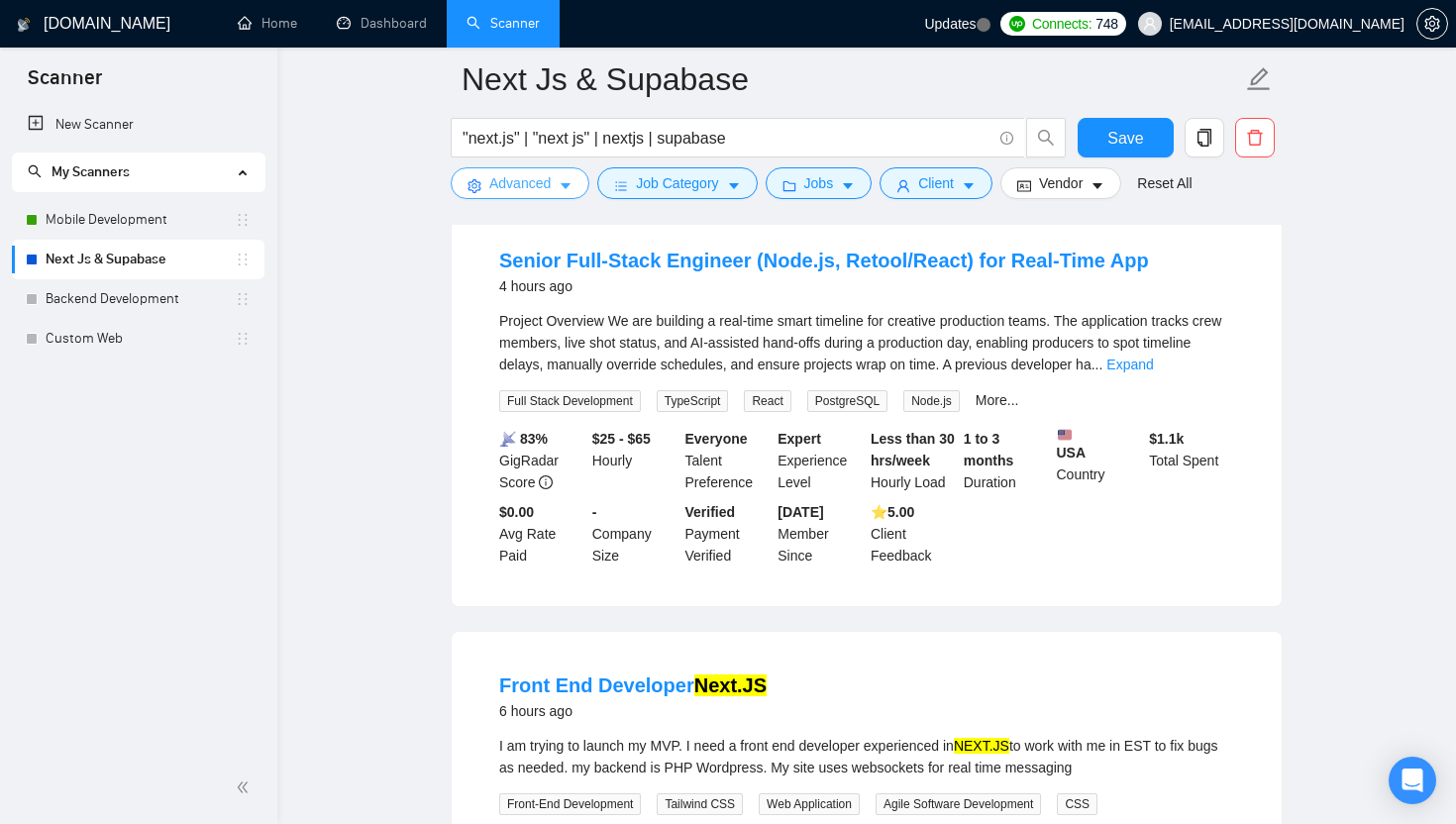 scroll, scrollTop: 1155, scrollLeft: 0, axis: vertical 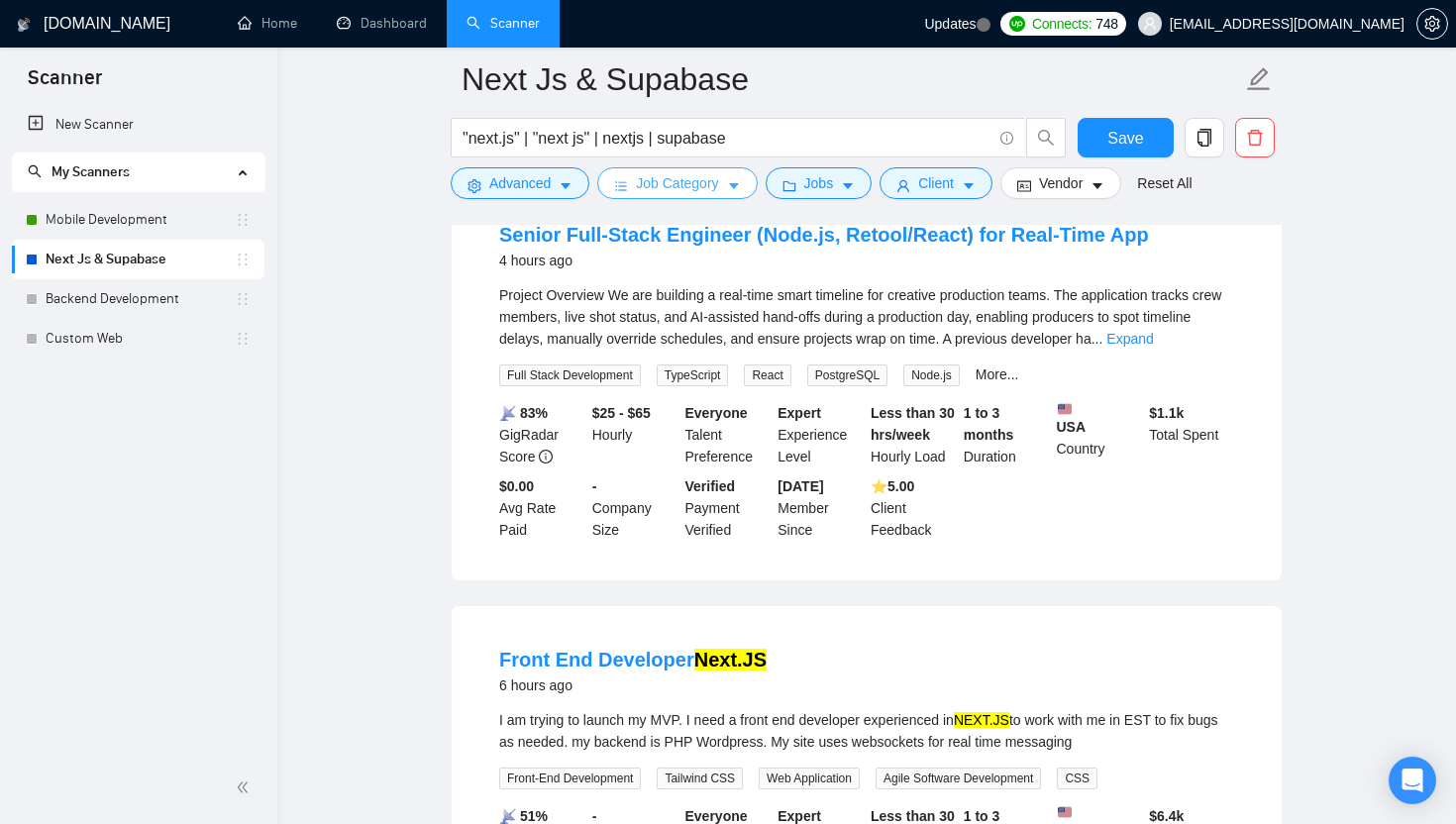 click on "Job Category" at bounding box center [676, 183] 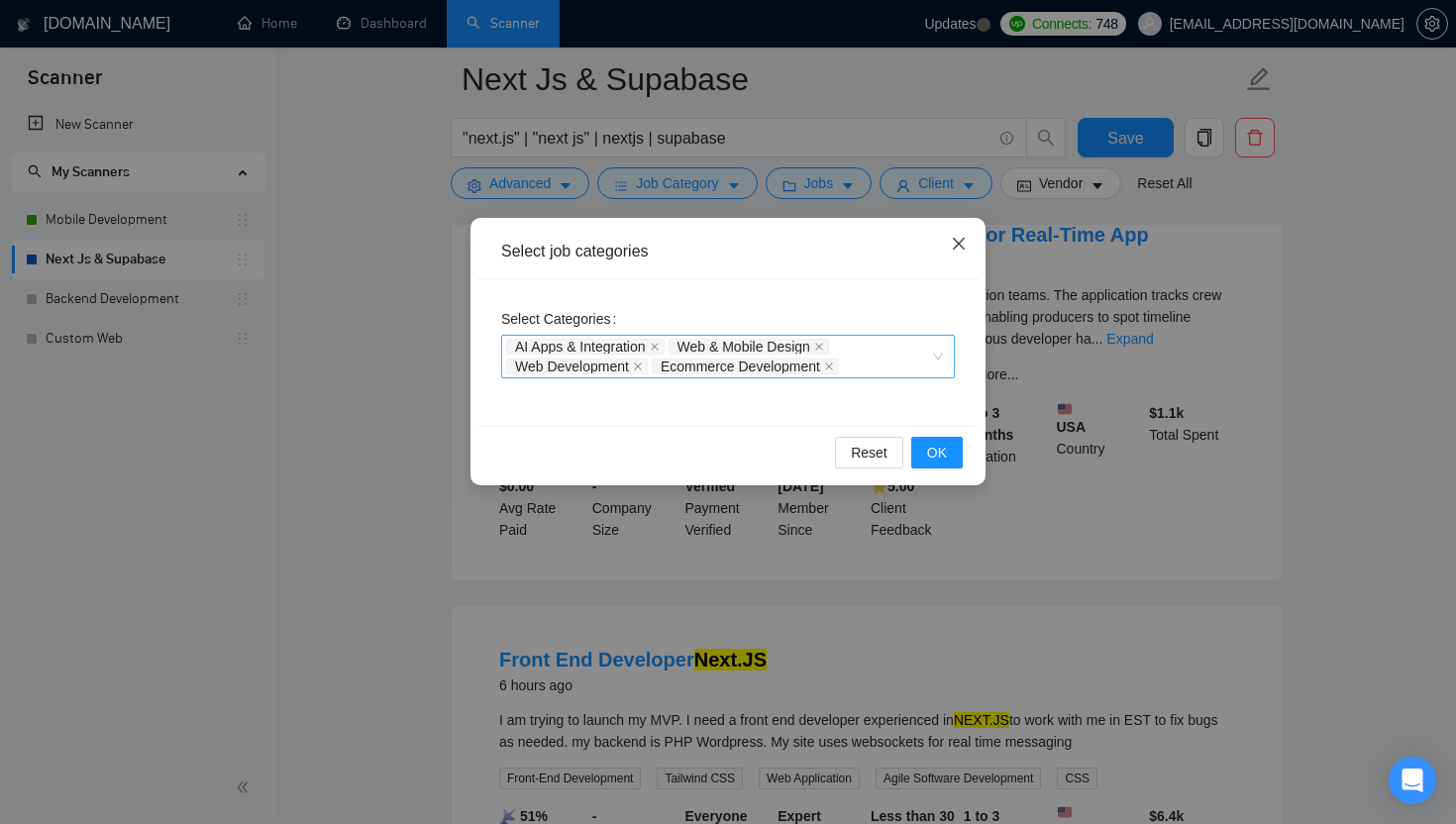 click 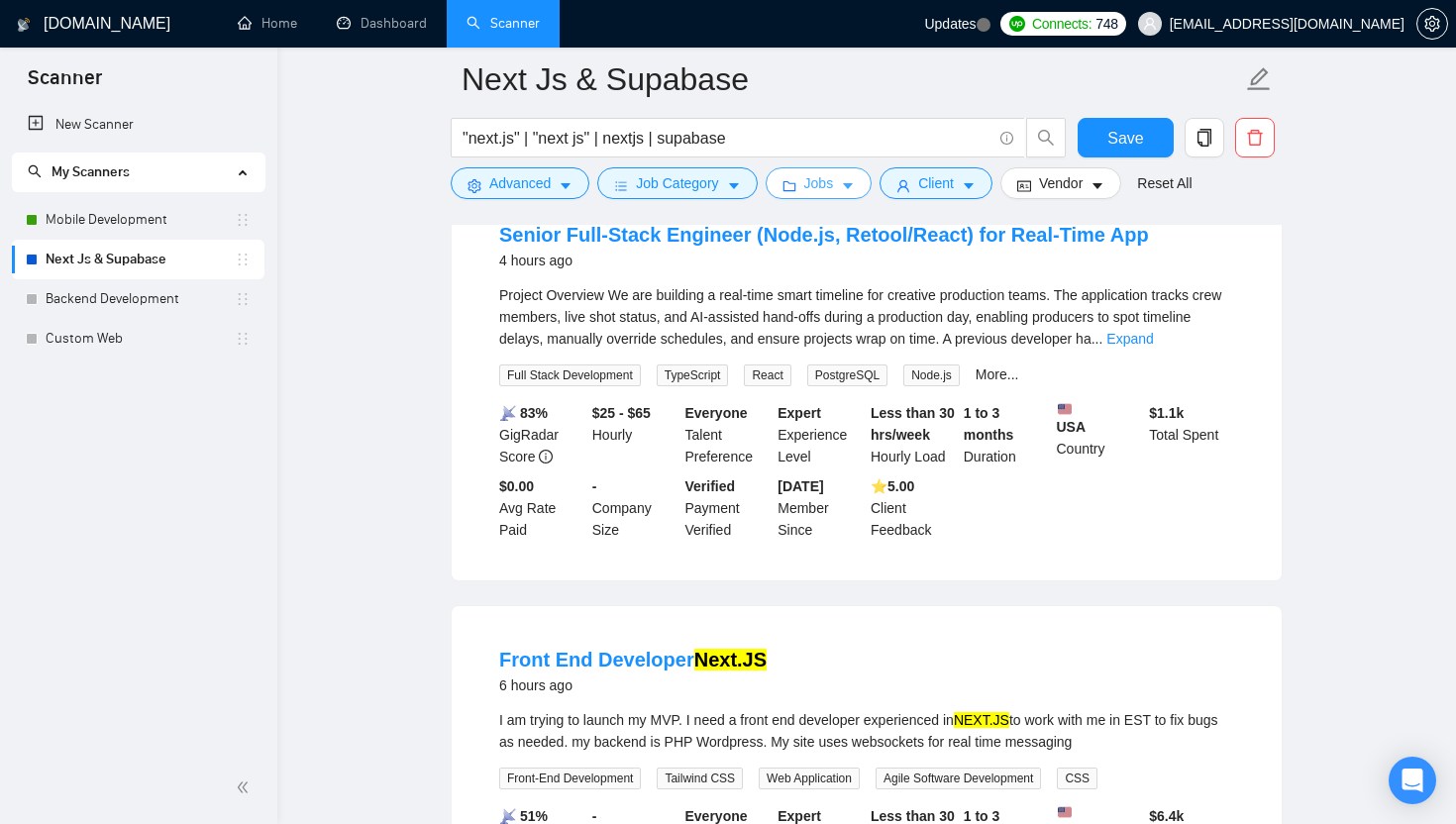 click on "Jobs" at bounding box center [819, 183] 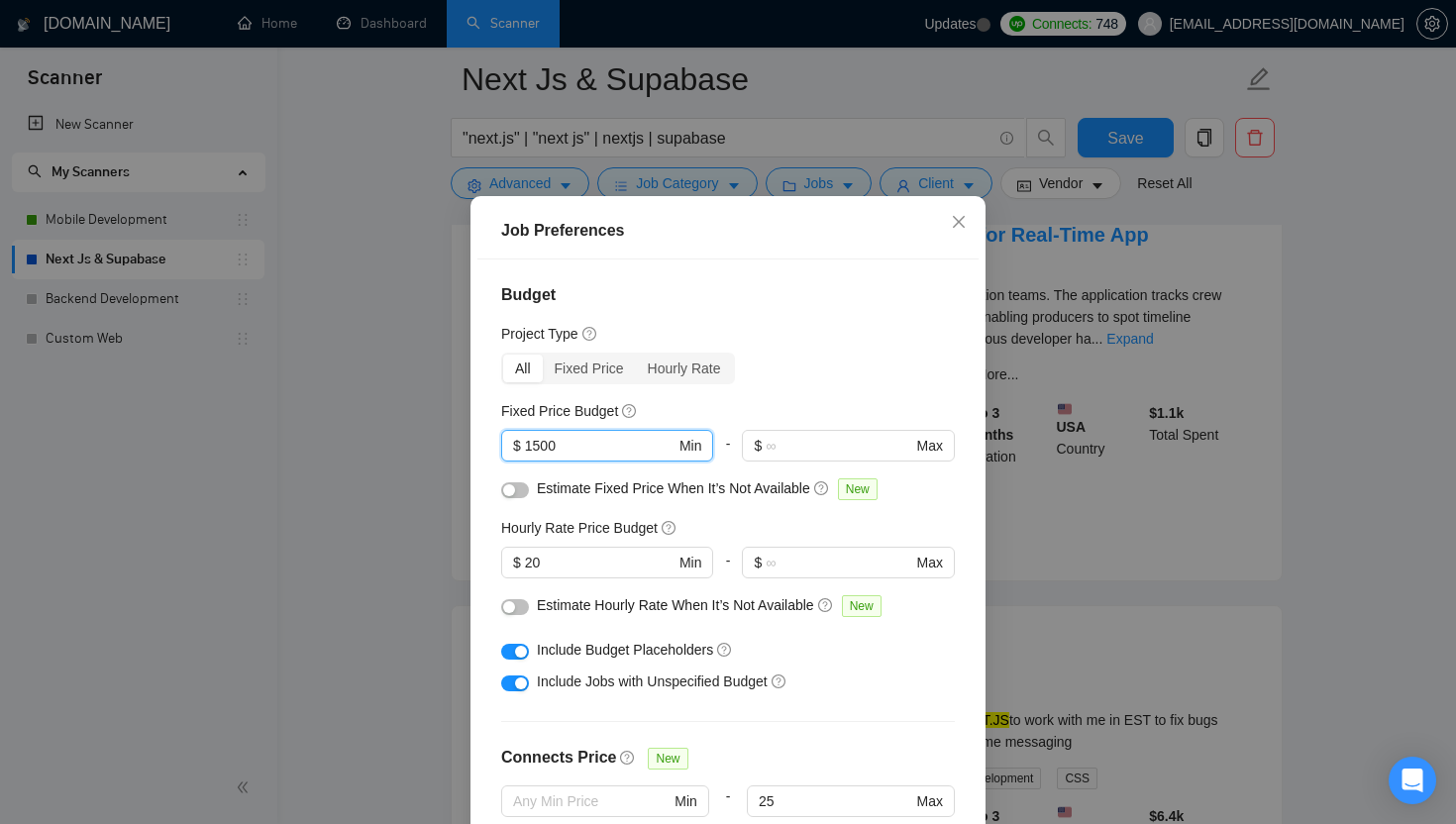 drag, startPoint x: 580, startPoint y: 464, endPoint x: 498, endPoint y: 464, distance: 82 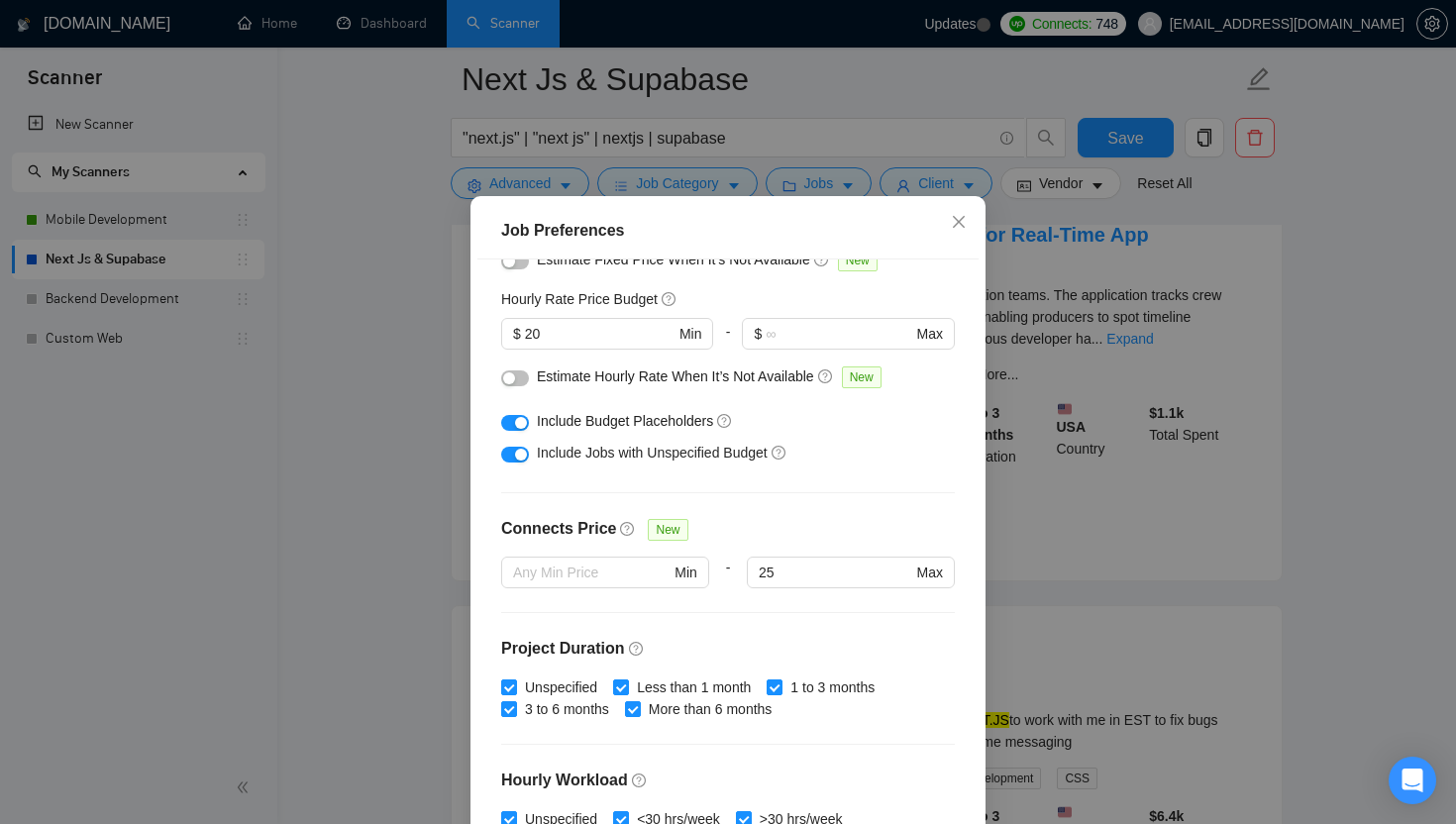 scroll, scrollTop: 225, scrollLeft: 0, axis: vertical 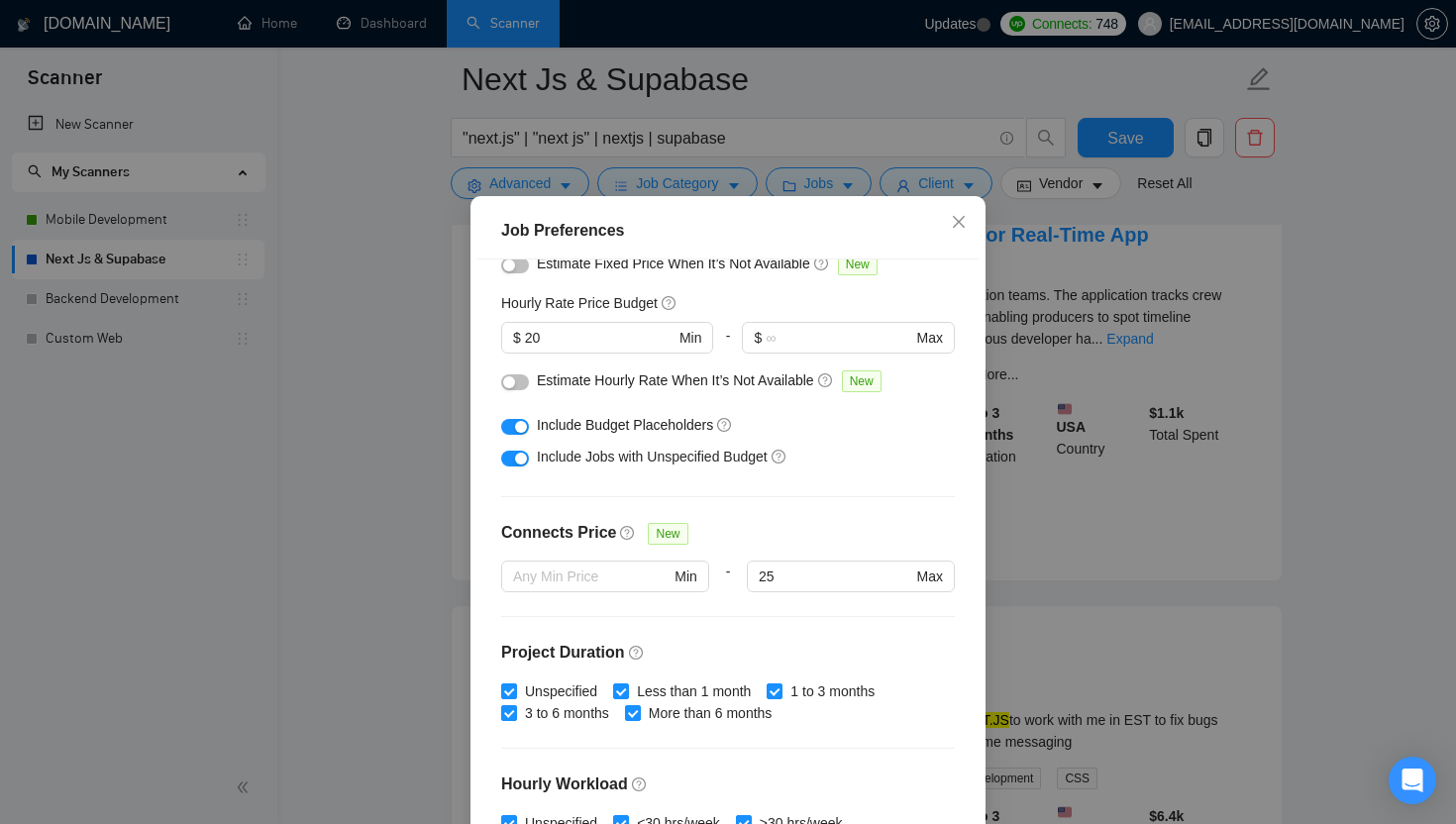 click at bounding box center [521, 459] 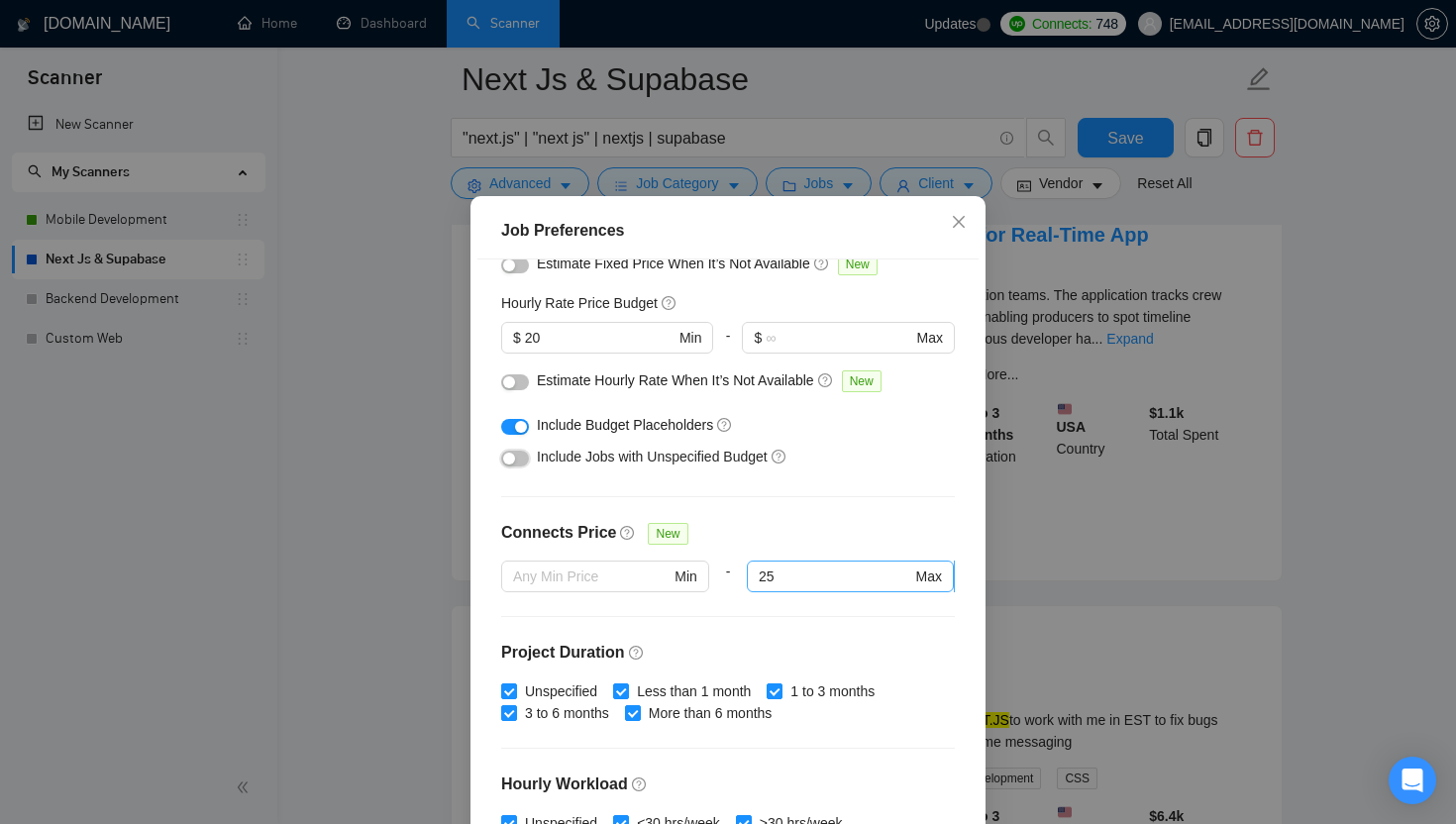 scroll, scrollTop: 540, scrollLeft: 0, axis: vertical 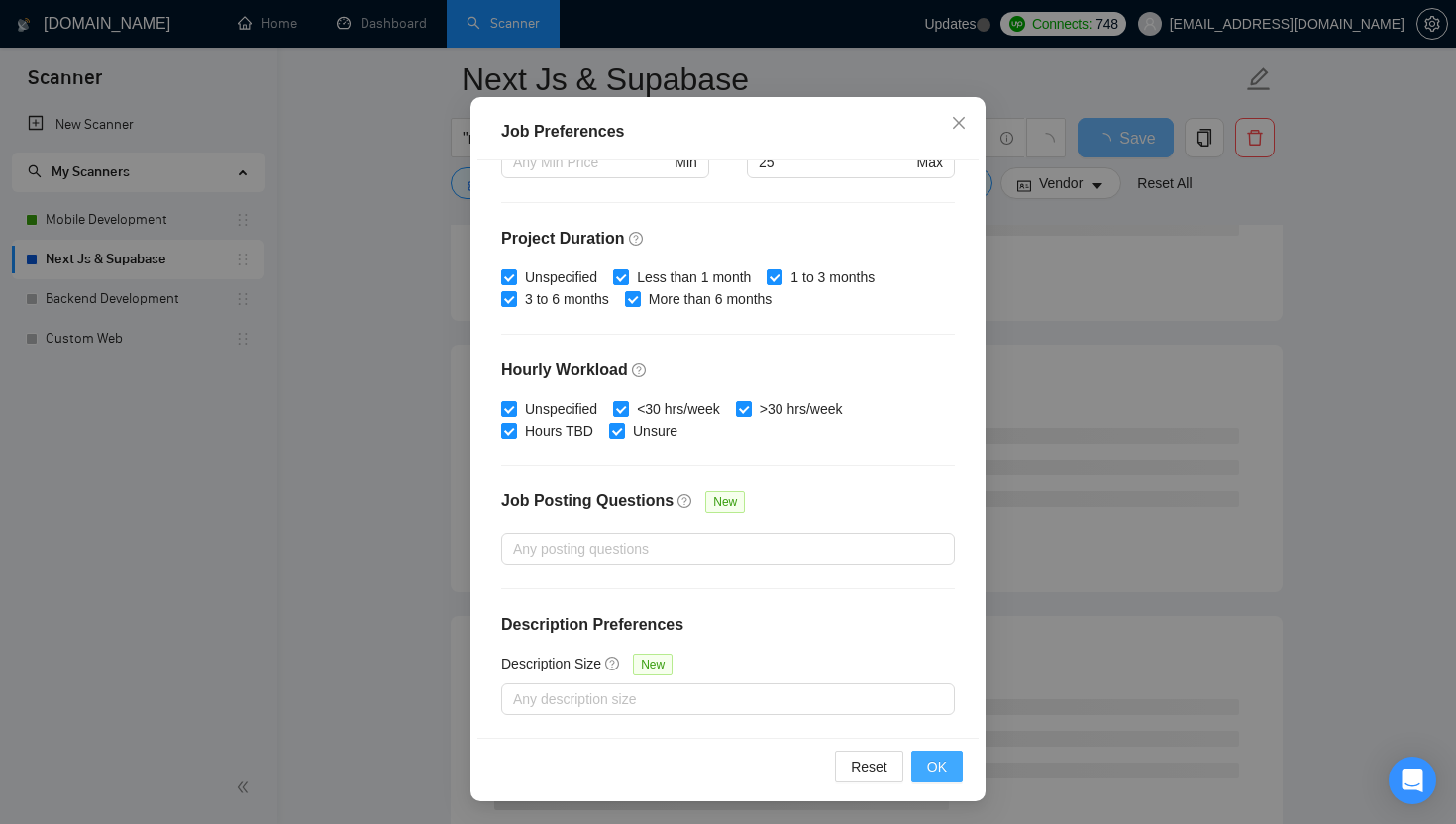 click on "OK" at bounding box center [937, 767] 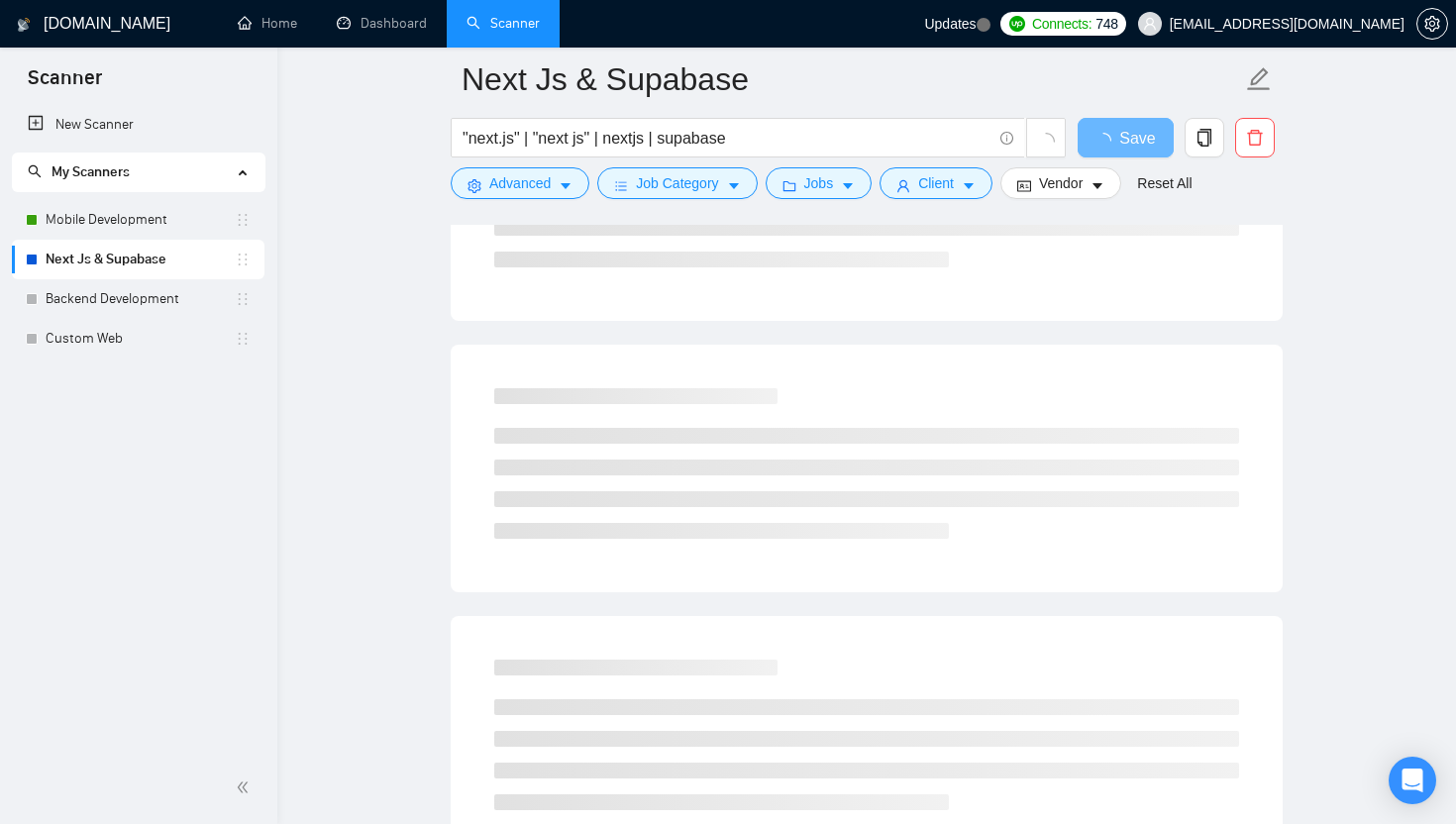 scroll, scrollTop: 22, scrollLeft: 0, axis: vertical 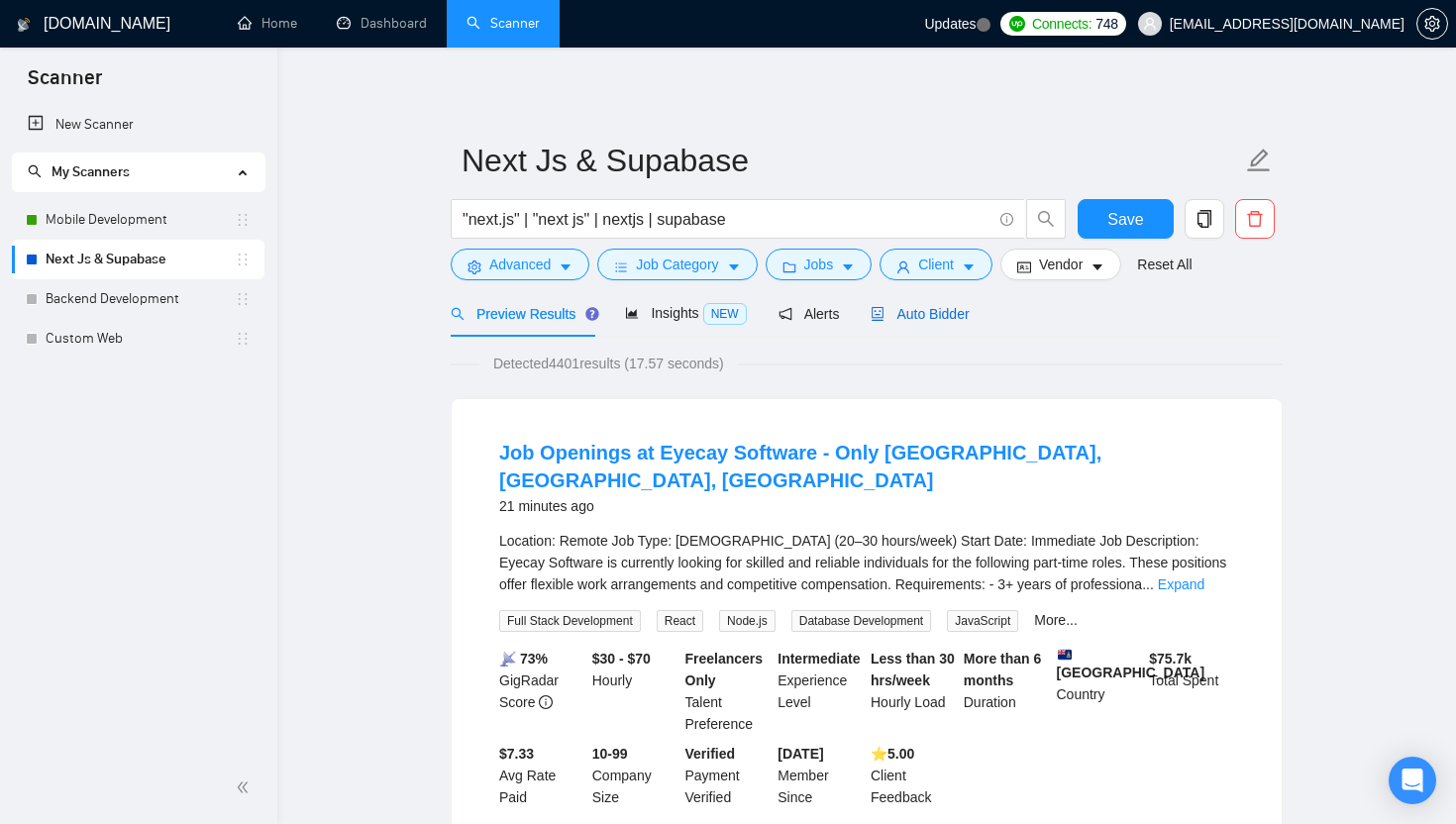 click on "Auto Bidder" at bounding box center (919, 314) 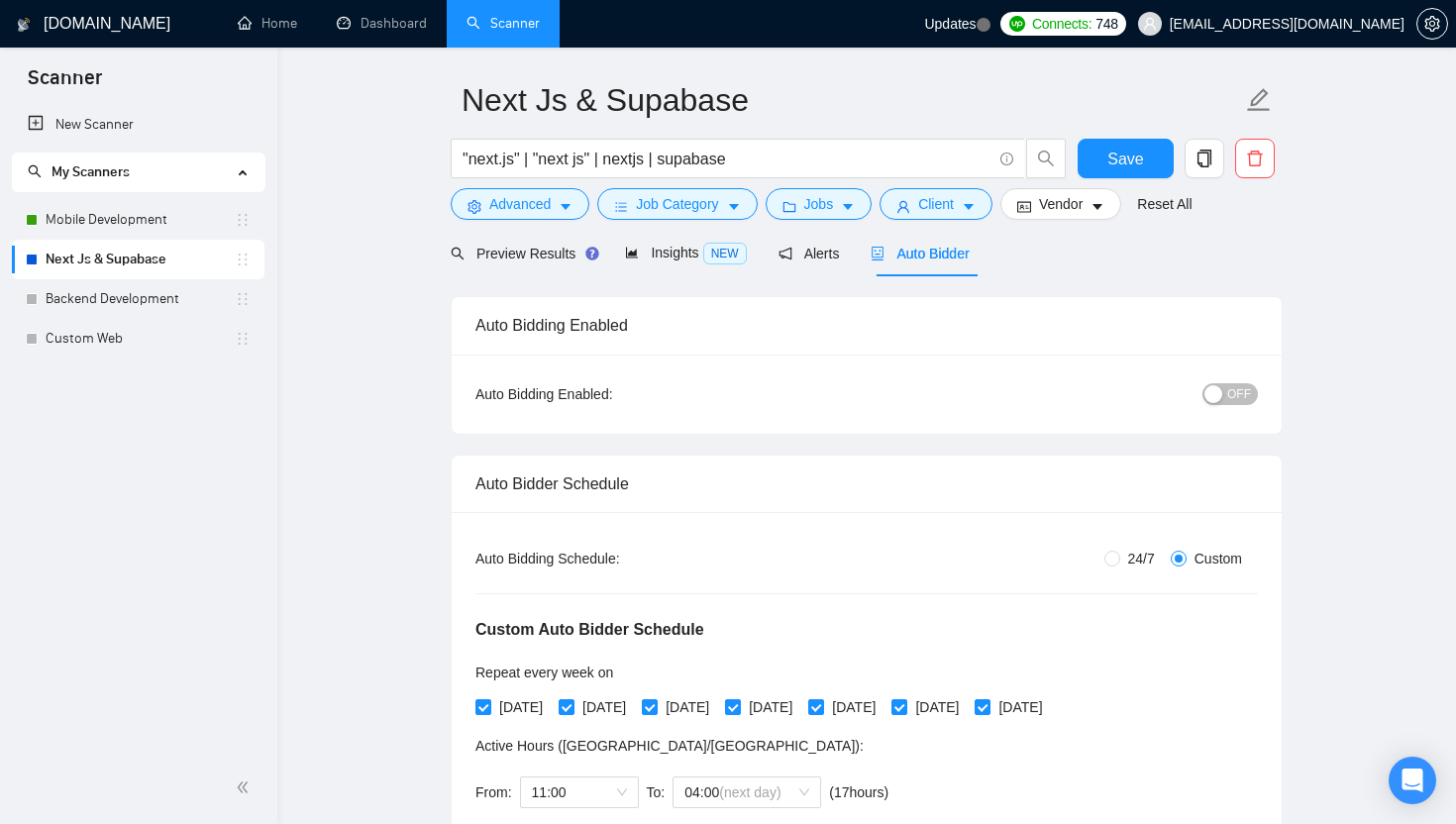 scroll, scrollTop: 57, scrollLeft: 0, axis: vertical 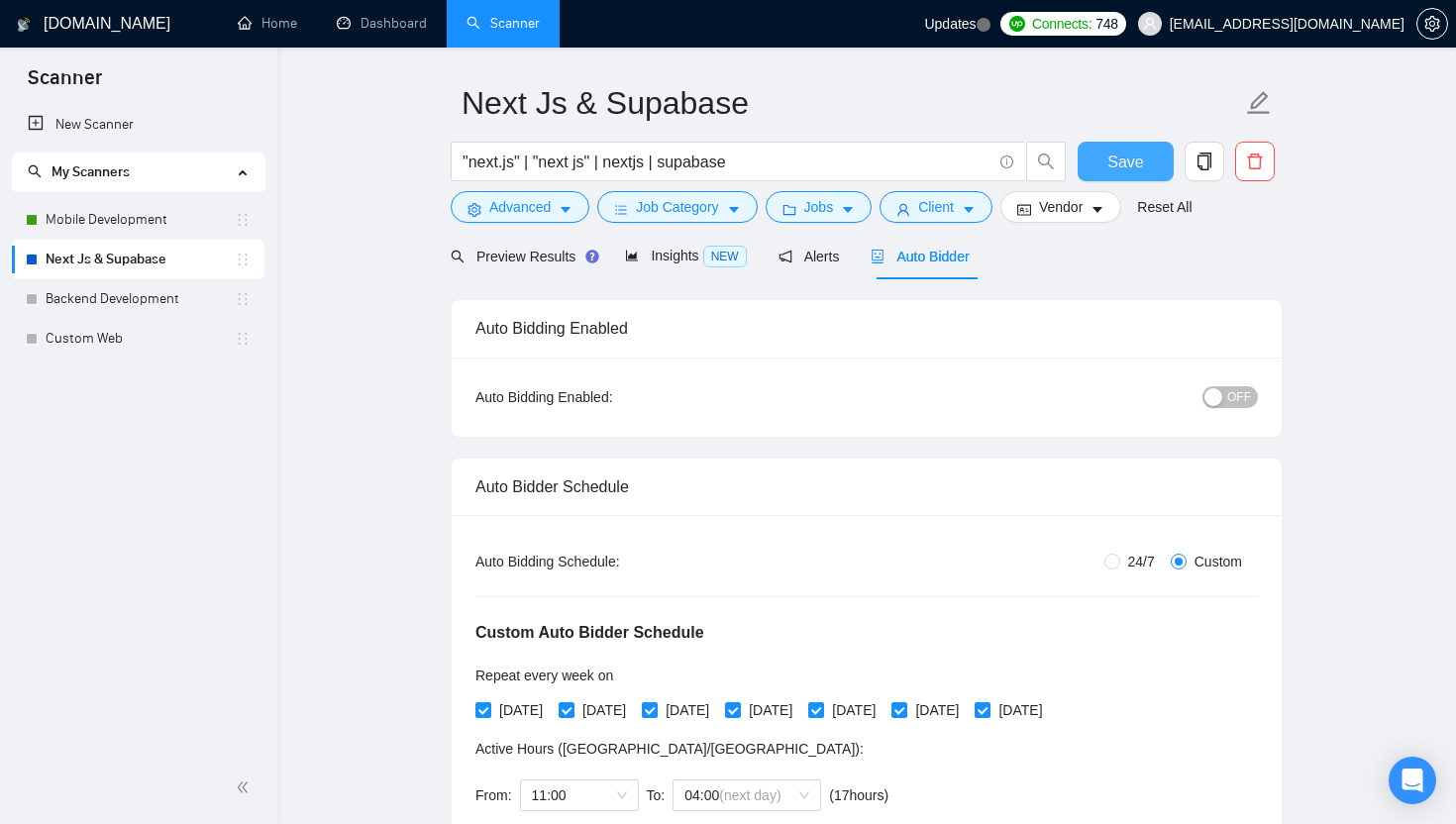 click on "Save" at bounding box center [1125, 161] 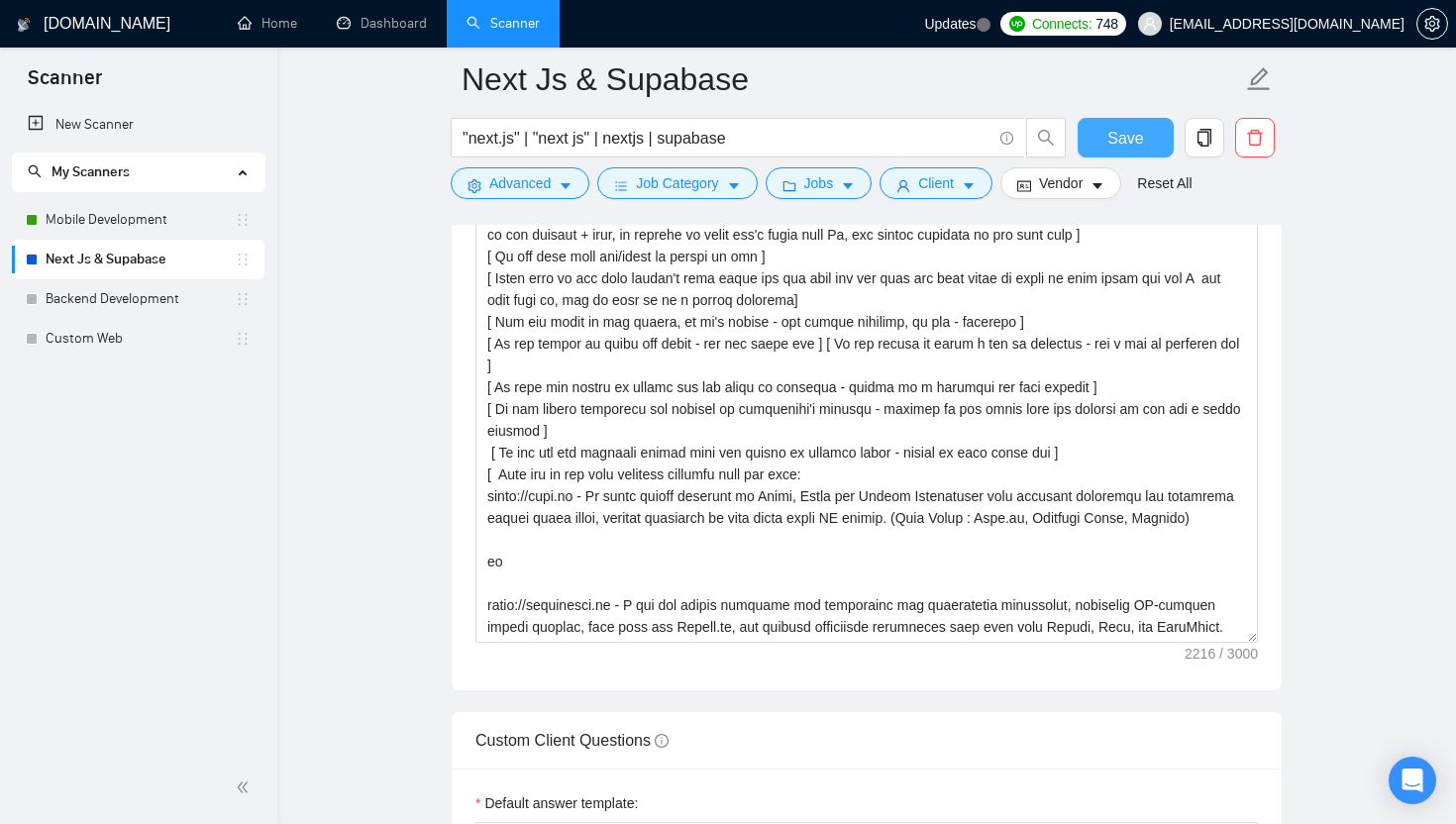 scroll, scrollTop: 1862, scrollLeft: 0, axis: vertical 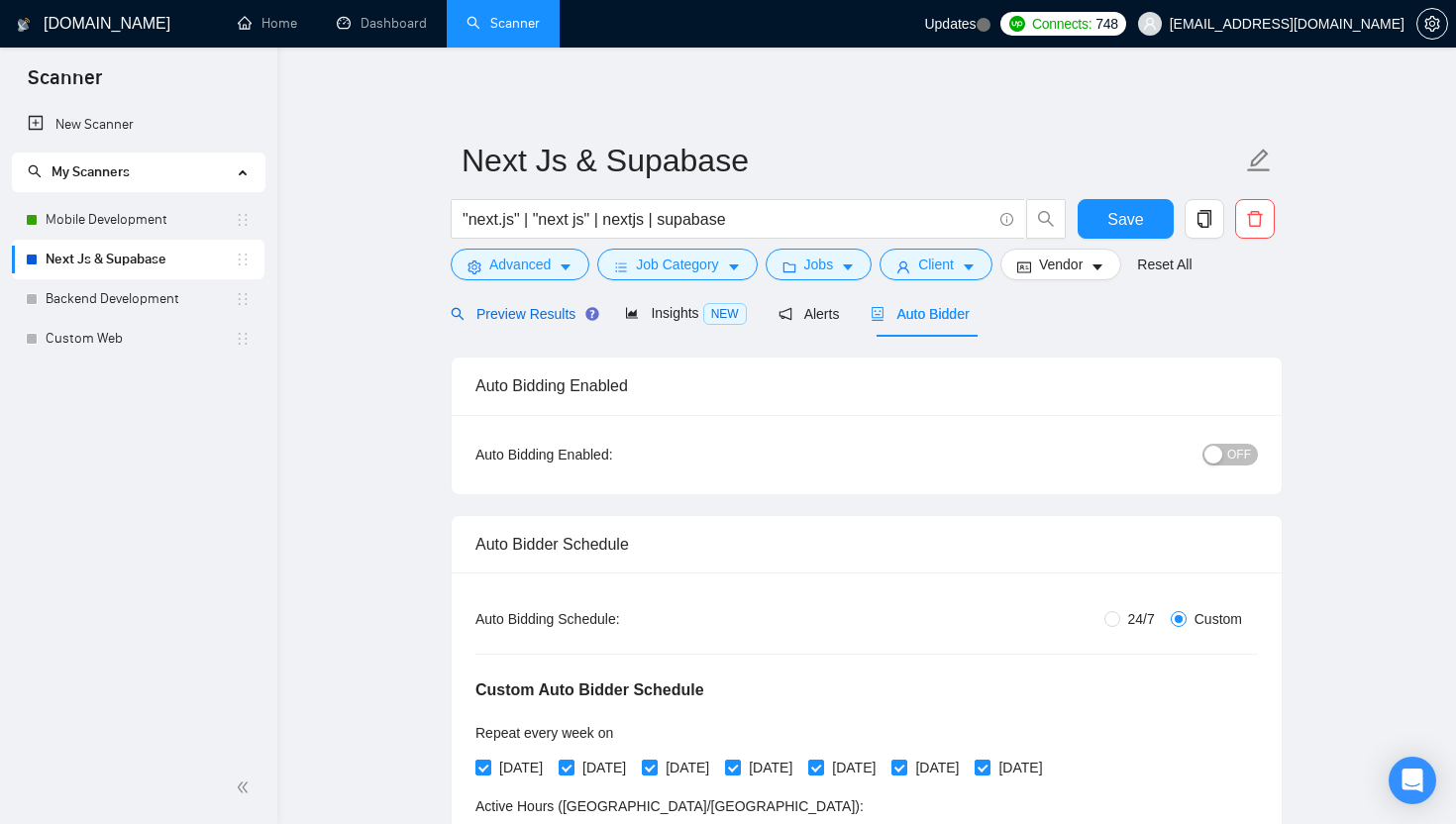 click on "Preview Results" at bounding box center (522, 314) 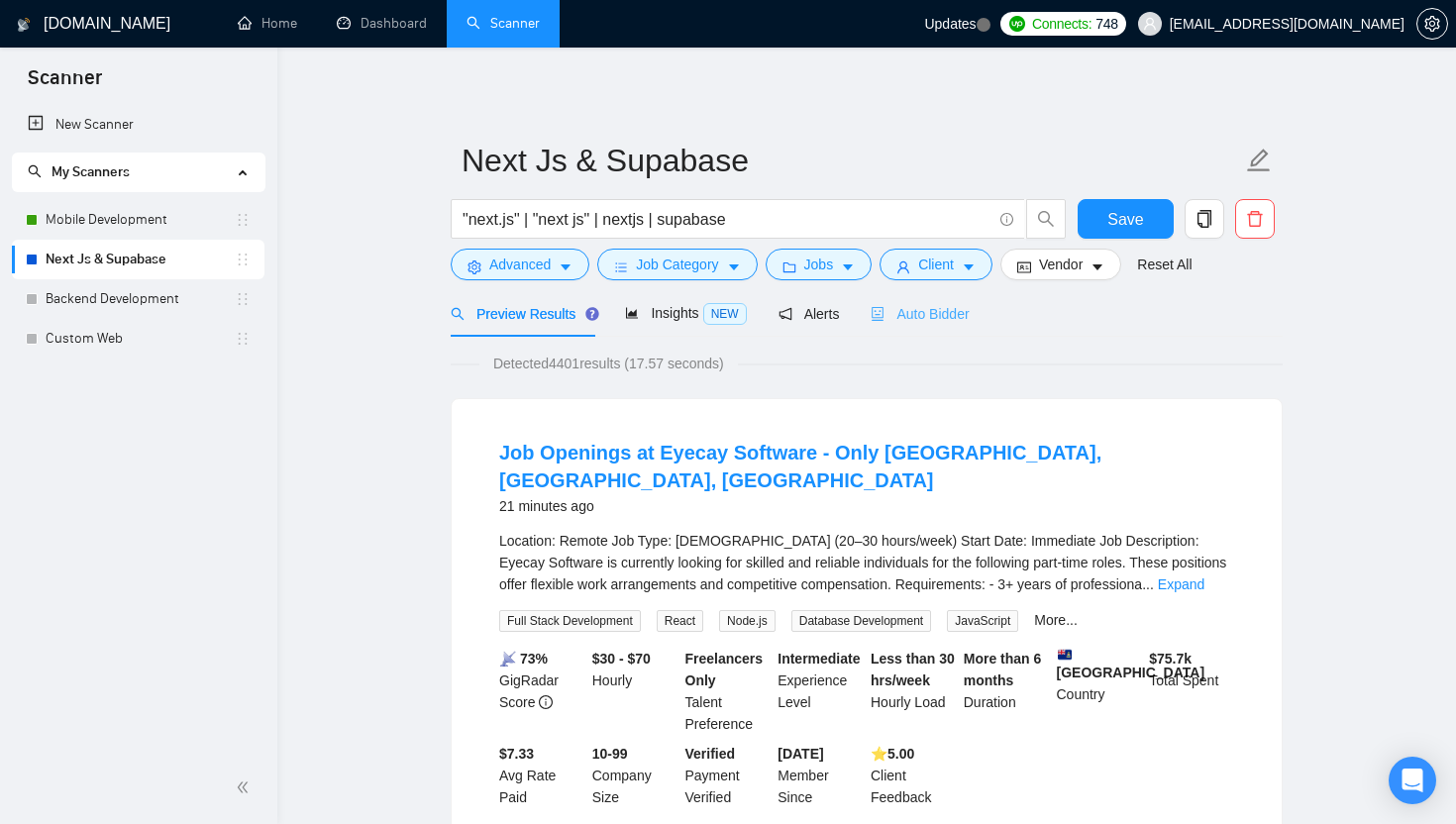 click on "Auto Bidder" at bounding box center (919, 313) 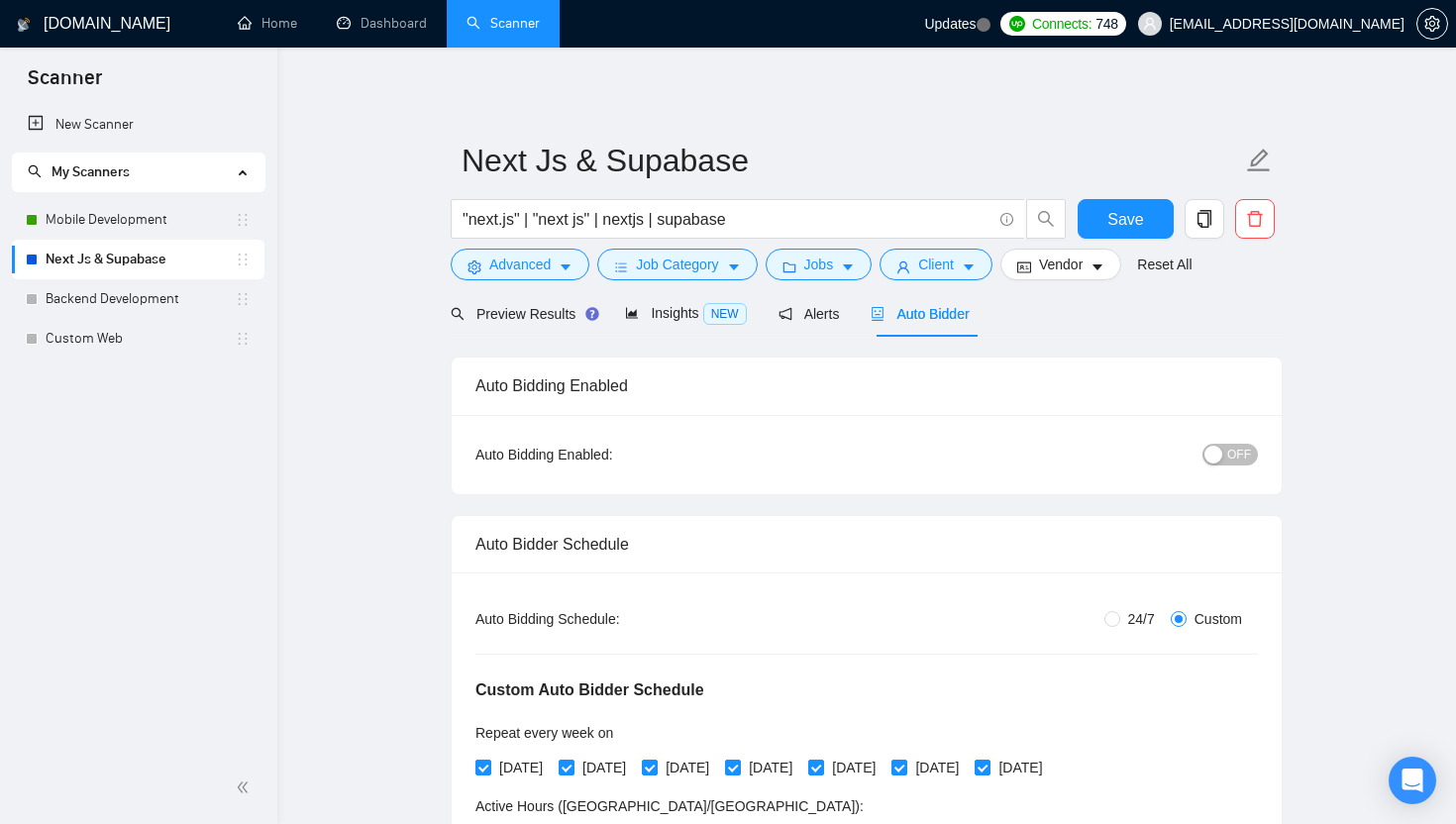 type 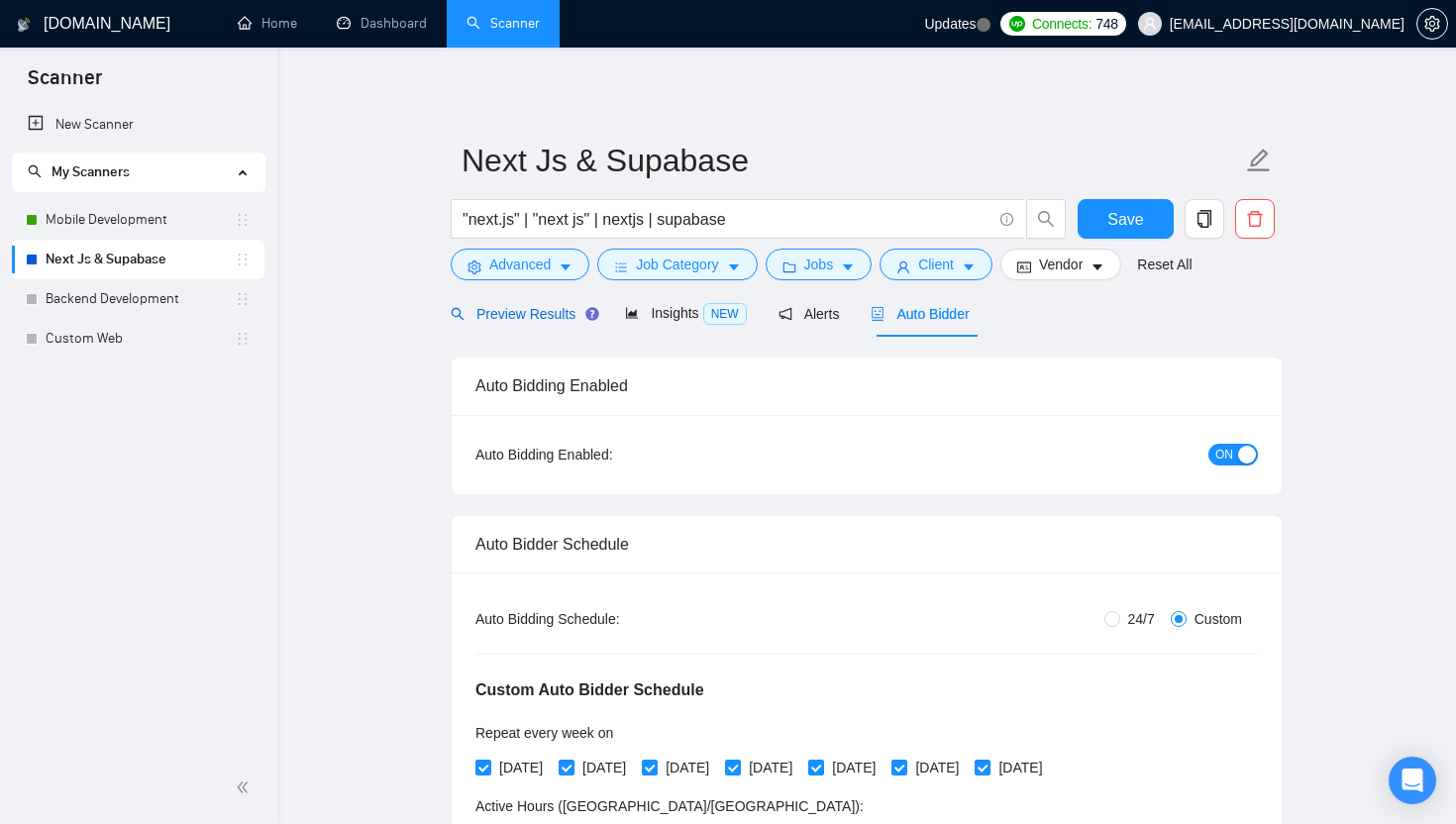 click on "Preview Results" at bounding box center [522, 314] 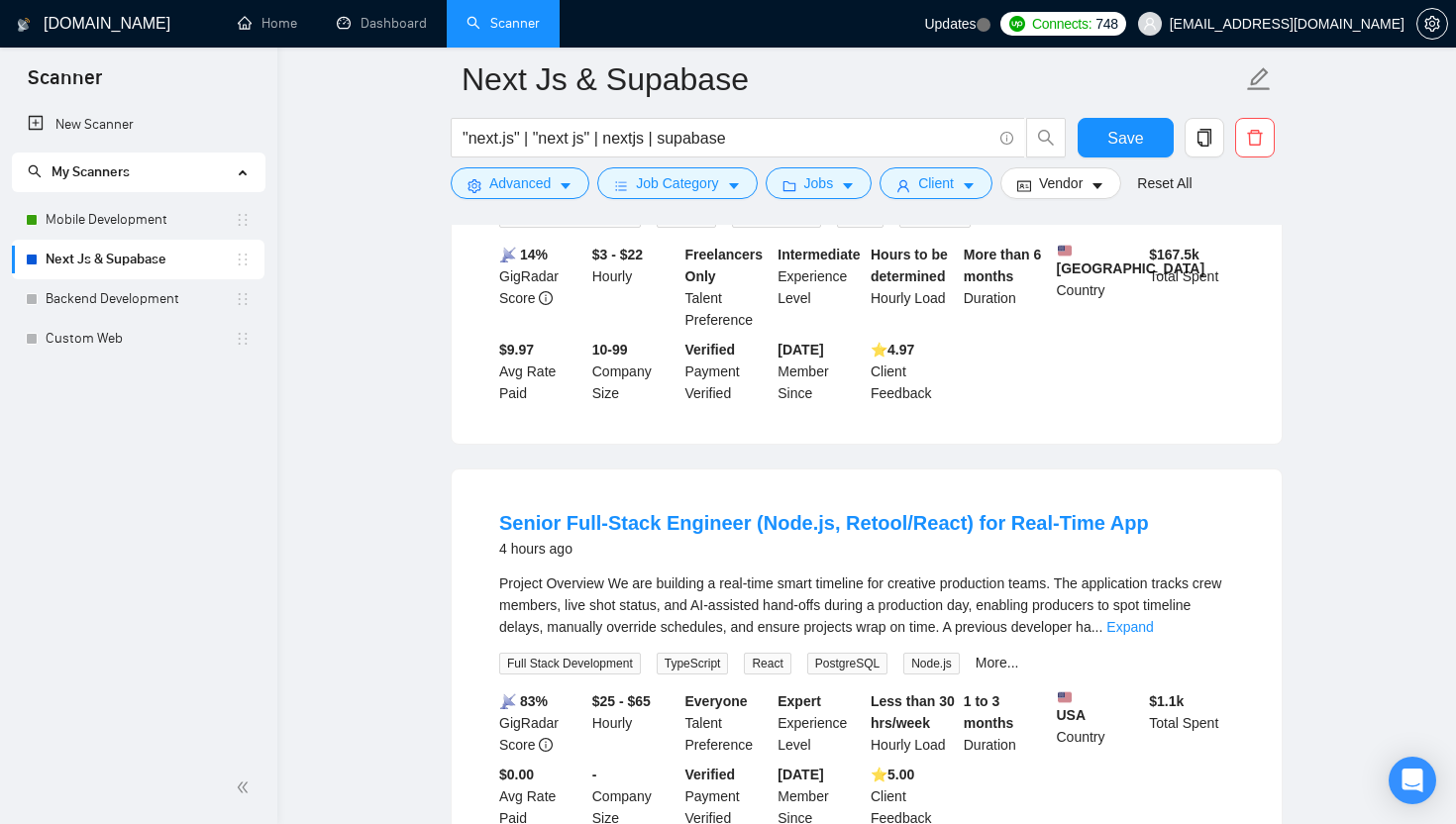 scroll, scrollTop: 0, scrollLeft: 0, axis: both 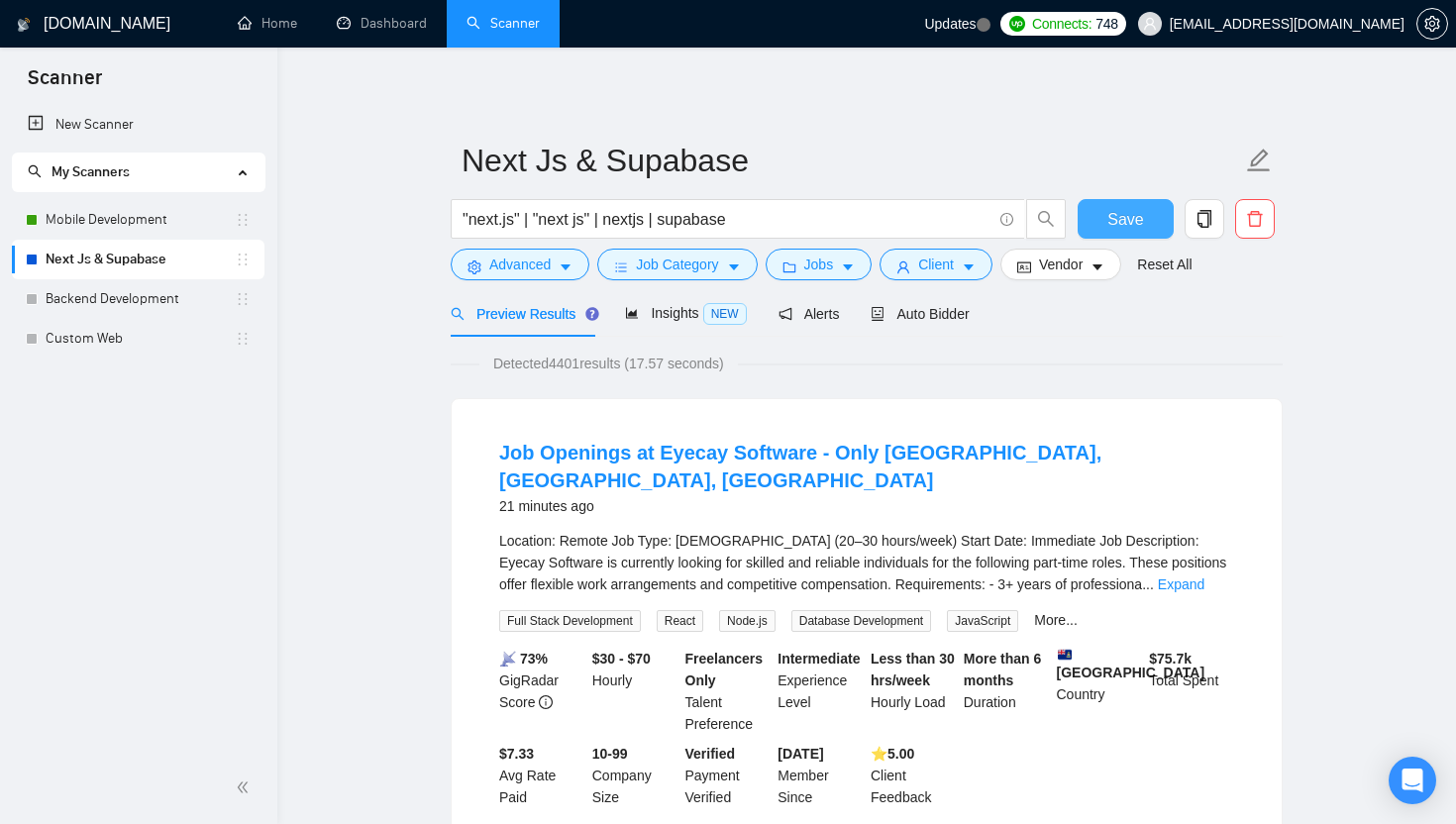 click on "Save" at bounding box center [1125, 219] 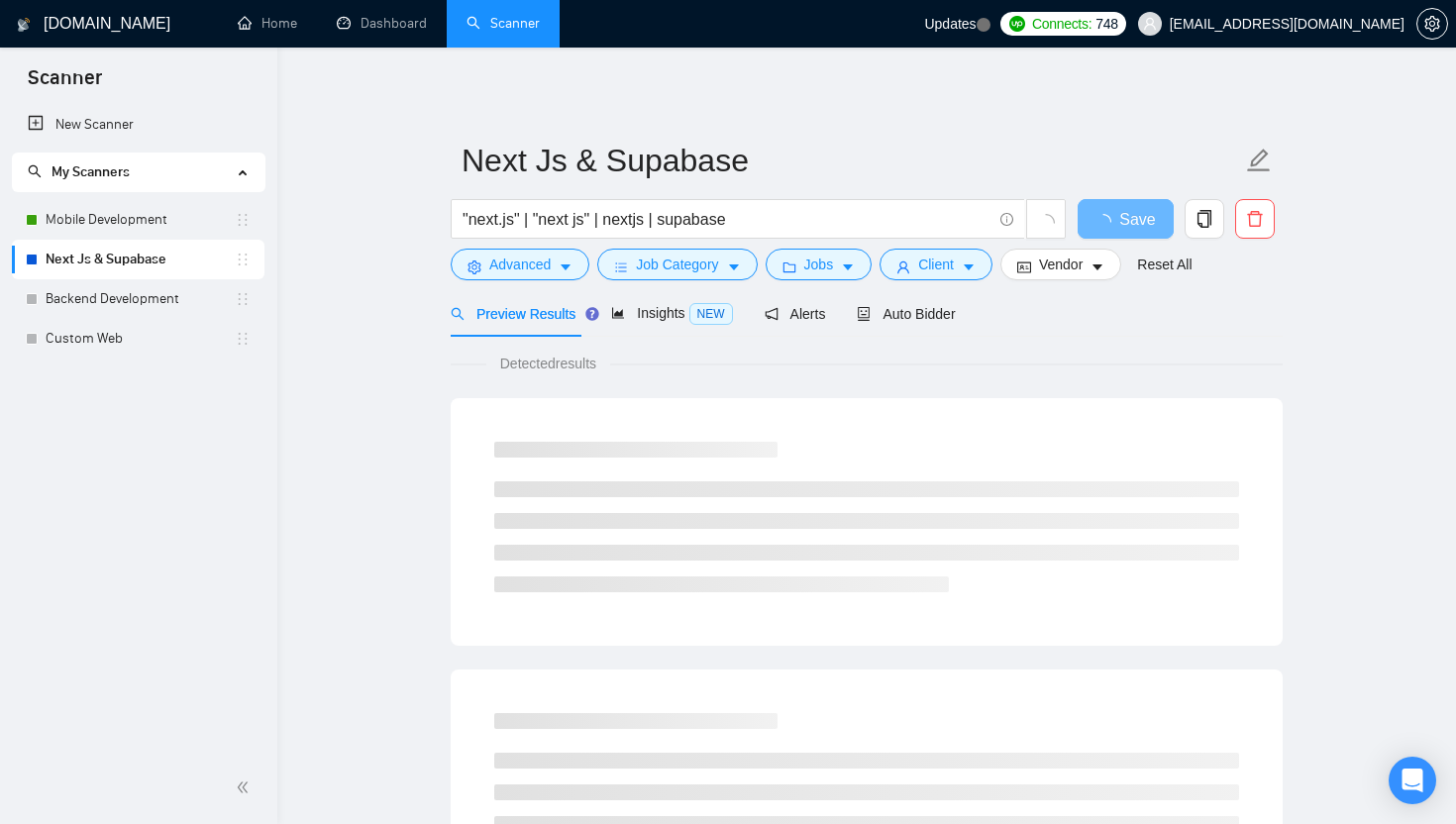 scroll, scrollTop: 0, scrollLeft: 0, axis: both 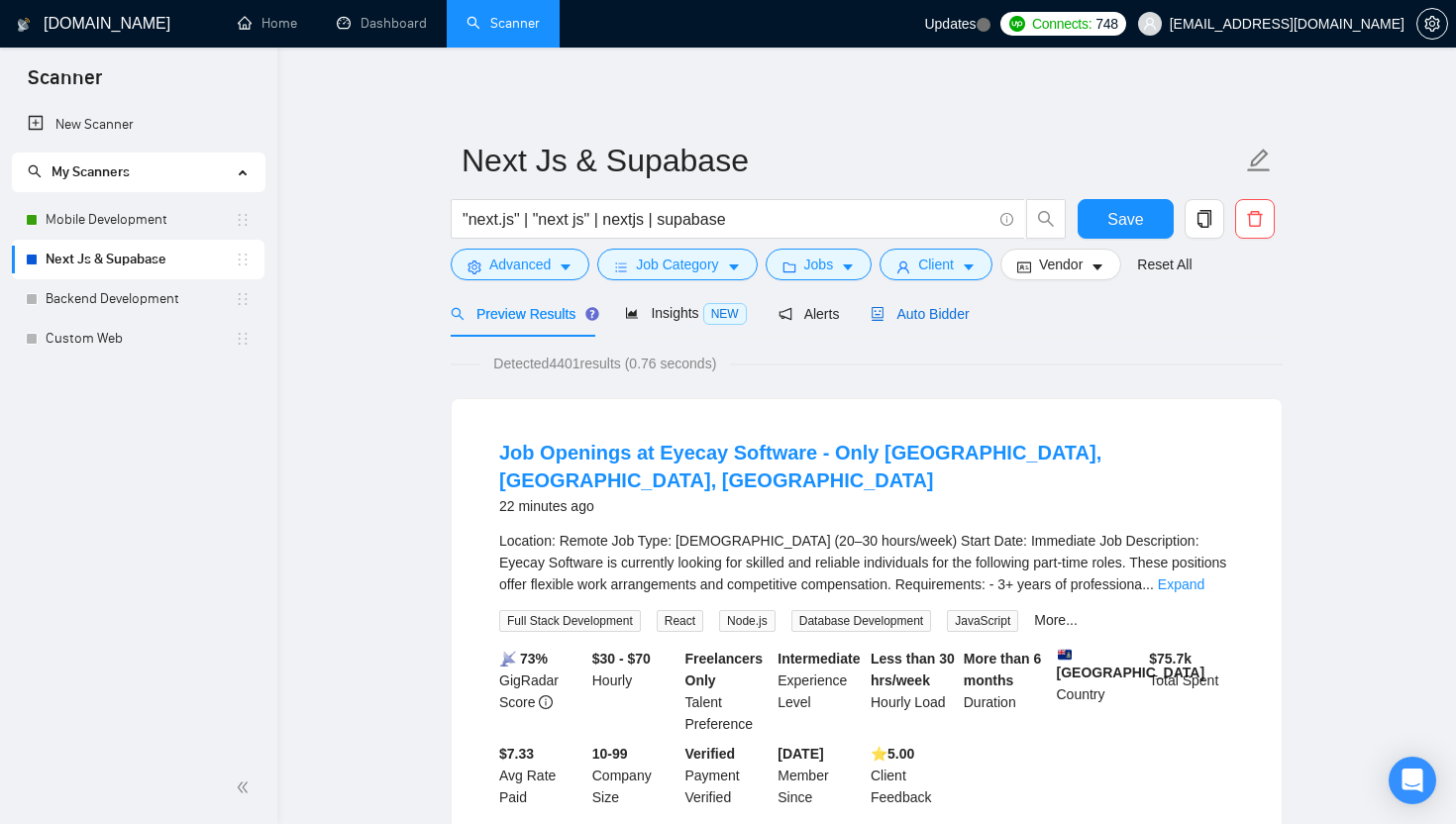 click on "Auto Bidder" at bounding box center [919, 314] 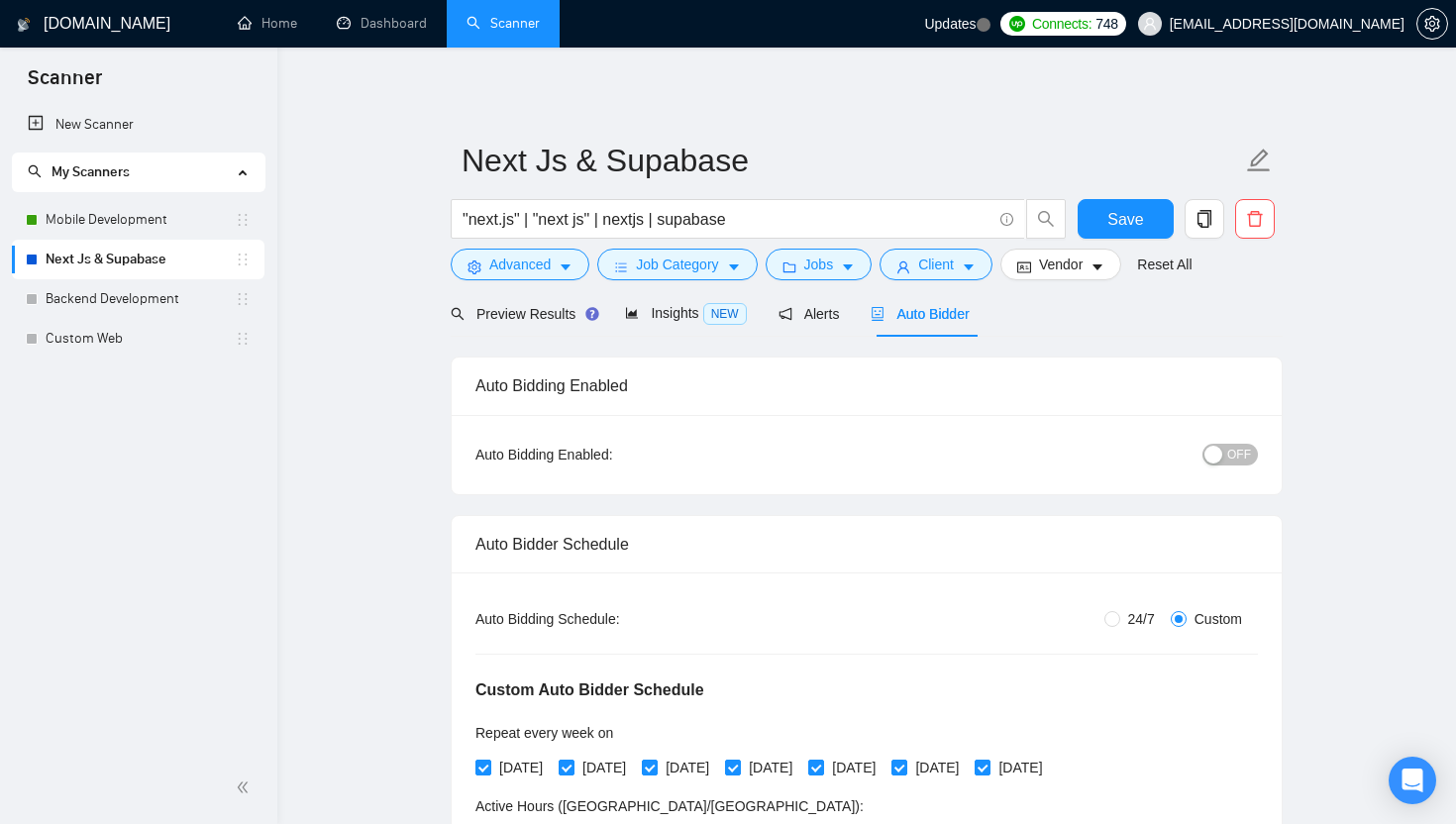 click on "OFF" at bounding box center [1239, 455] 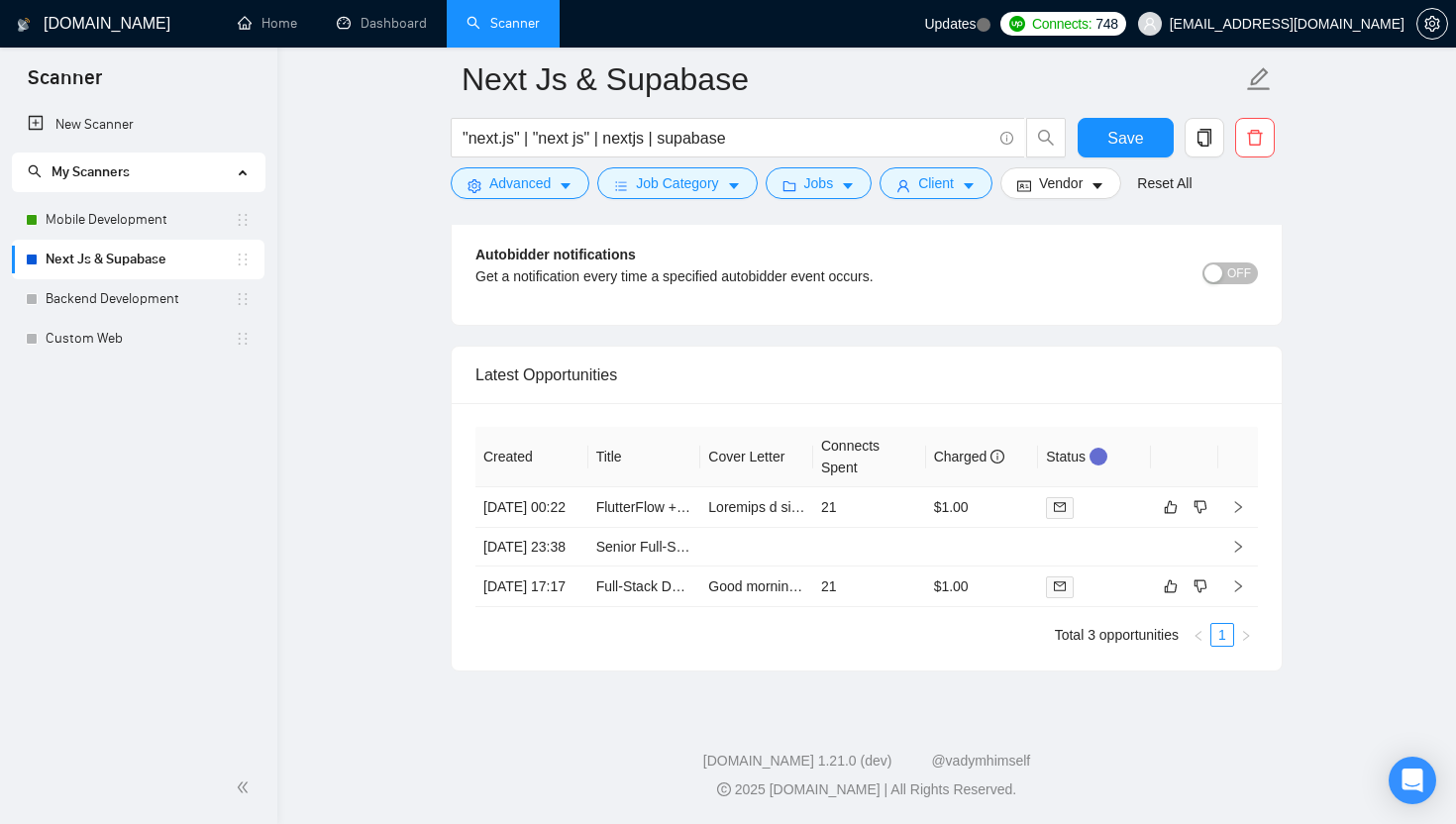 scroll, scrollTop: 4186, scrollLeft: 0, axis: vertical 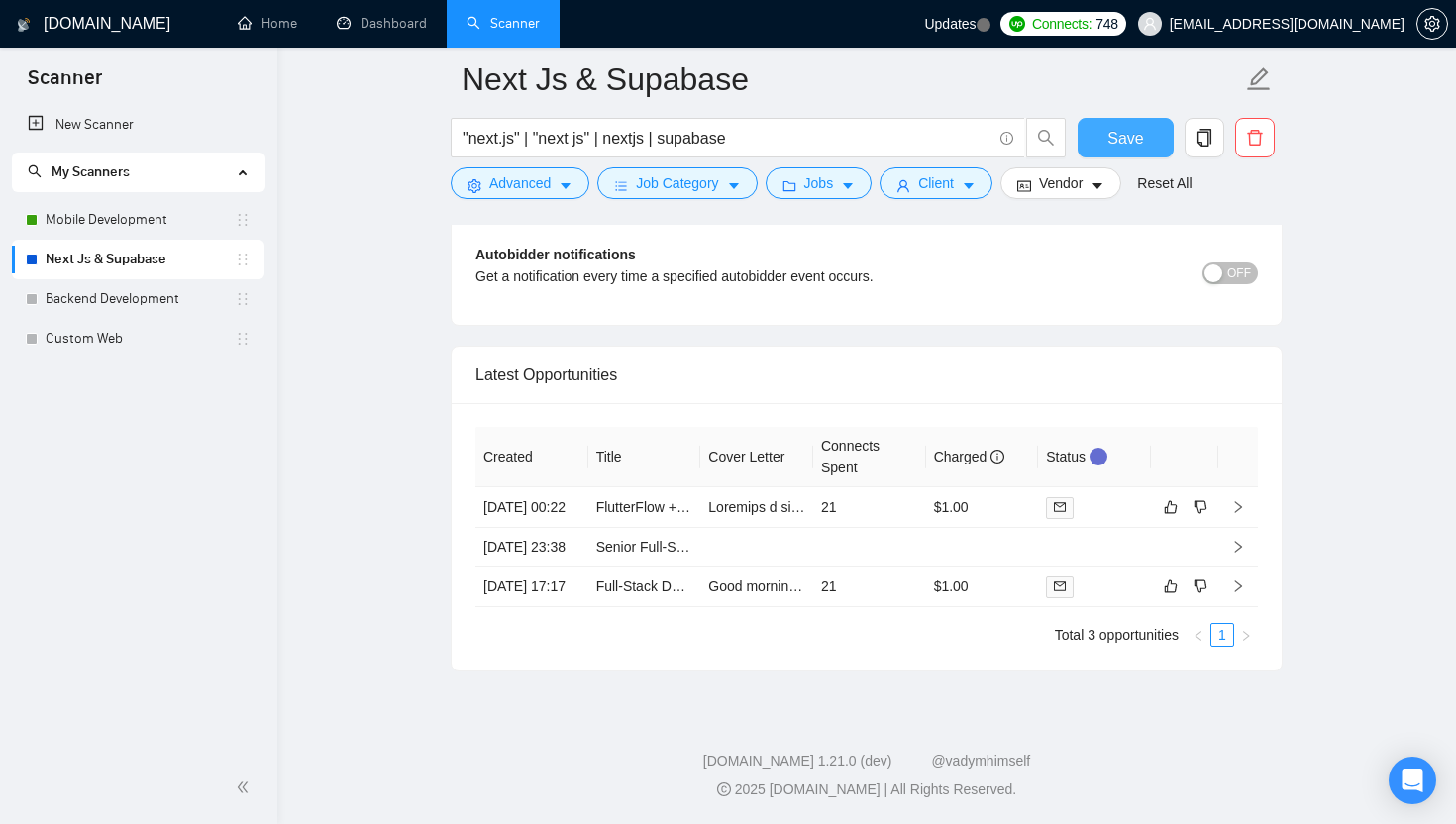 click on "Save" at bounding box center (1125, 138) 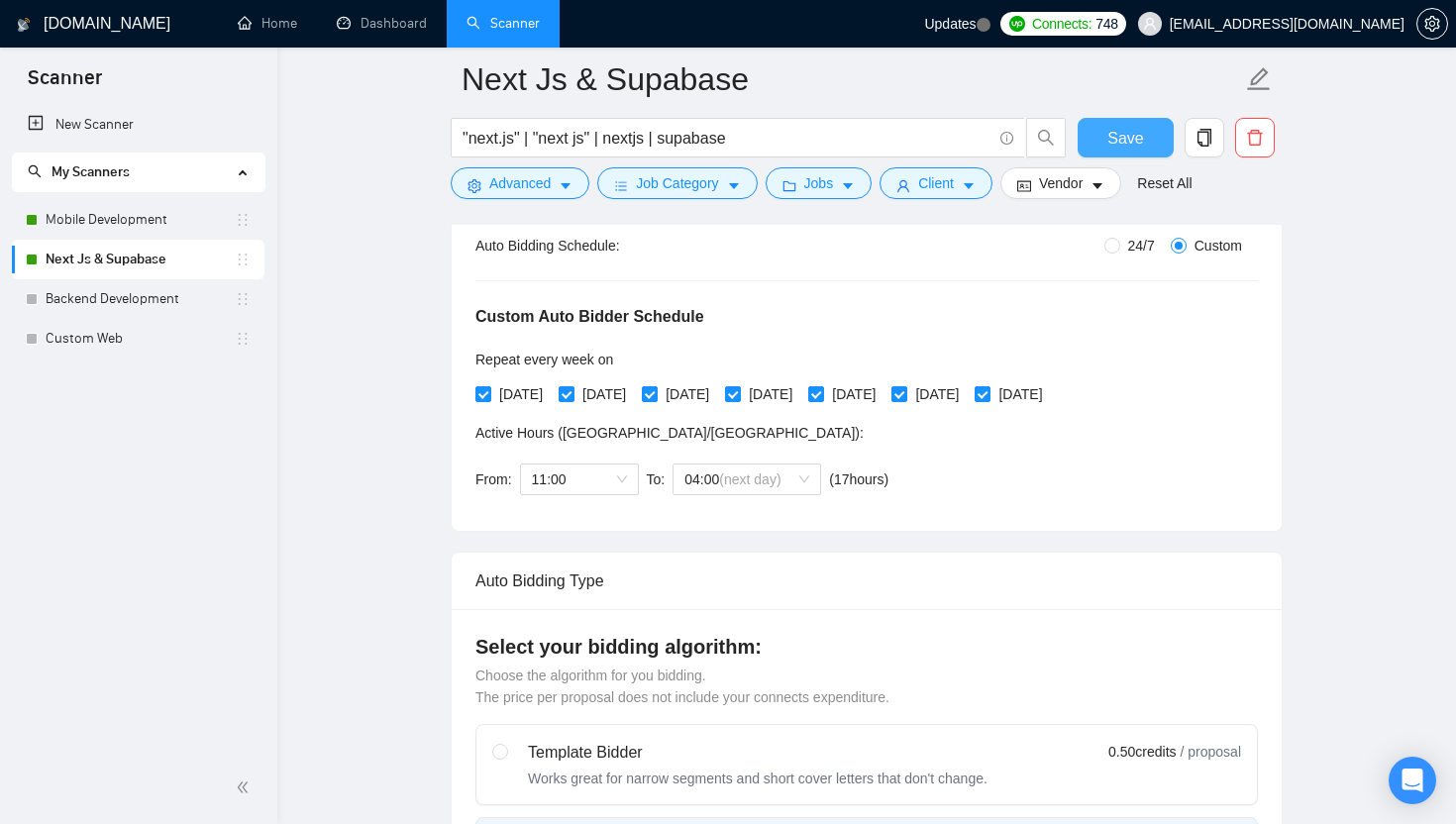 scroll, scrollTop: 0, scrollLeft: 0, axis: both 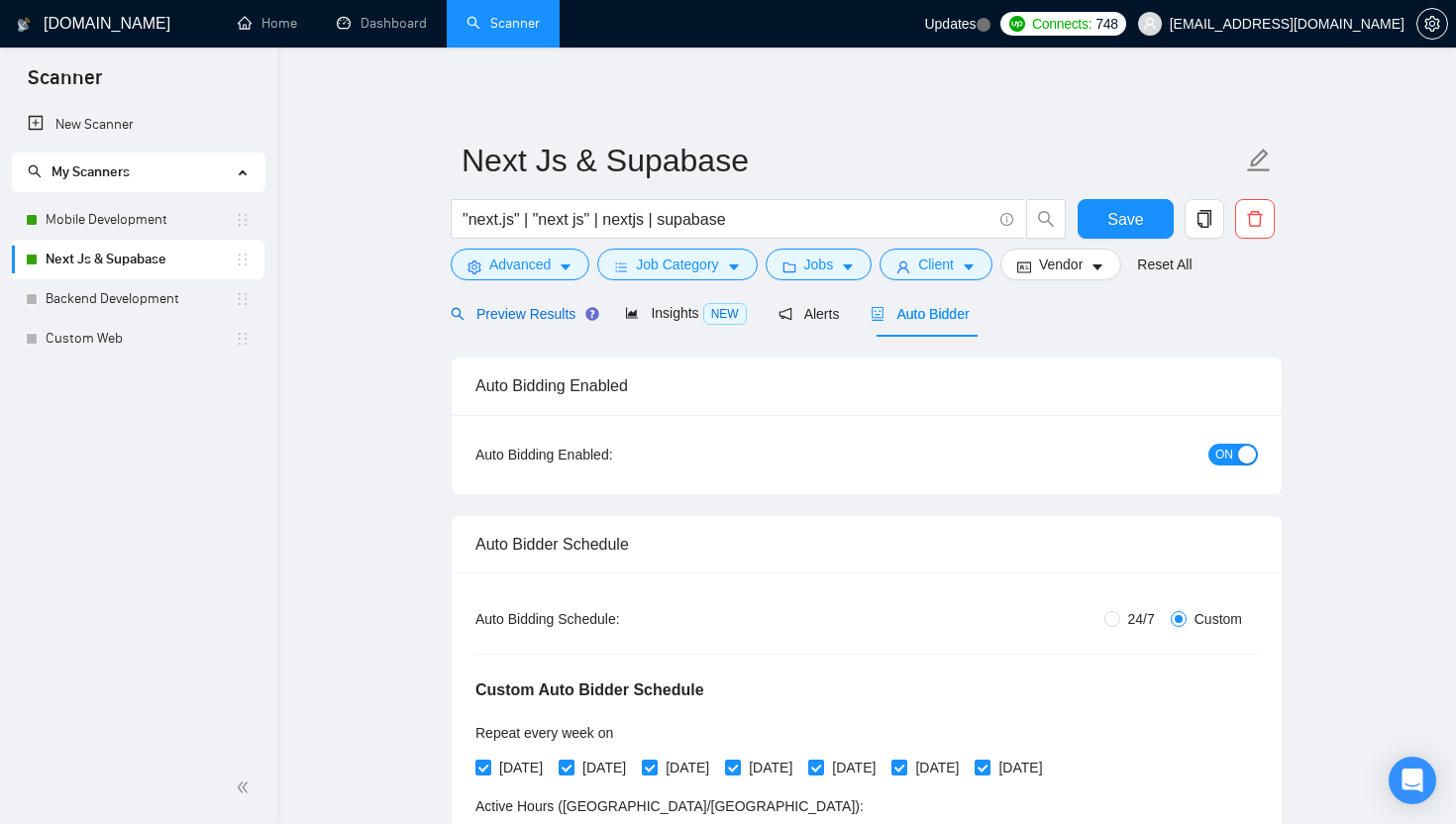 click on "Preview Results" at bounding box center (522, 314) 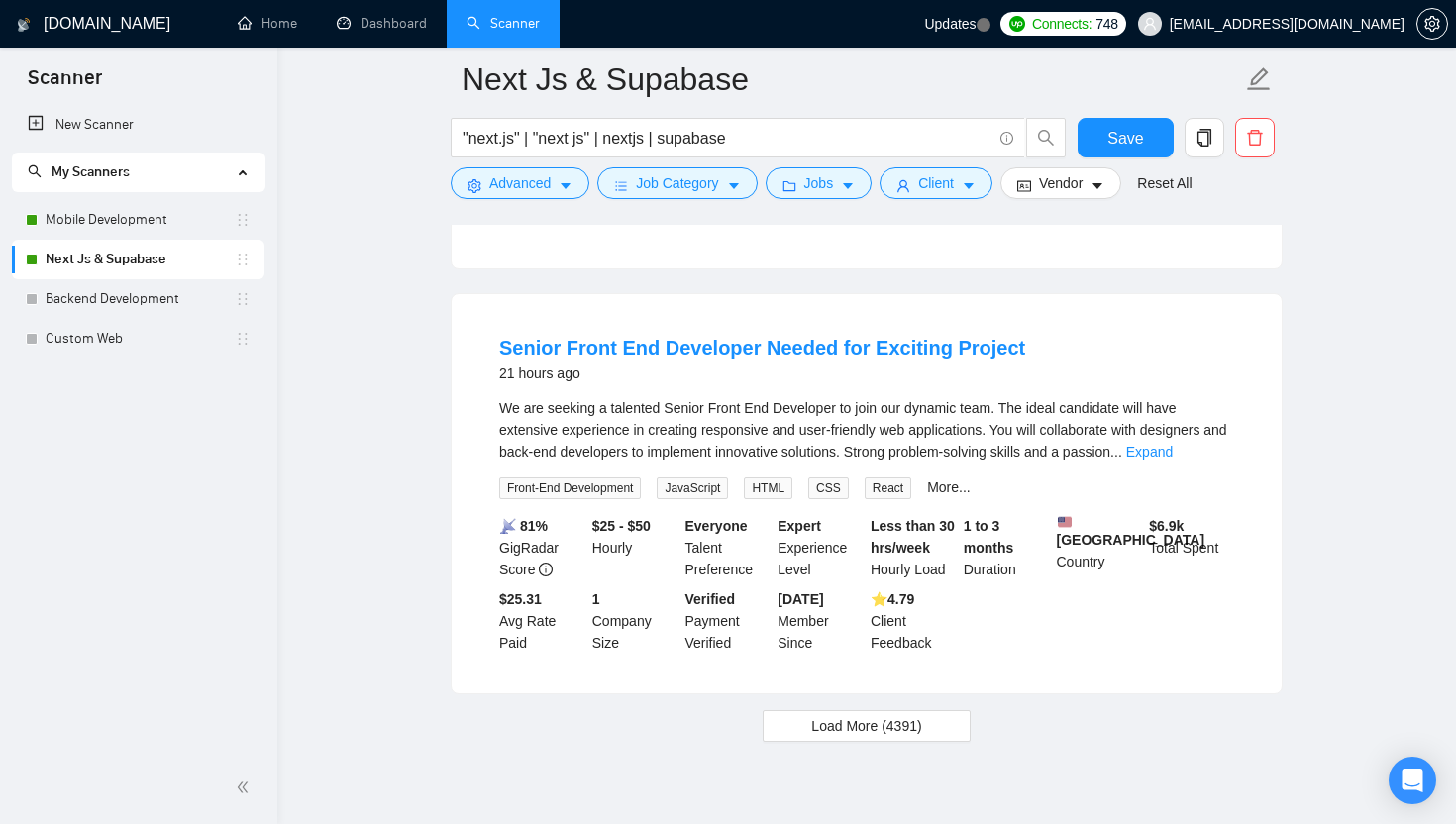scroll, scrollTop: 4102, scrollLeft: 0, axis: vertical 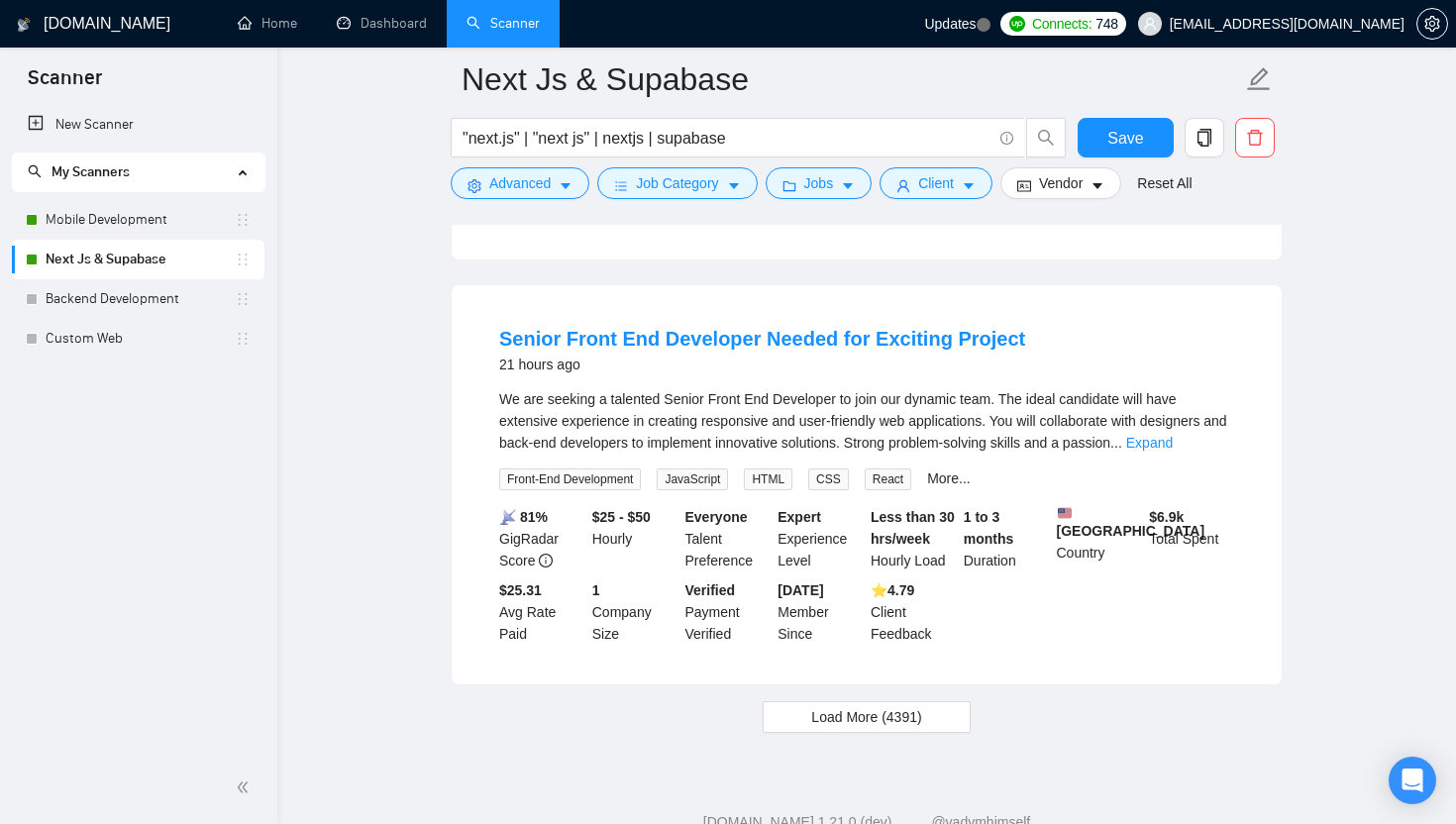 click on "GigRadar.io Home Dashboard Scanner Updates
Connects: 748 talhanoman61@gmail.com Next Js & Supabase "next.js" | "next js" | nextjs | supabase Save Advanced   Job Category   Jobs   Client   Vendor   Reset All Preview Results Insights NEW Alerts Auto Bidder Detected   4401  results   (0.76 seconds) Job Openings at Eyecay Software - Only United States, Canada, South America 22 minutes ago Location: Remote
Job Type: Part-Time (20–30 hours/week)
Start Date: Immediate
Job Description:
Eyecay Software is currently looking for skilled and reliable individuals for the following part-time roles. These positions offer flexible work arrangements and competitive compensation.
Requirements:
- 3+ years of professiona ... Expand Full Stack Development React Node.js Database Development JavaScript More... 📡   73% GigRadar Score   $30 - $70 Hourly Freelancers Only Talent Preference Intermediate Experience Level Less than 30 hrs/week Hourly Load More than 6 months   $" at bounding box center [867, -1608] 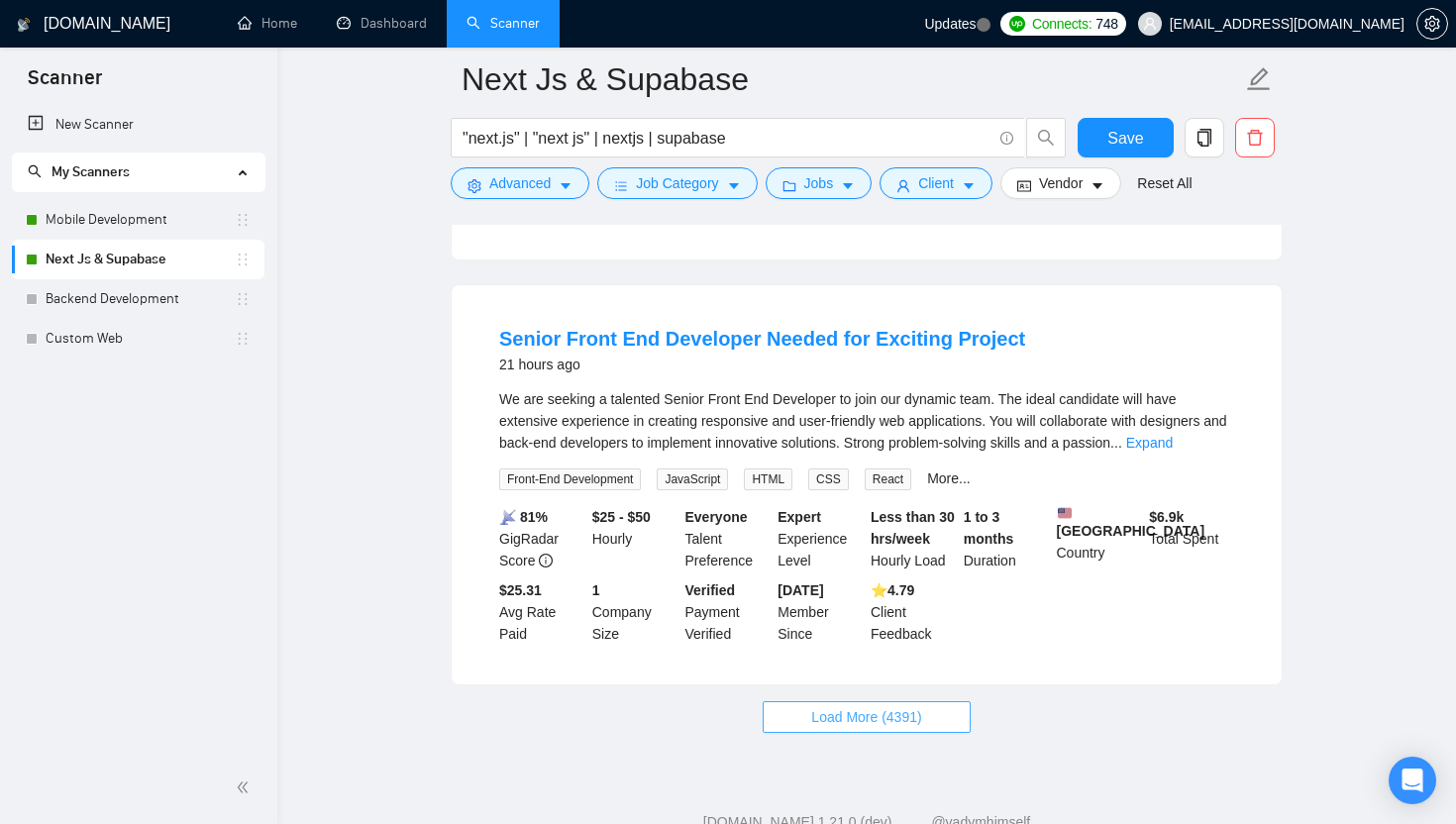 click on "Load More (4391)" at bounding box center [866, 717] 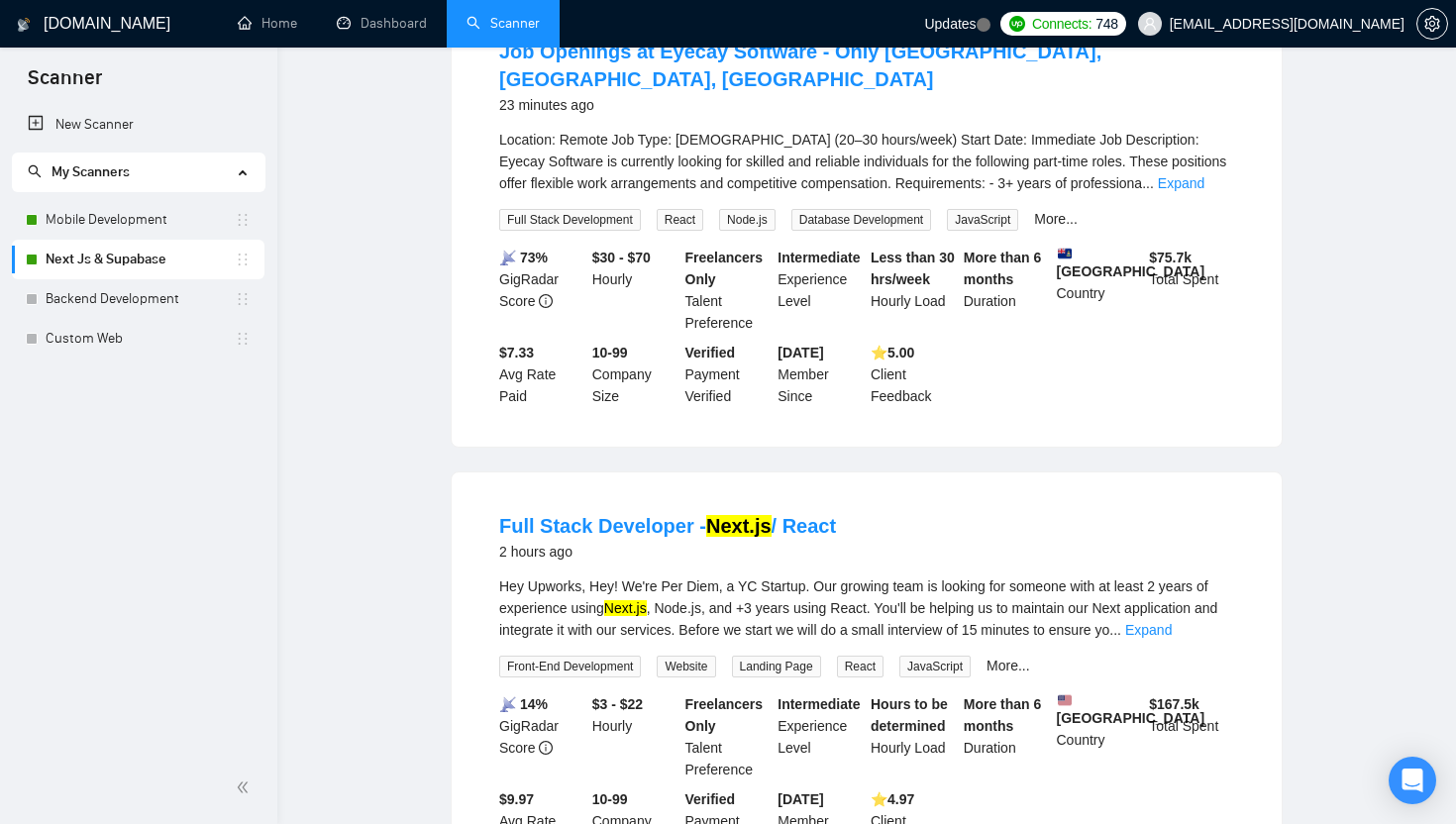 scroll, scrollTop: 0, scrollLeft: 0, axis: both 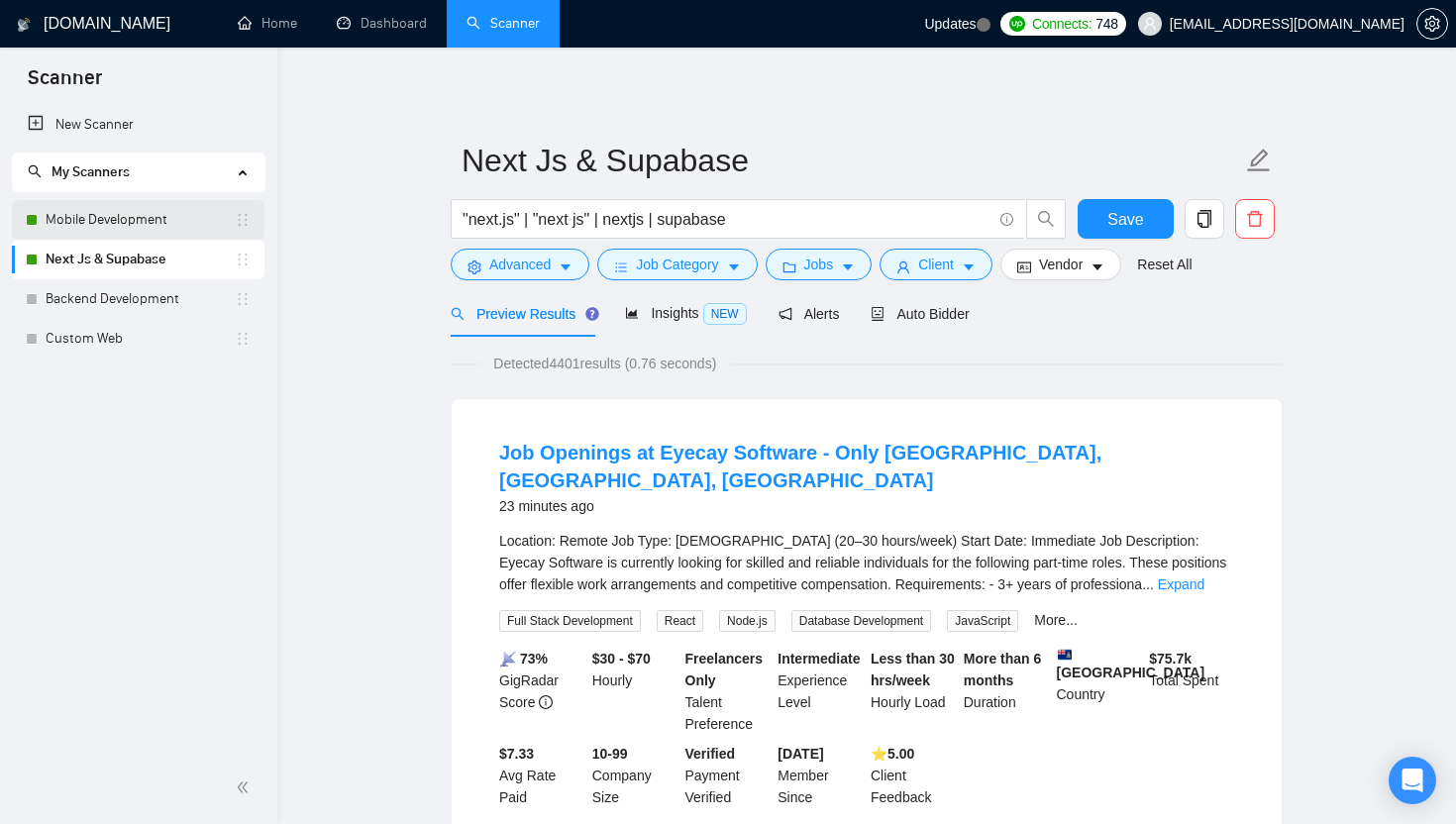 click on "Mobile Development" at bounding box center (140, 220) 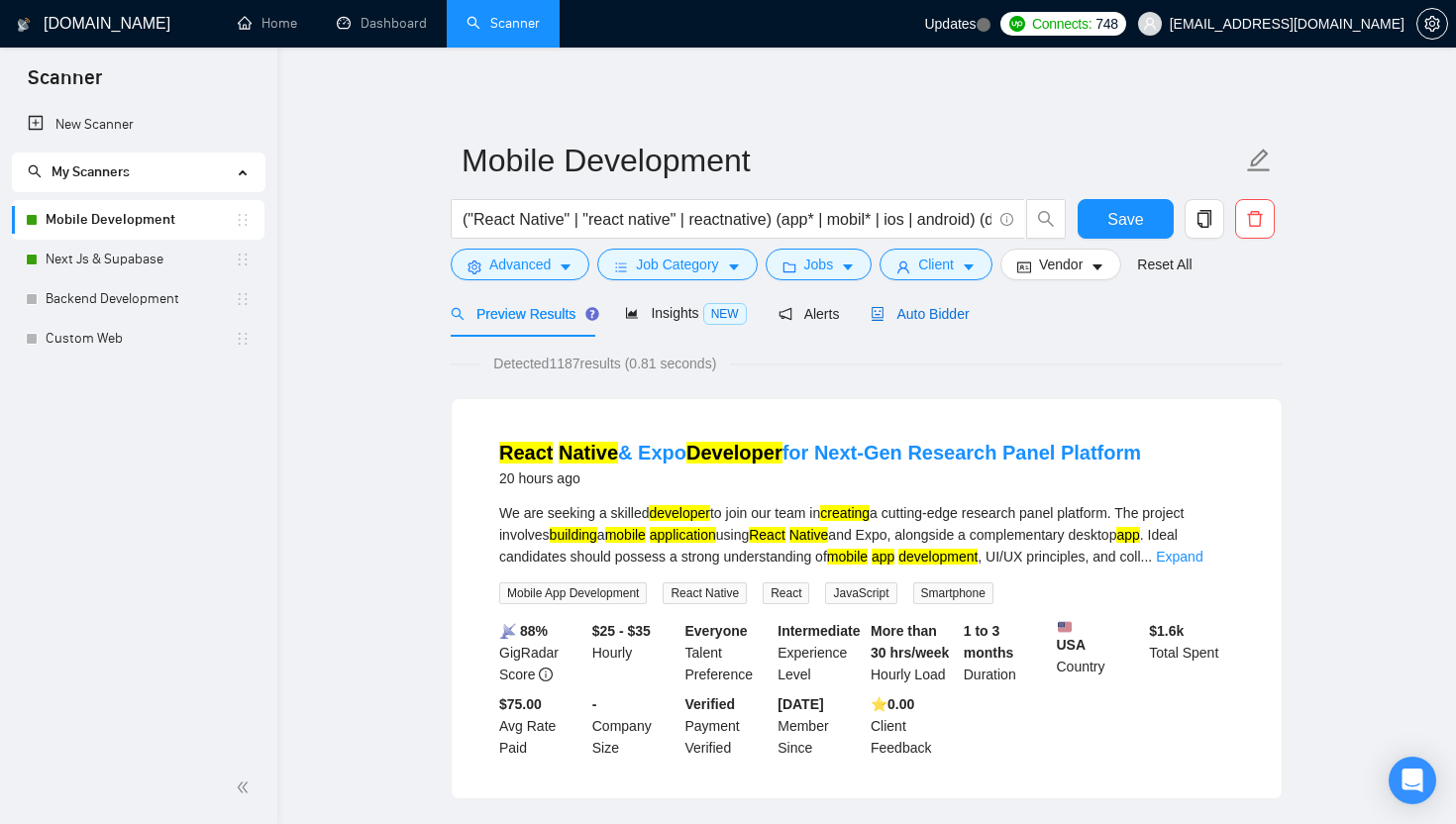click on "Auto Bidder" at bounding box center [919, 314] 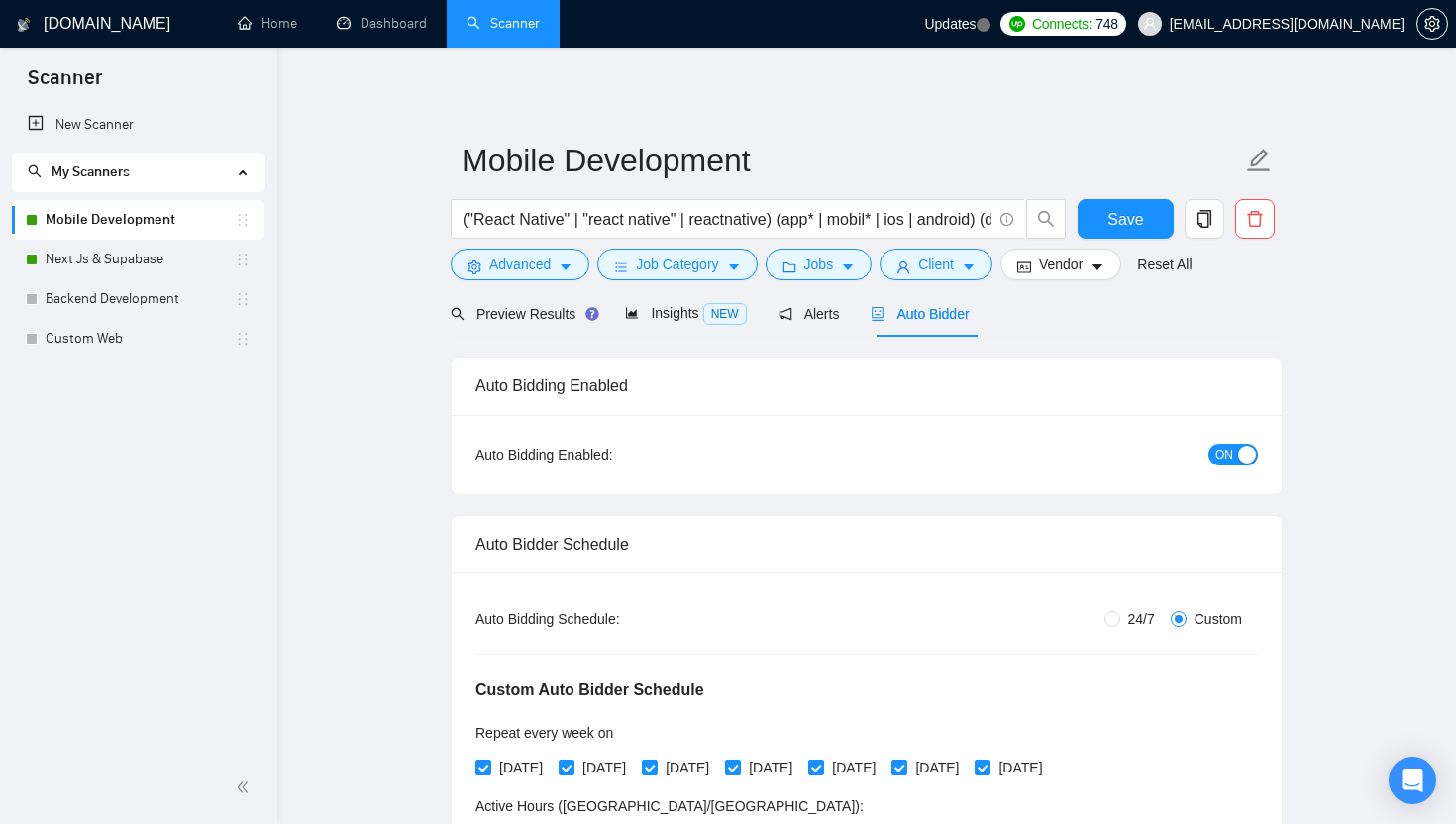 scroll, scrollTop: 263, scrollLeft: 0, axis: vertical 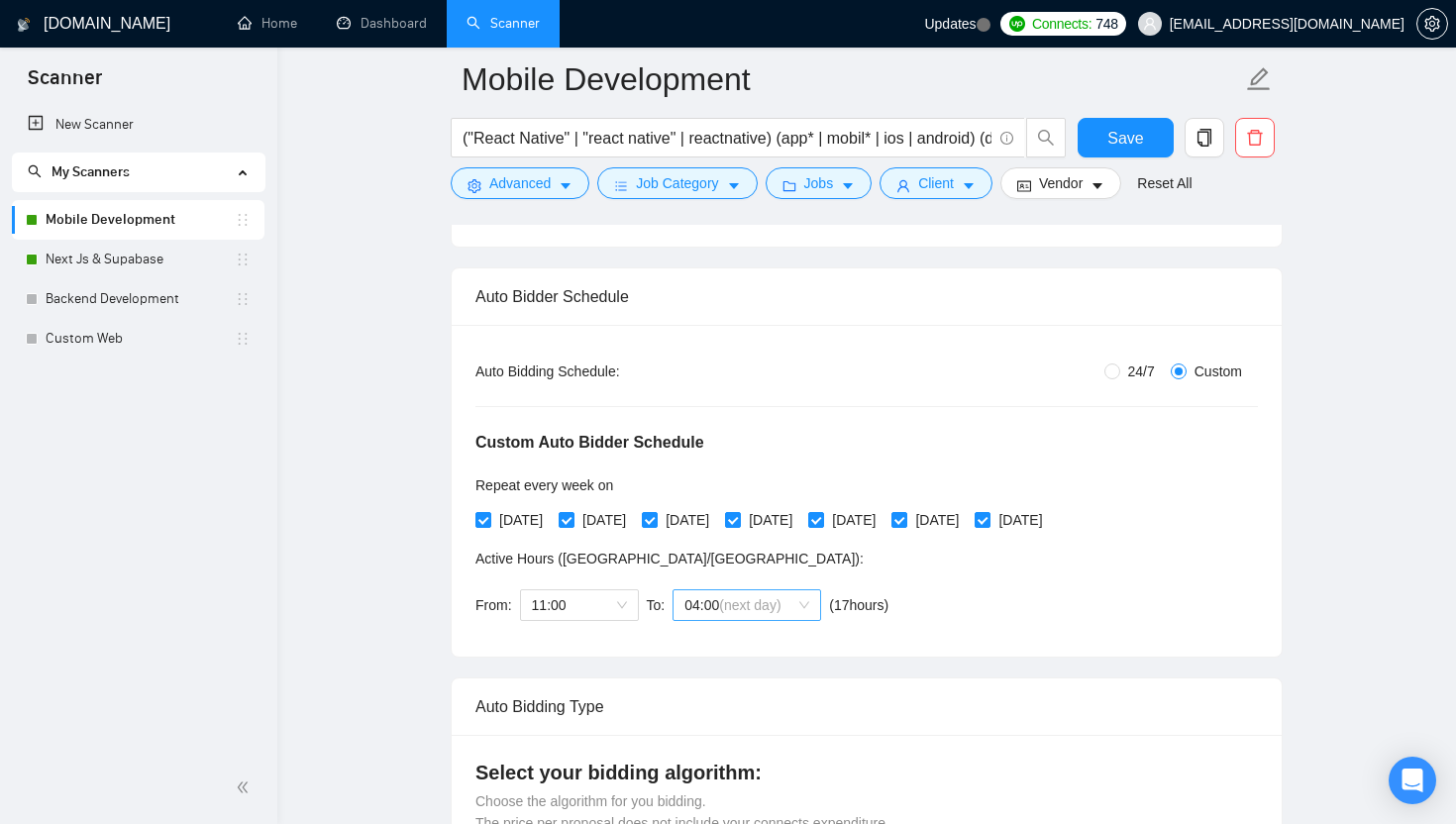 click on "04:00  (next day)" at bounding box center [747, 605] 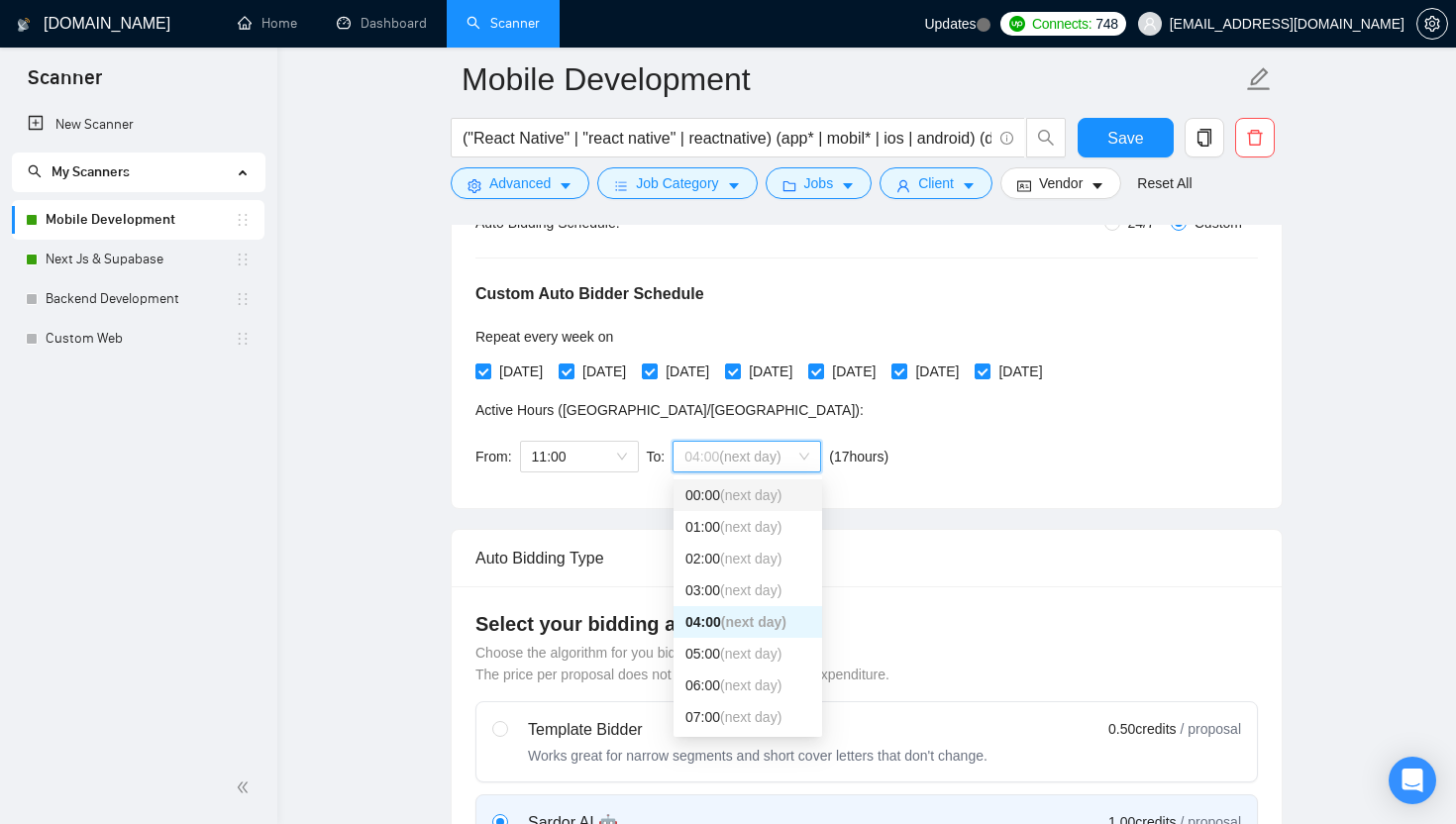 scroll, scrollTop: 413, scrollLeft: 0, axis: vertical 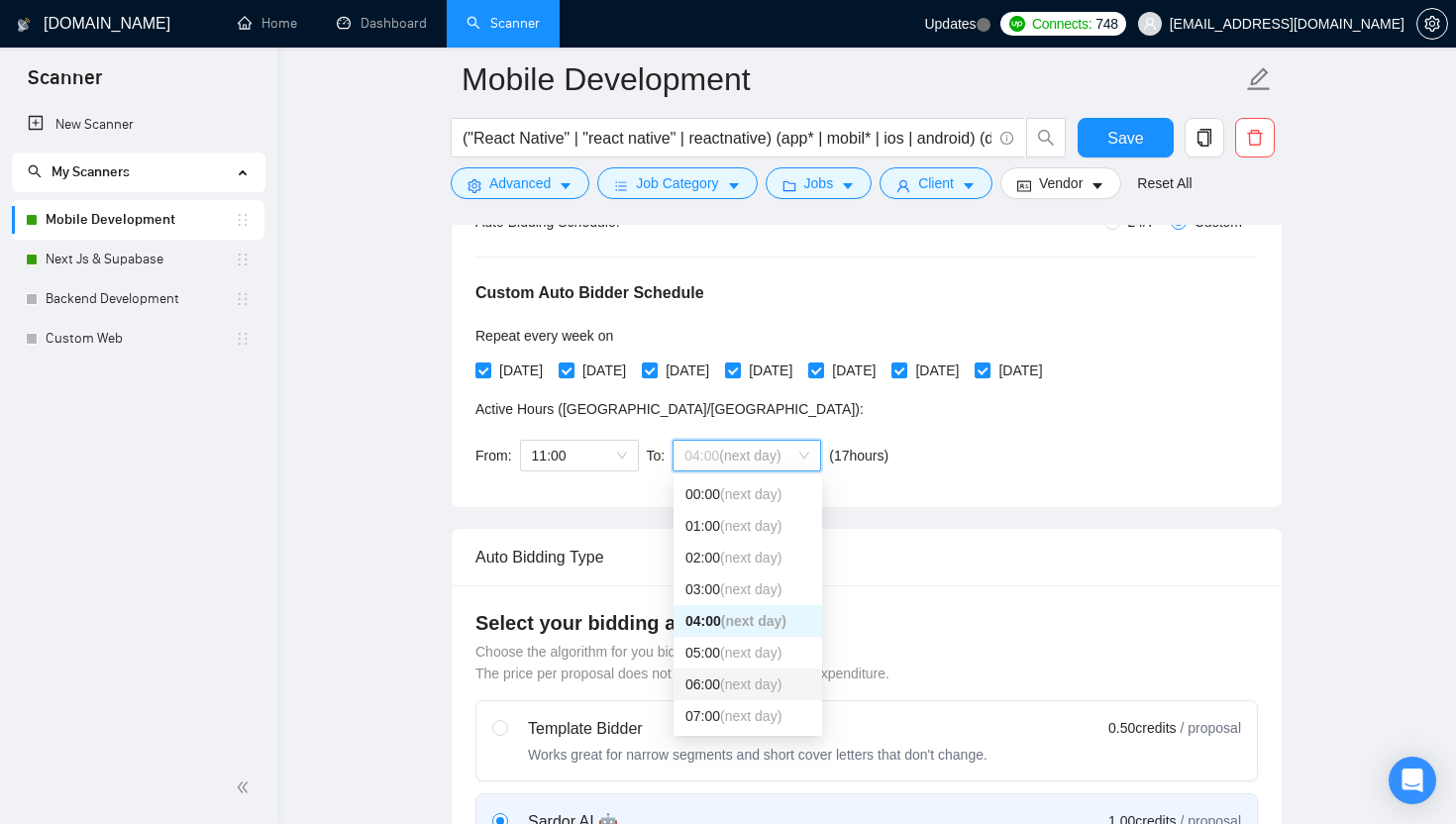 click on "(next day)" at bounding box center [751, 684] 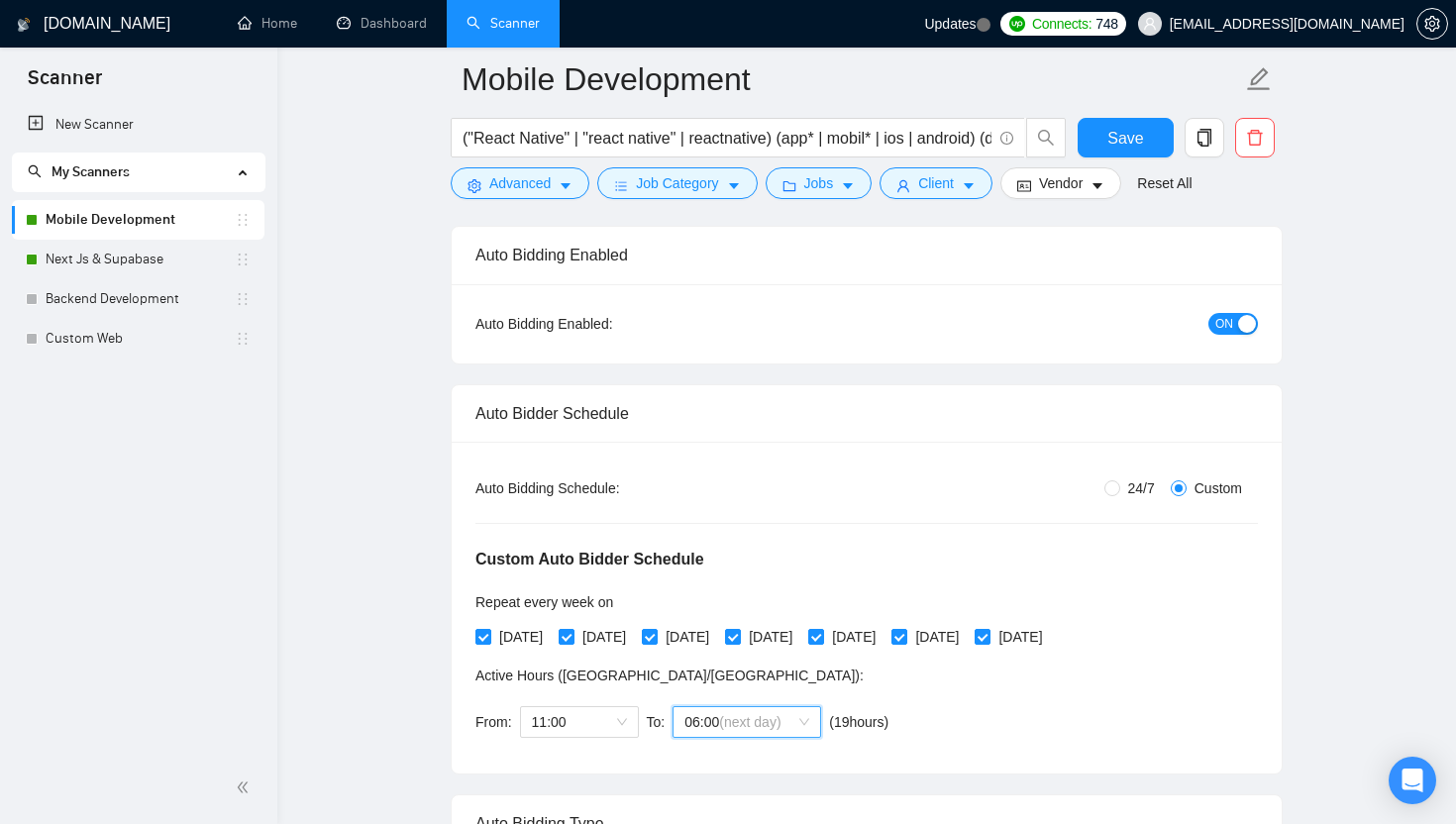 scroll, scrollTop: 149, scrollLeft: 0, axis: vertical 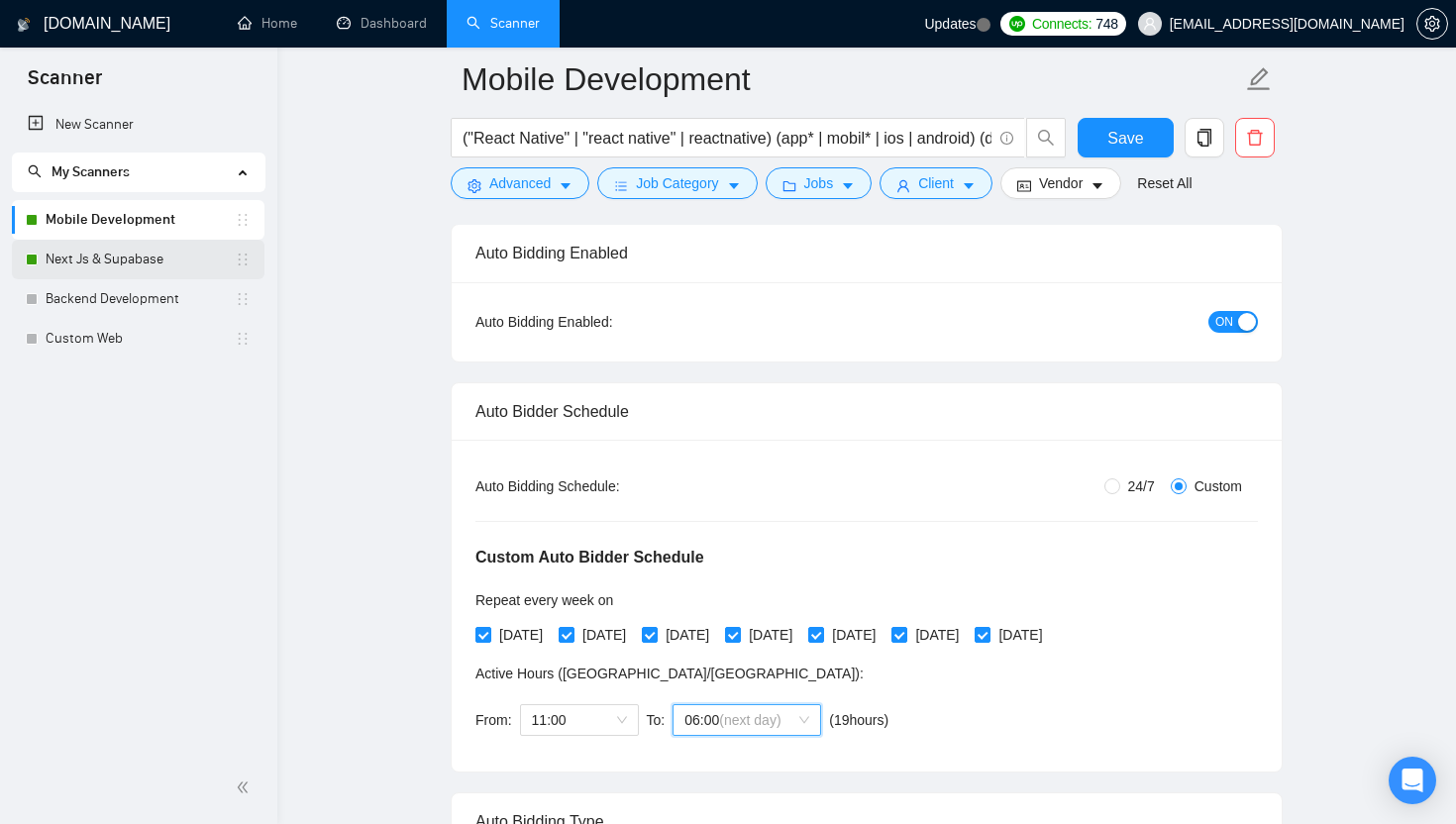 click on "Next Js & Supabase" at bounding box center (140, 259) 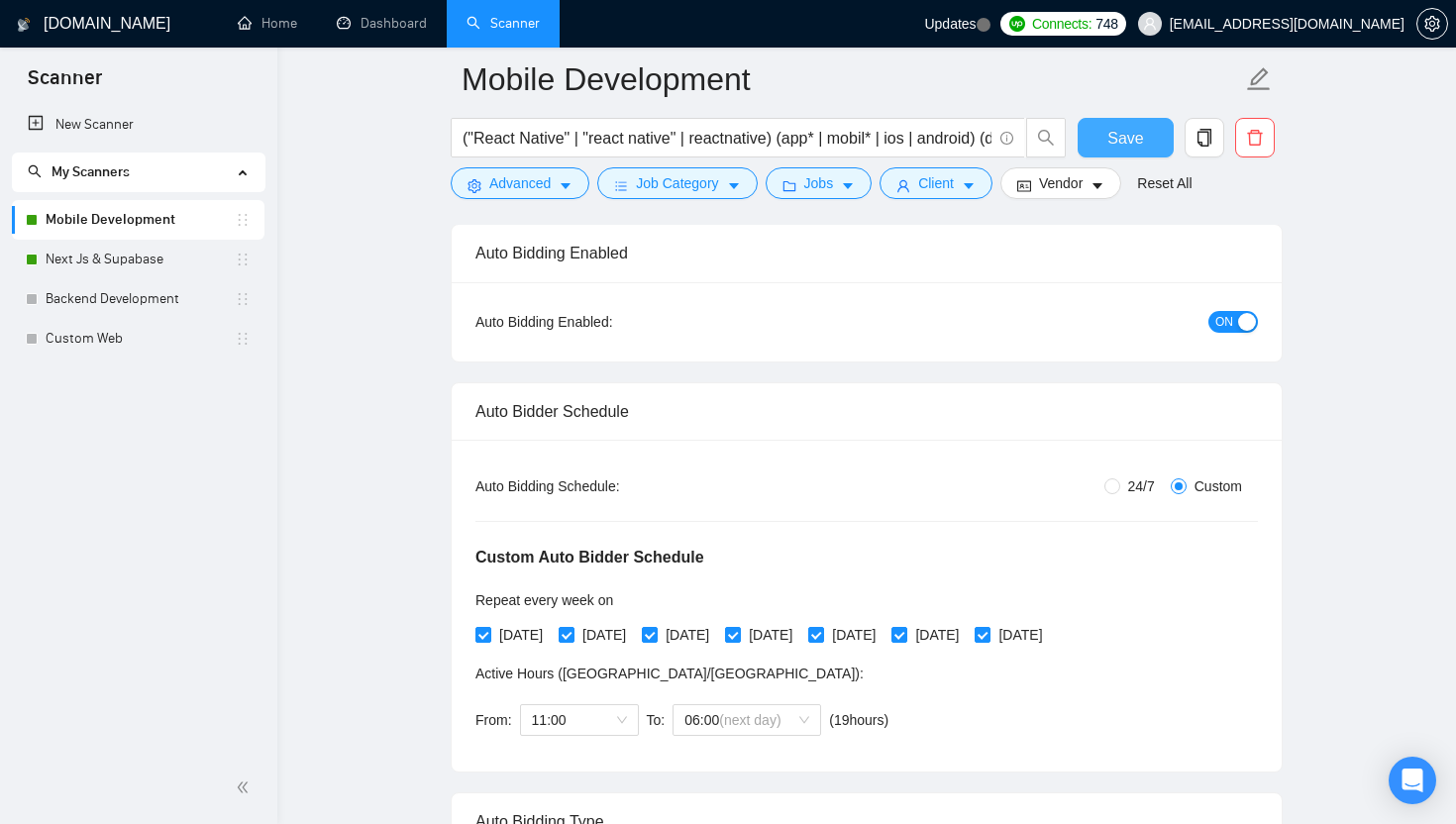 click on "Save" at bounding box center (1125, 138) 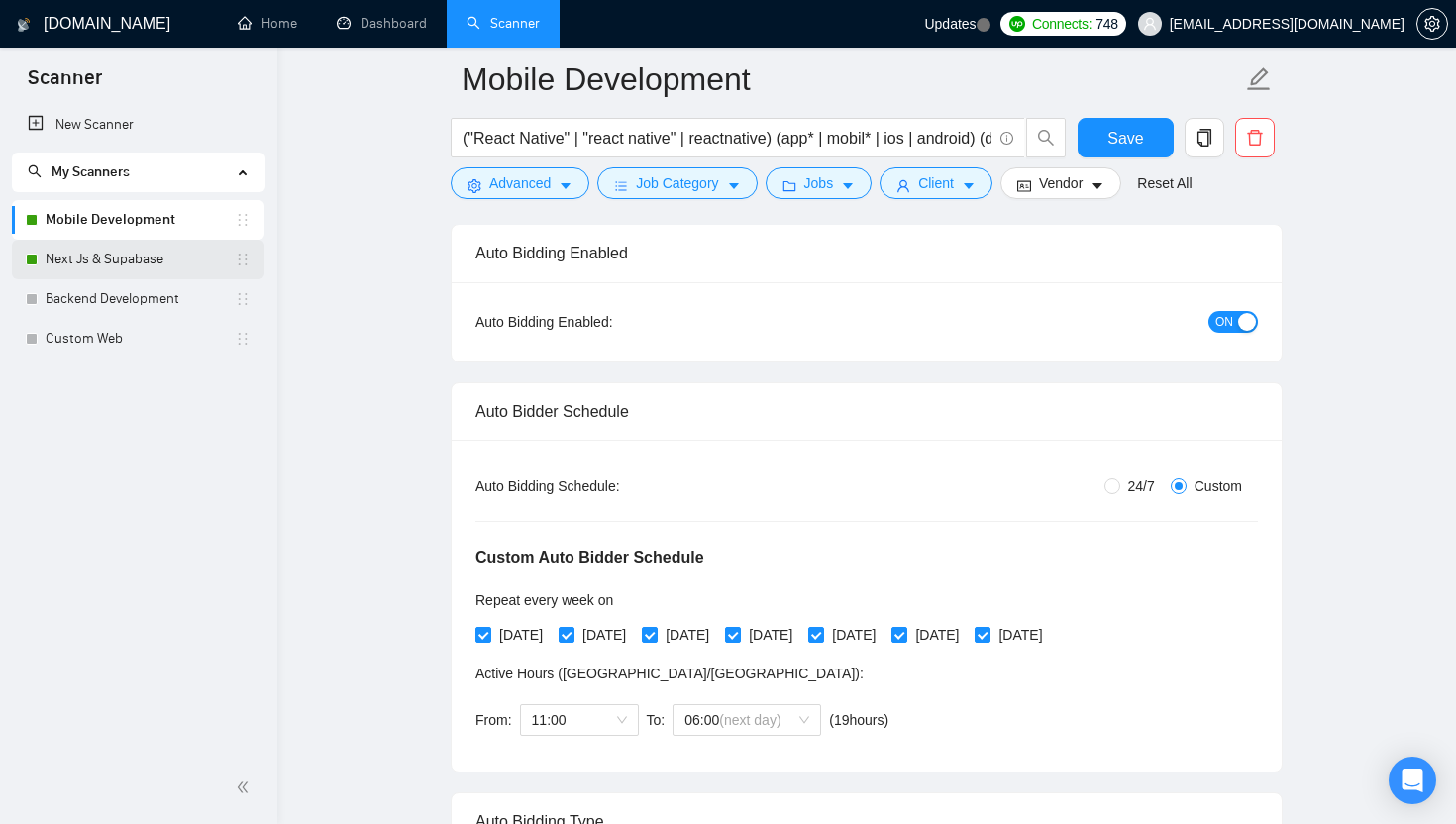 click on "Next Js & Supabase" at bounding box center [140, 259] 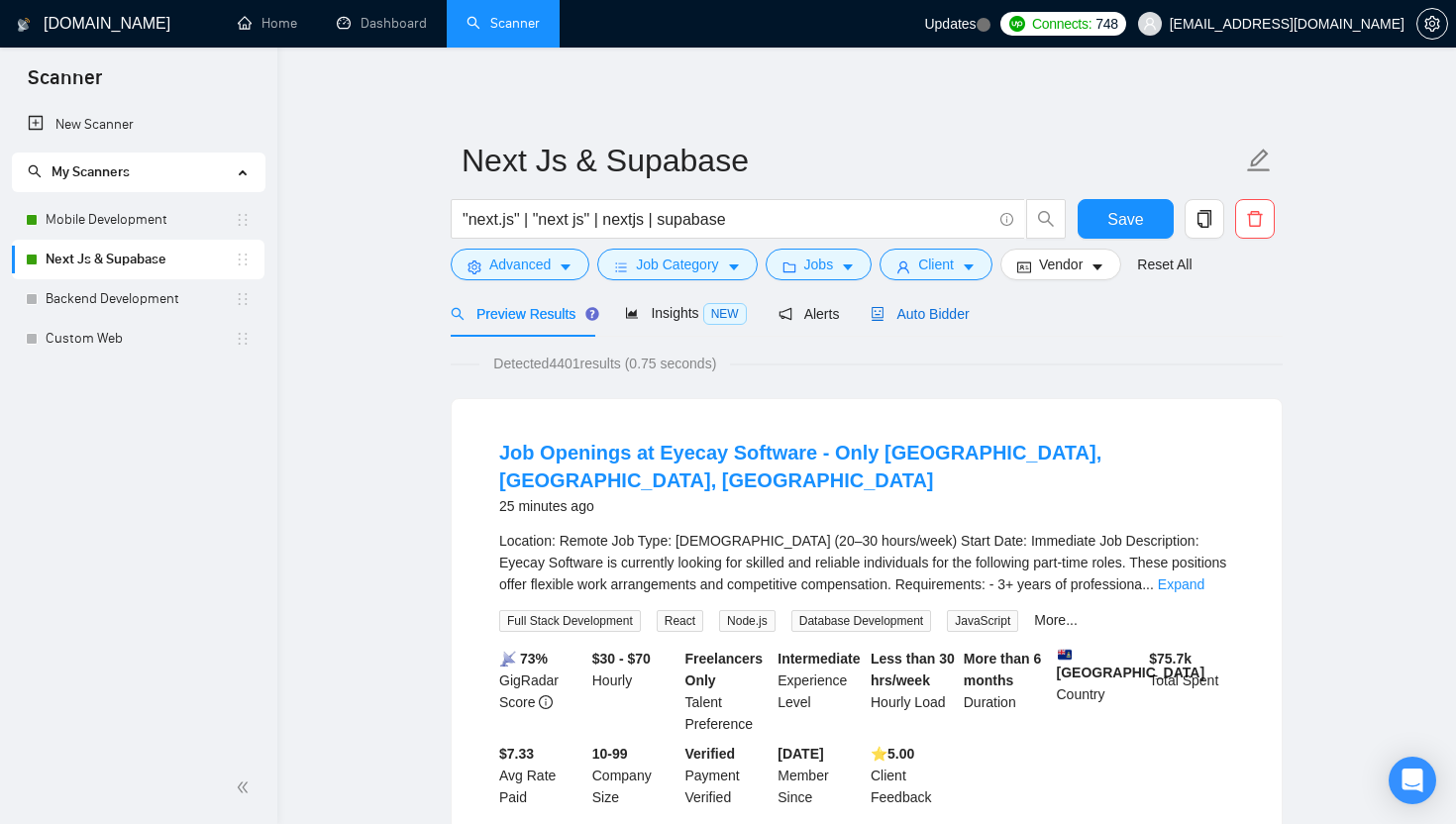 click on "Auto Bidder" at bounding box center [919, 314] 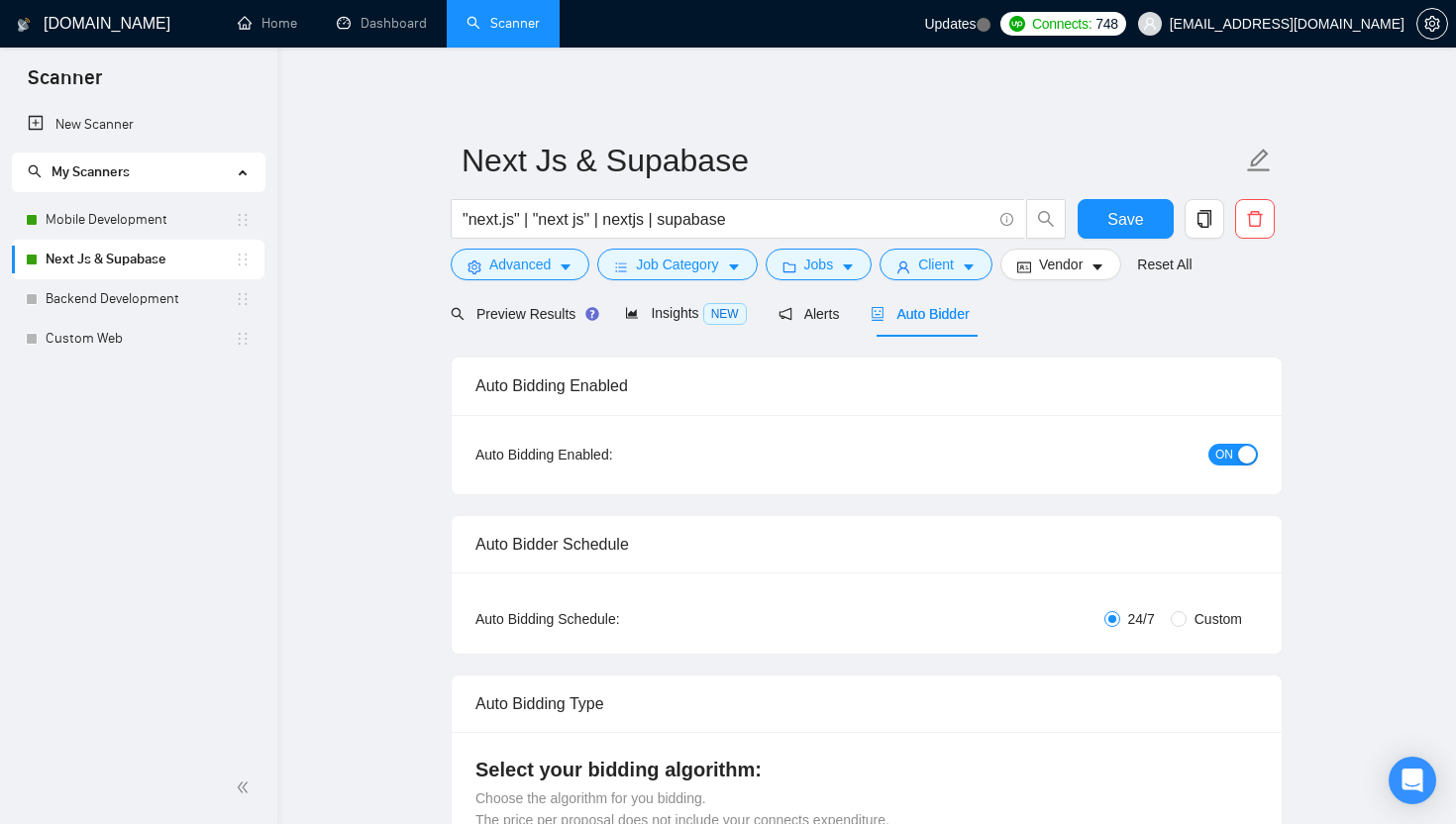 type 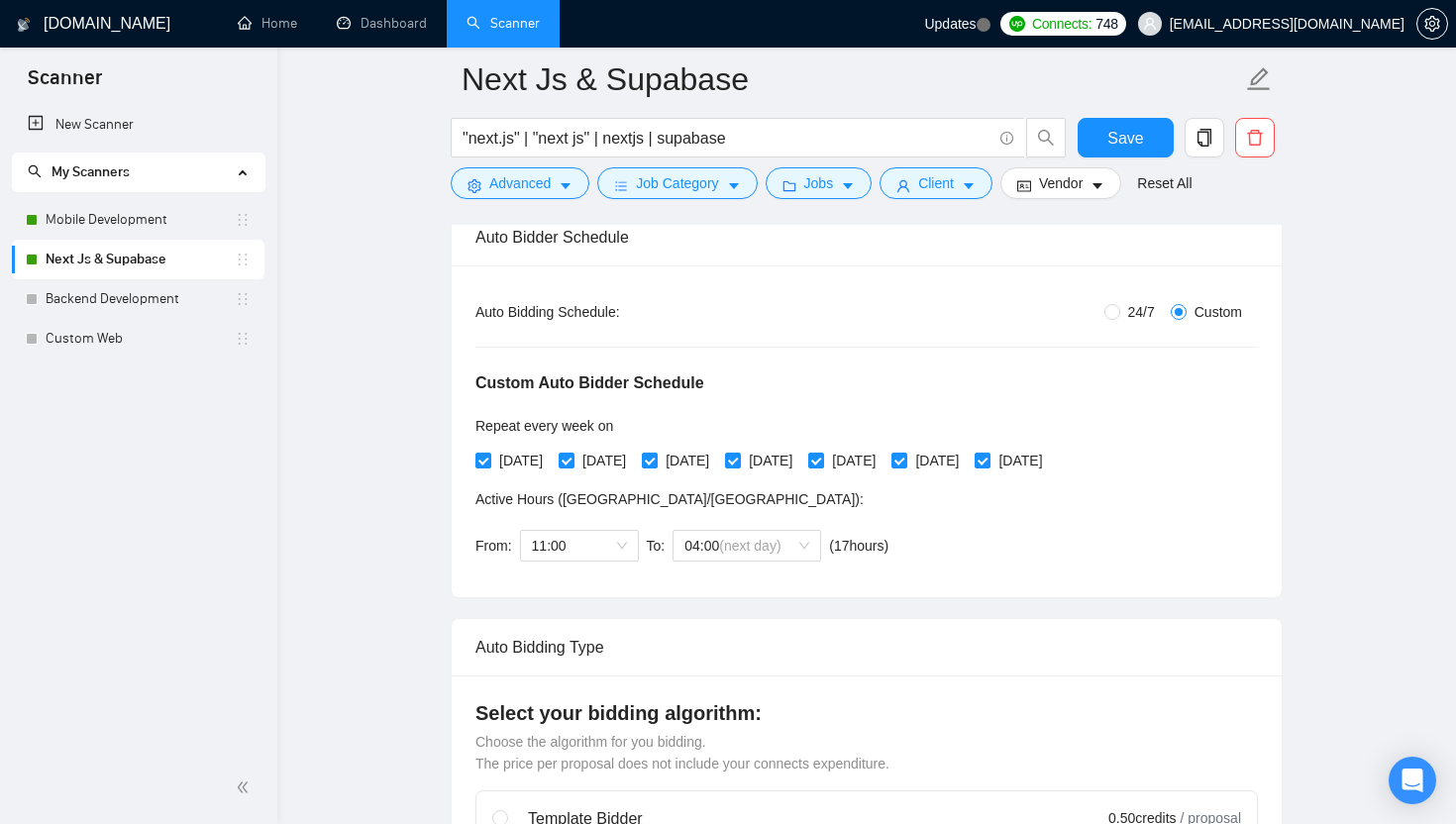 scroll, scrollTop: 331, scrollLeft: 0, axis: vertical 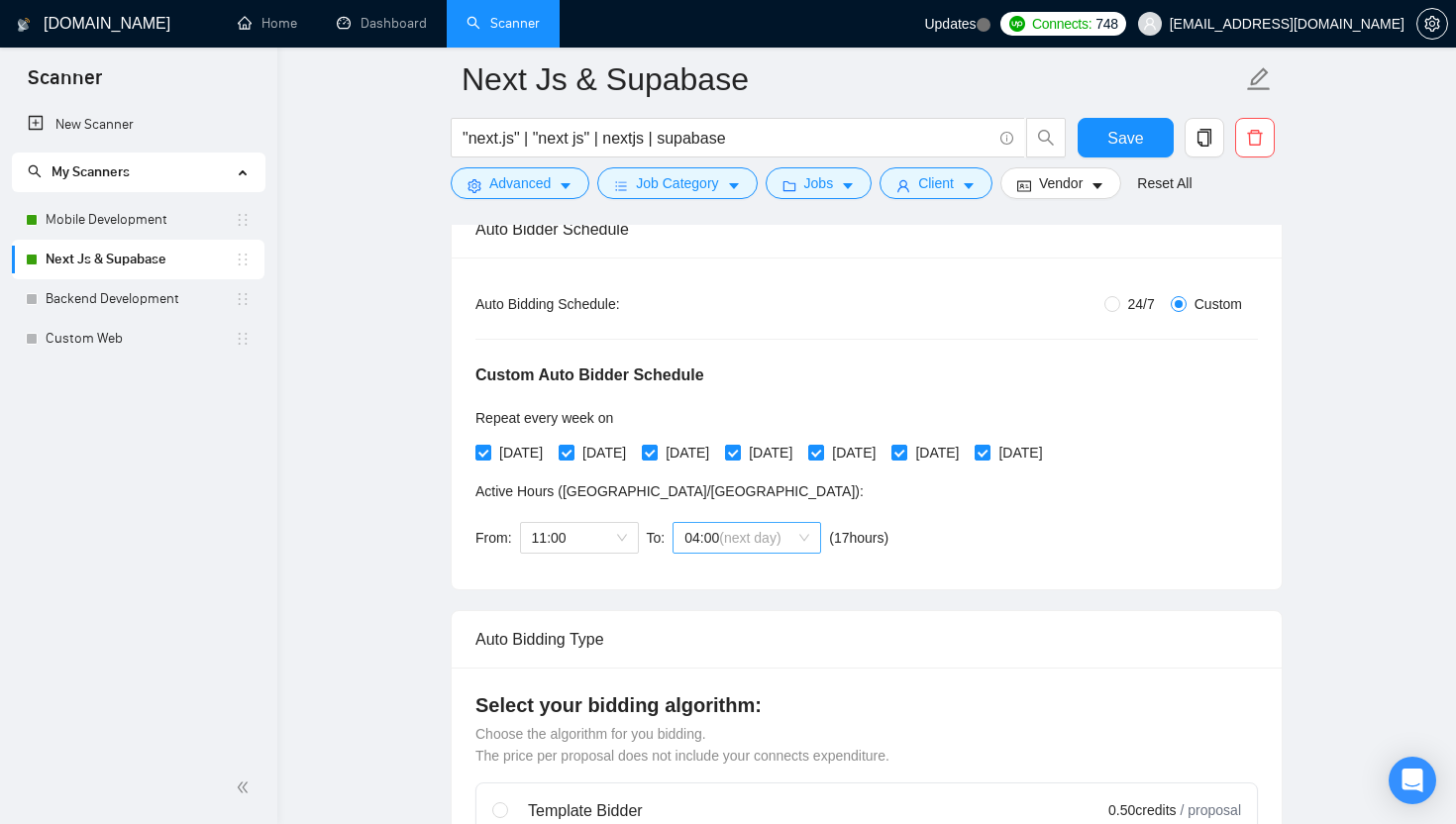 click on "04:00  (next day)" at bounding box center [747, 538] 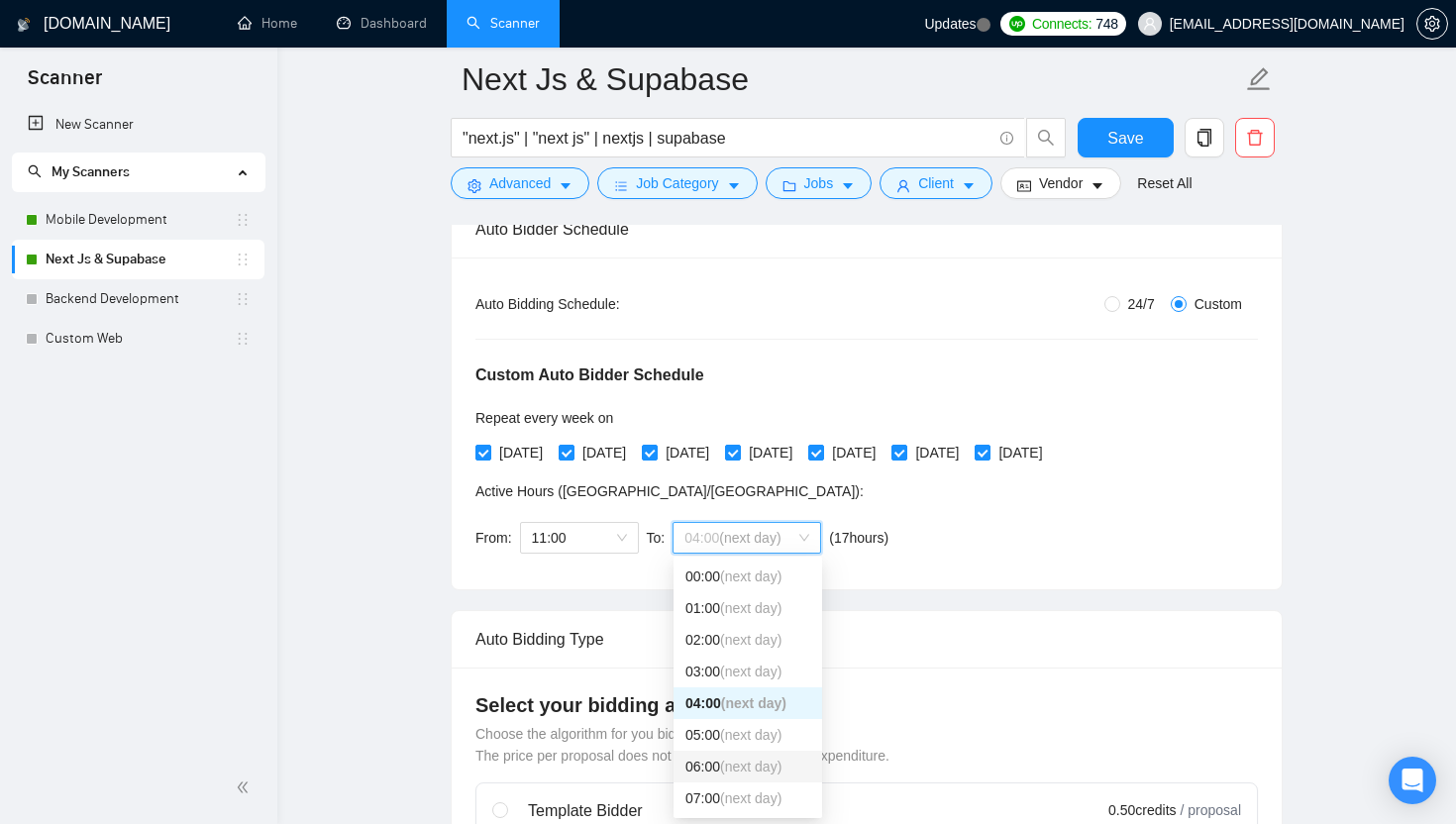 click on "(next day)" at bounding box center (751, 767) 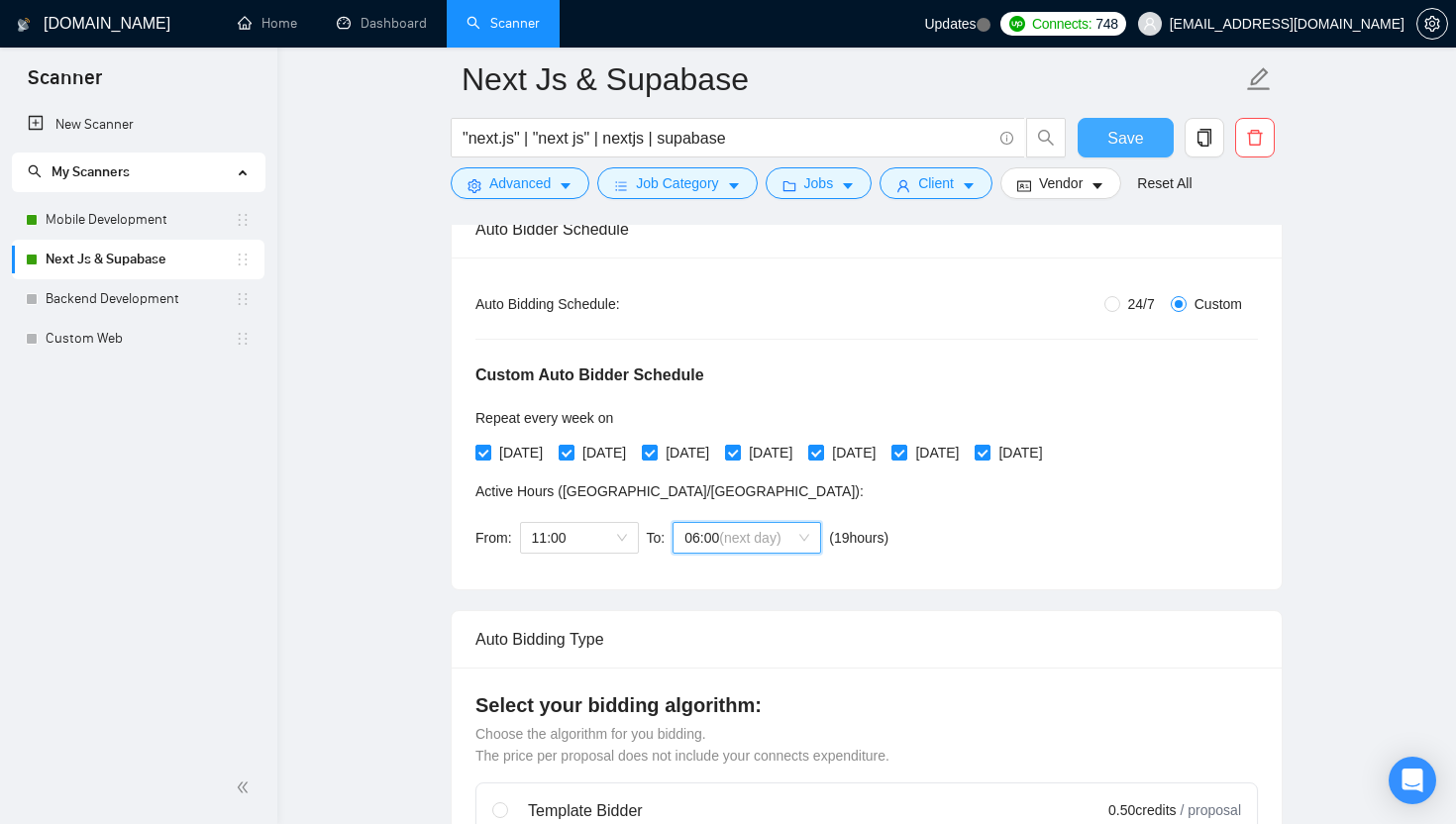 click on "Save" at bounding box center (1125, 138) 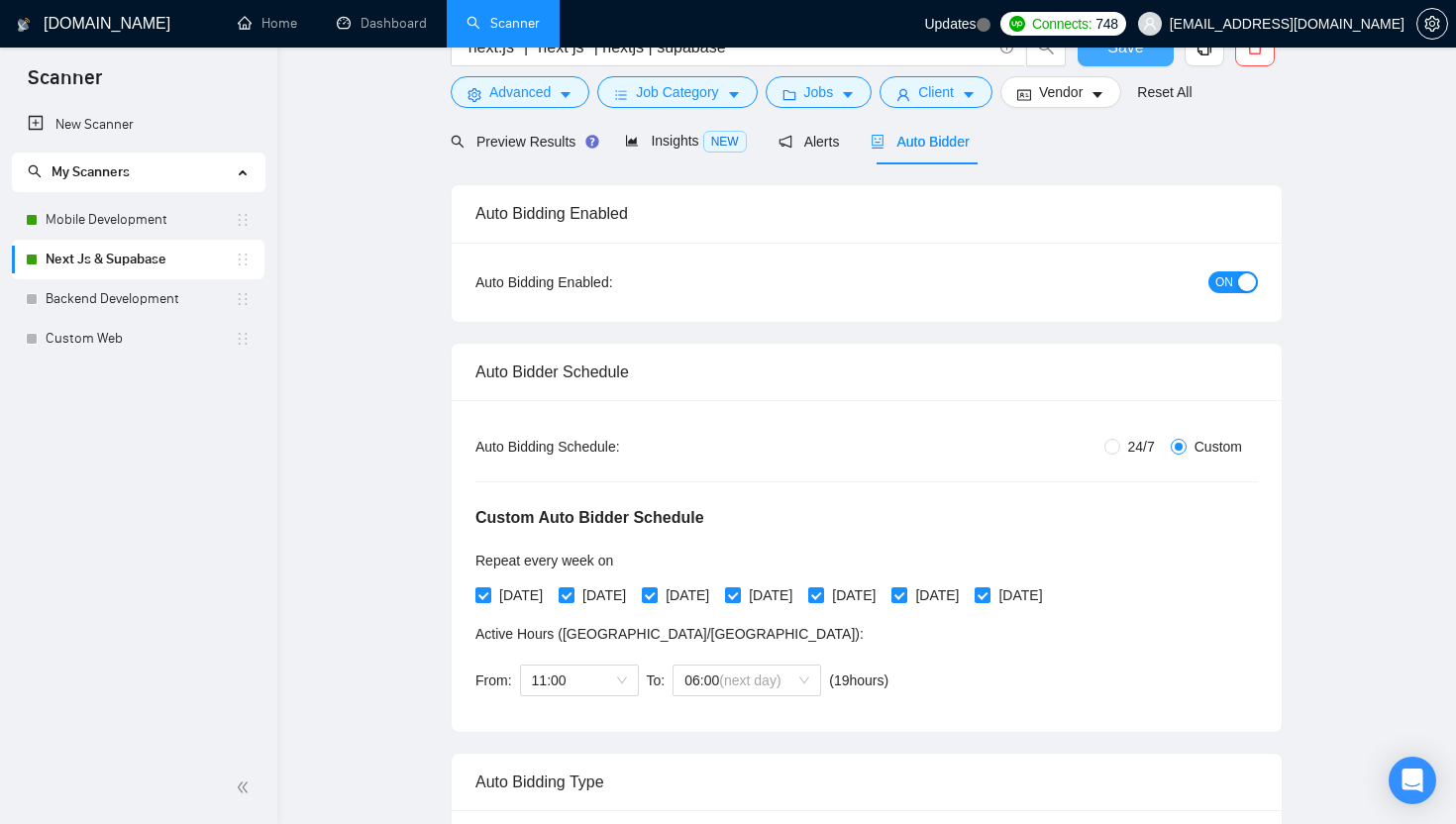 scroll, scrollTop: 0, scrollLeft: 0, axis: both 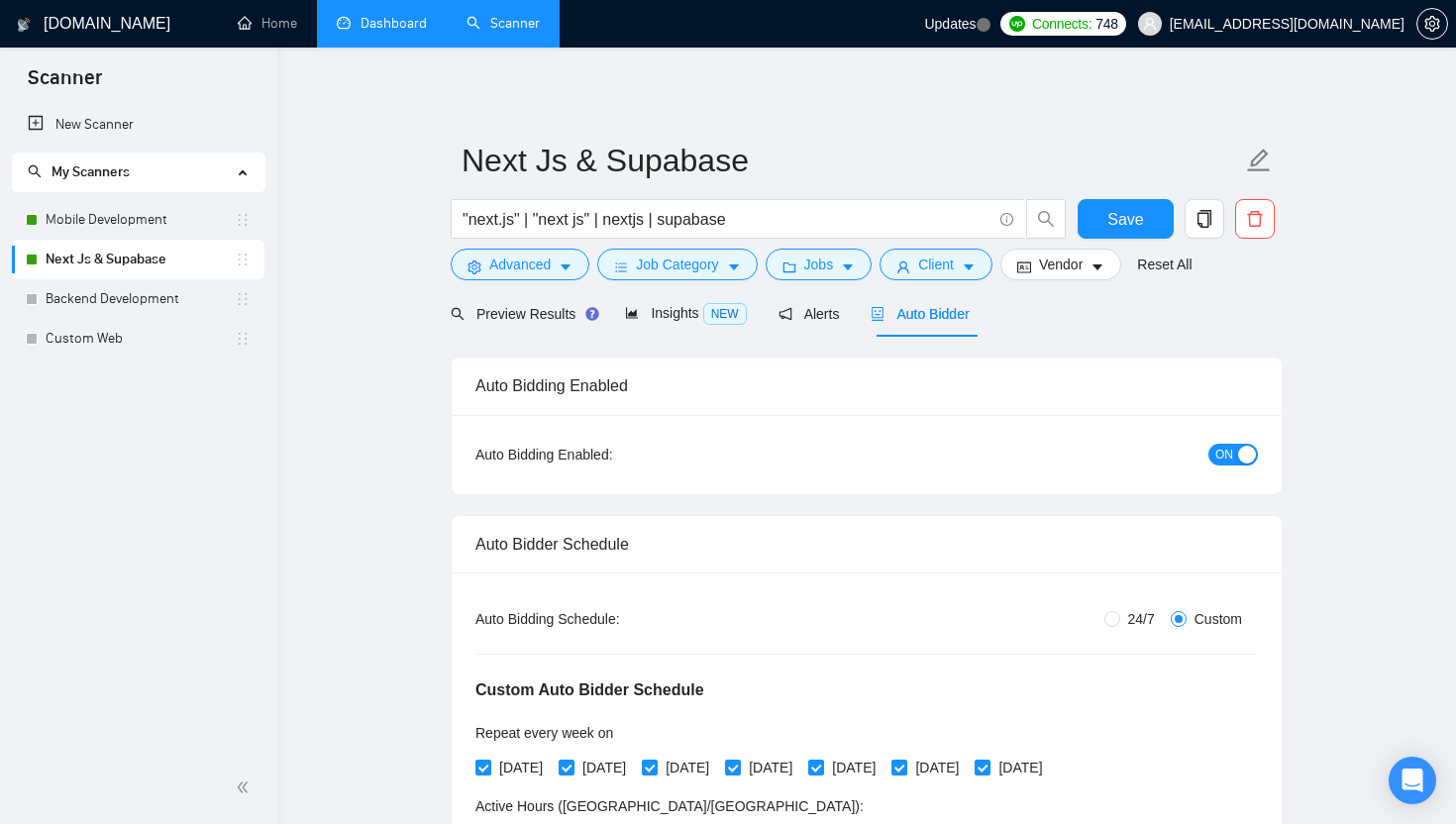 click on "Dashboard" at bounding box center [381, 23] 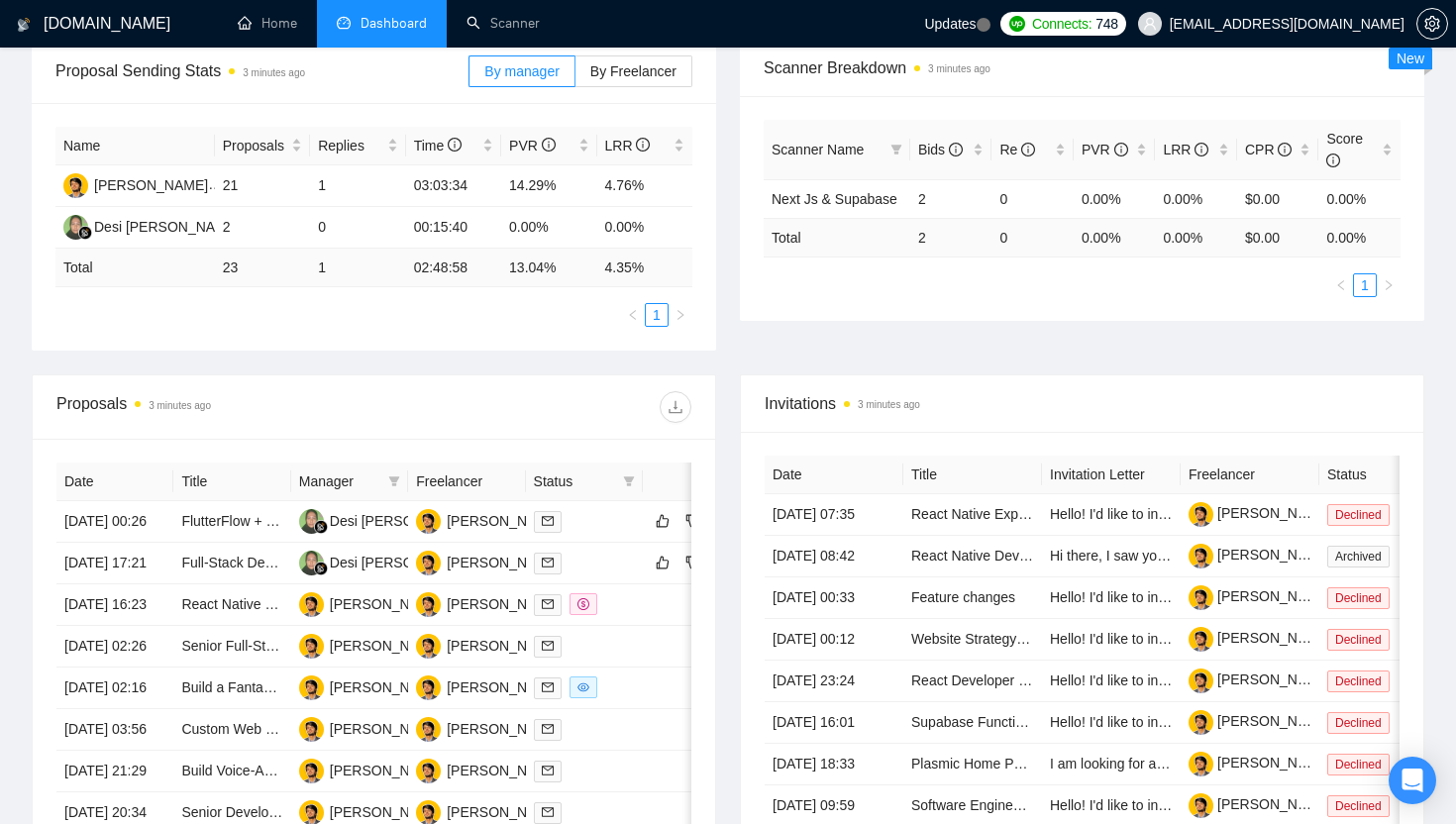 scroll, scrollTop: 312, scrollLeft: 0, axis: vertical 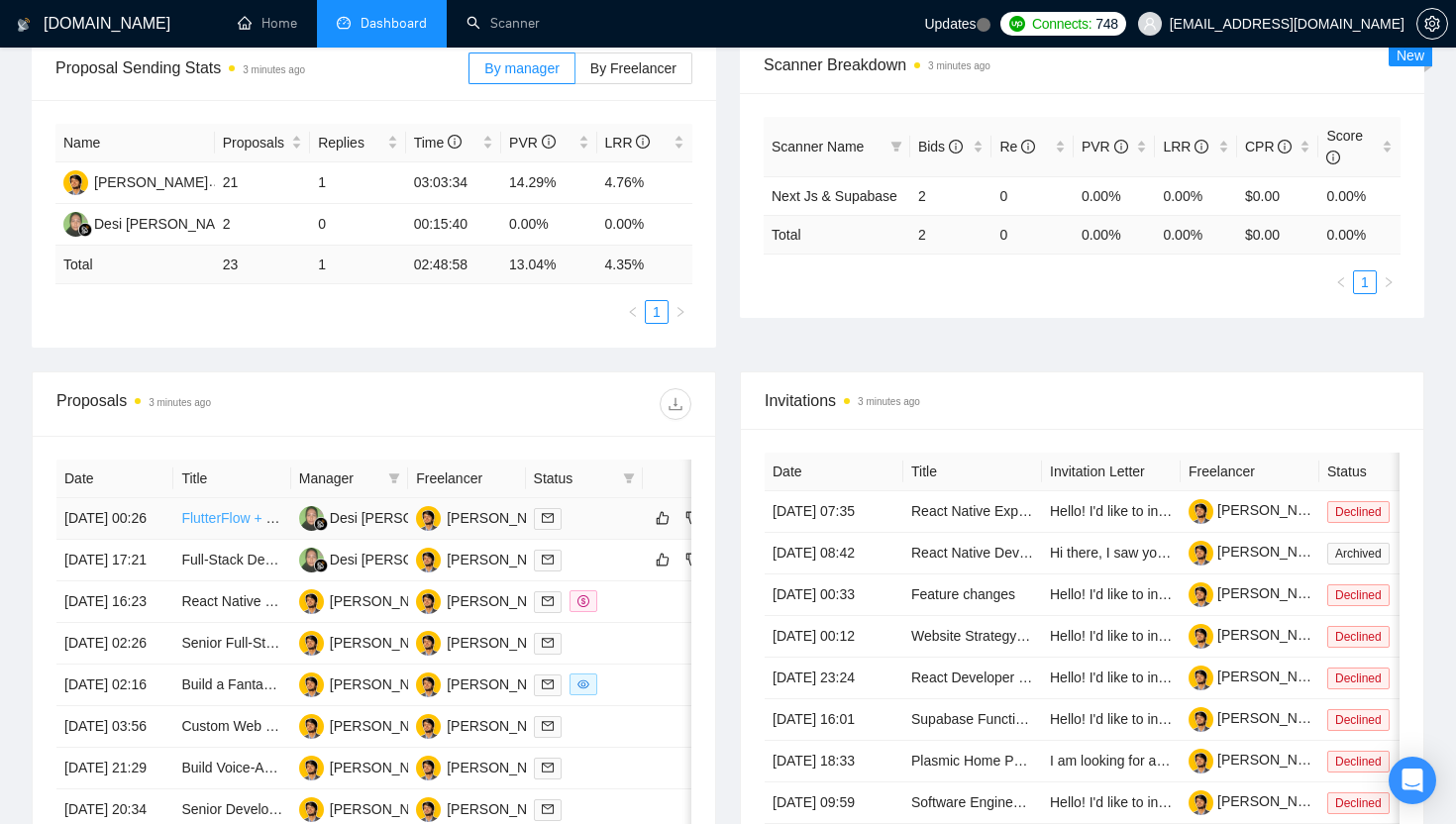 click on "FlutterFlow + Supabase + API expert needed" at bounding box center (319, 518) 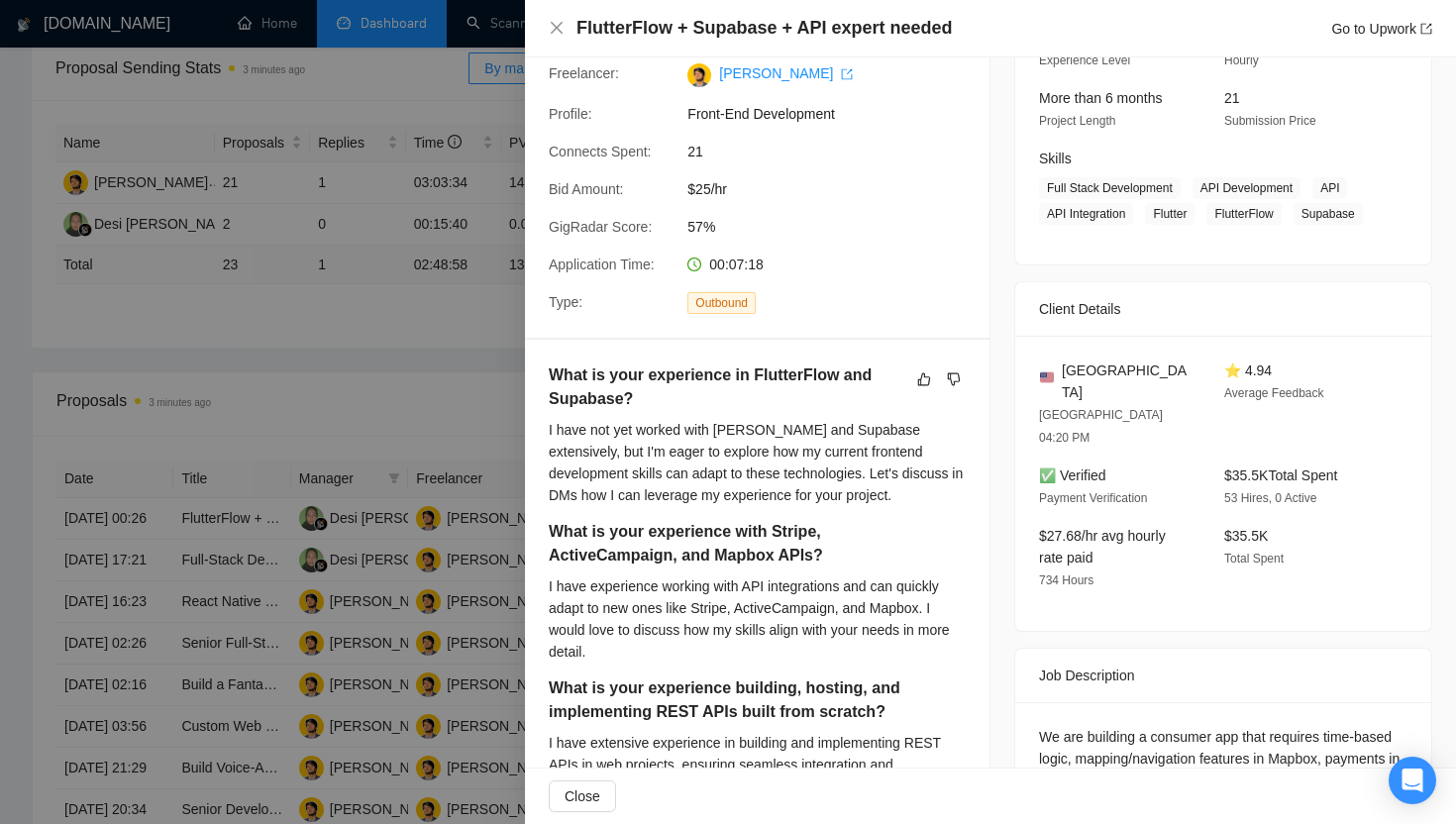 scroll, scrollTop: 239, scrollLeft: 0, axis: vertical 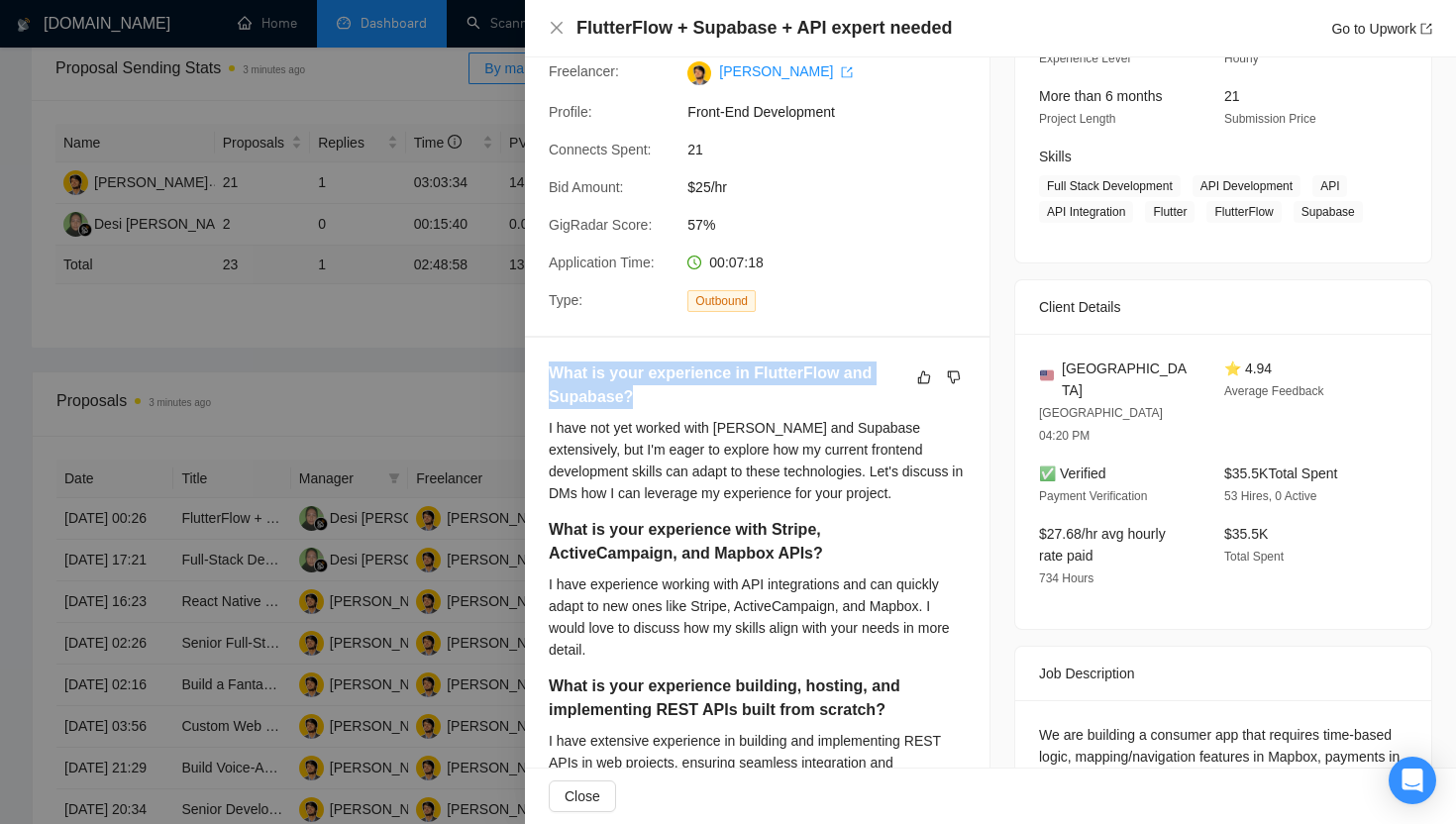 drag, startPoint x: 637, startPoint y: 372, endPoint x: 547, endPoint y: 352, distance: 92.19544 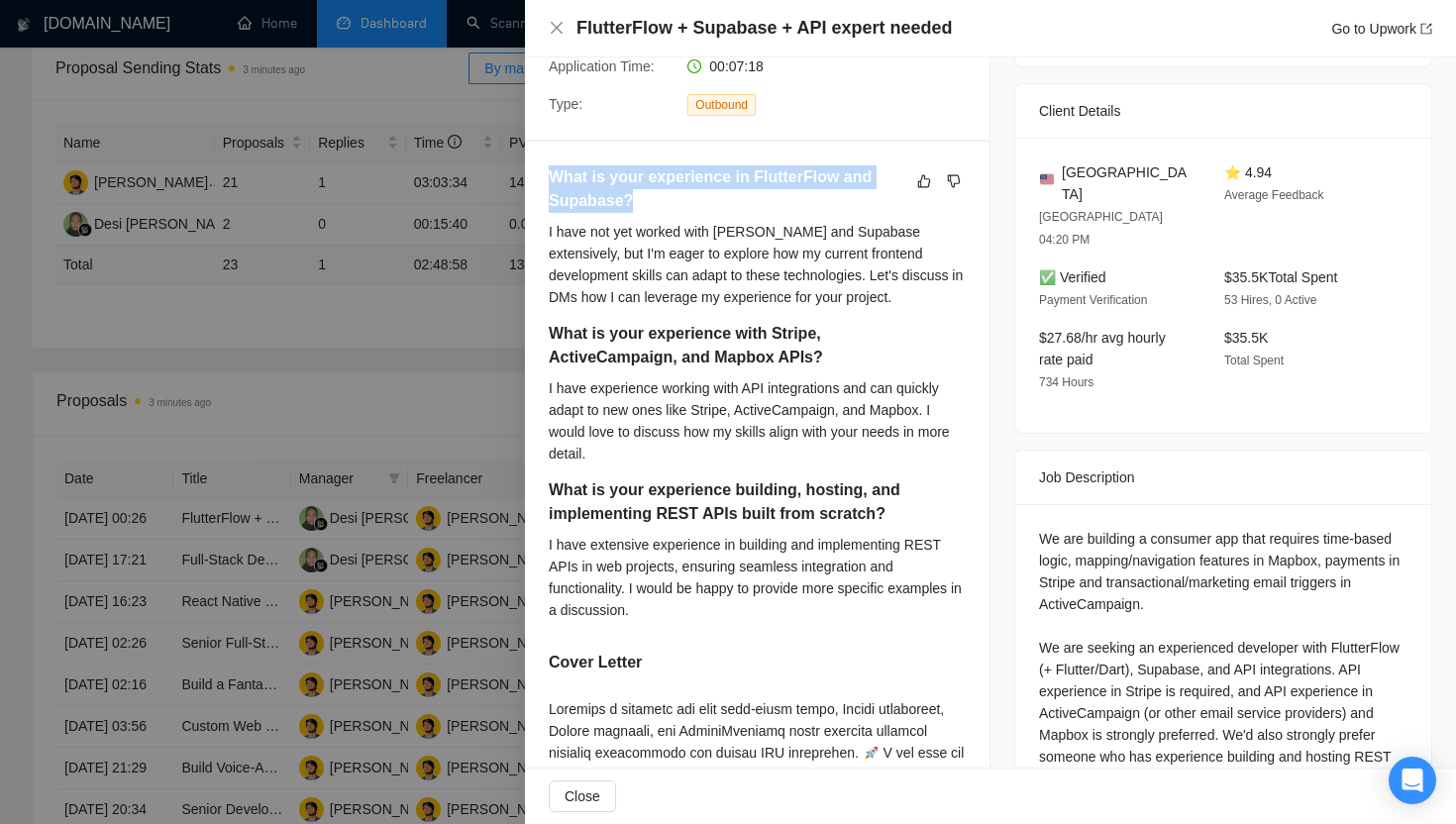 scroll, scrollTop: 437, scrollLeft: 0, axis: vertical 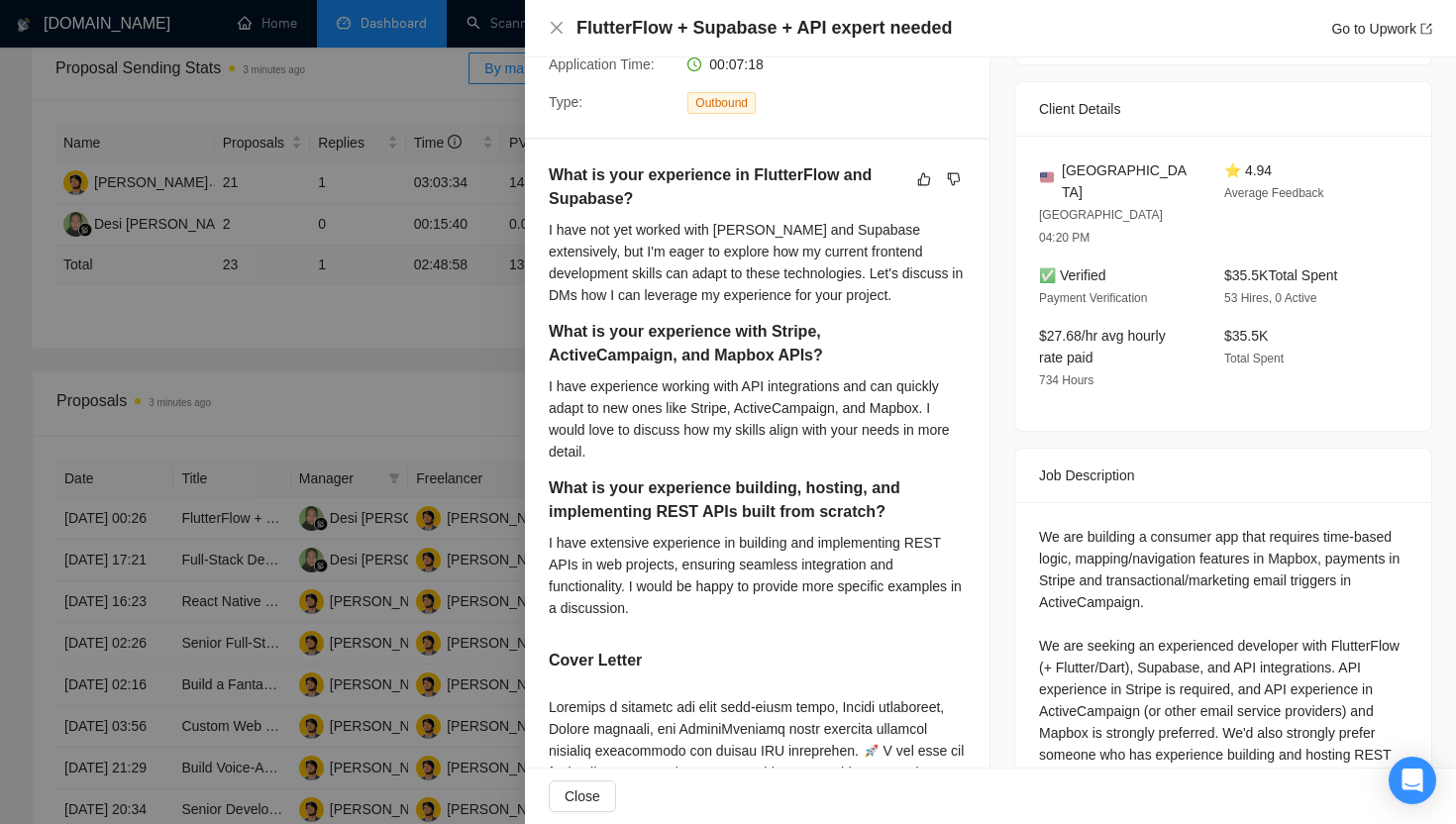 click at bounding box center (728, 412) 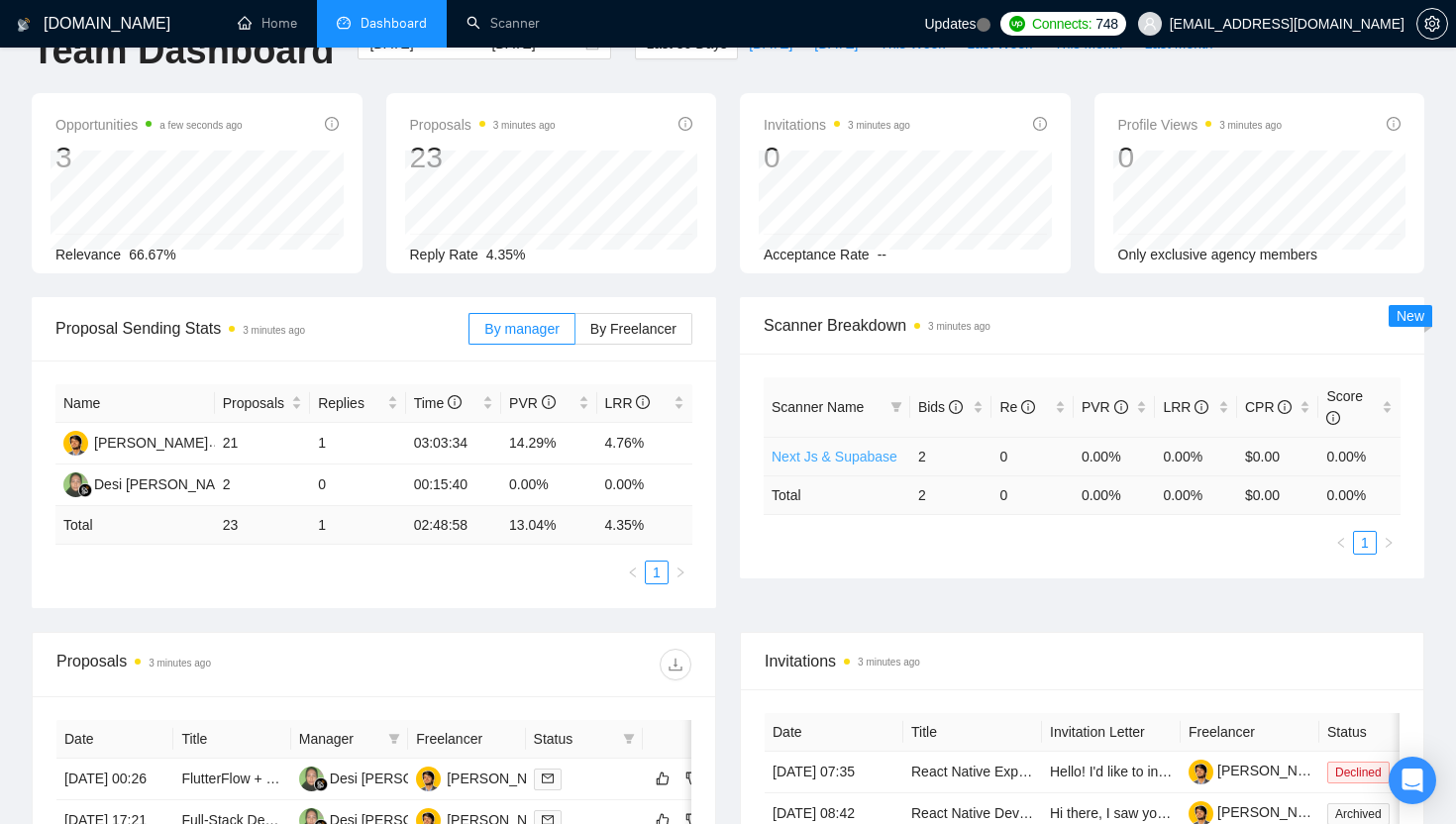 scroll, scrollTop: 0, scrollLeft: 0, axis: both 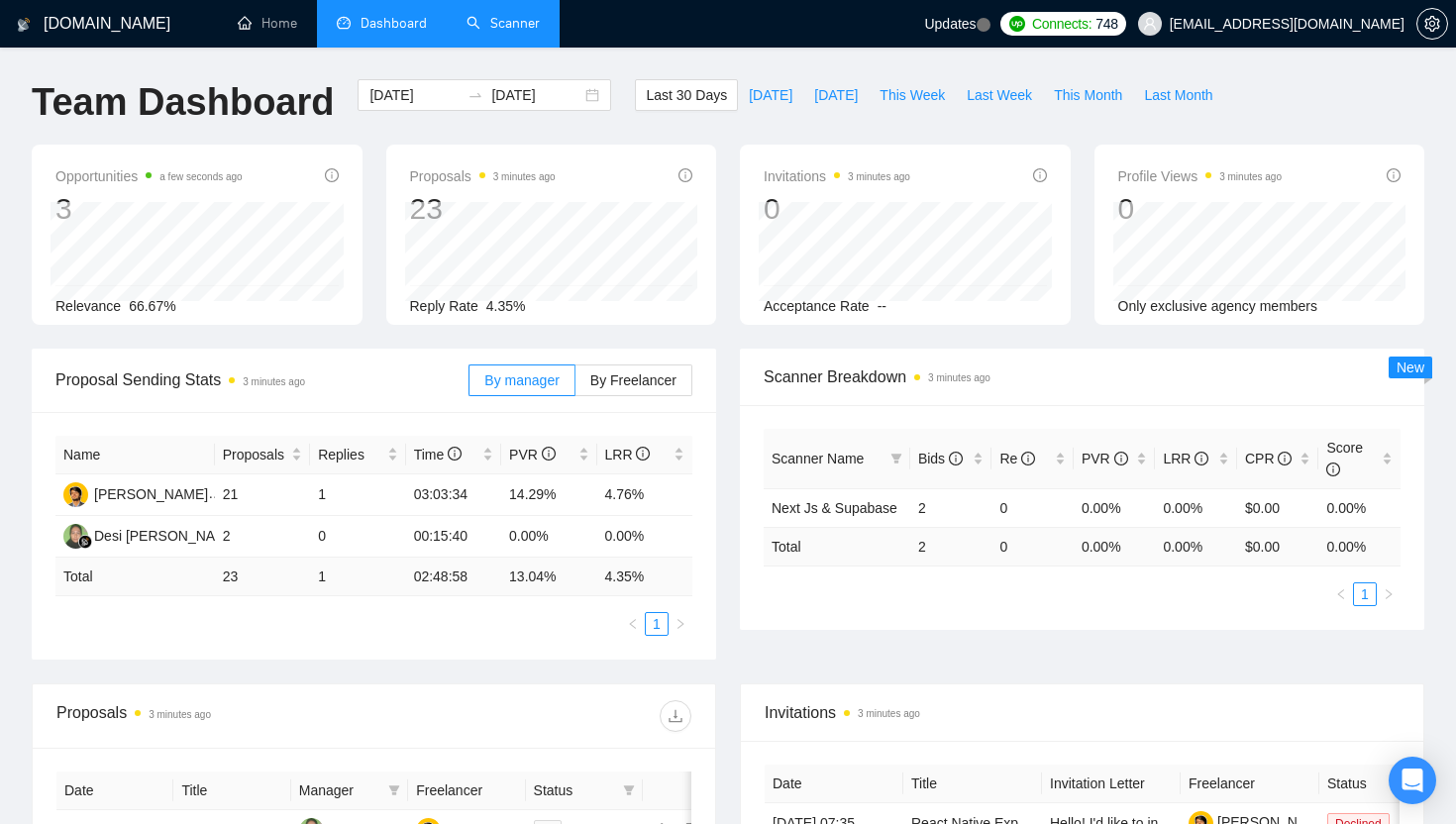 click on "Scanner" at bounding box center [503, 23] 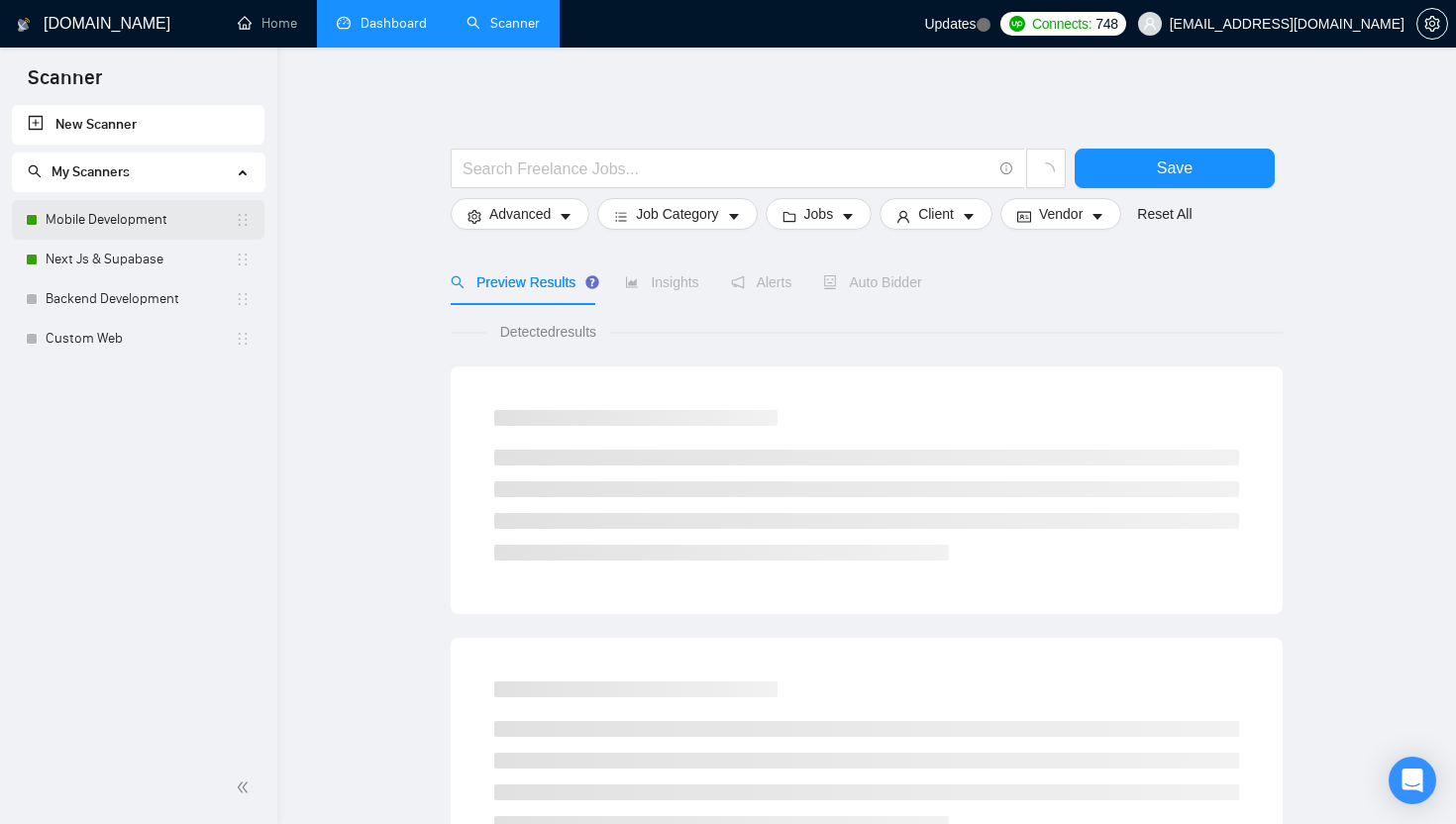 click on "Mobile Development" at bounding box center (140, 220) 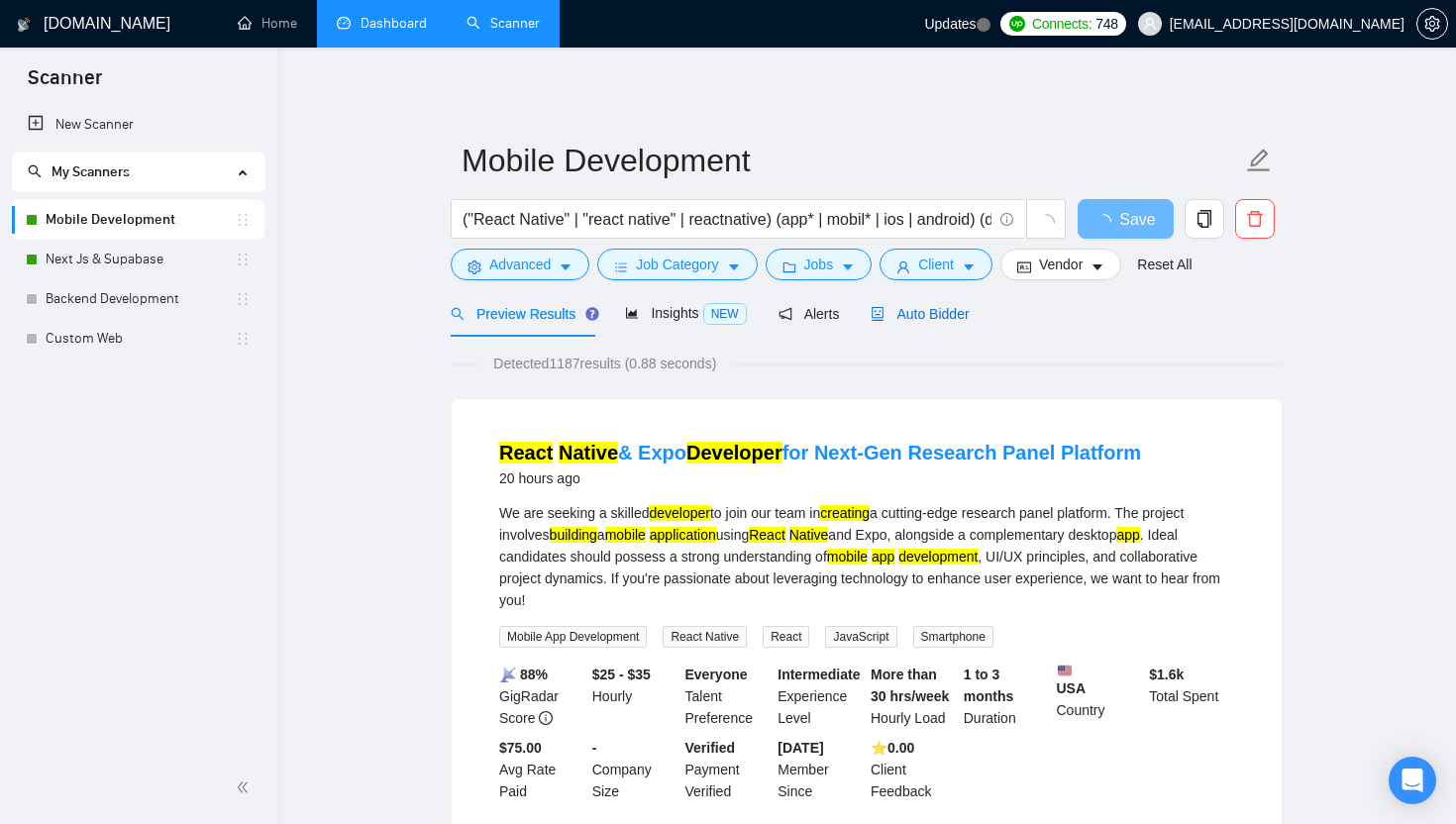 click on "Auto Bidder" at bounding box center (919, 314) 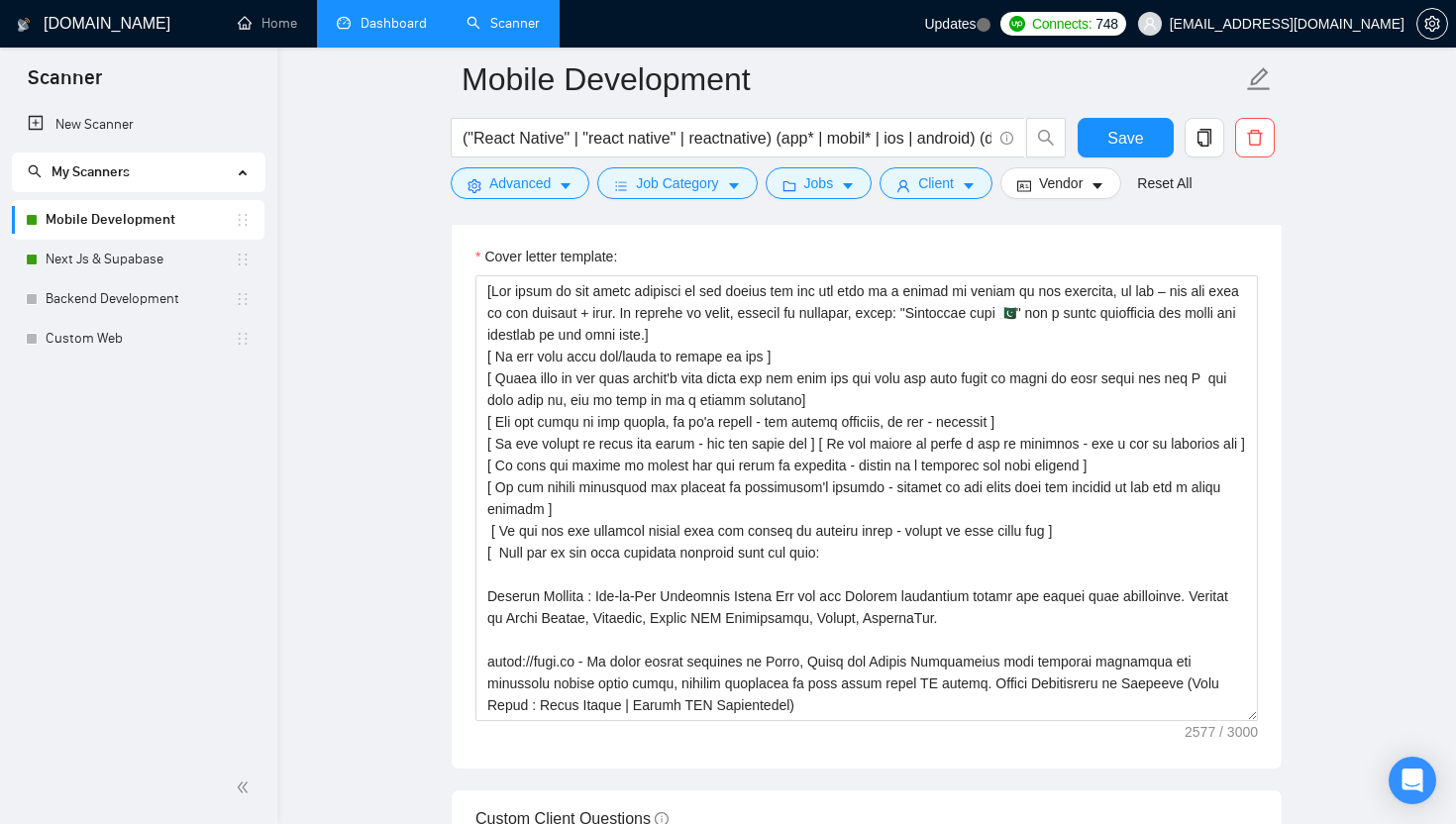 scroll, scrollTop: 1593, scrollLeft: 0, axis: vertical 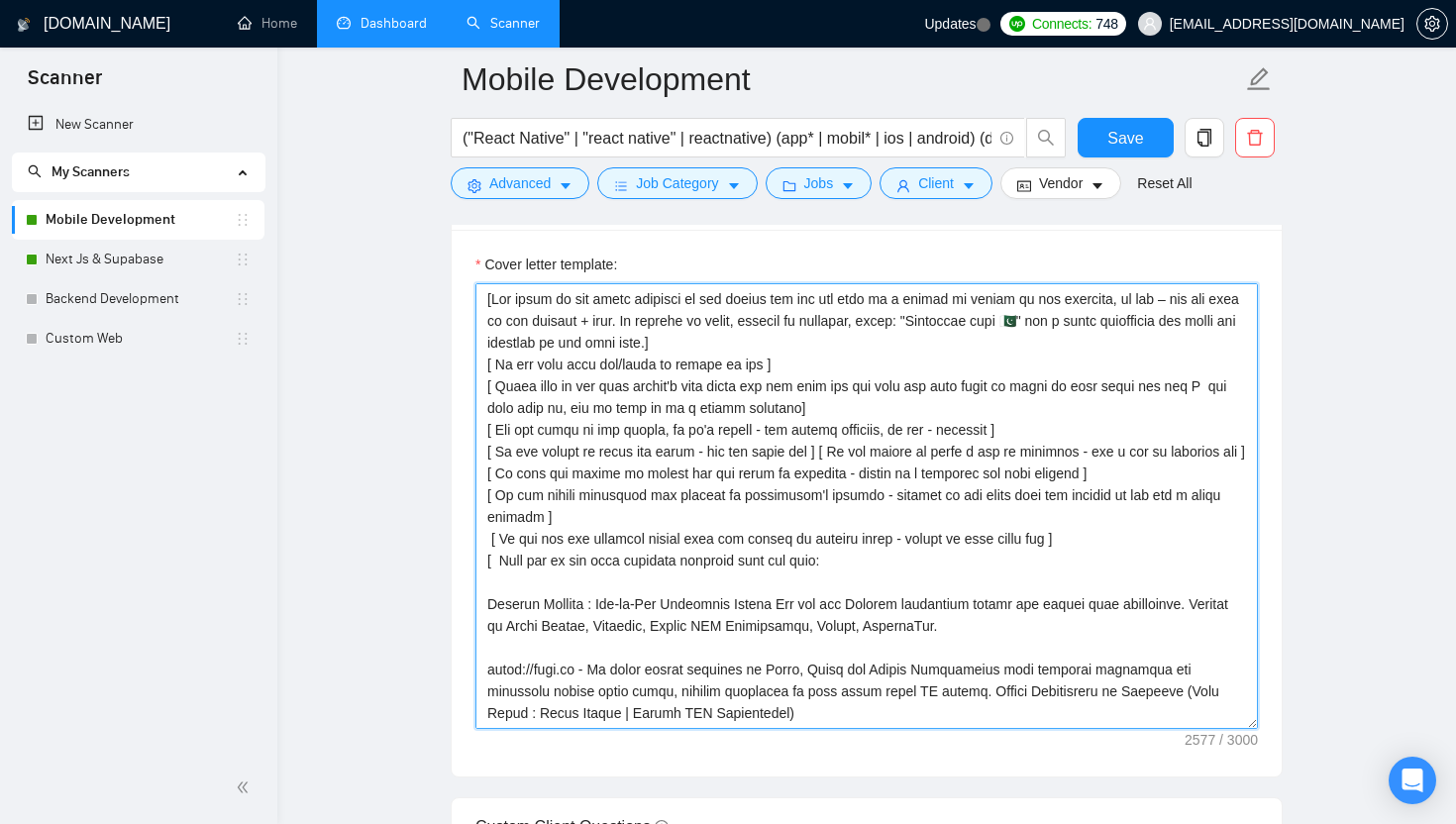 click on "Cover letter template:" at bounding box center [867, 506] 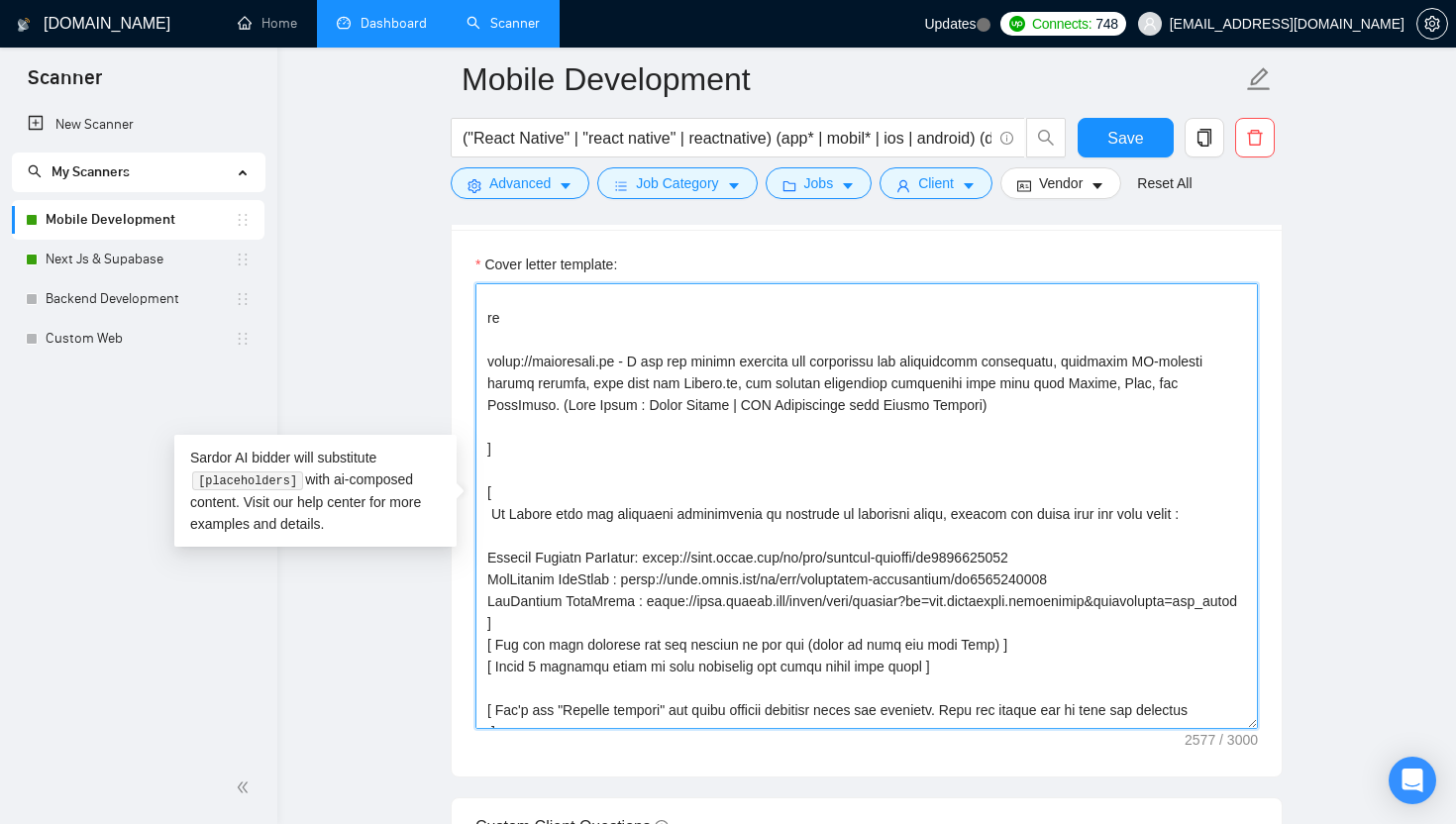 scroll, scrollTop: 506, scrollLeft: 0, axis: vertical 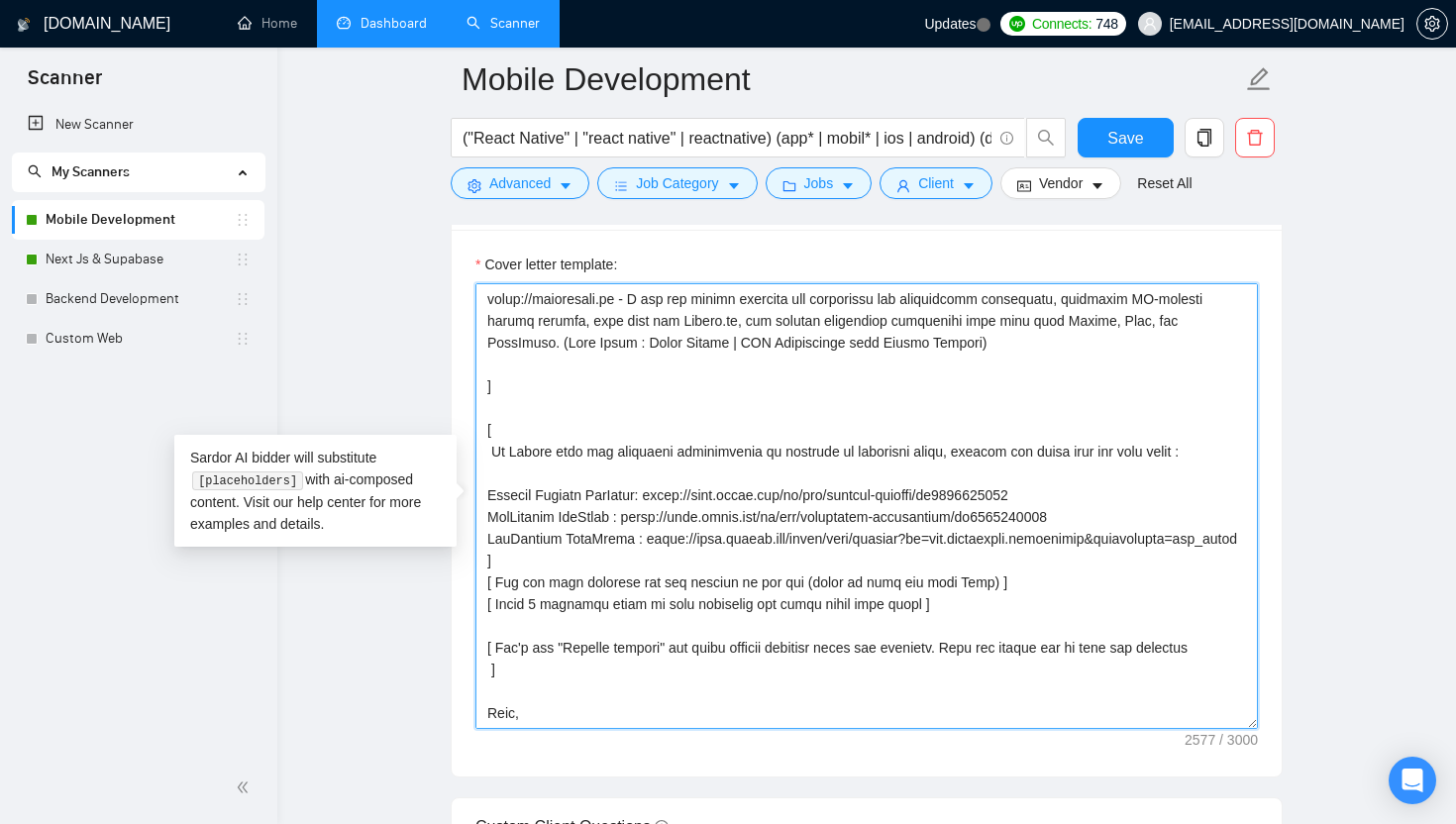 click on "Cover letter template:" at bounding box center (867, 506) 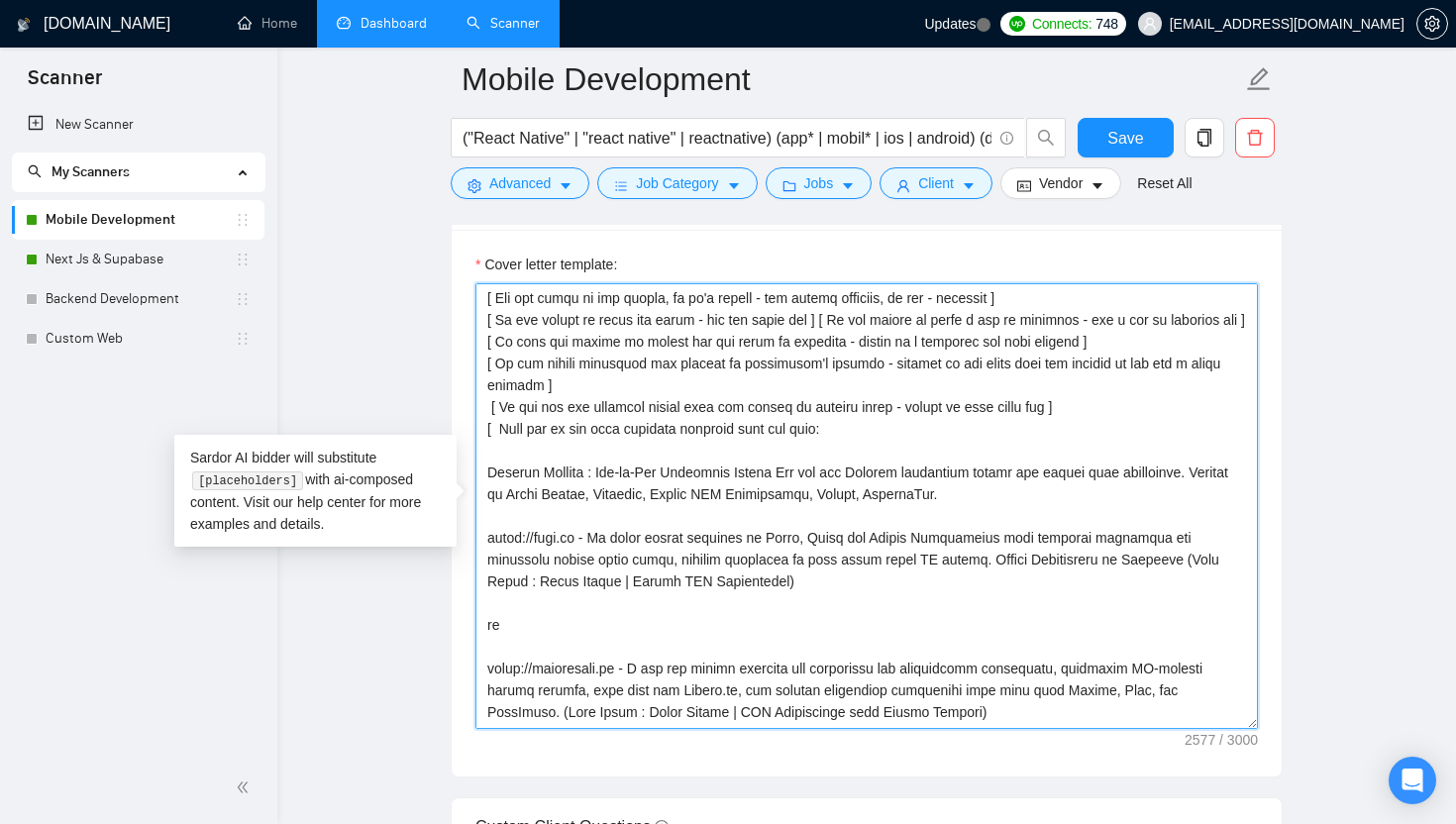 scroll, scrollTop: 0, scrollLeft: 0, axis: both 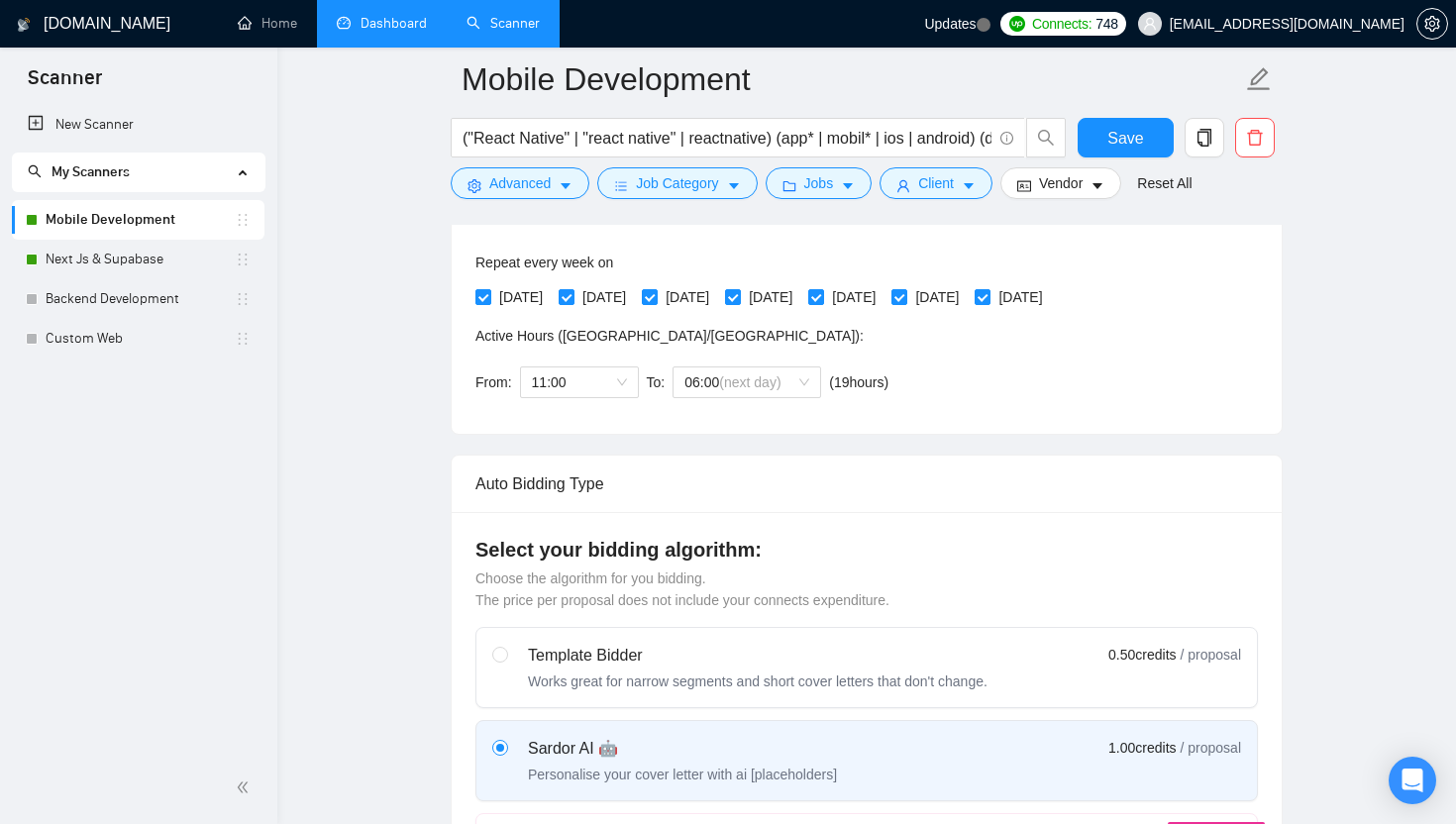 click on "Dashboard" at bounding box center [381, 23] 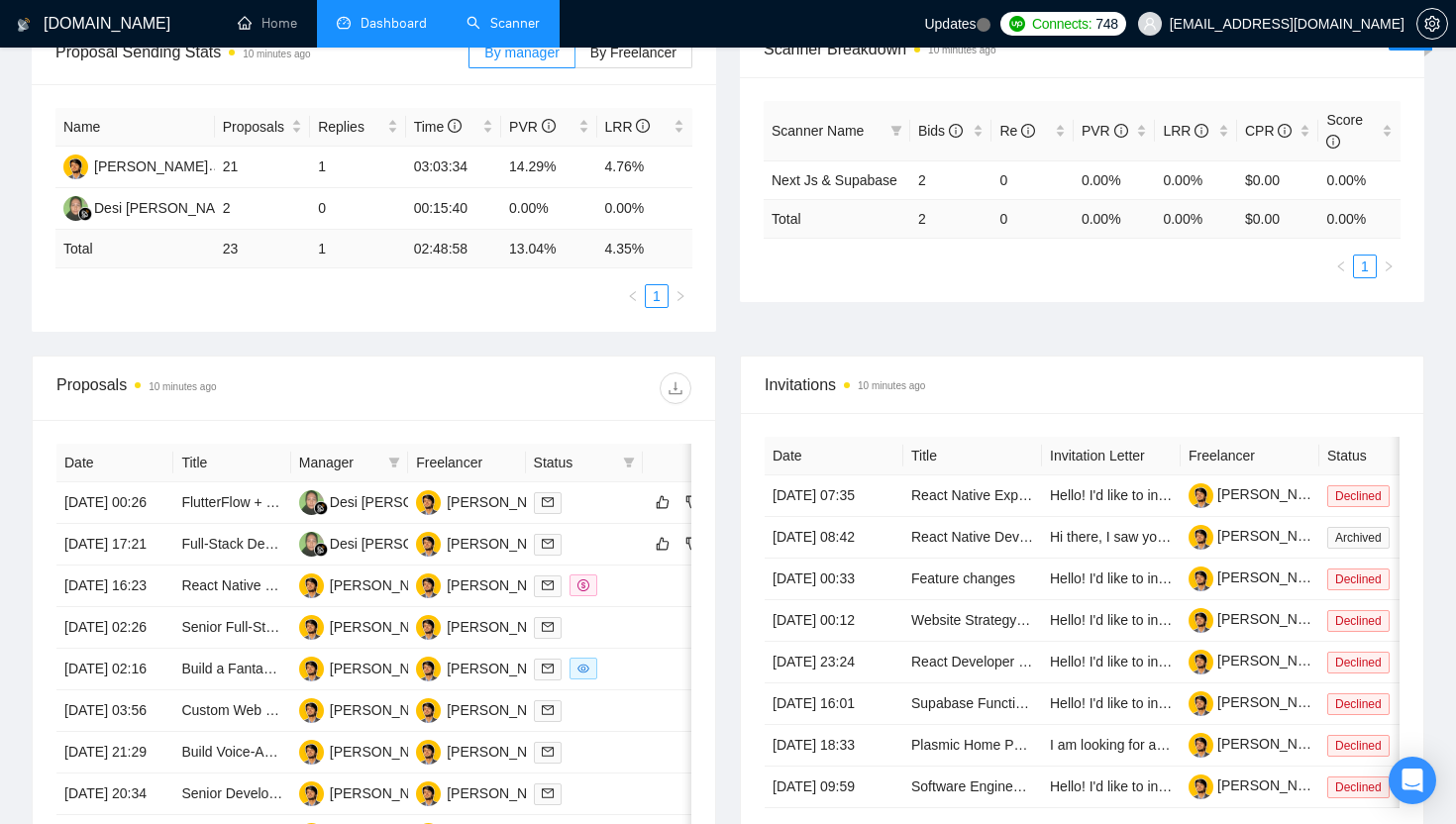 scroll, scrollTop: 0, scrollLeft: 0, axis: both 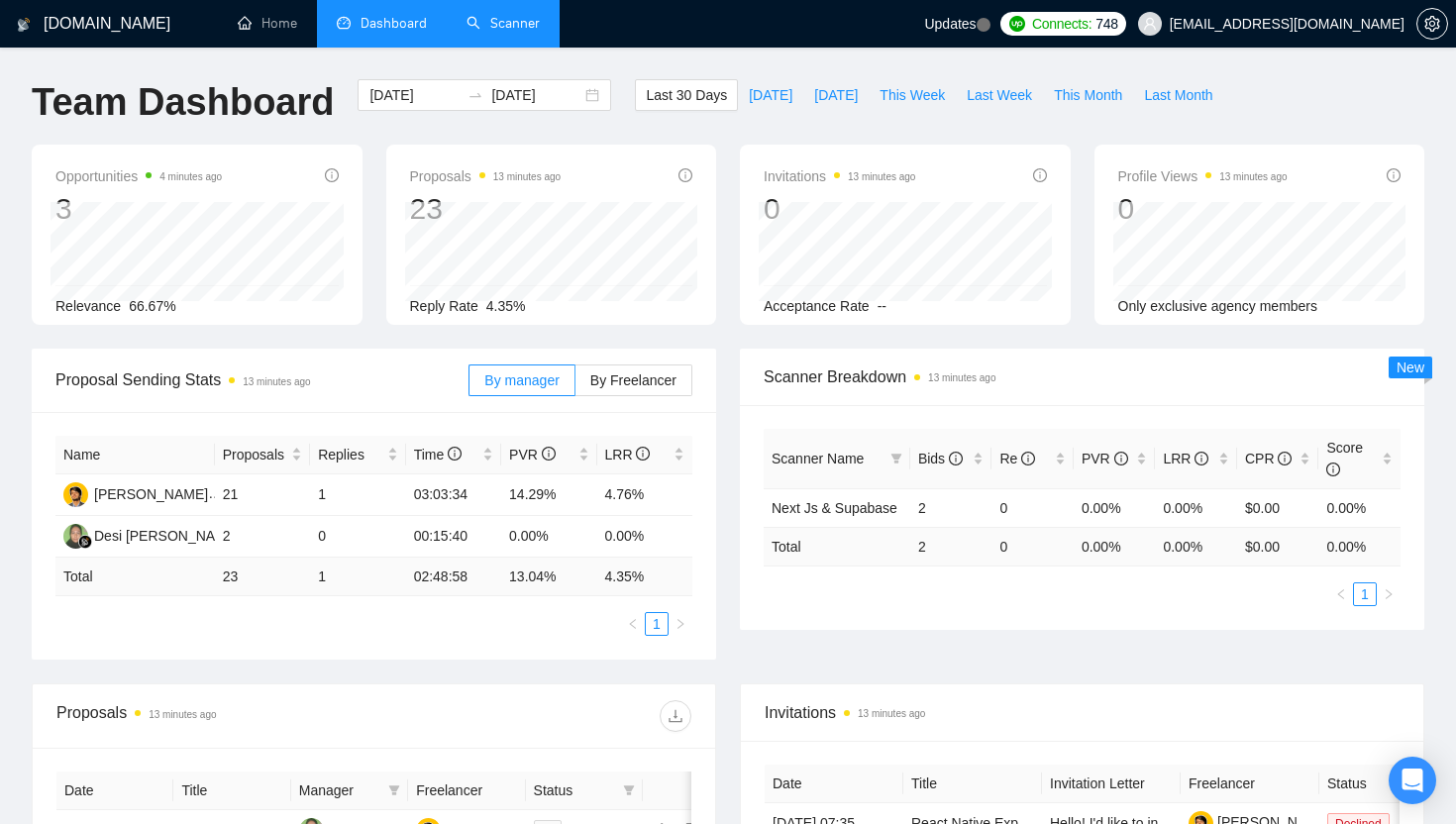 click on "Scanner" at bounding box center (503, 23) 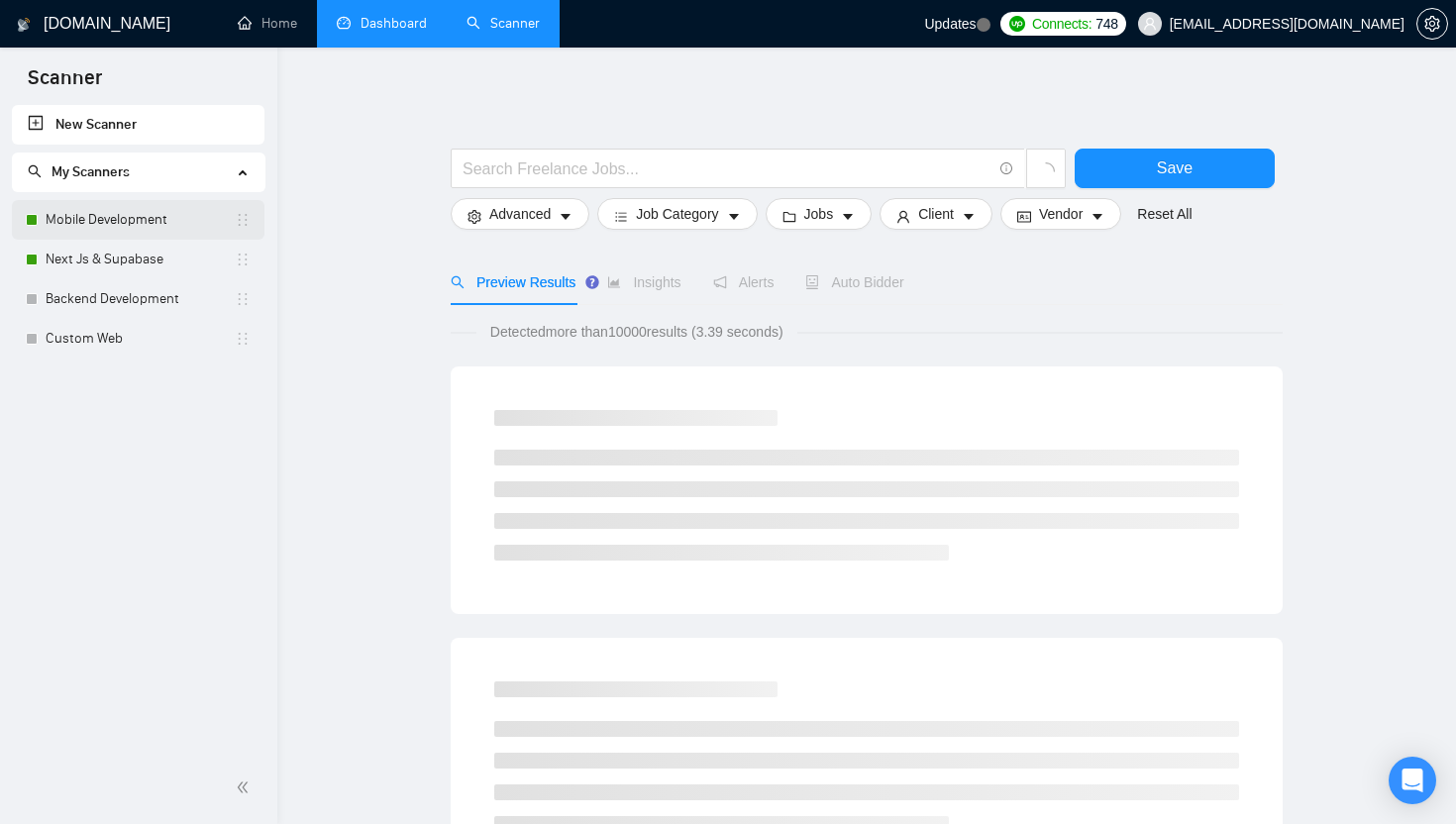 click on "Mobile Development" at bounding box center [140, 220] 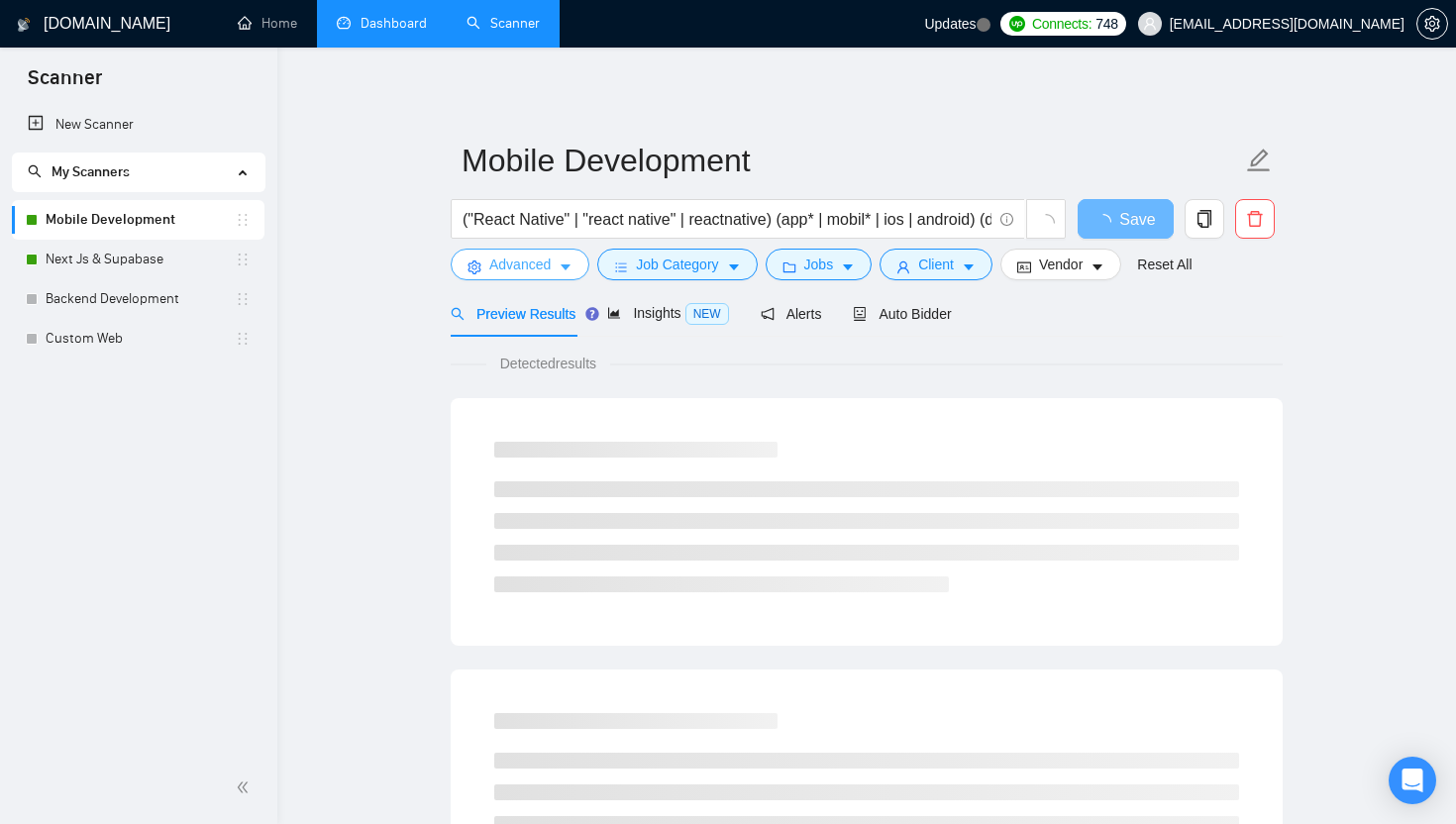 click on "Advanced" at bounding box center (520, 264) 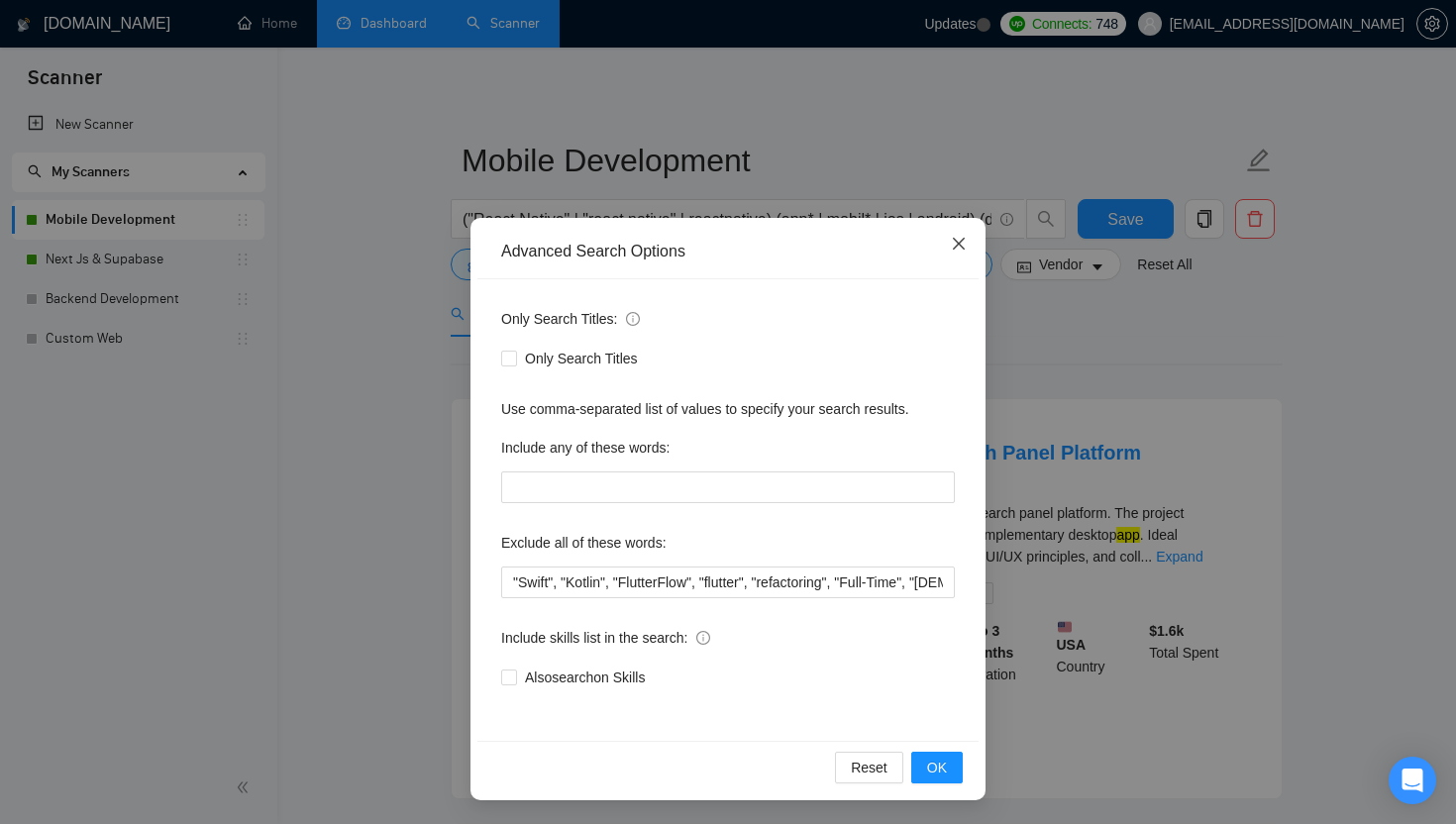 click at bounding box center [959, 245] 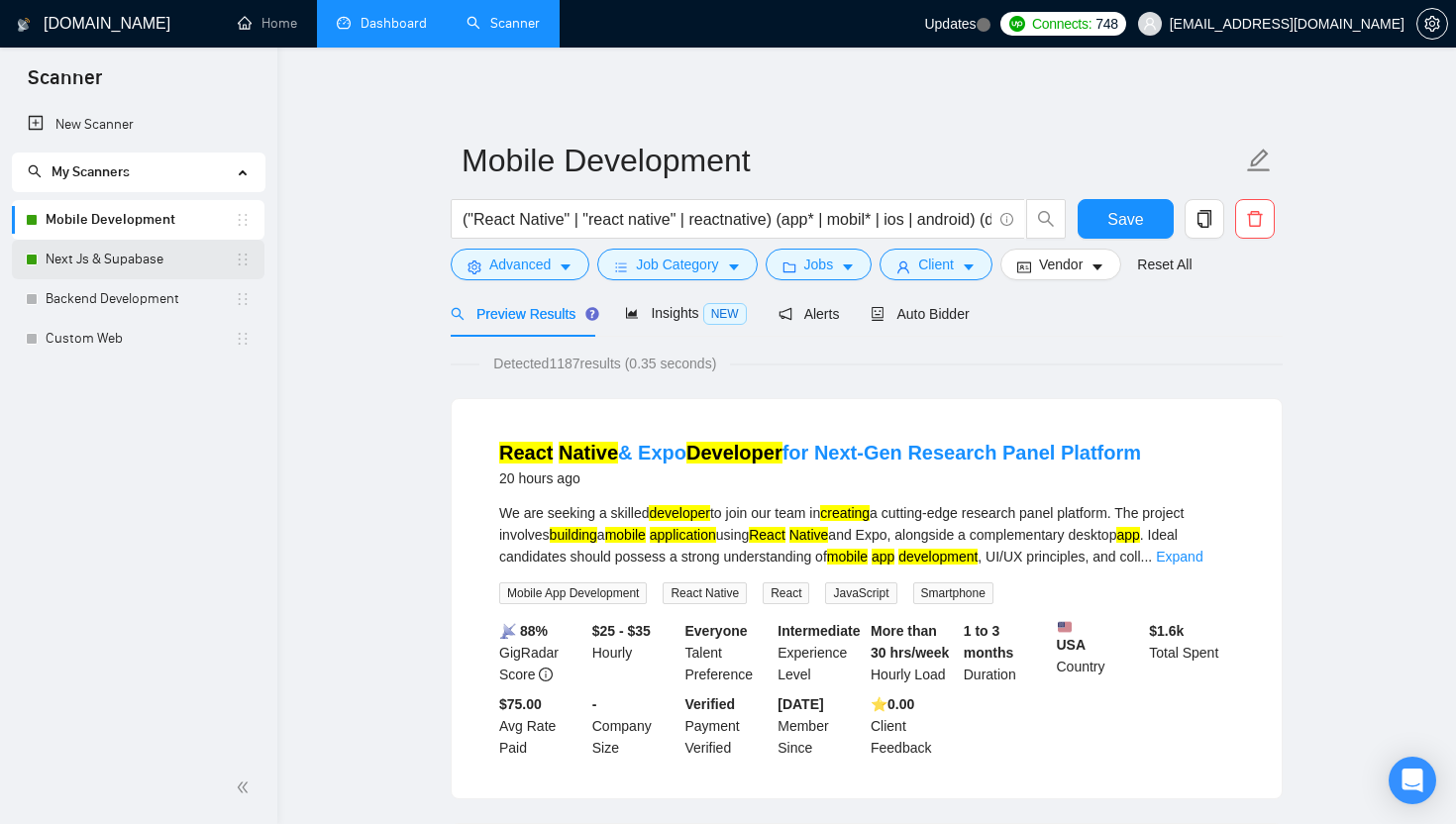 click on "Next Js & Supabase" at bounding box center (140, 259) 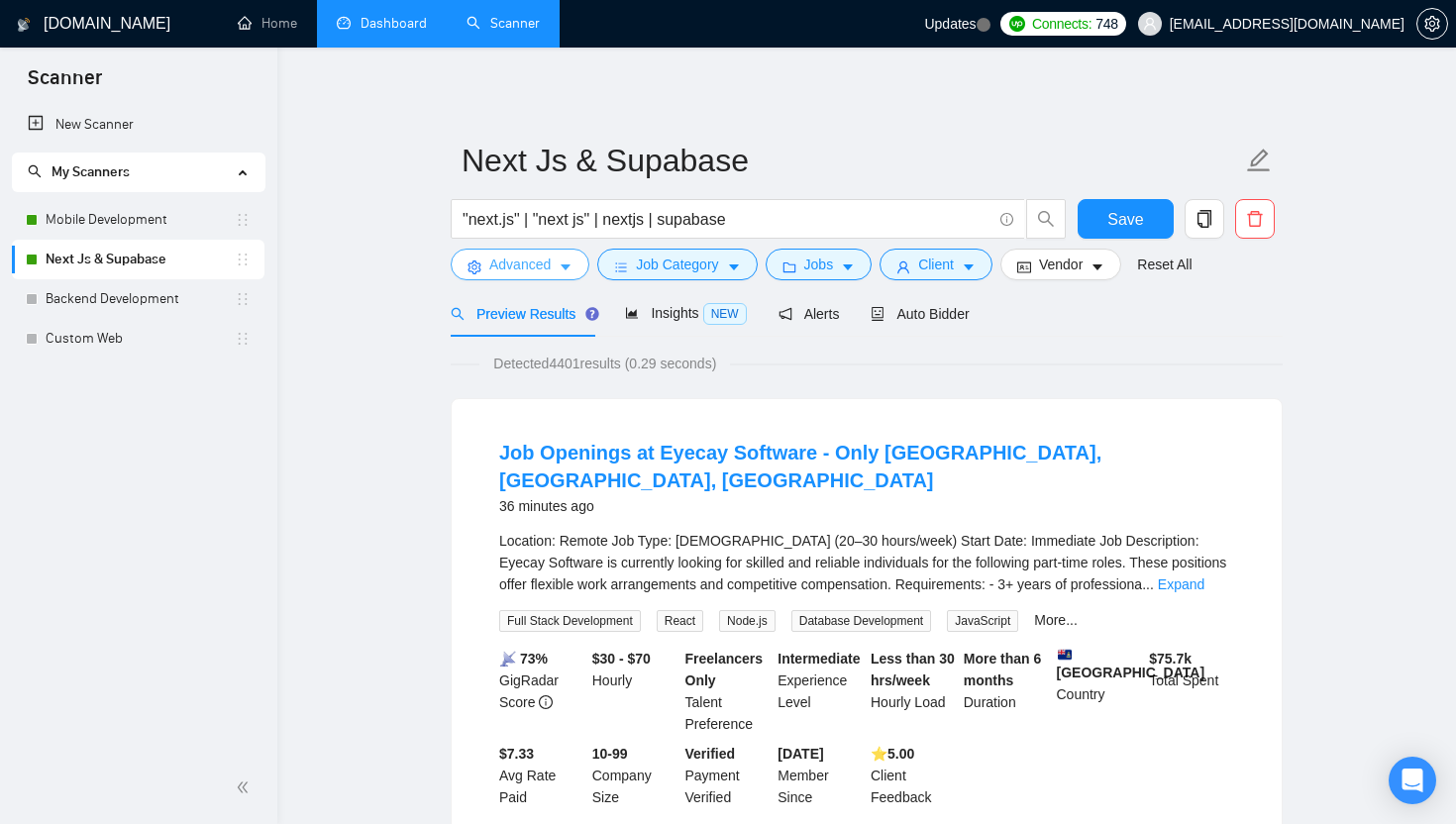 click on "Advanced" at bounding box center (520, 264) 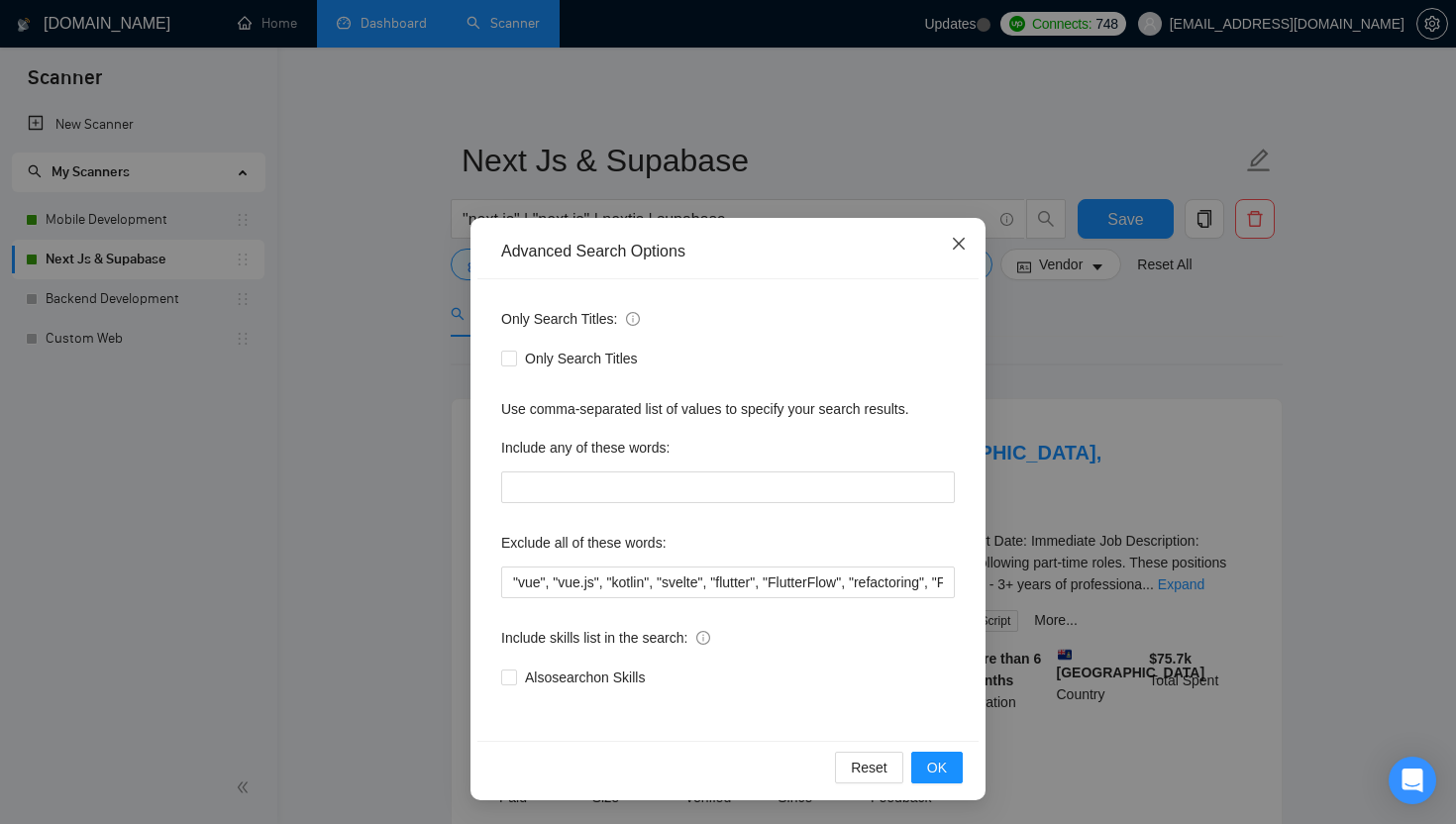 click at bounding box center (959, 245) 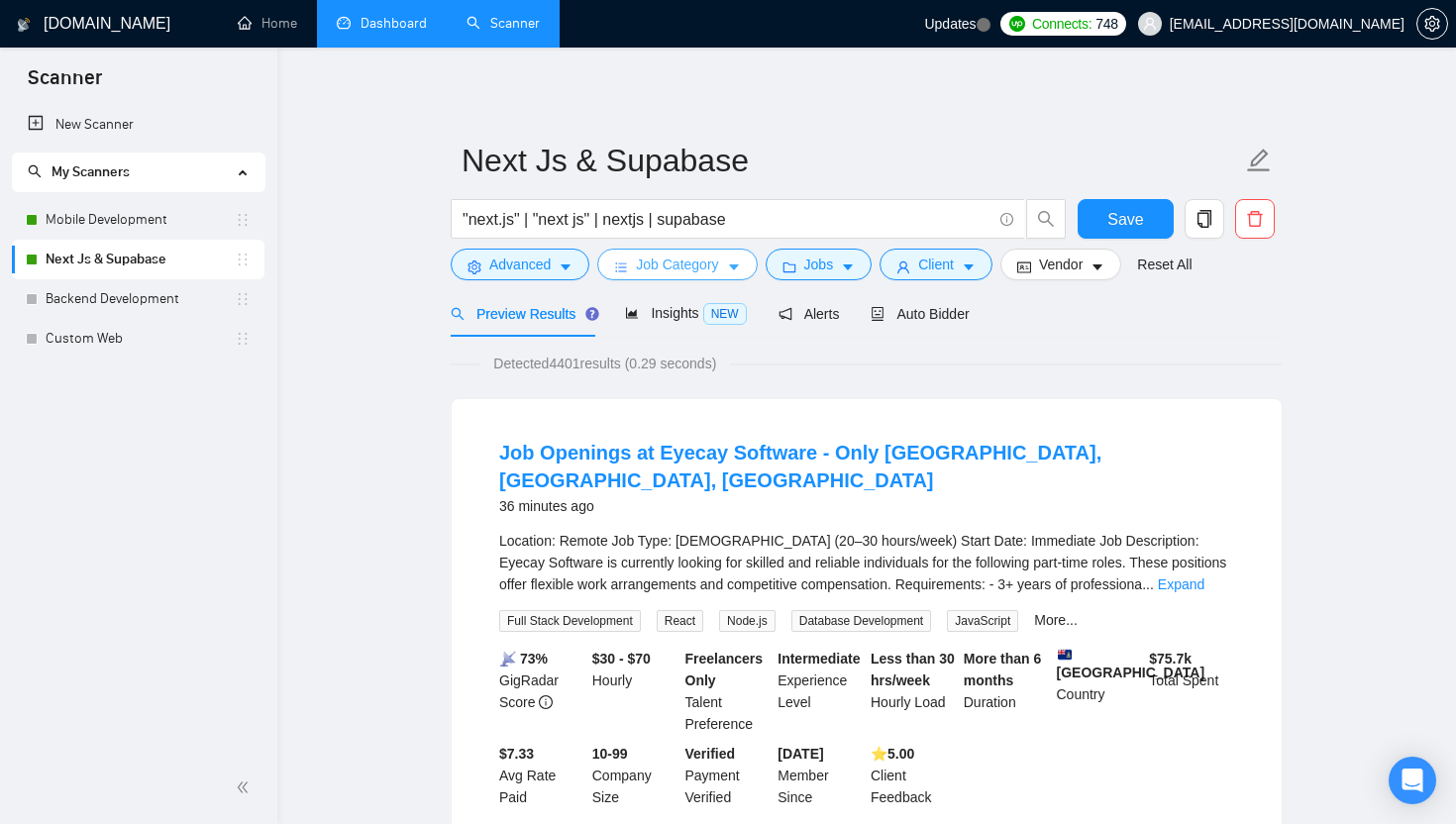 click on "Job Category" at bounding box center (676, 264) 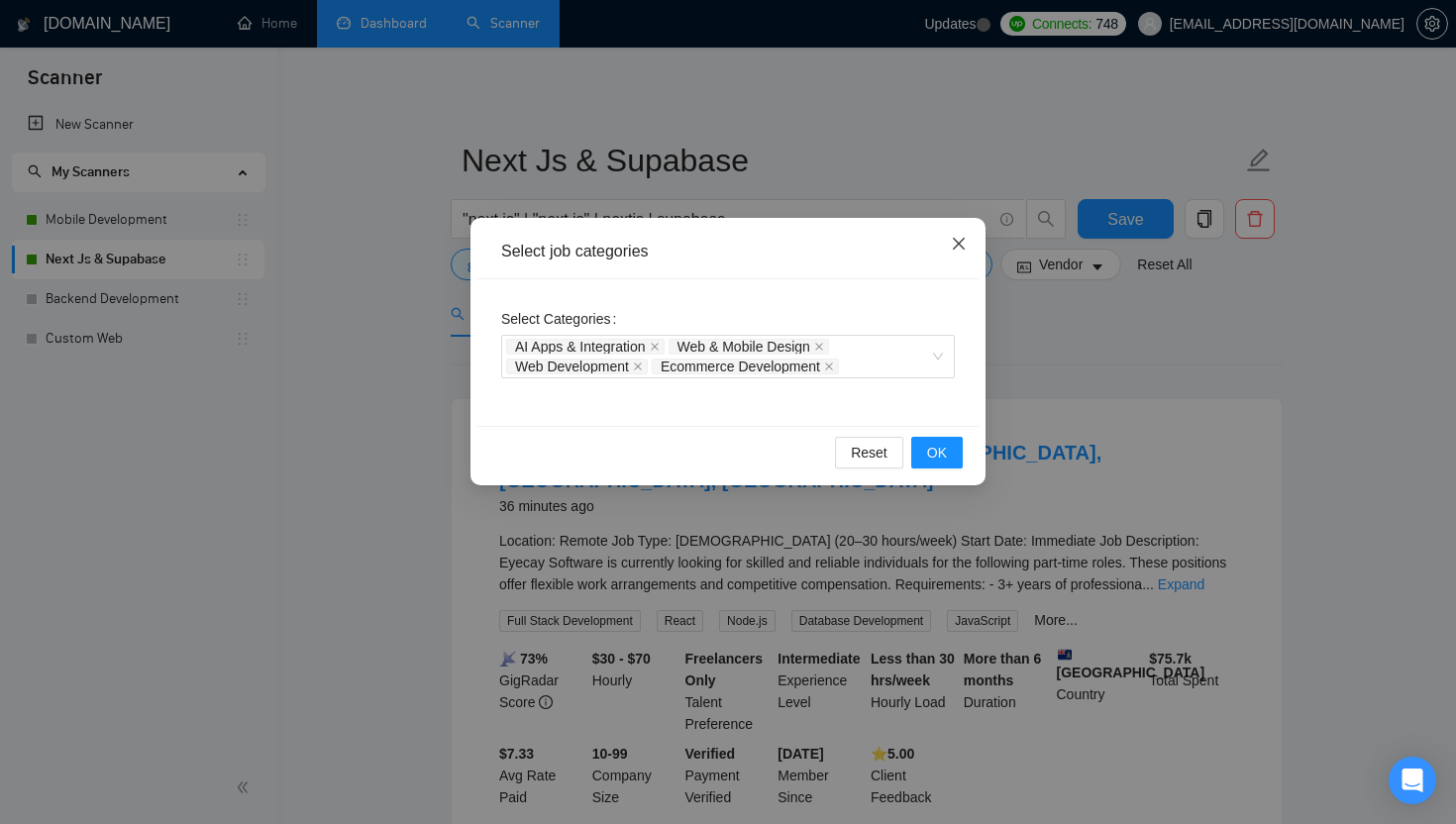 click at bounding box center [959, 245] 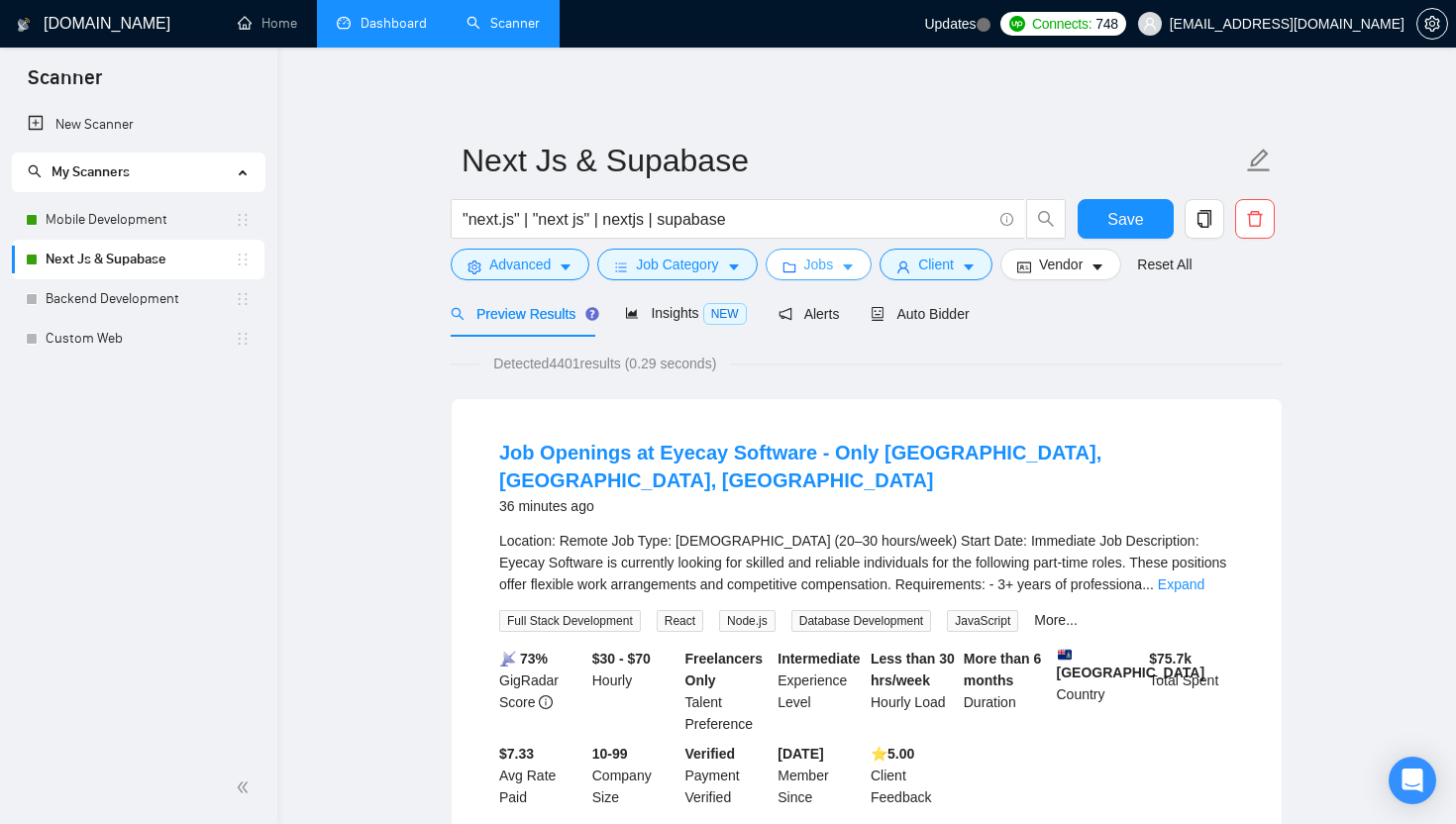 click on "Jobs" at bounding box center [819, 264] 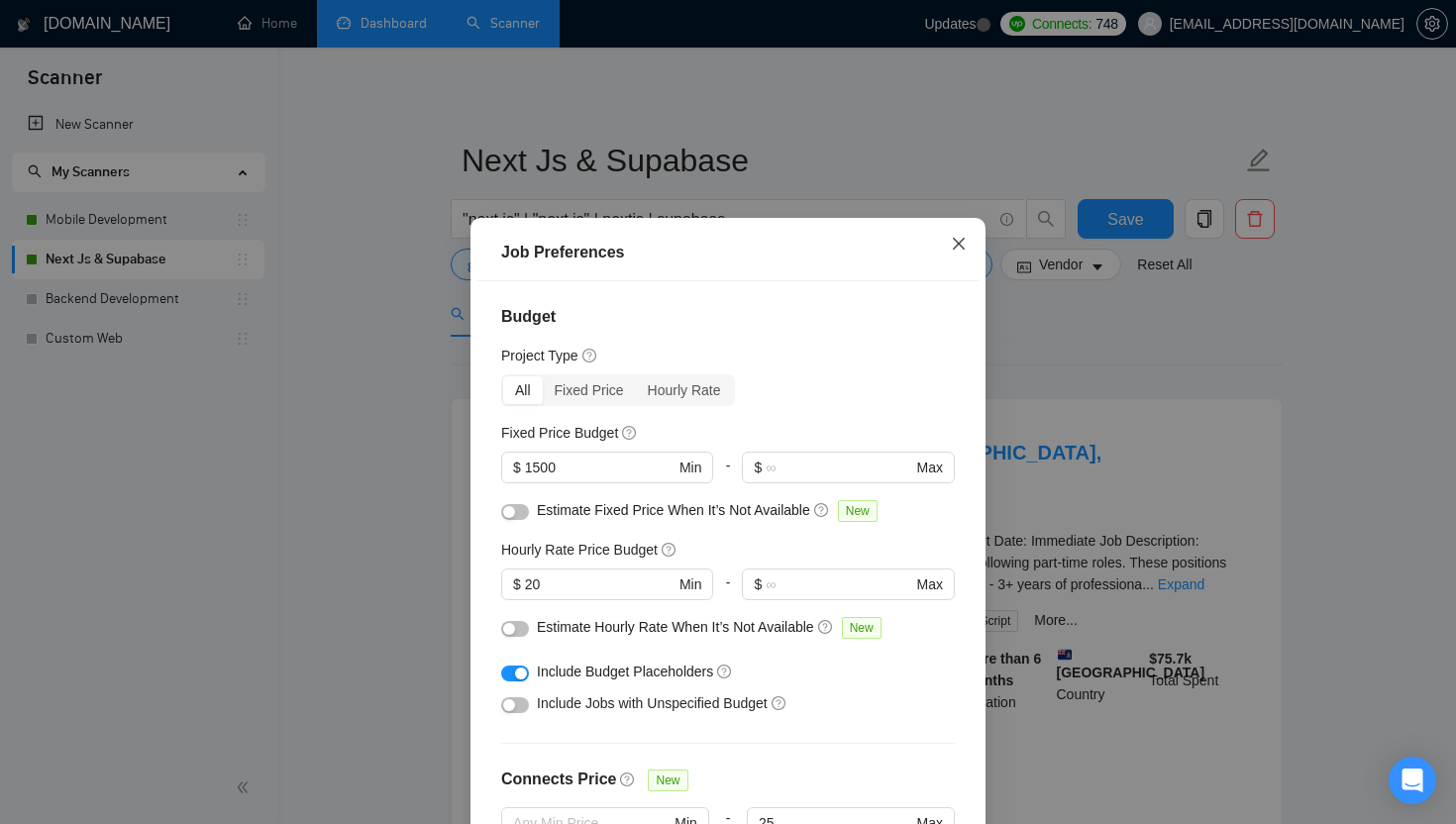 click at bounding box center (959, 245) 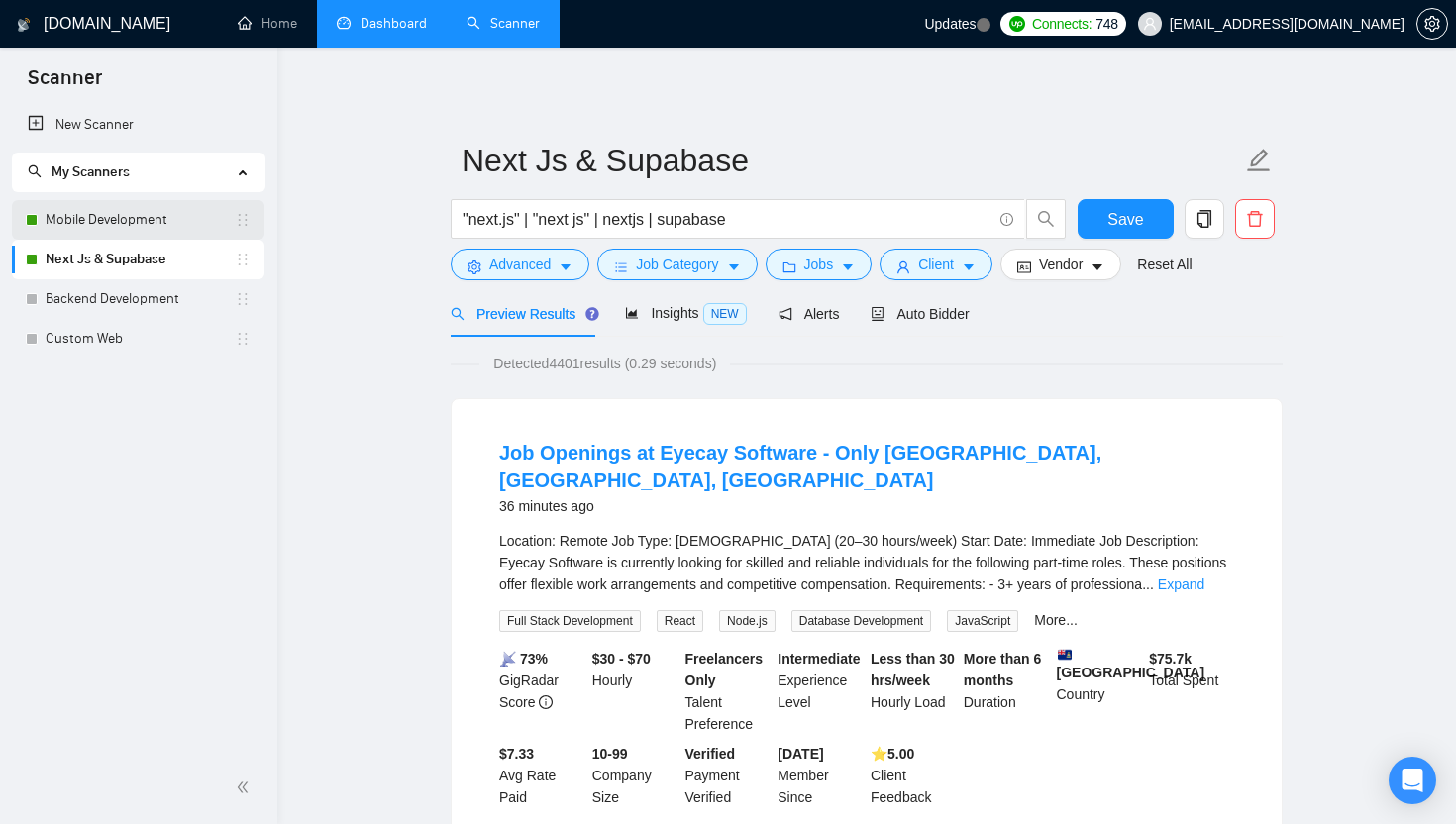 click on "Mobile Development" at bounding box center [140, 220] 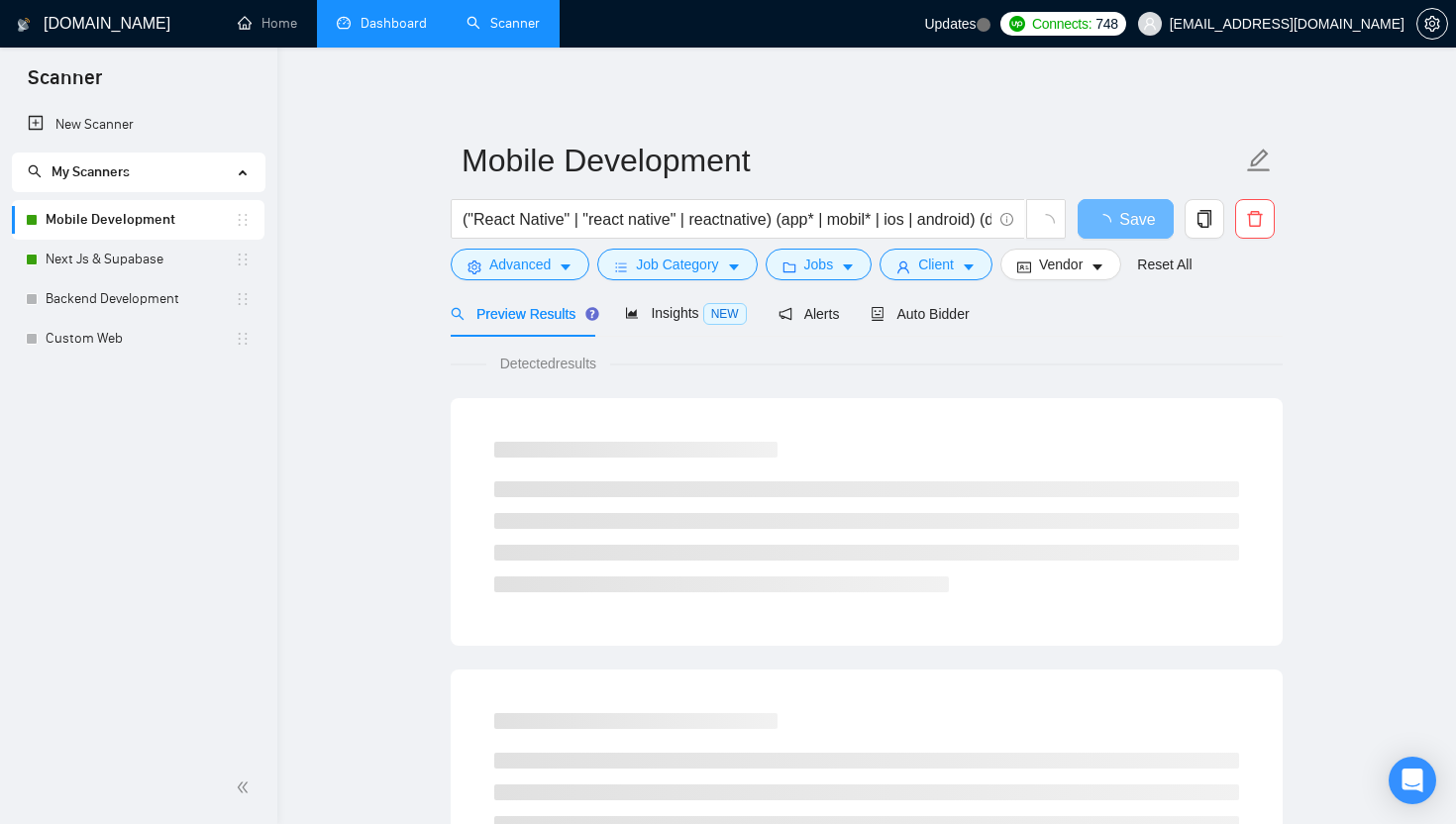 click on "Mobile Development ("React Native" | "react native" | reactnative) (app* | mobil* | ios | android) (develop* | build* | creat*) Save Advanced   Job Category   Jobs   Client   Vendor   Reset All" at bounding box center [867, 209] 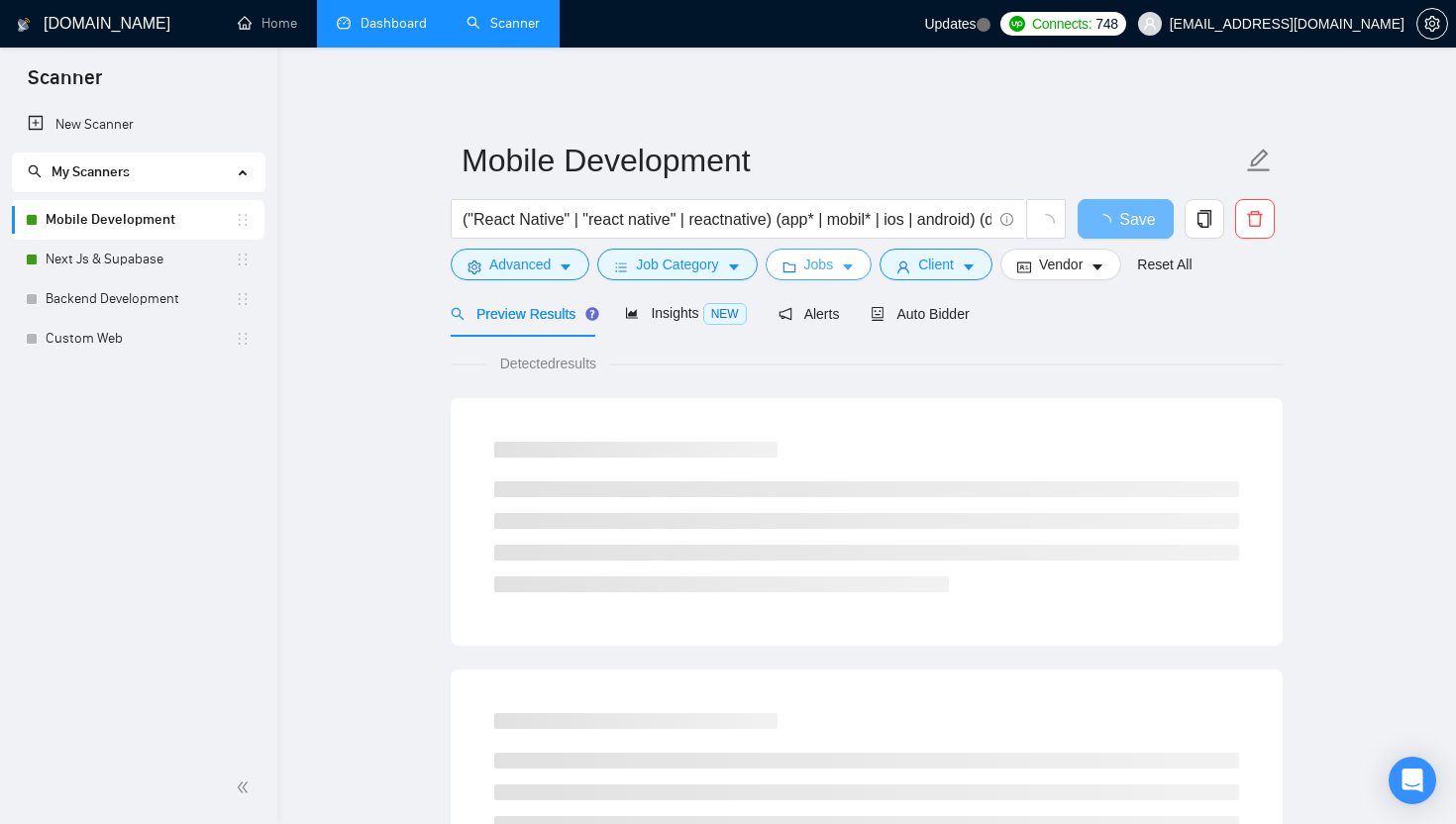 click 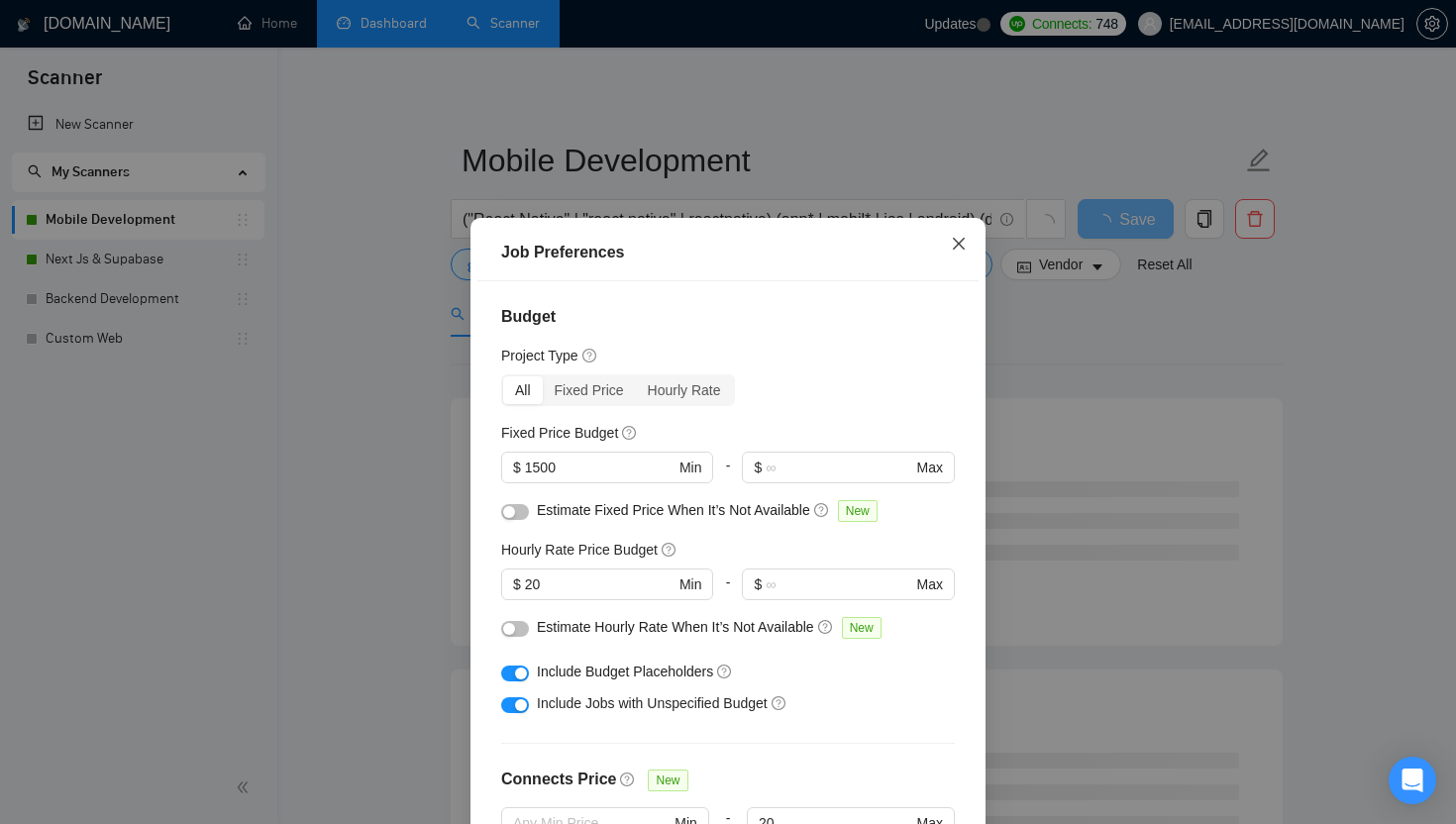 click 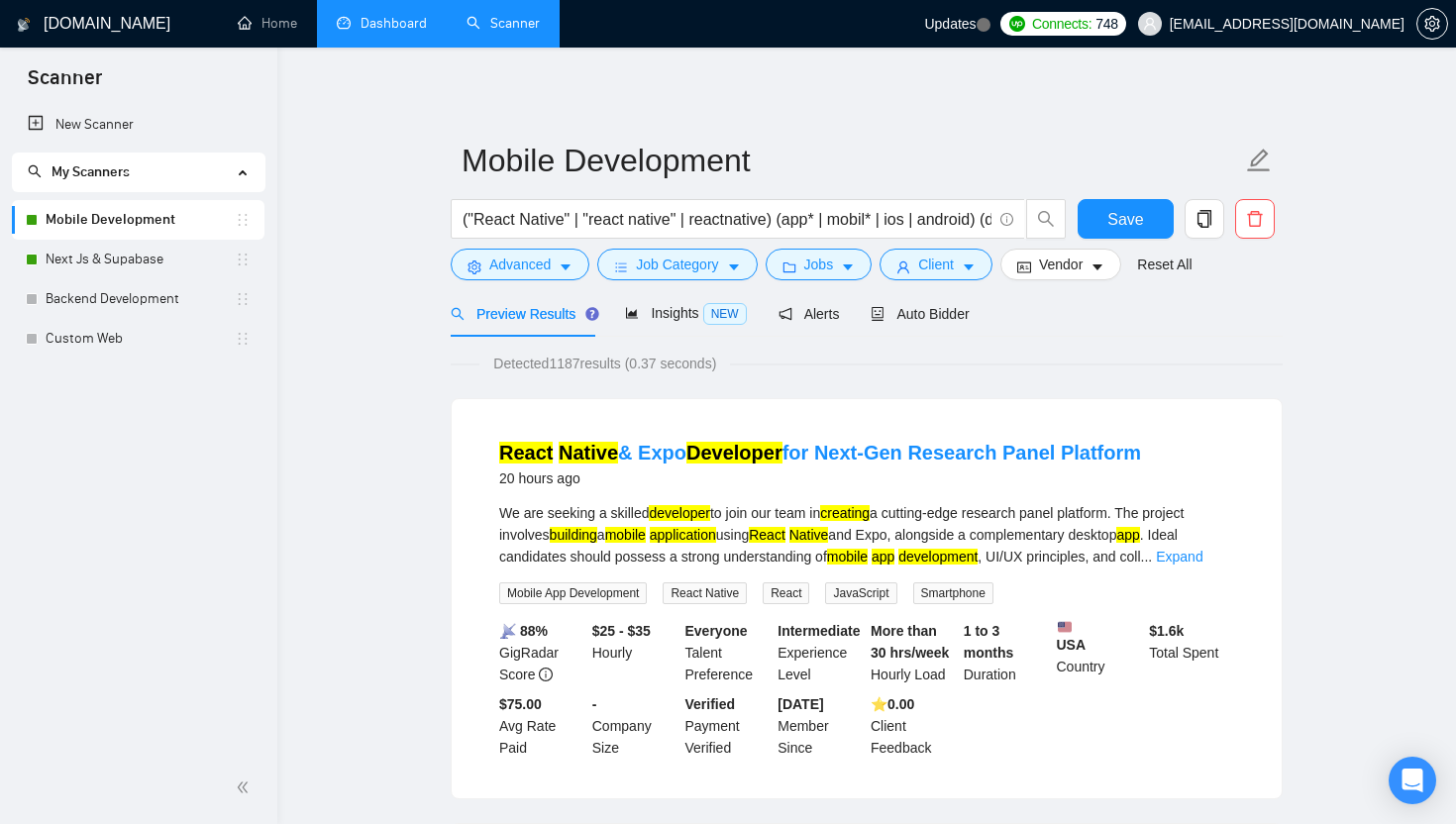 click on "Mobile Development ("React Native" | "react native" | reactnative) (app* | mobil* | ios | android) (develop* | build* | creat*) Save Advanced   Job Category   Jobs   Client   Vendor   Reset All Preview Results Insights NEW Alerts Auto Bidder Detected   1187  results   (0.37 seconds) React   Native  & Expo  Developer  for Next-Gen Research Panel Platform 20 hours ago We are seeking a skilled  developer  to join our team in  creating  a cutting-edge research panel platform. The project involves  building  a  mobile   application  using  React   Native  and Expo, alongside a complementary desktop  app . Ideal candidates should possess a strong understanding of  mobile   app   development , UI/UX principles, and coll ... Expand Mobile App Development React Native React JavaScript Smartphone 📡   88% GigRadar Score   $25 - $35 Hourly Everyone Talent Preference Intermediate Experience Level More than 30 hrs/week Hourly Load 1 to 3 months Duration   USA Country $ 1.6k Total Spent $75.00 Avg Rate Paid - Verified" at bounding box center (867, 2364) 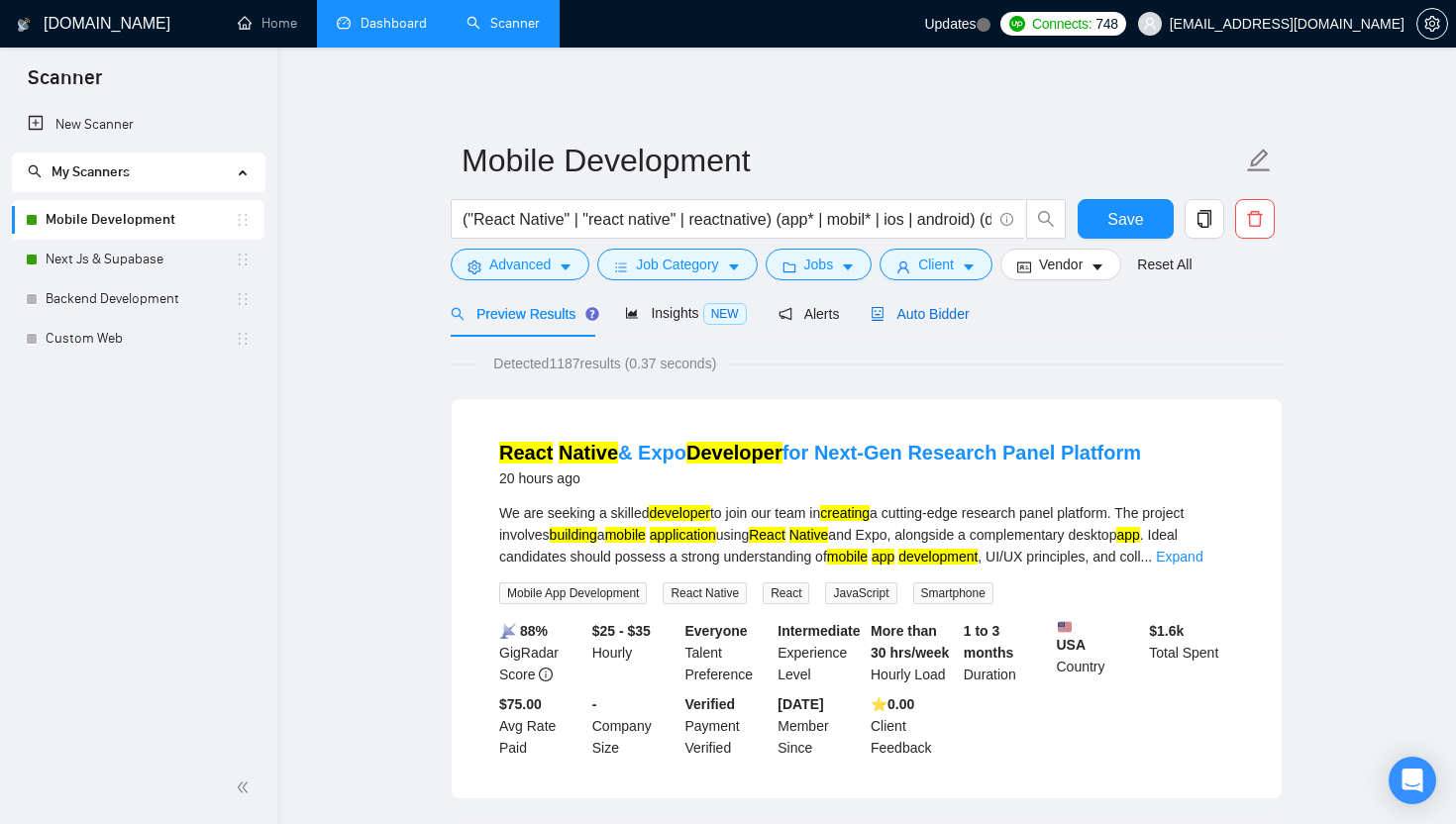 click on "Auto Bidder" at bounding box center (919, 314) 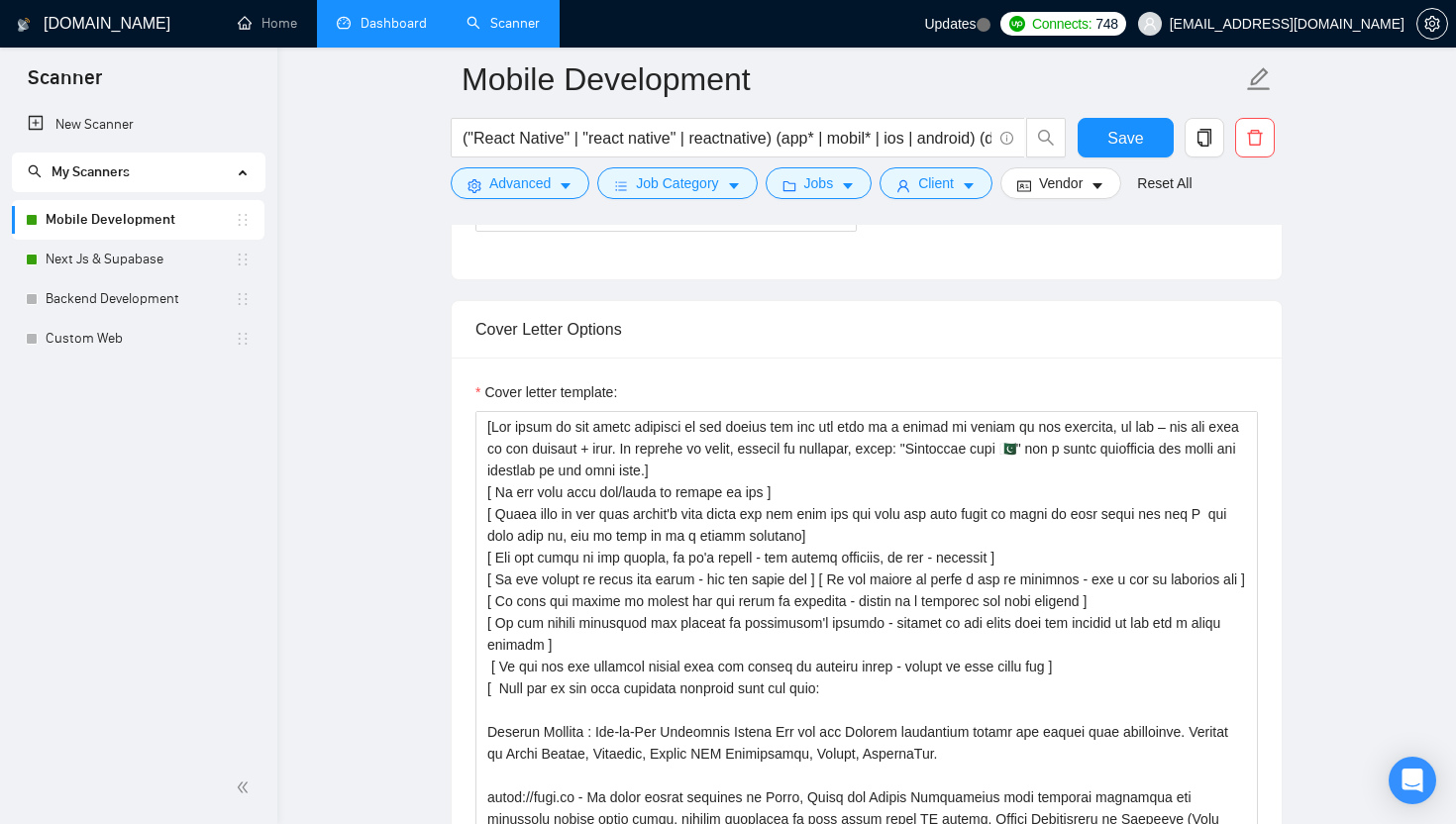 scroll, scrollTop: 1561, scrollLeft: 0, axis: vertical 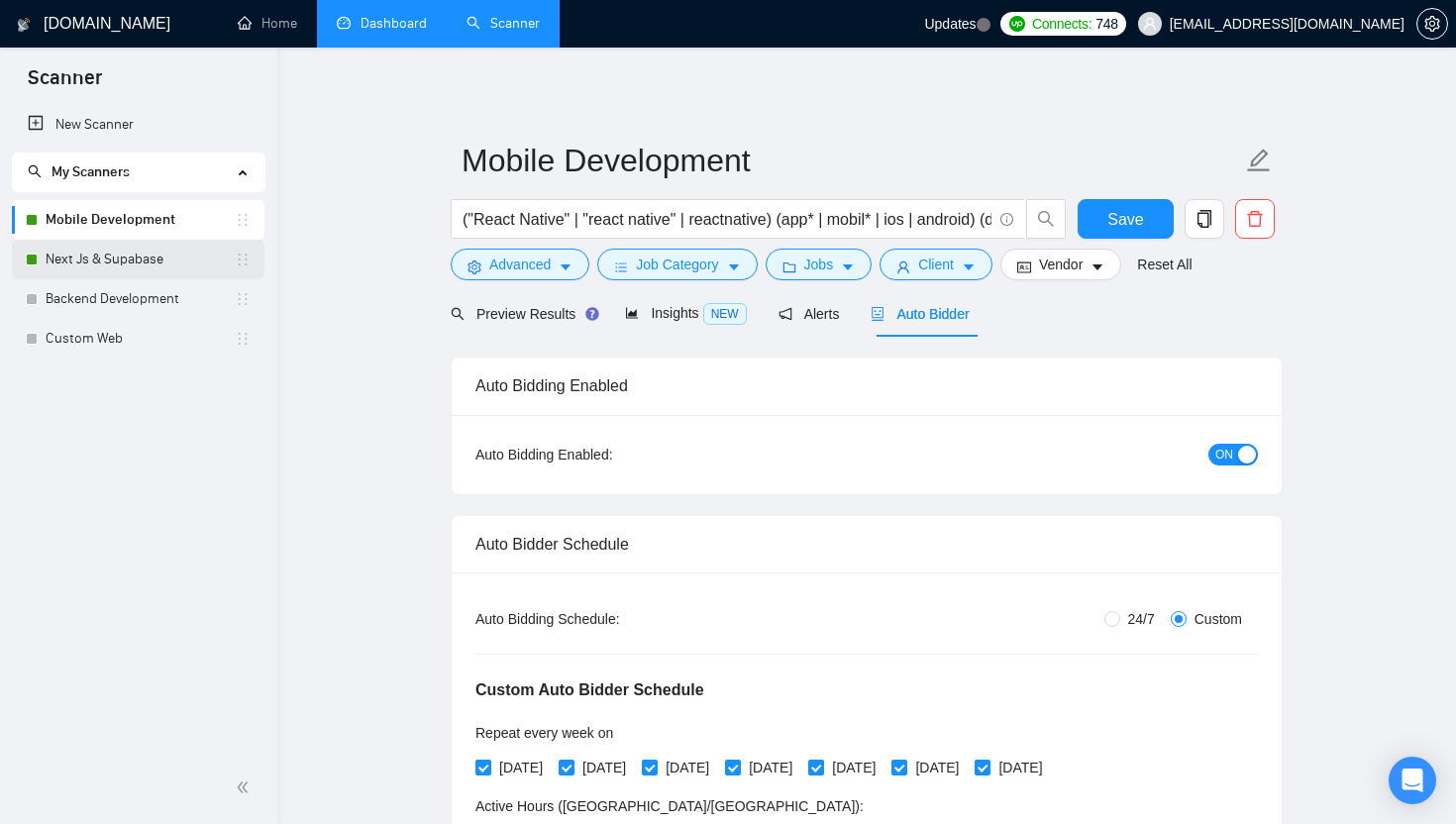 click on "Next Js & Supabase" at bounding box center [140, 259] 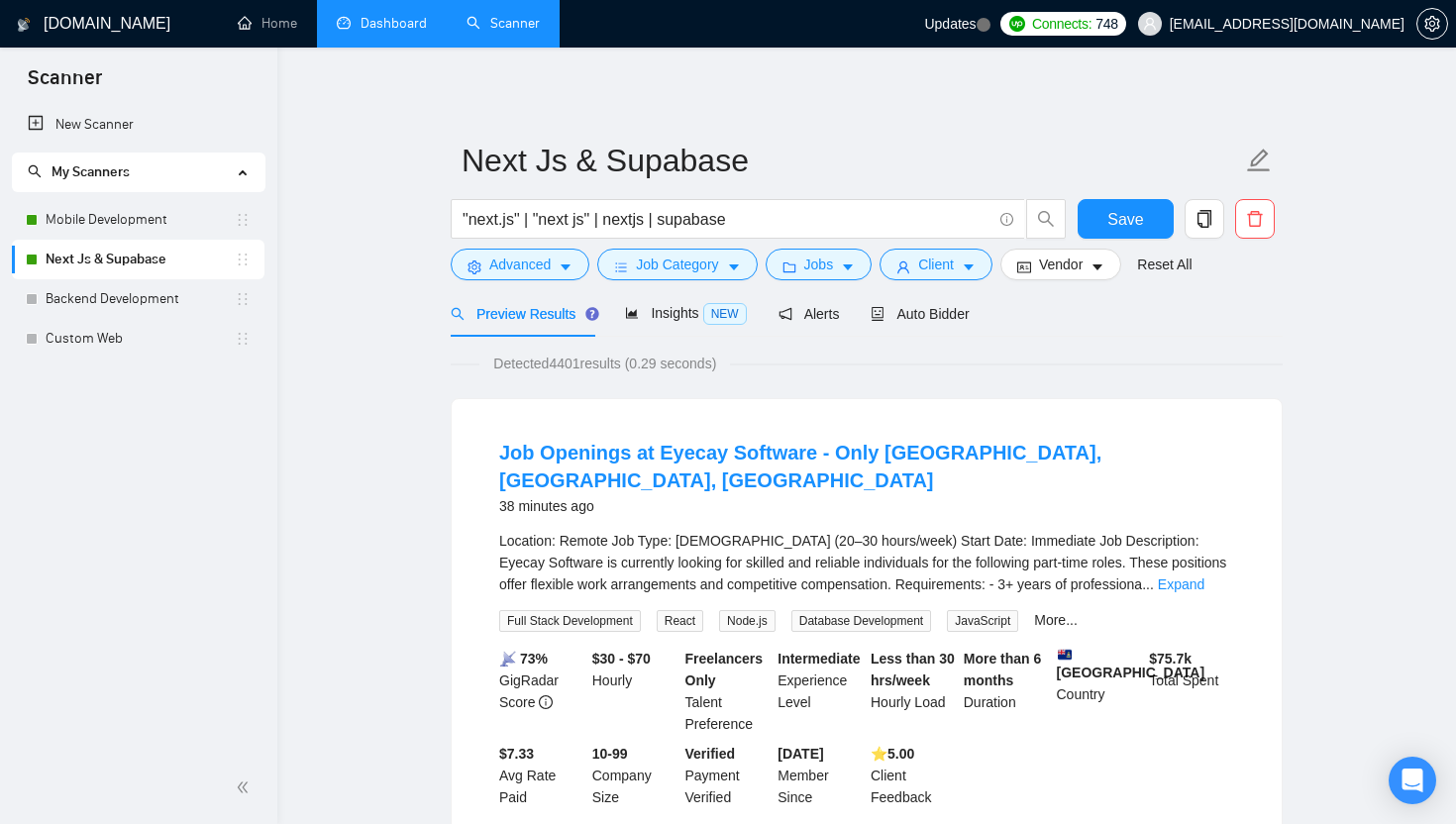 click on "Next Js & Supabase "next.js" | "next js" | nextjs | supabase Save Advanced   Job Category   Jobs   Client   Vendor   Reset All Preview Results Insights NEW Alerts Auto Bidder Detected   4401  results   (0.29 seconds) Job Openings at Eyecay Software - Only United States, Canada, South America 38 minutes ago Location: Remote
Job Type: Part-Time (20–30 hours/week)
Start Date: Immediate
Job Description:
Eyecay Software is currently looking for skilled and reliable individuals for the following part-time roles. These positions offer flexible work arrangements and competitive compensation.
Requirements:
- 3+ years of professiona ... Expand Full Stack Development React Node.js Database Development JavaScript More... 📡   73% GigRadar Score   $30 - $70 Hourly Freelancers Only Talent Preference Intermediate Experience Level Less than 30 hrs/week Hourly Load More than 6 months Duration   Cayman Islands Country $ 75.7k Total Spent $7.33 Avg Rate Paid 10-99 Company Size Verified Payment Verified Jul, 2017 ⭐️" at bounding box center (867, 2449) 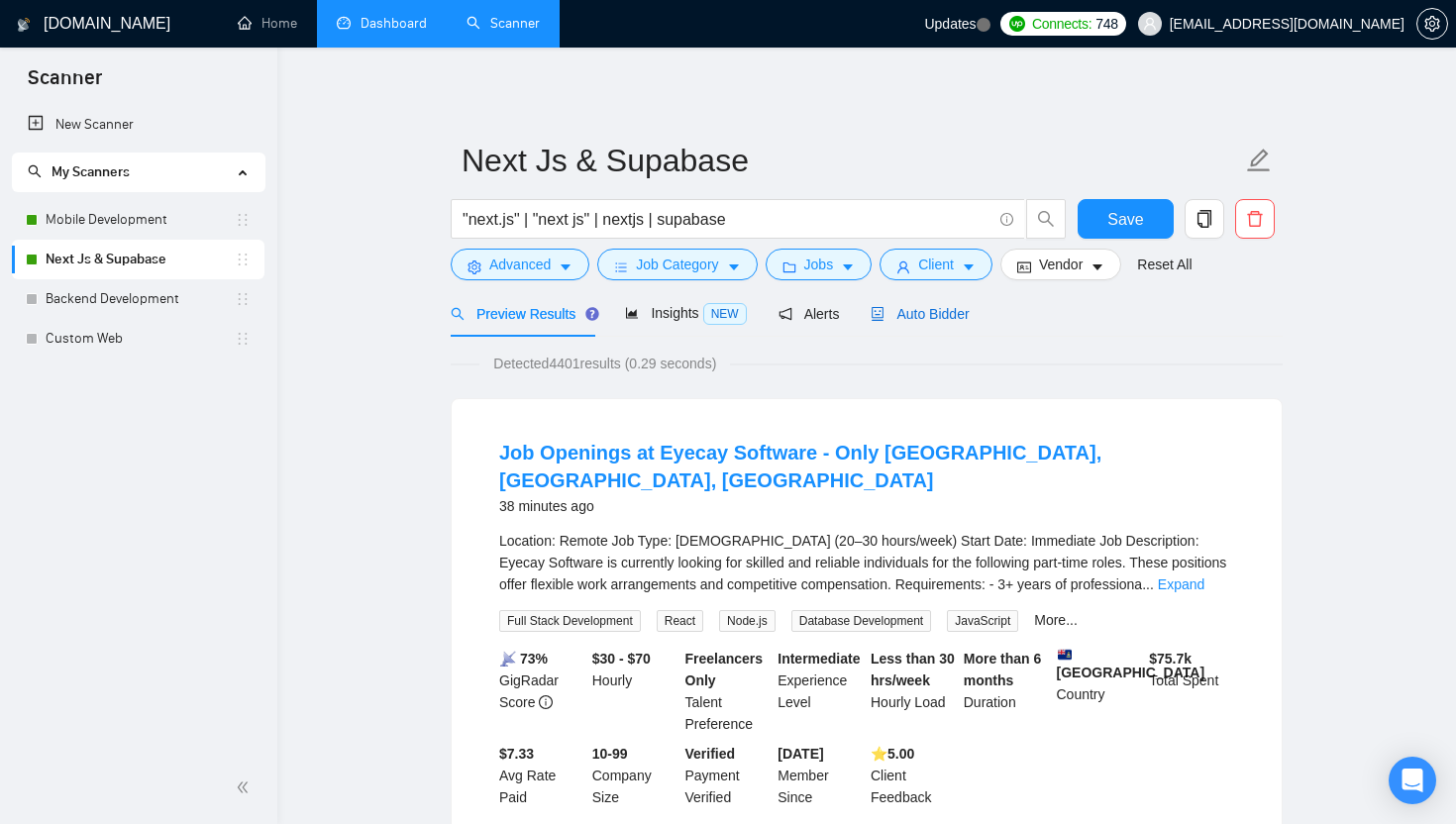click on "Auto Bidder" at bounding box center (919, 314) 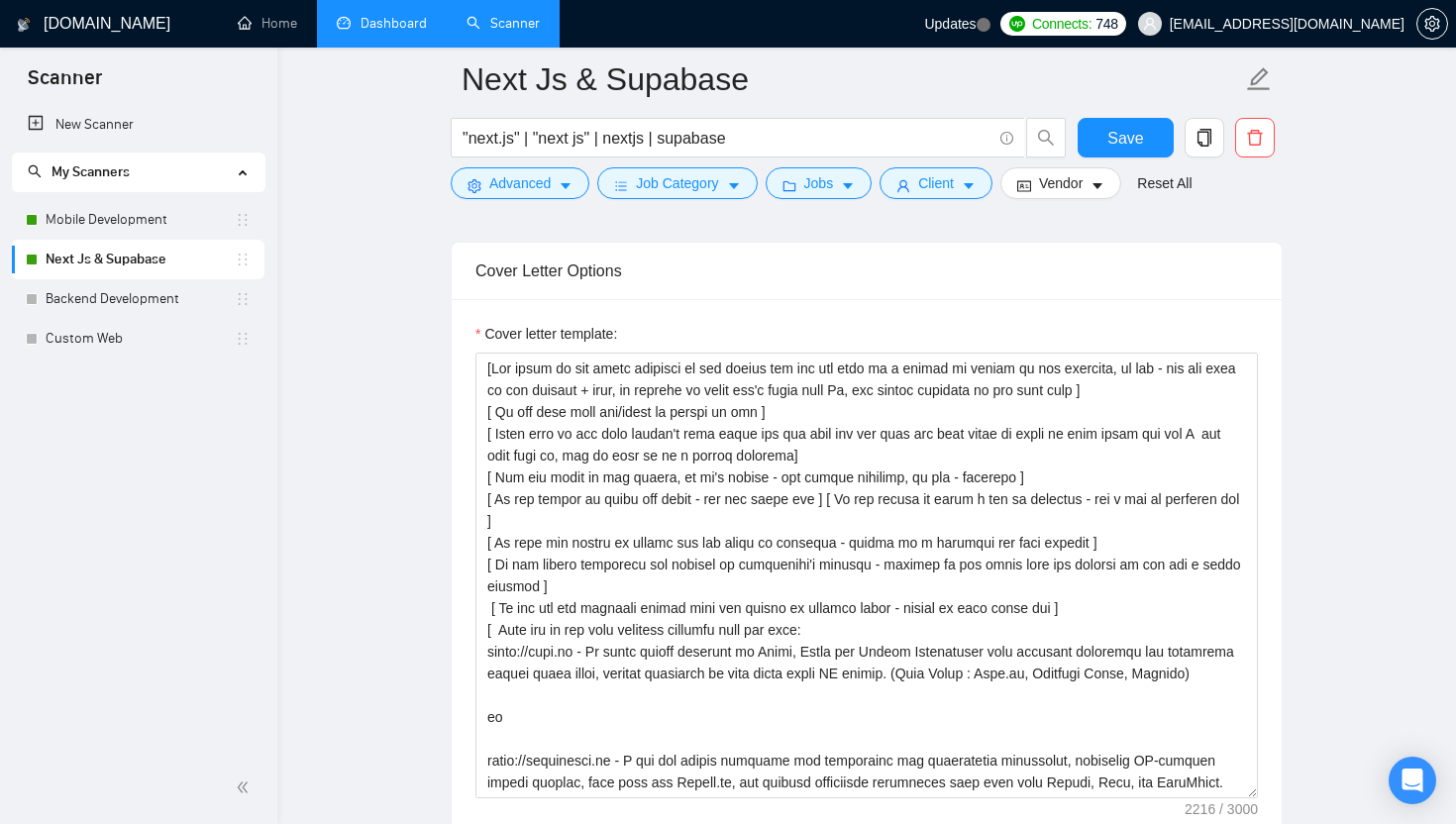 scroll, scrollTop: 1524, scrollLeft: 0, axis: vertical 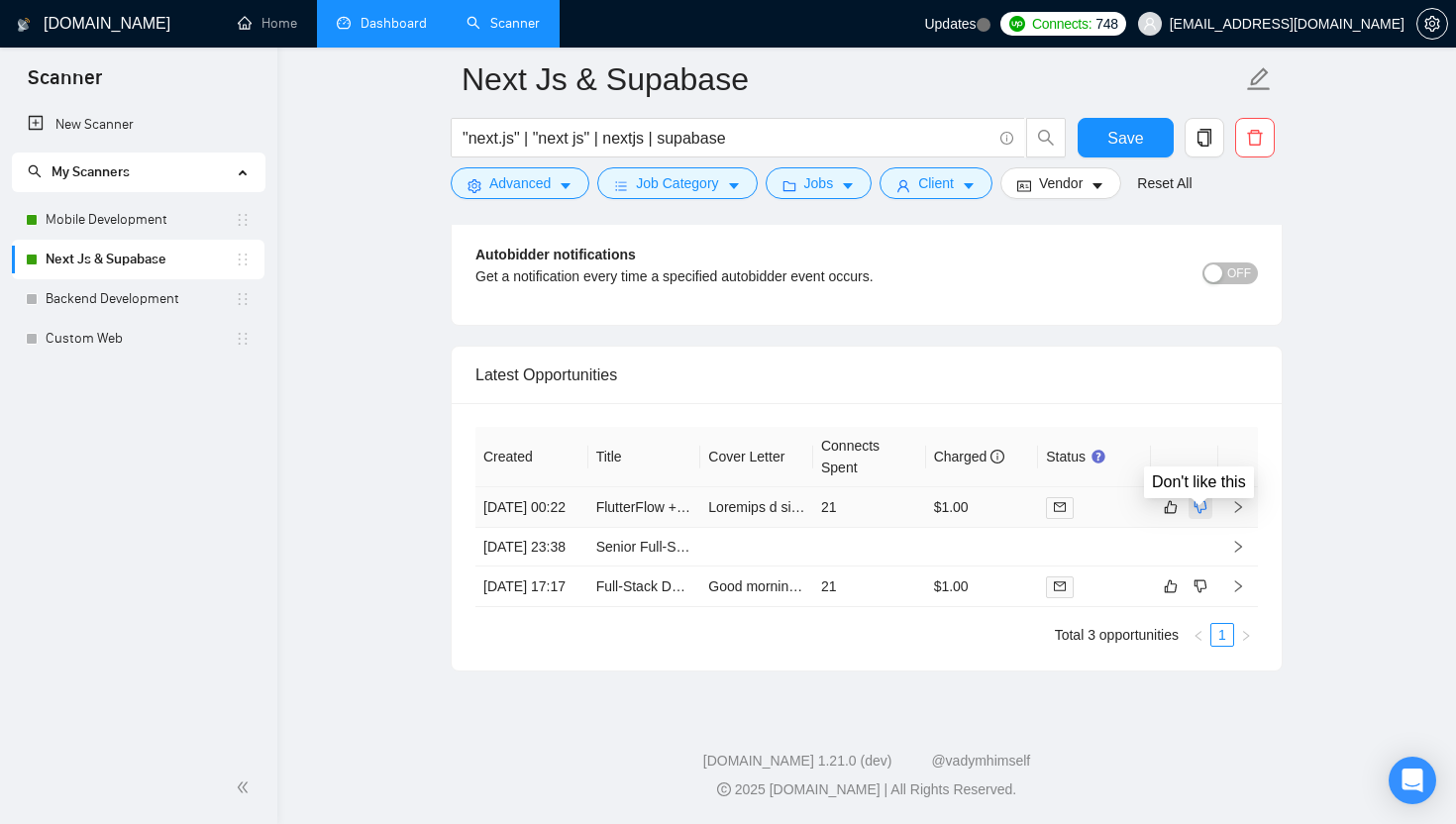 click 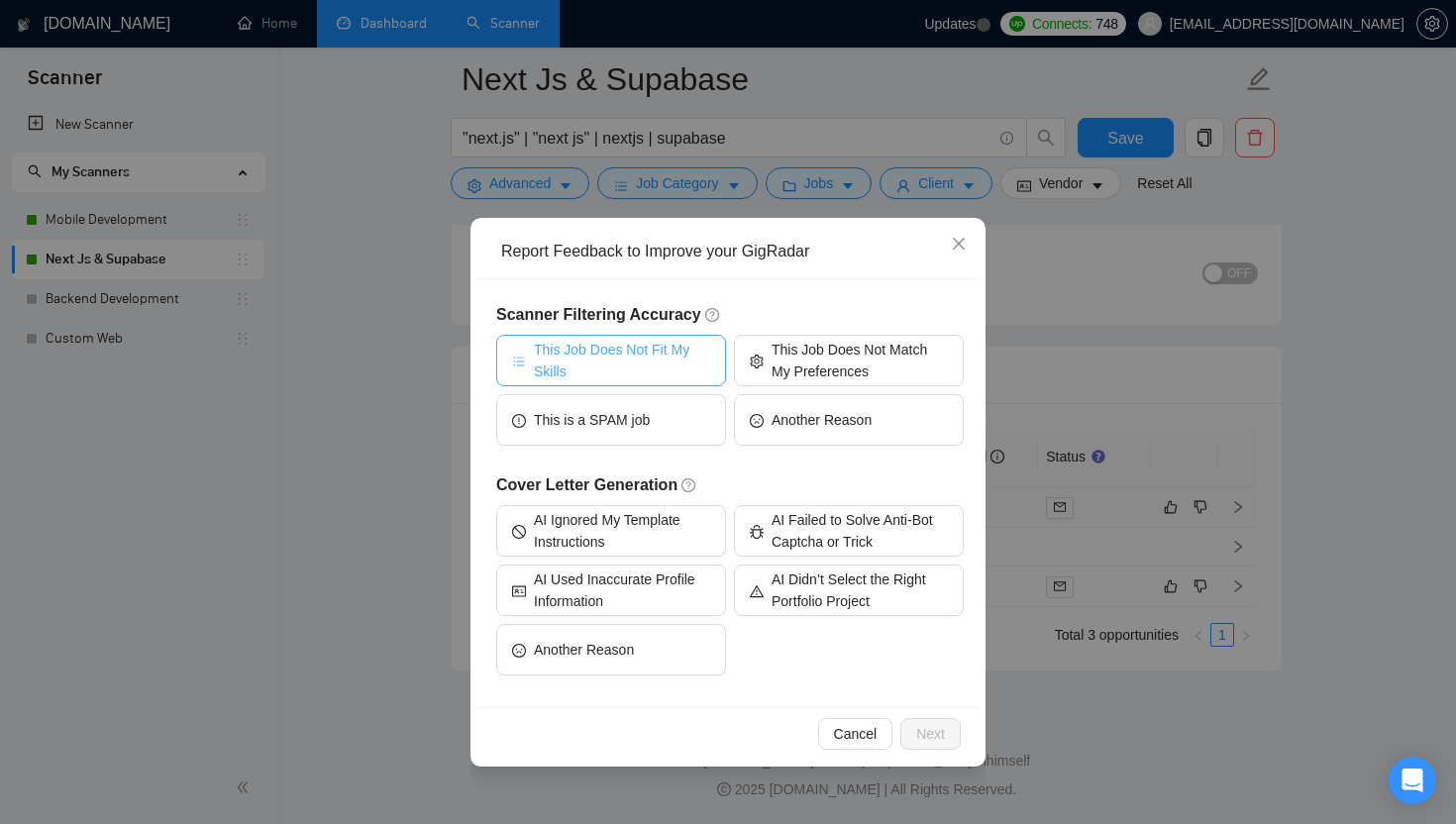 click on "This Job Does Not Fit My Skills" at bounding box center (622, 360) 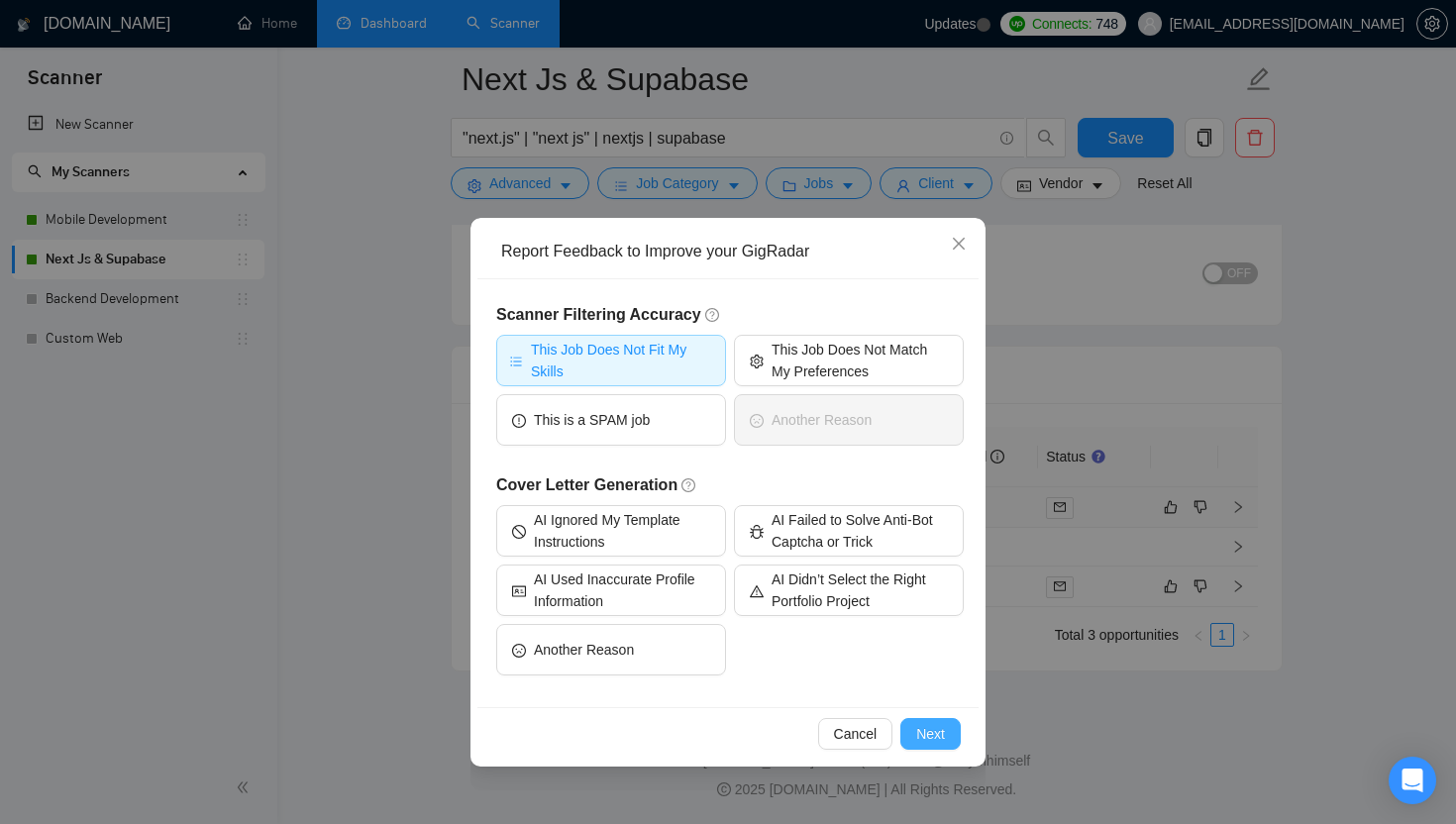 click on "Next" at bounding box center [930, 734] 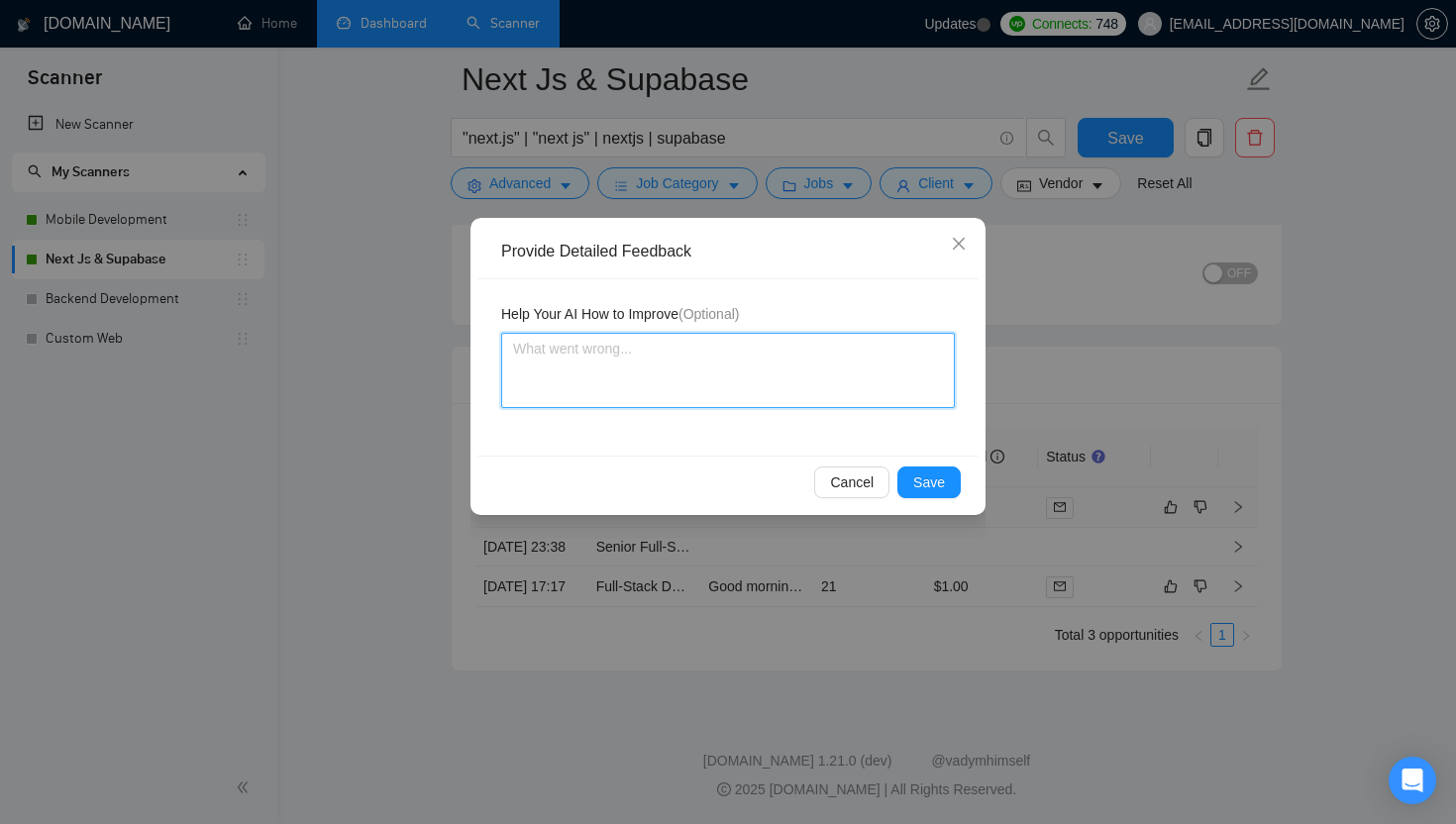 click at bounding box center [728, 370] 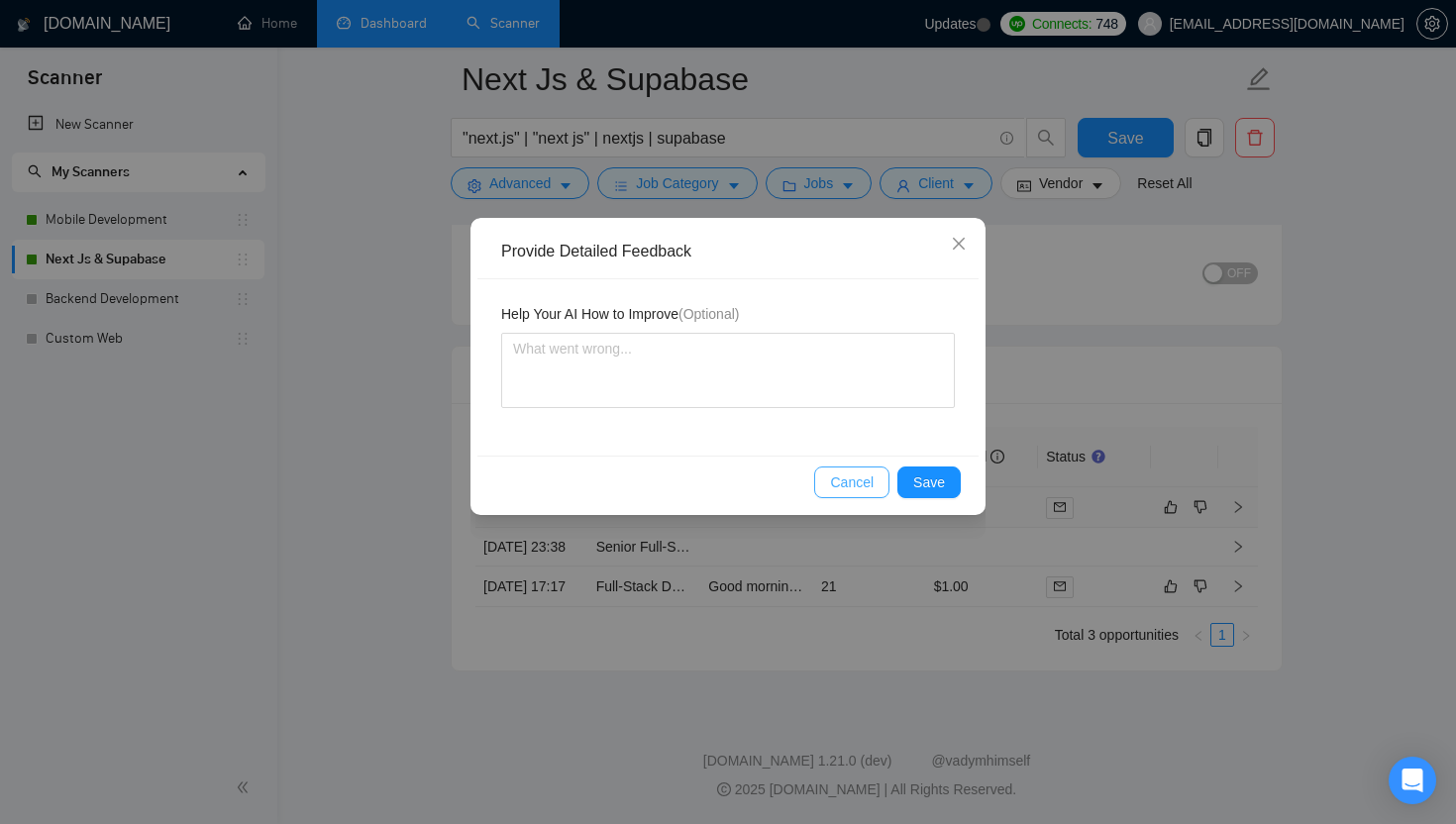 click on "Cancel" at bounding box center [852, 482] 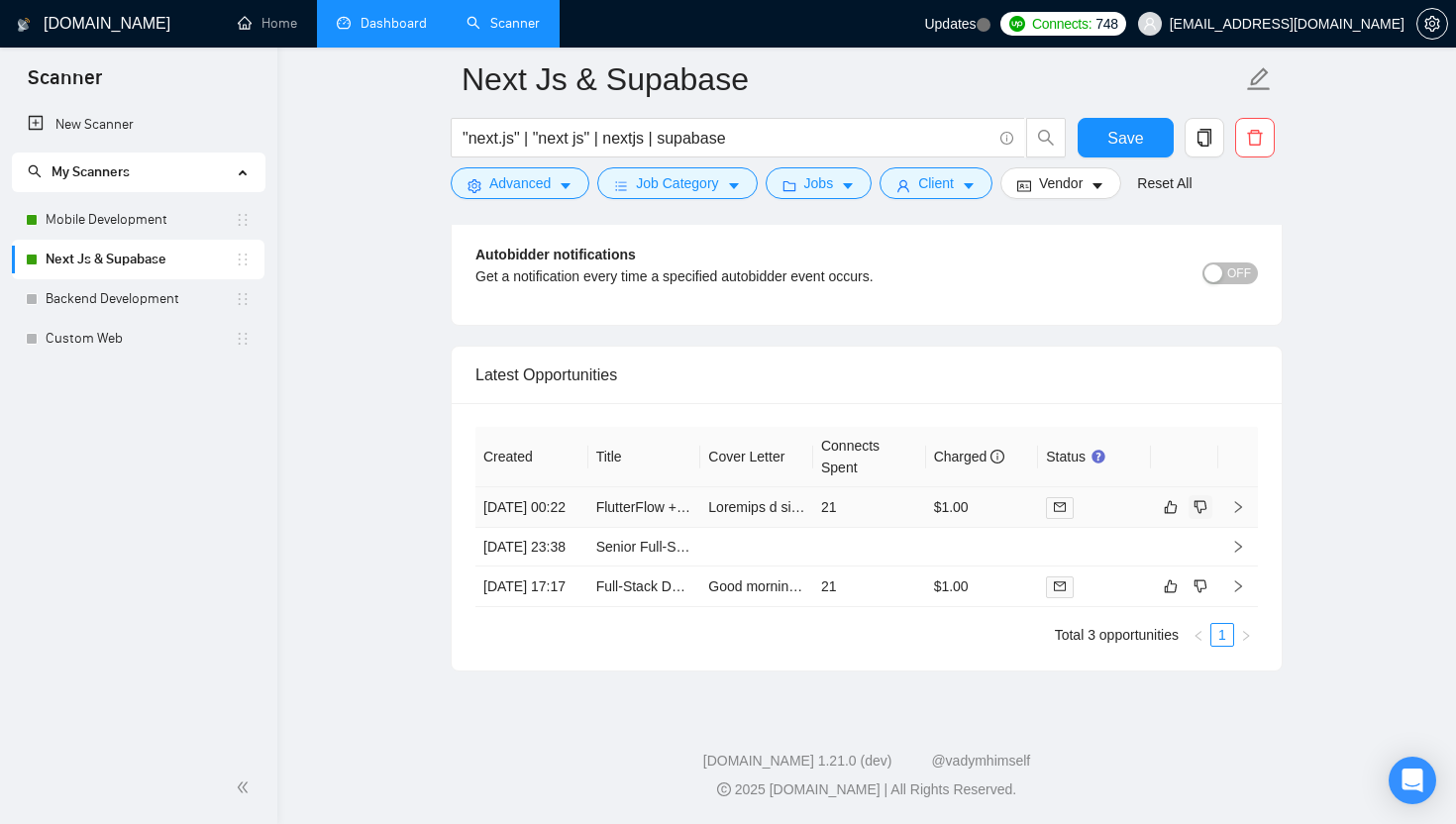 type 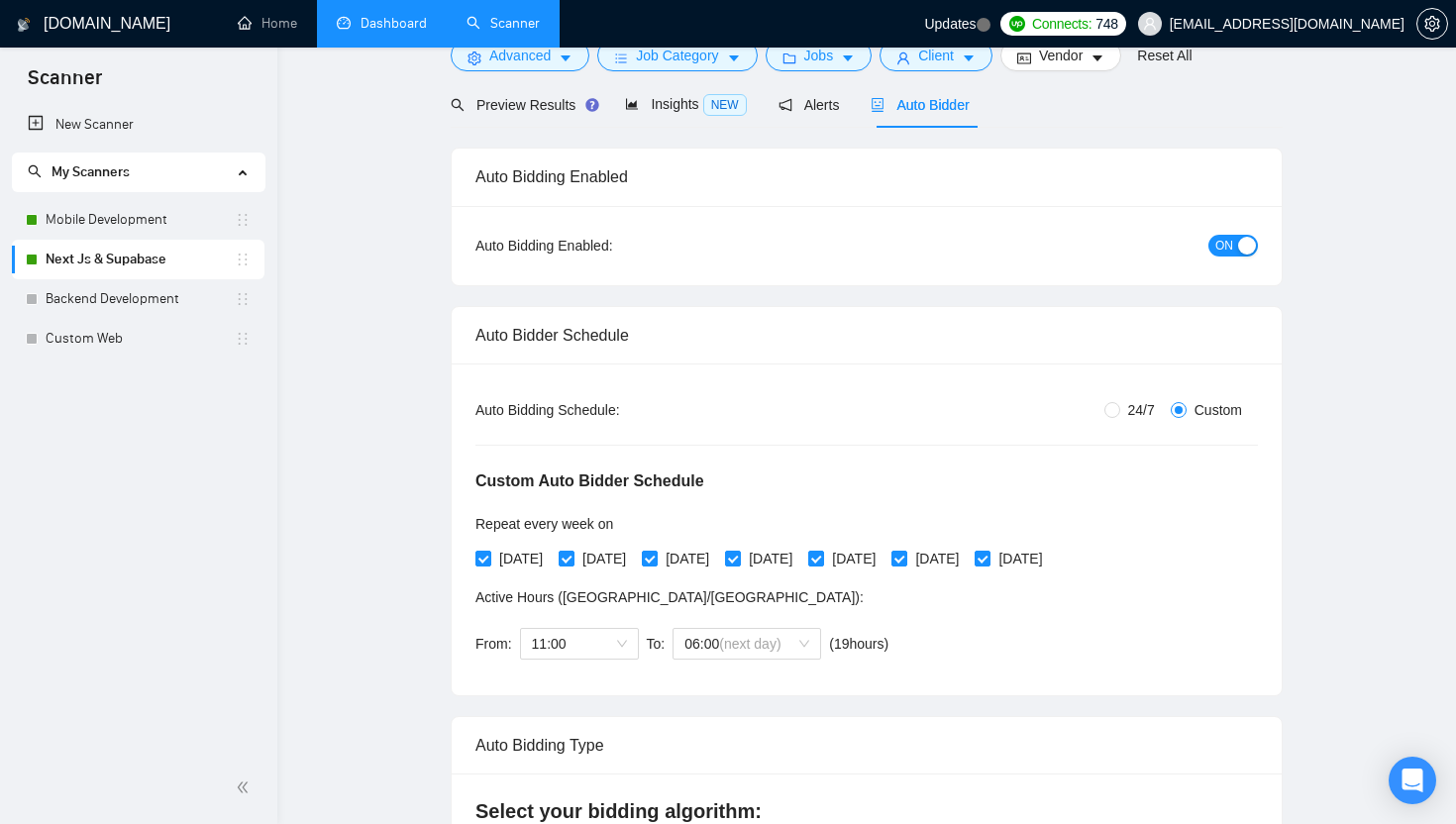 scroll, scrollTop: 0, scrollLeft: 0, axis: both 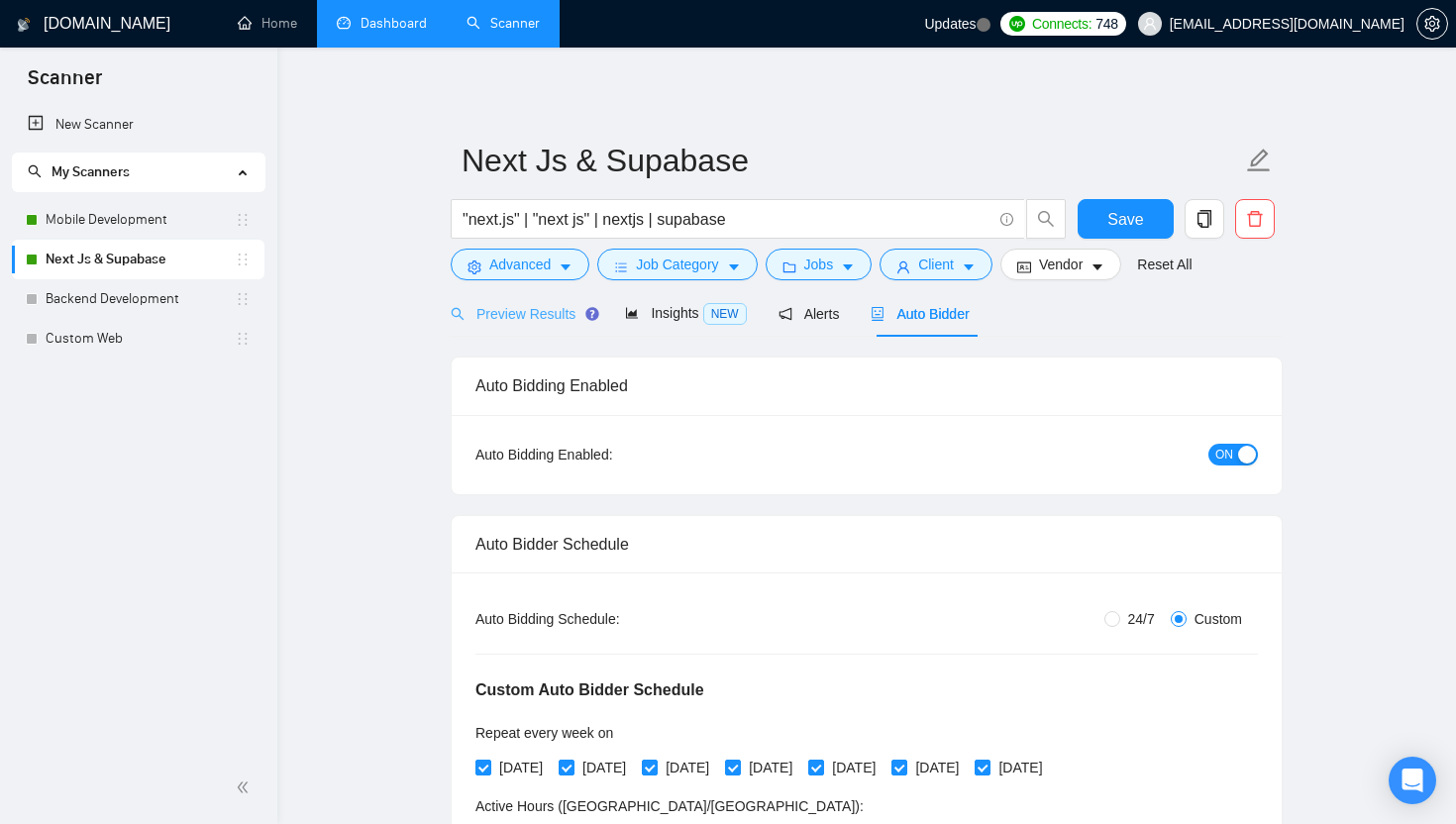 click on "Preview Results" at bounding box center [522, 313] 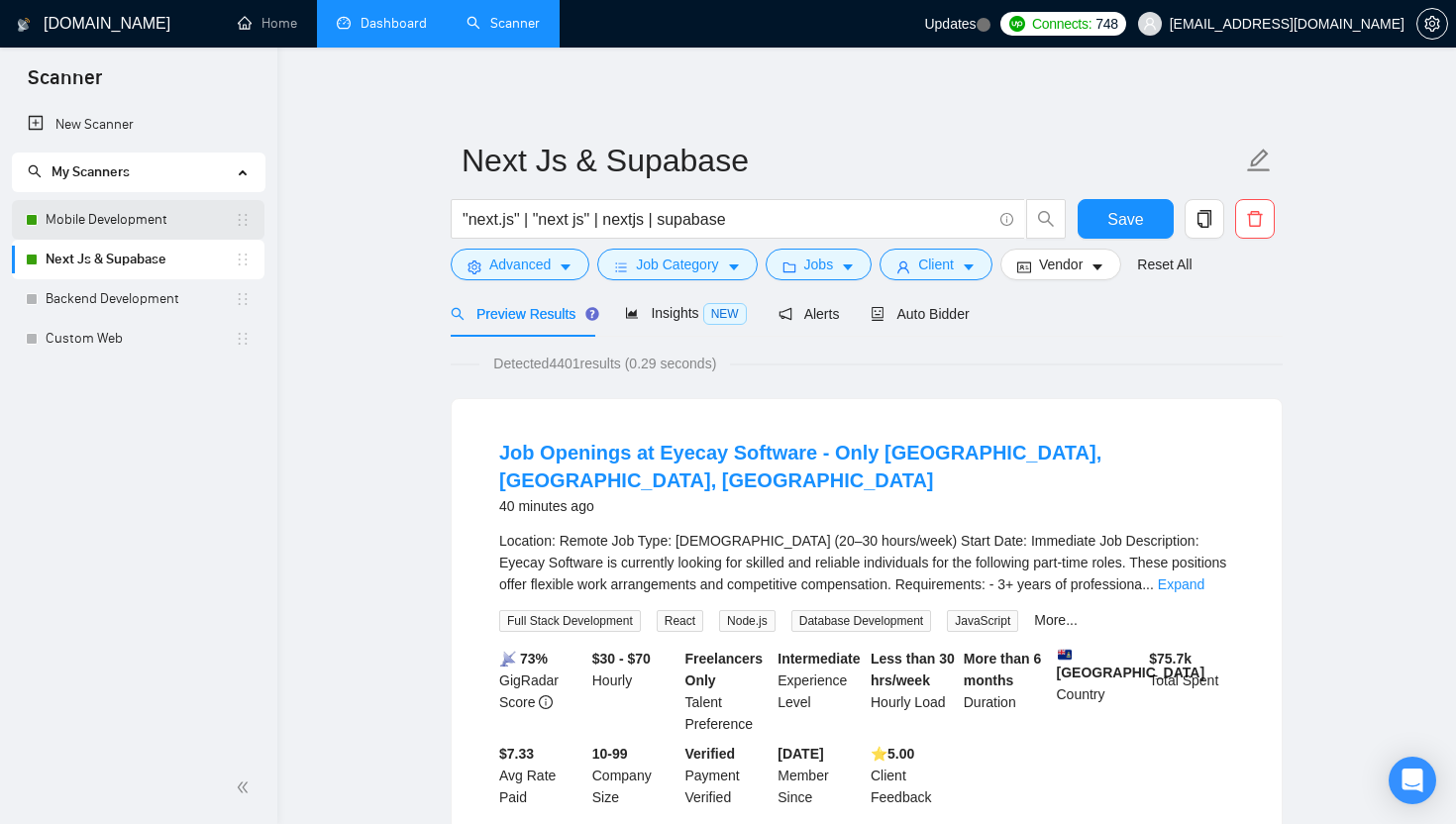 click on "Mobile Development" at bounding box center (140, 220) 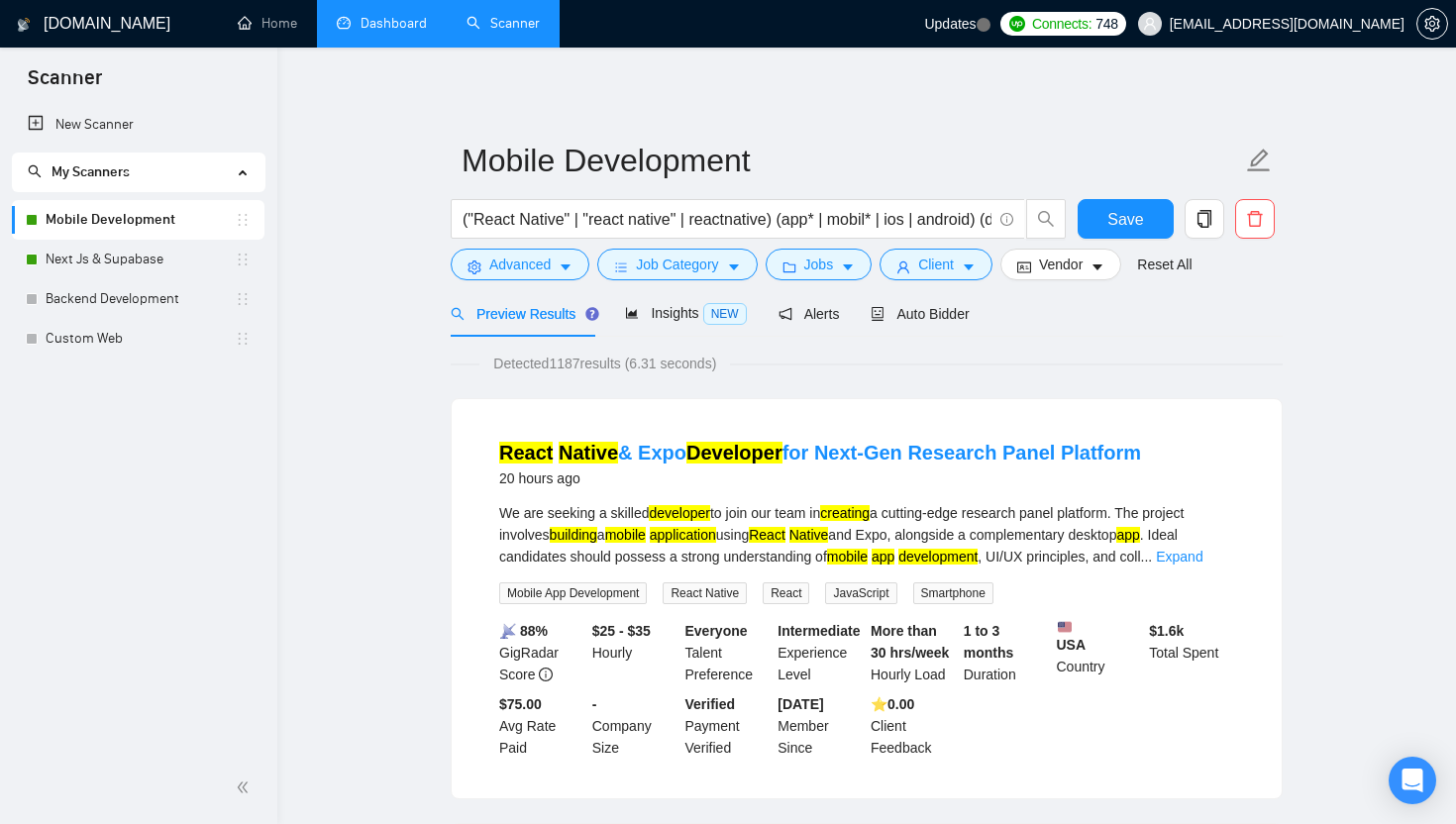 click on "Mobile Development ("React Native" | "react native" | reactnative) (app* | mobil* | ios | android) (develop* | build* | creat*) Save Advanced   Job Category   Jobs   Client   Vendor   Reset All Preview Results Insights NEW Alerts Auto Bidder Detected   1187  results   (6.31 seconds) React   Native  & Expo  Developer  for Next-Gen Research Panel Platform 20 hours ago We are seeking a skilled  developer  to join our team in  creating  a cutting-edge research panel platform. The project involves  building  a  mobile   application  using  React   Native  and Expo, alongside a complementary desktop  app . Ideal candidates should possess a strong understanding of  mobile   app   development , UI/UX principles, and coll ... Expand Mobile App Development React Native React JavaScript Smartphone 📡   88% GigRadar Score   $25 - $35 Hourly Everyone Talent Preference Intermediate Experience Level More than 30 hrs/week Hourly Load 1 to 3 months Duration   USA Country $ 1.6k Total Spent $75.00 Avg Rate Paid - Verified" at bounding box center (867, 2364) 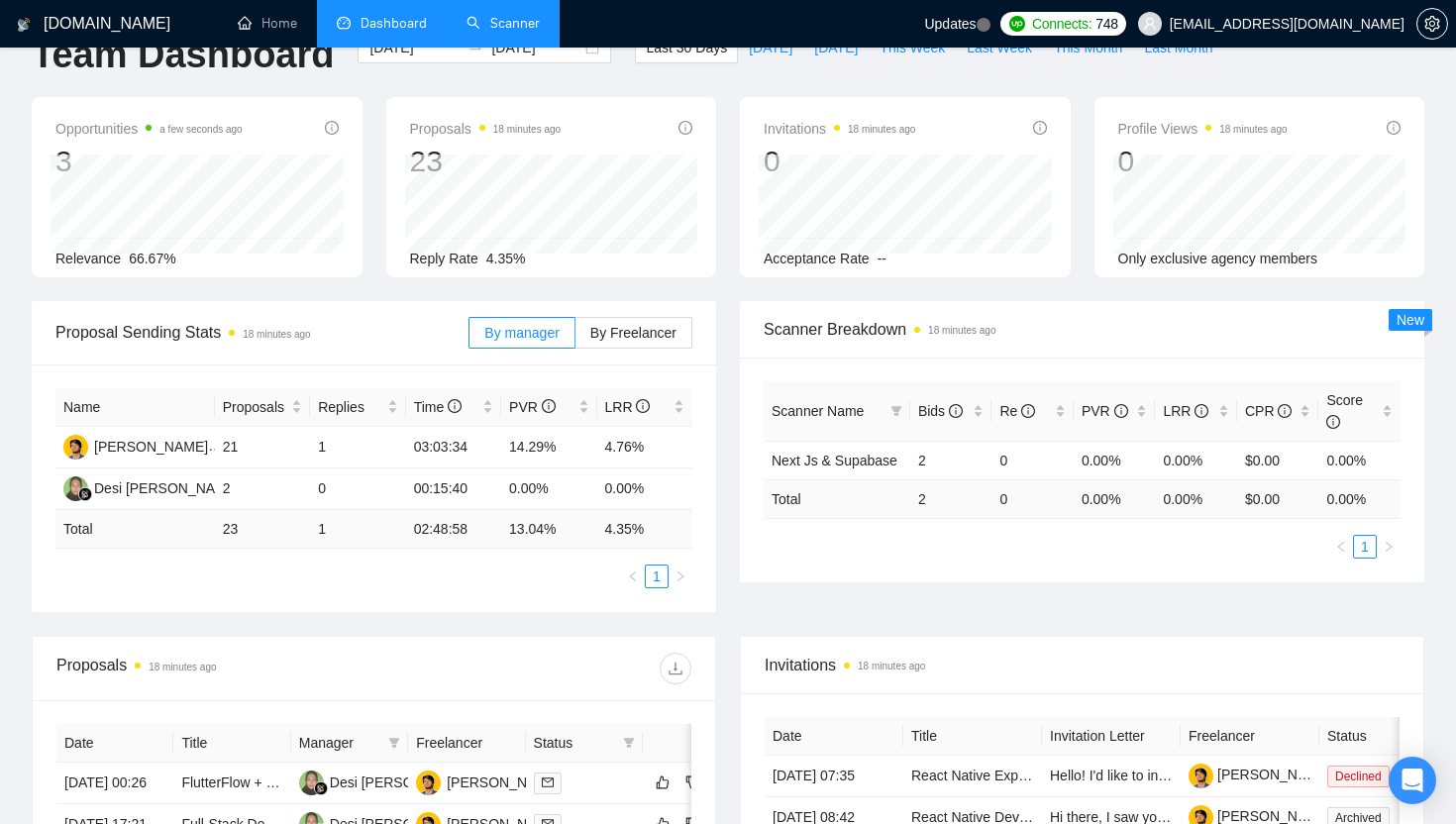 scroll, scrollTop: 0, scrollLeft: 0, axis: both 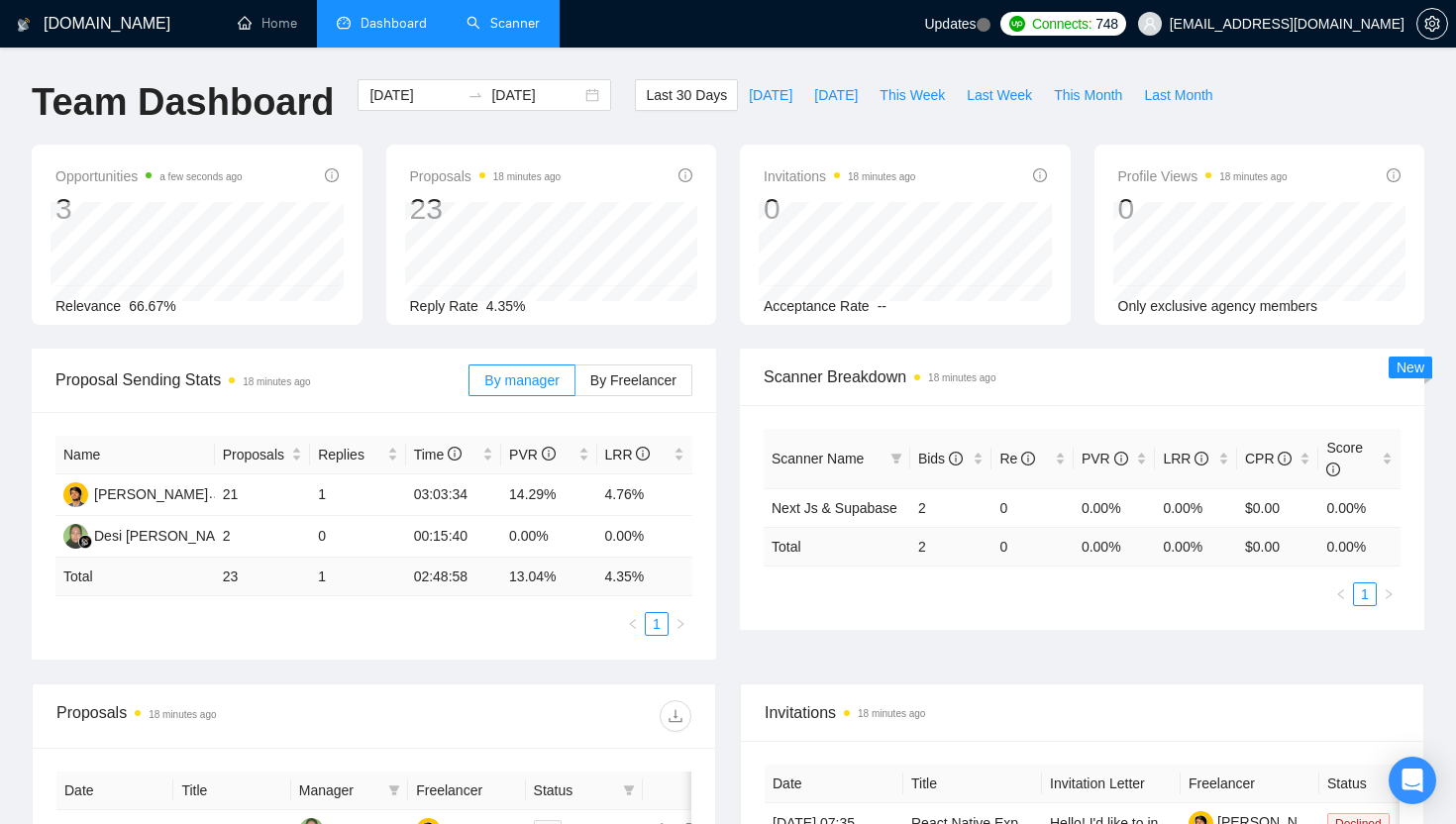 click on "Scanner" at bounding box center (503, 23) 